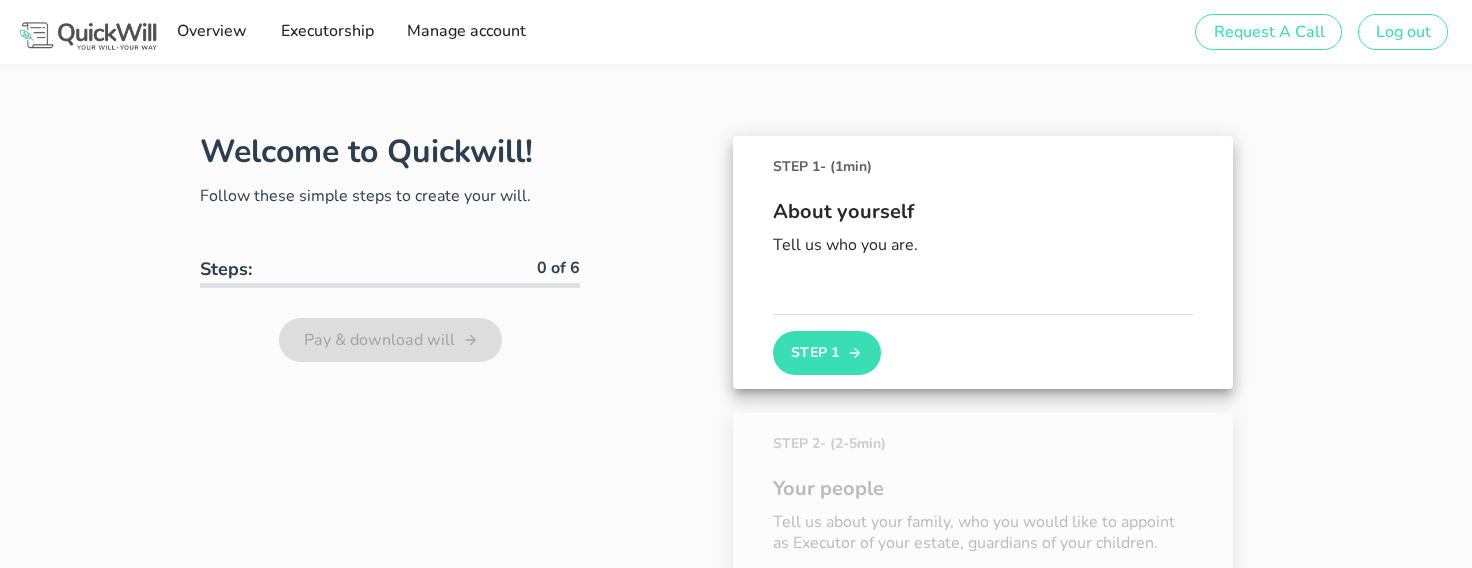scroll, scrollTop: 36, scrollLeft: 0, axis: vertical 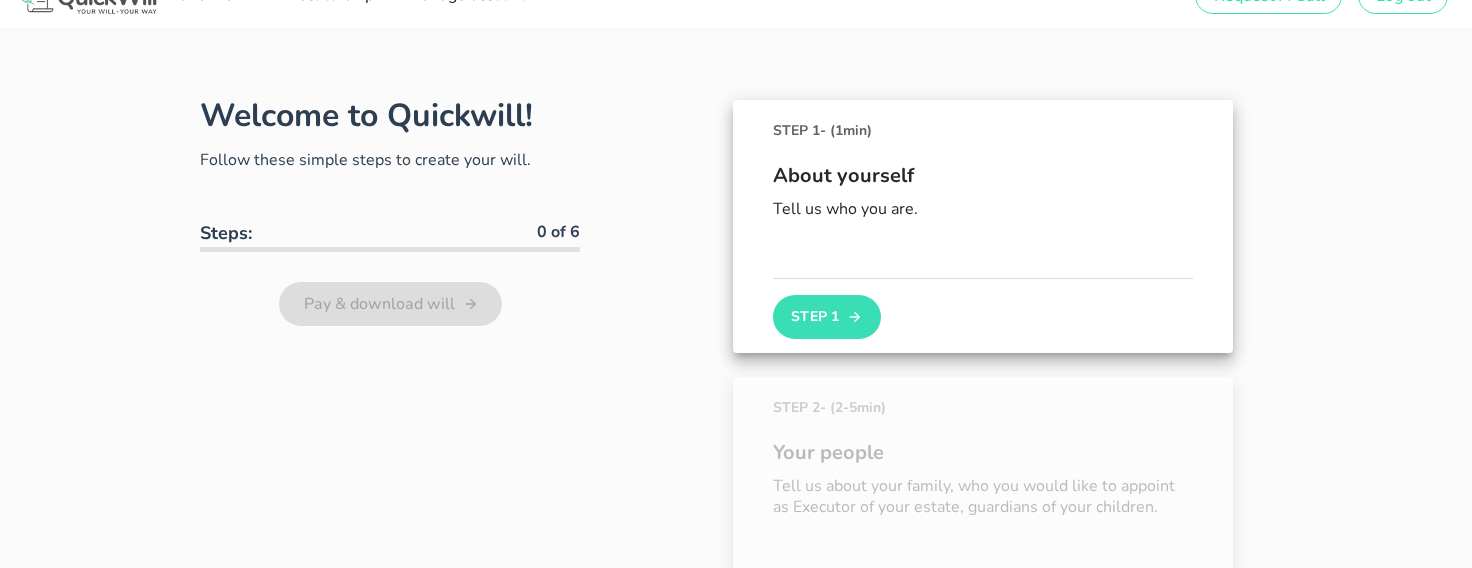 type on "[EMAIL_ADDRESS][DOMAIN_NAME]" 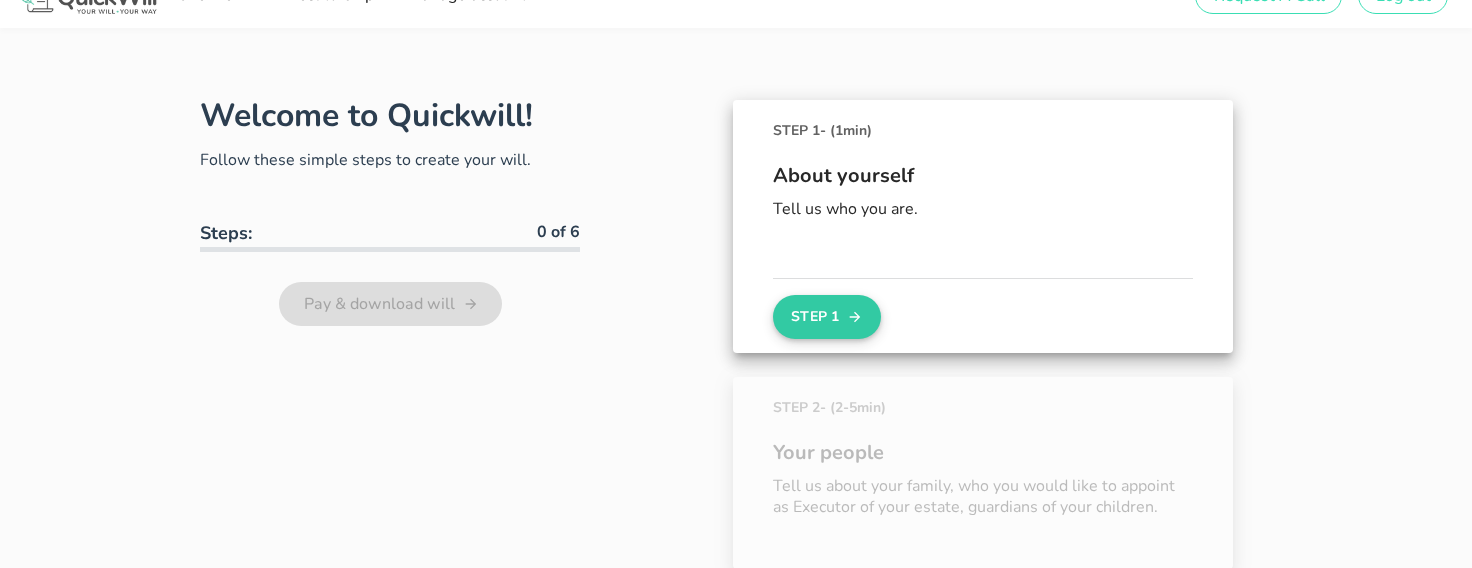click on "Step 1" at bounding box center [827, 317] 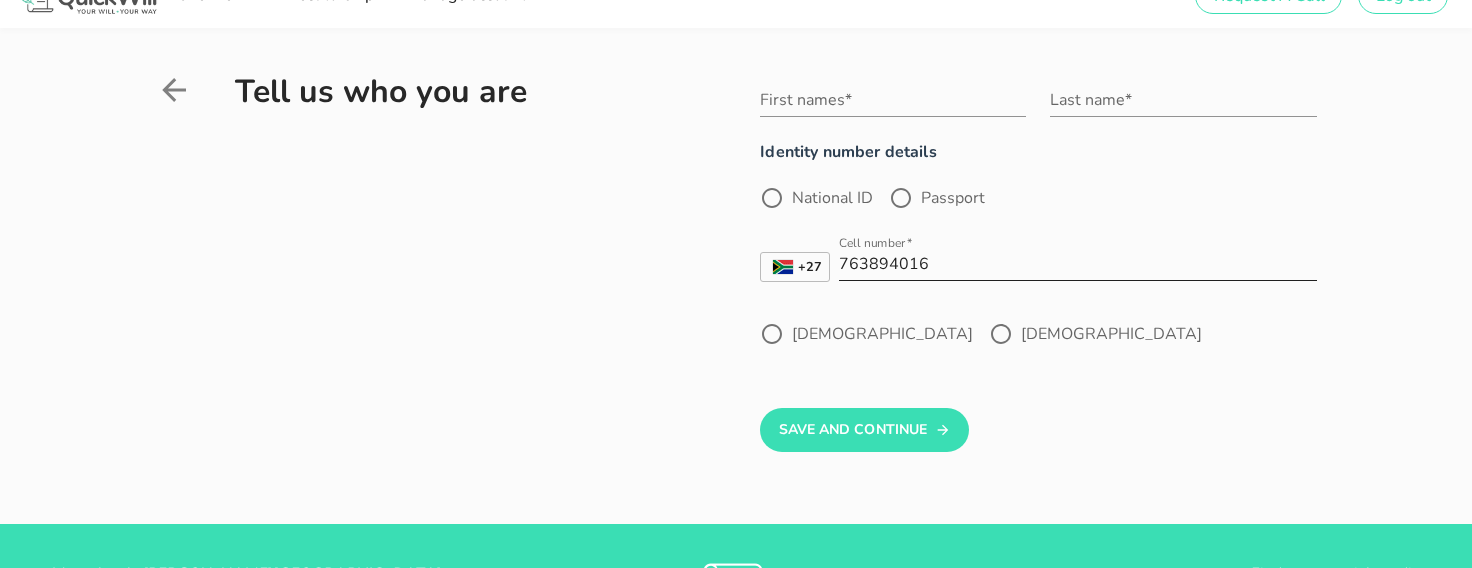 scroll, scrollTop: 0, scrollLeft: 0, axis: both 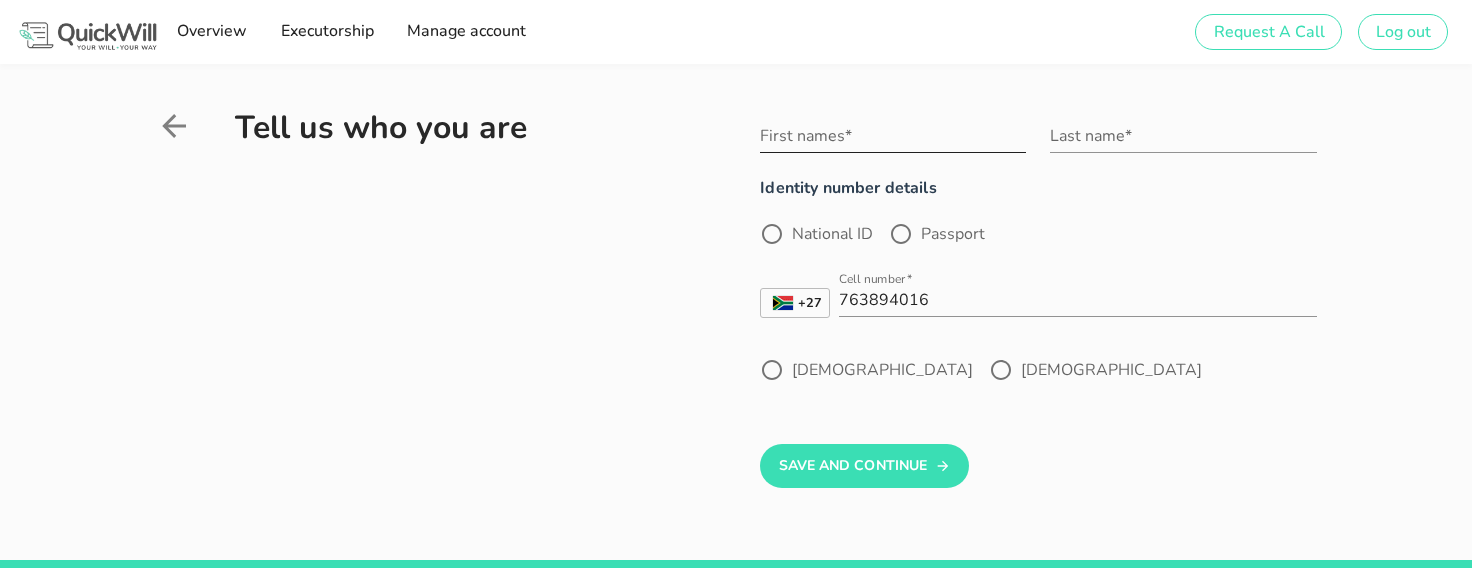 click on "First names*" at bounding box center [893, 136] 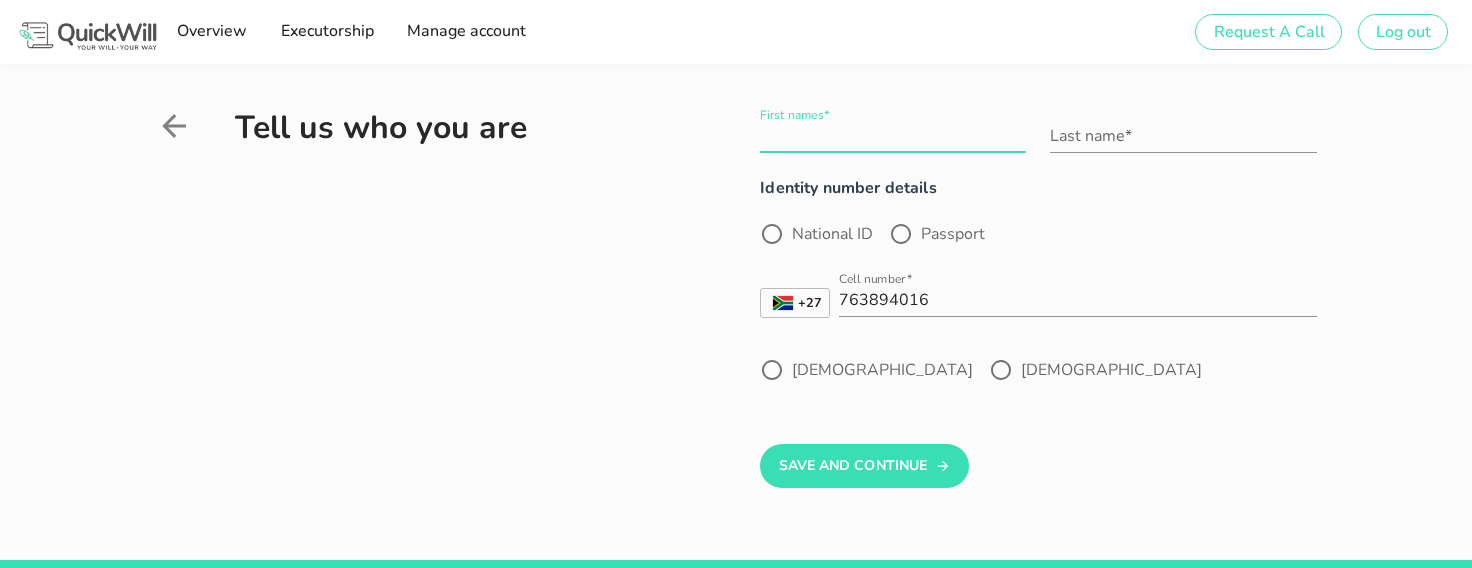 type on "[PERSON_NAME]" 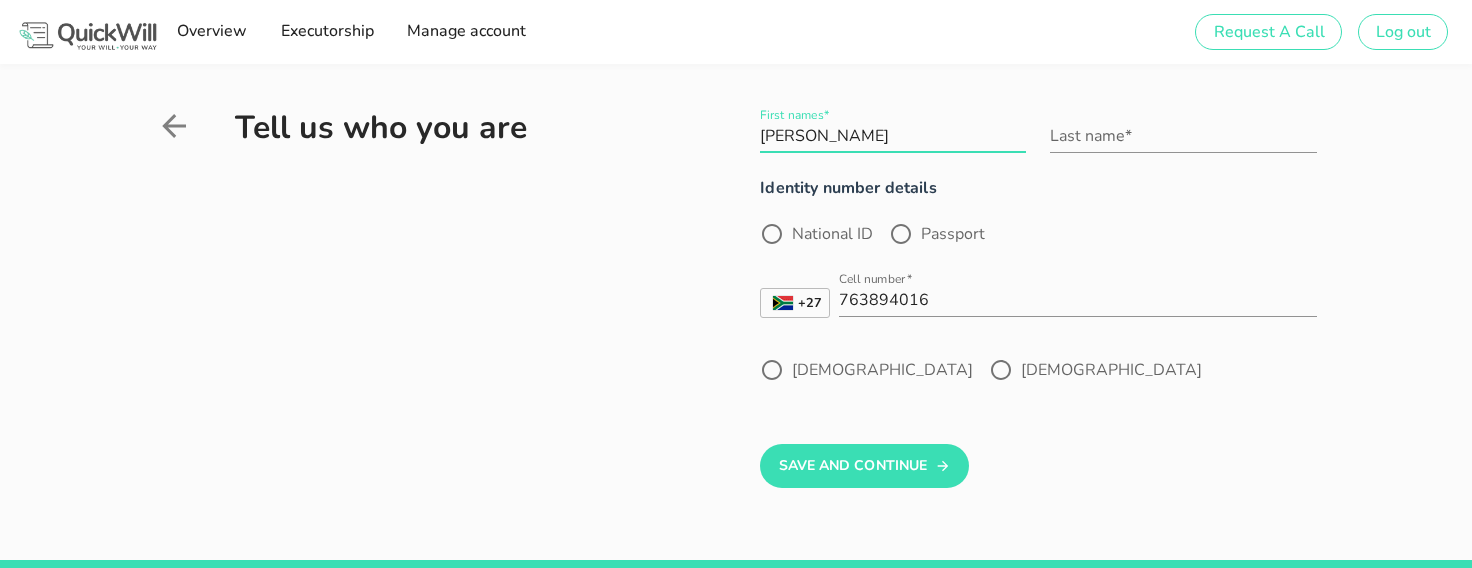 type on "[PERSON_NAME]" 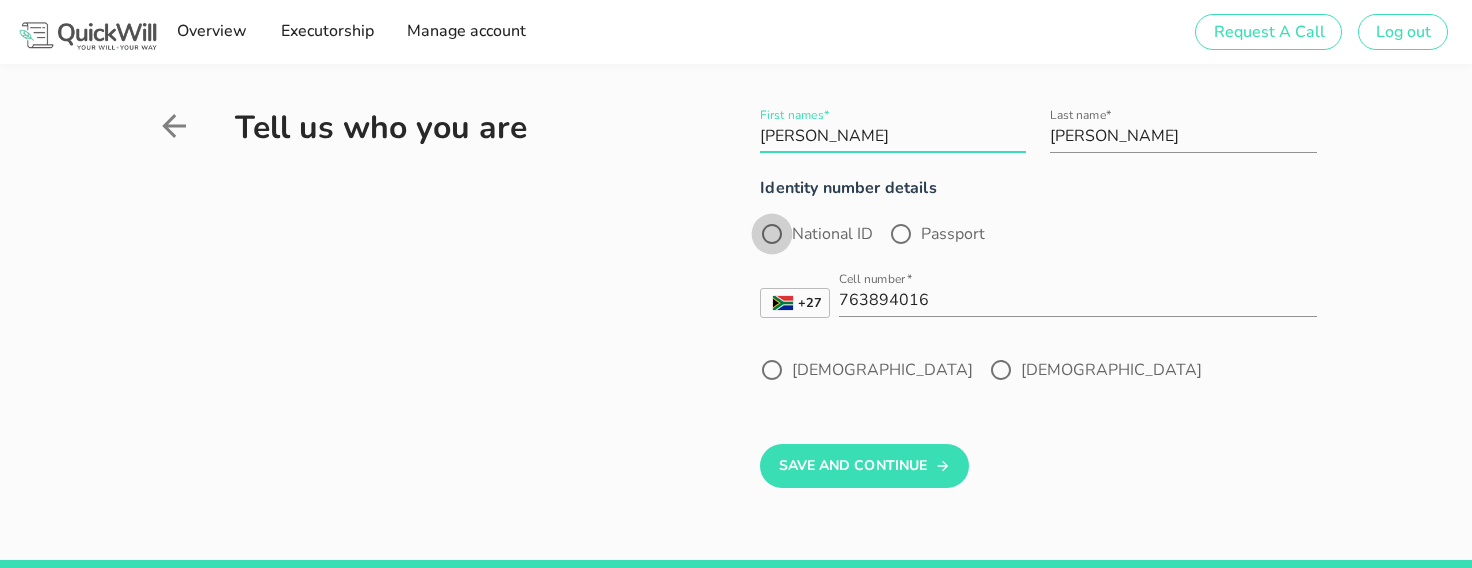 click at bounding box center [772, 234] 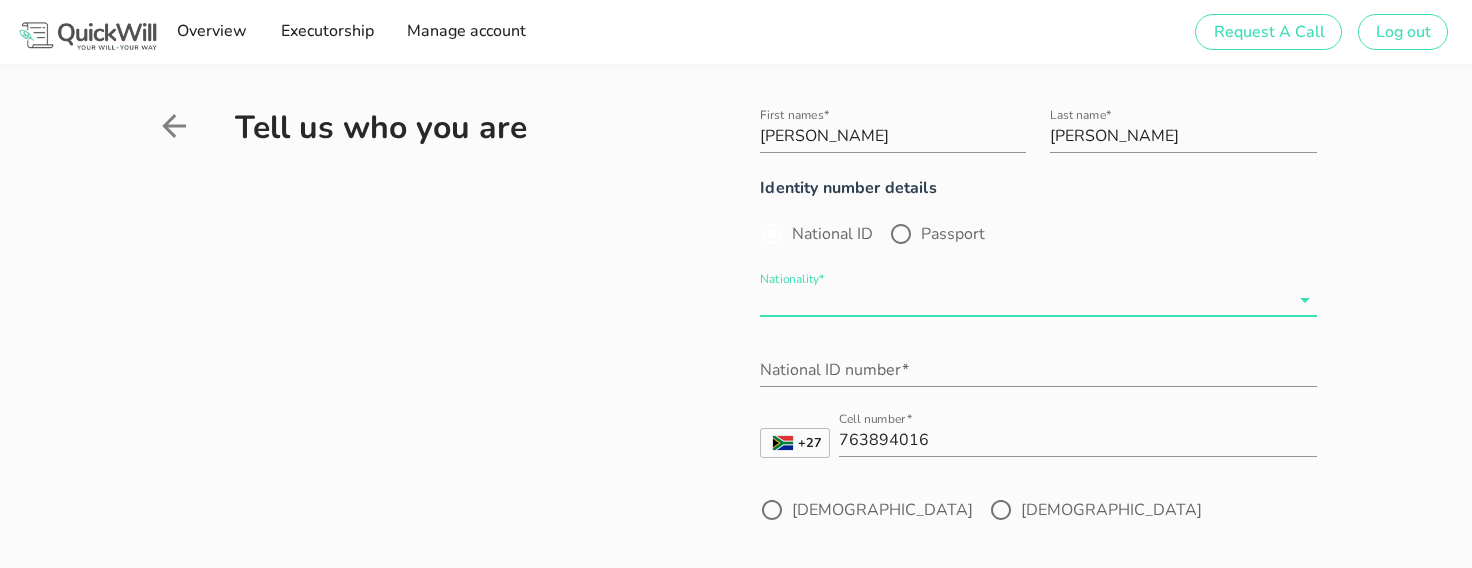 click on "Nationality*" at bounding box center (1024, 300) 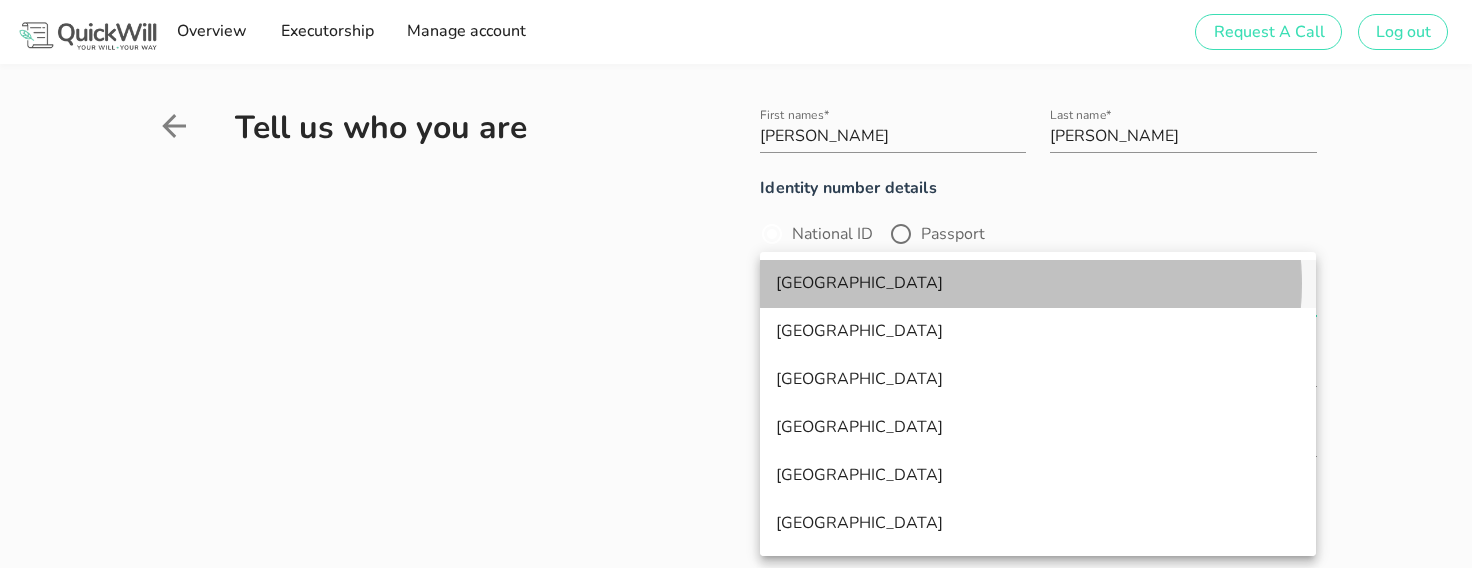 click on "[GEOGRAPHIC_DATA]" at bounding box center [1038, 283] 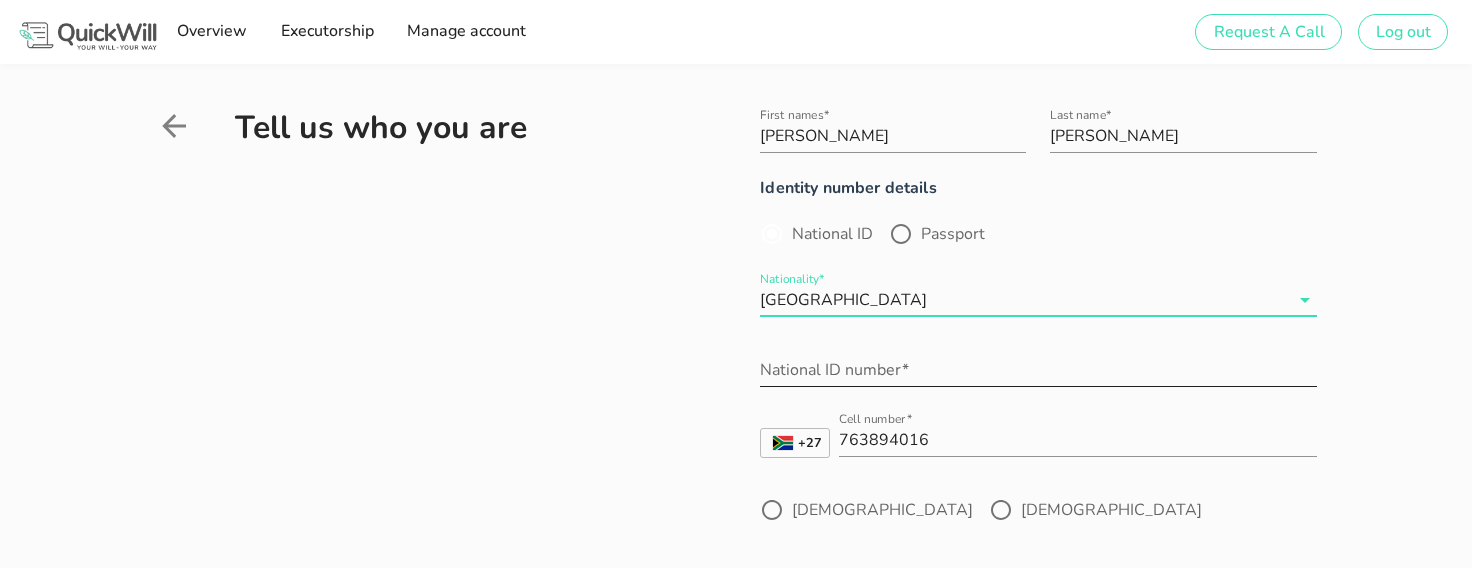 click on "National ID number*" at bounding box center (1038, 370) 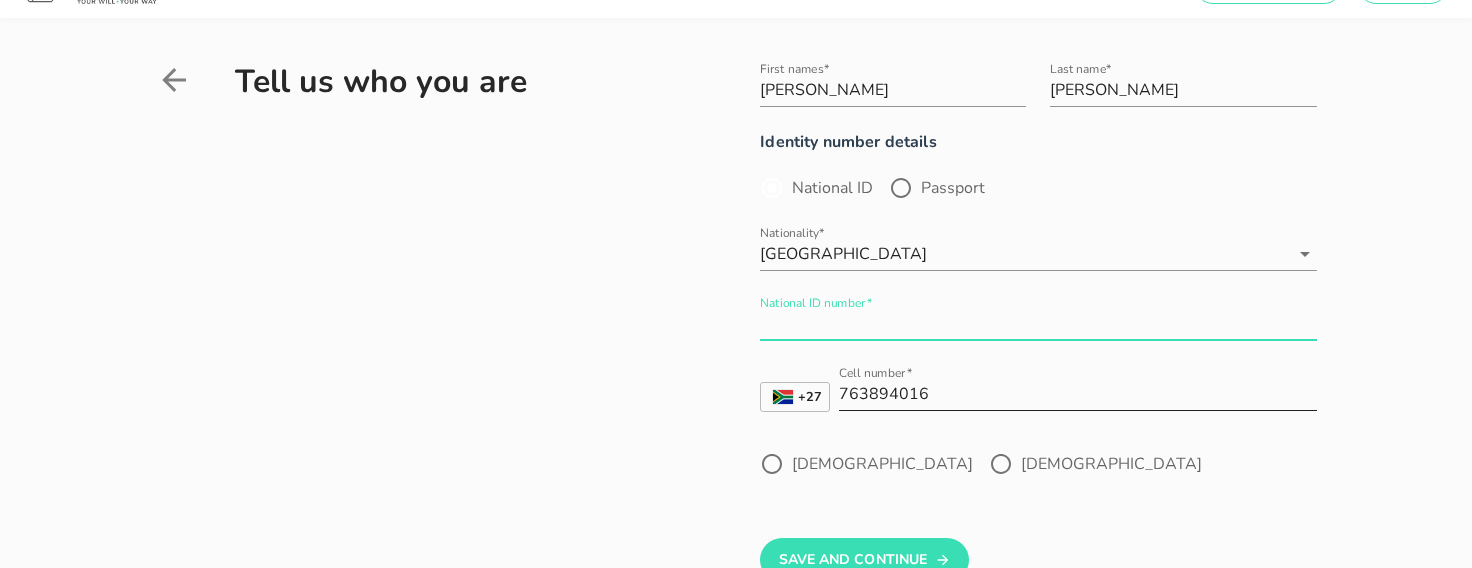 scroll, scrollTop: 62, scrollLeft: 0, axis: vertical 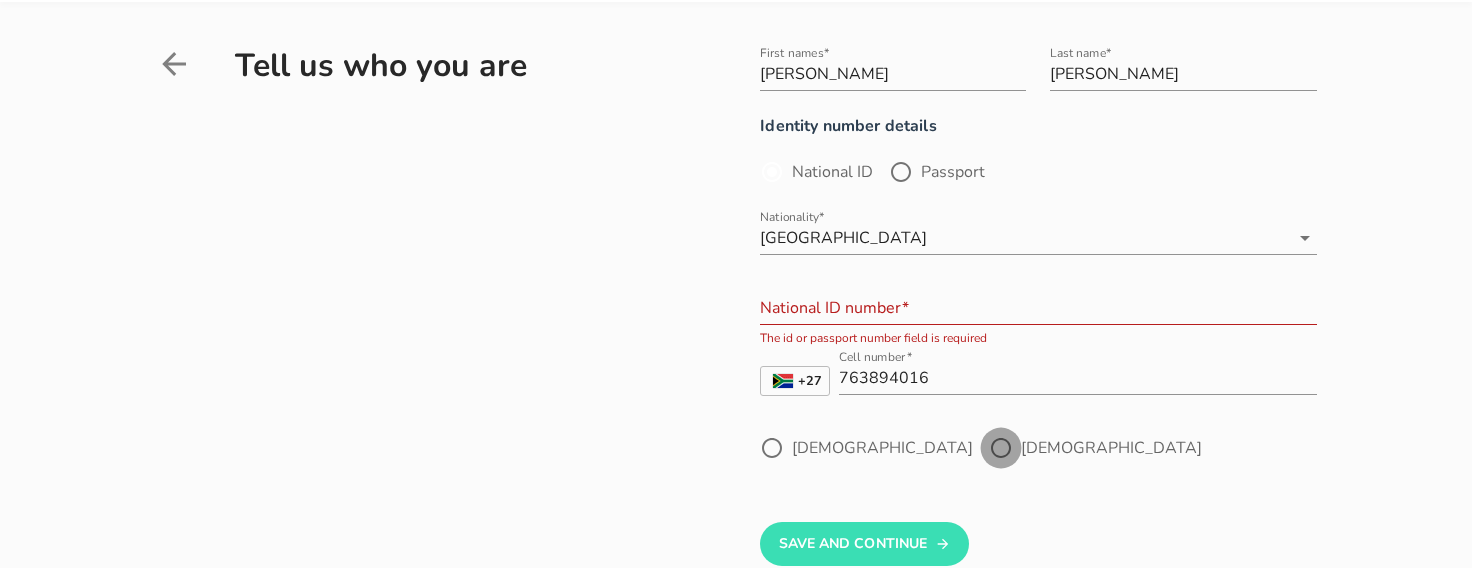 click at bounding box center [1001, 448] 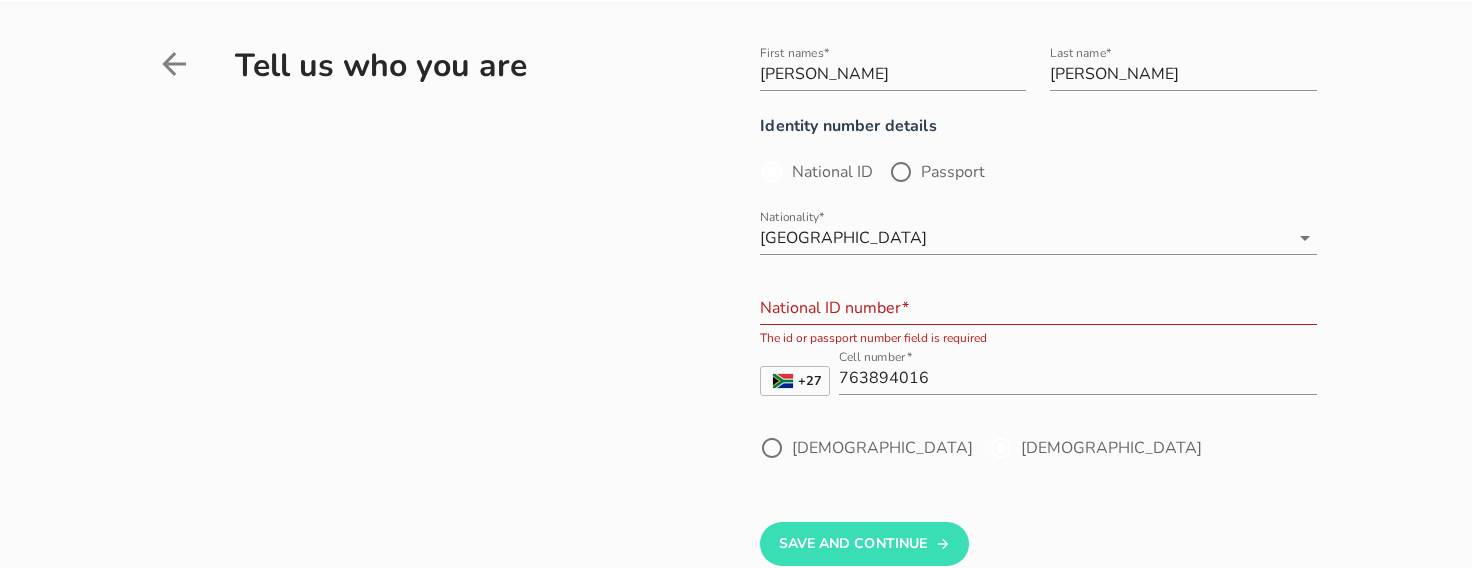 click on "National ID number*" at bounding box center (1038, 308) 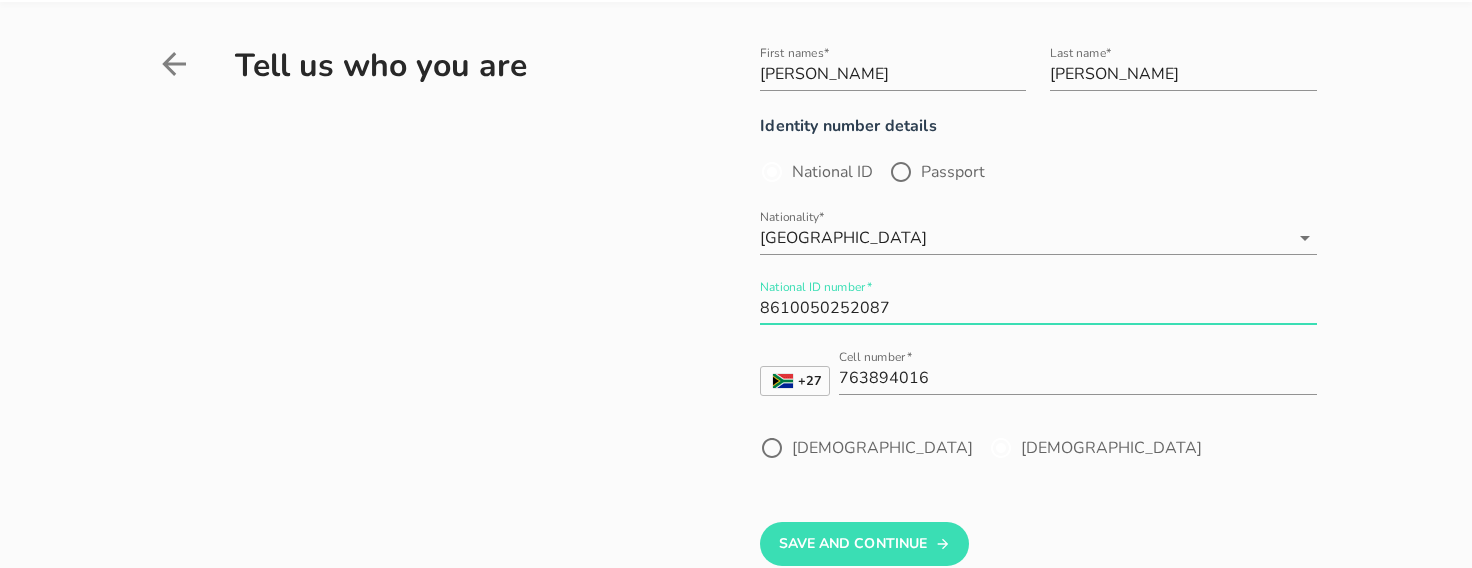 scroll, scrollTop: 0, scrollLeft: 0, axis: both 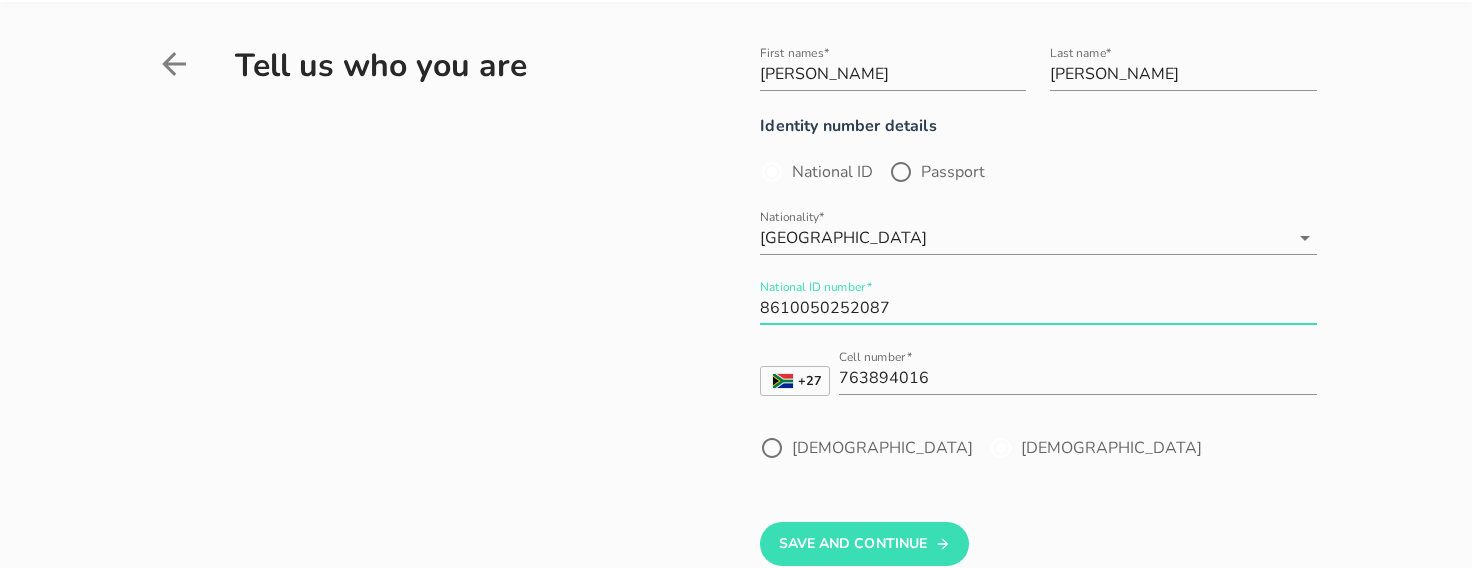 click on "8610050252087" at bounding box center (1038, 308) 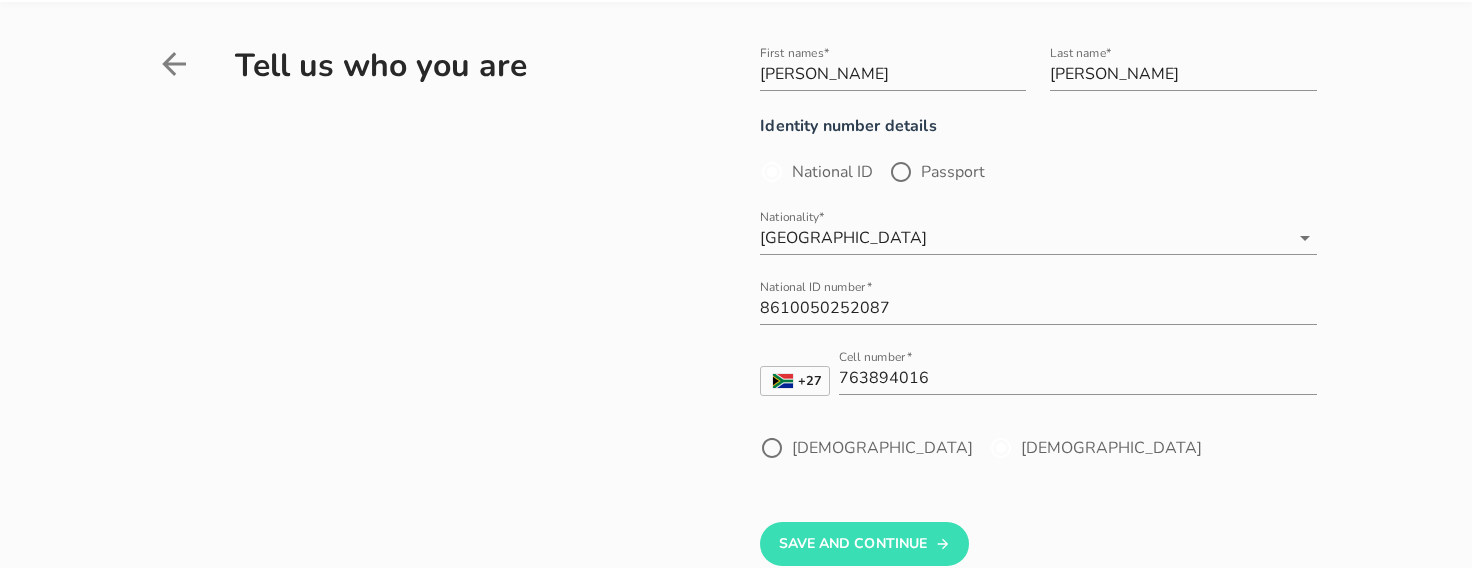 click on "First names* [PERSON_NAME]   Last name* [PERSON_NAME]   Identity number details   National ID Passport   Nationality* [DEMOGRAPHIC_DATA]   National ID number* 8610050252087                                                     +27     [GEOGRAPHIC_DATA]
+27
[GEOGRAPHIC_DATA]
+44
[GEOGRAPHIC_DATA] (‫[GEOGRAPHIC_DATA]‬‎)
+93
[GEOGRAPHIC_DATA] ([GEOGRAPHIC_DATA])
+355
[GEOGRAPHIC_DATA] (‫[GEOGRAPHIC_DATA]‬‎)
+213
[US_STATE]
+1684
[GEOGRAPHIC_DATA]
+376
[GEOGRAPHIC_DATA]
+244
[GEOGRAPHIC_DATA]
+1264
[GEOGRAPHIC_DATA]
+1268
[GEOGRAPHIC_DATA]
+54
[GEOGRAPHIC_DATA] ([GEOGRAPHIC_DATA])
+374
[GEOGRAPHIC_DATA]
+297
[GEOGRAPHIC_DATA]
+61
[GEOGRAPHIC_DATA] ([GEOGRAPHIC_DATA])
+43
[GEOGRAPHIC_DATA] ([GEOGRAPHIC_DATA])
+994
[GEOGRAPHIC_DATA]
+1242
+973" at bounding box center [977, 298] 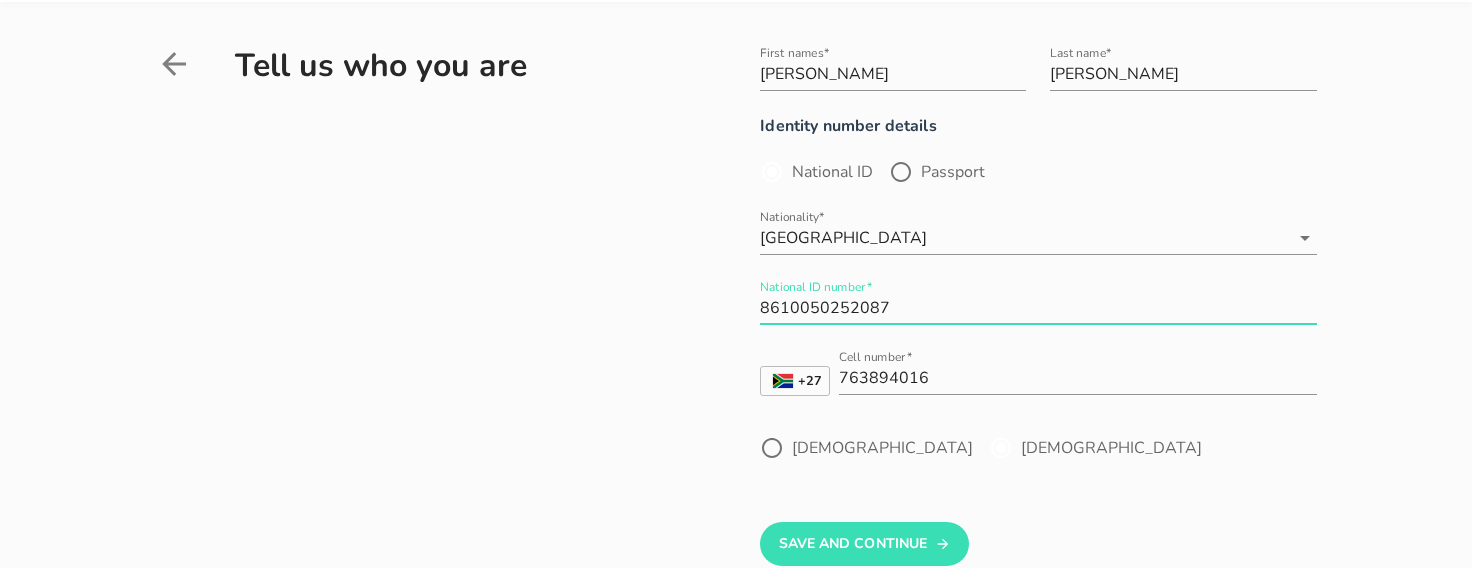 scroll, scrollTop: 0, scrollLeft: 0, axis: both 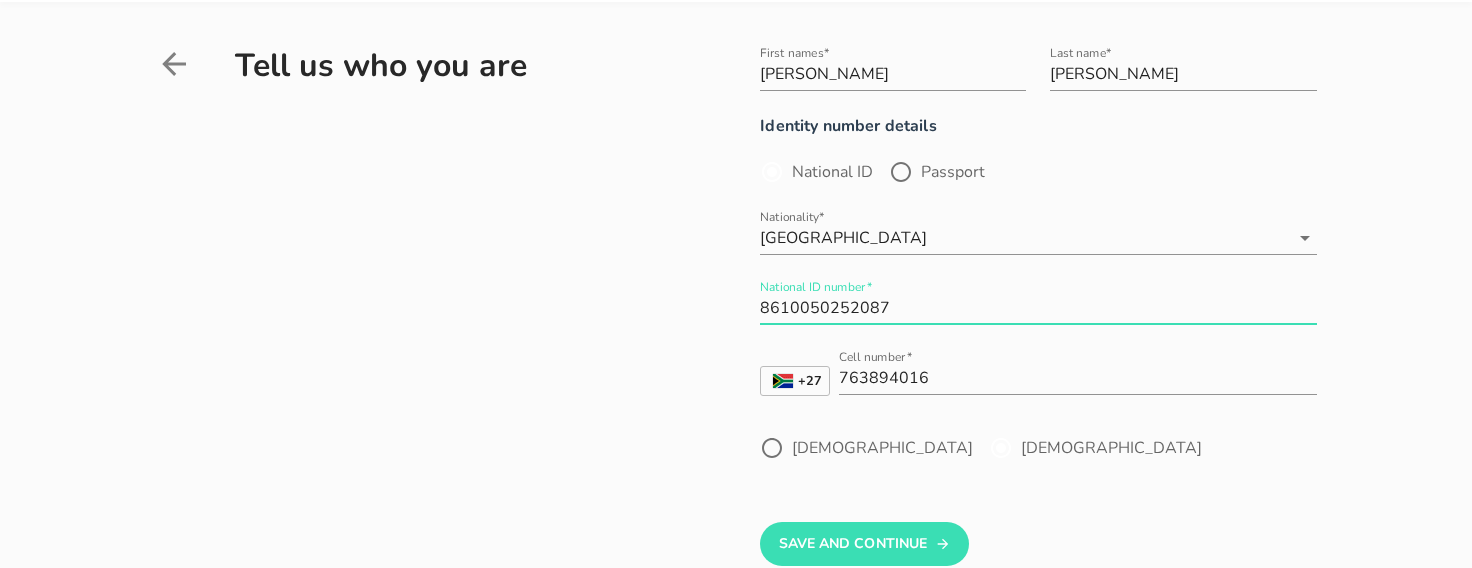 drag, startPoint x: 798, startPoint y: 311, endPoint x: 917, endPoint y: 308, distance: 119.03781 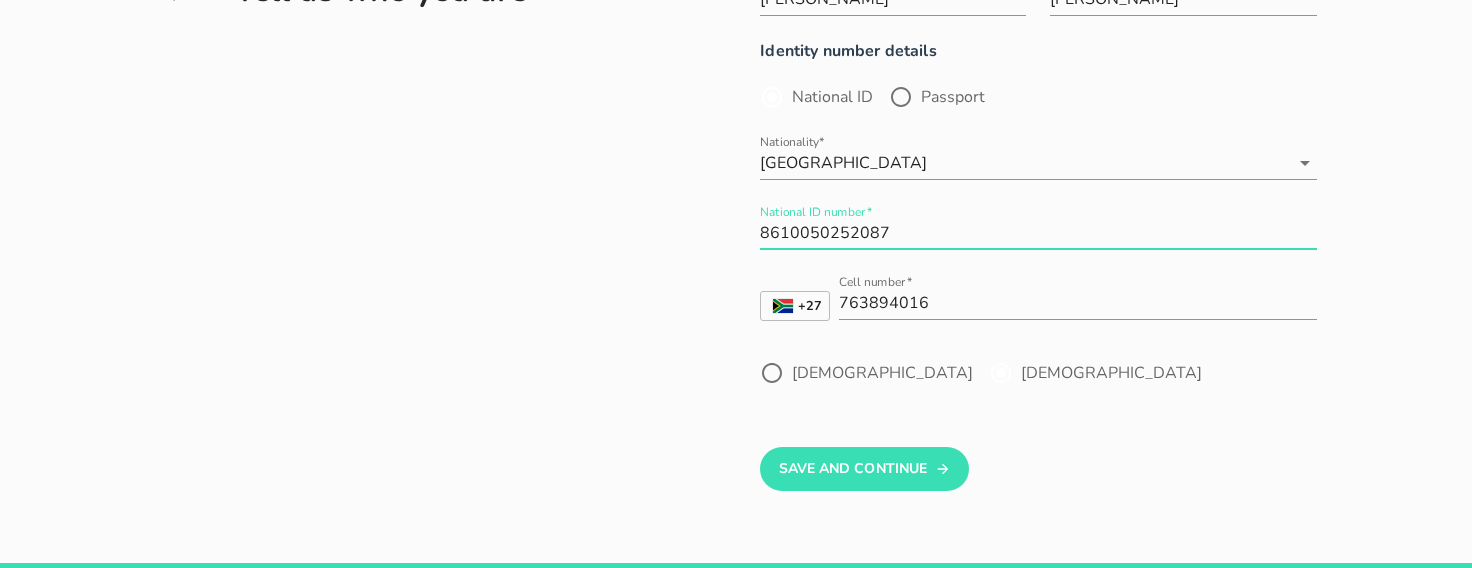 scroll, scrollTop: 158, scrollLeft: 0, axis: vertical 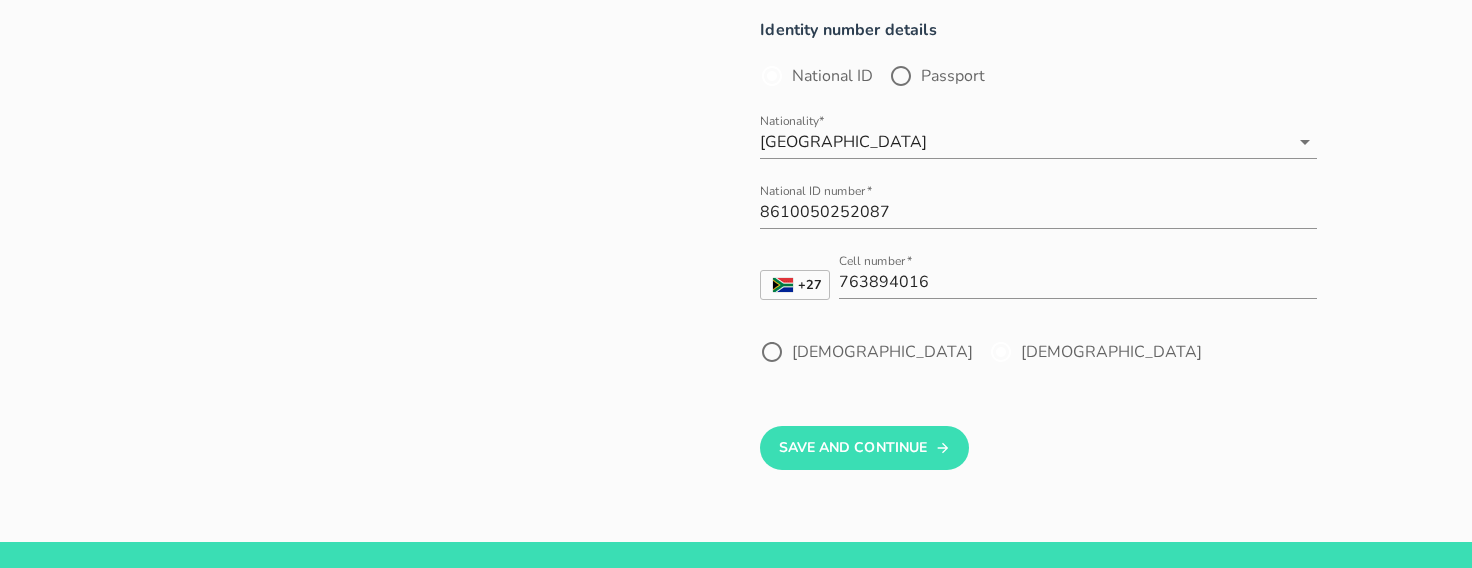 click on "[DEMOGRAPHIC_DATA]" at bounding box center (1111, 352) 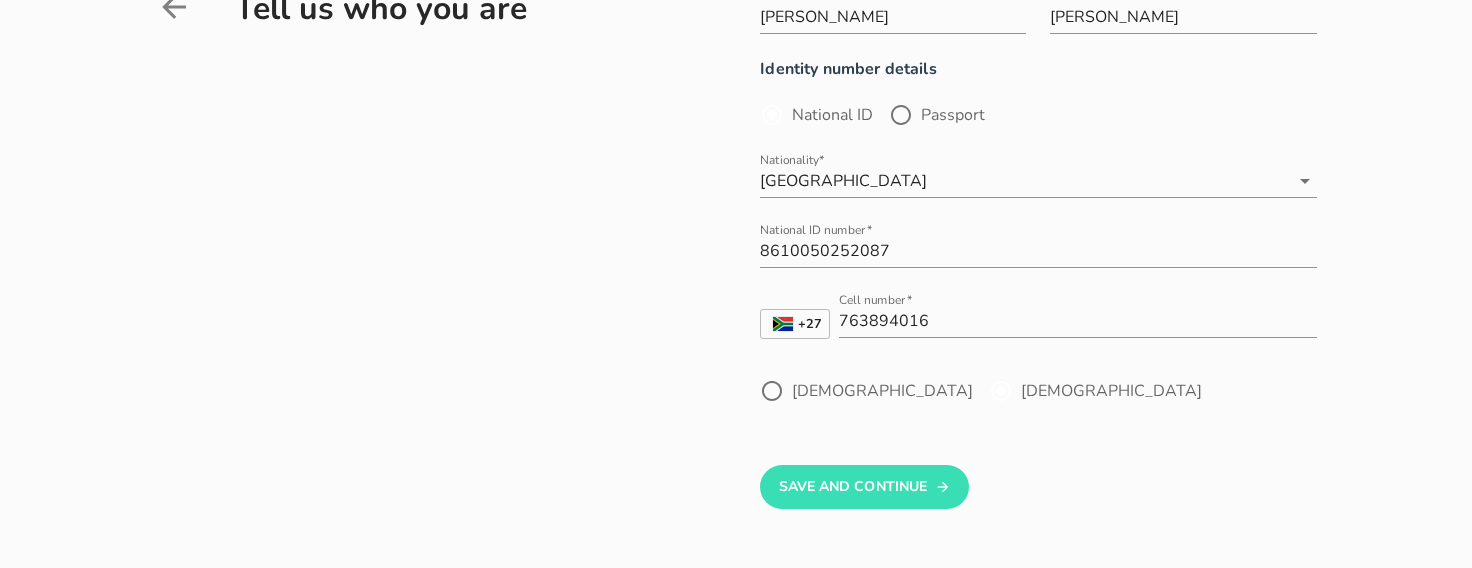scroll, scrollTop: 135, scrollLeft: 0, axis: vertical 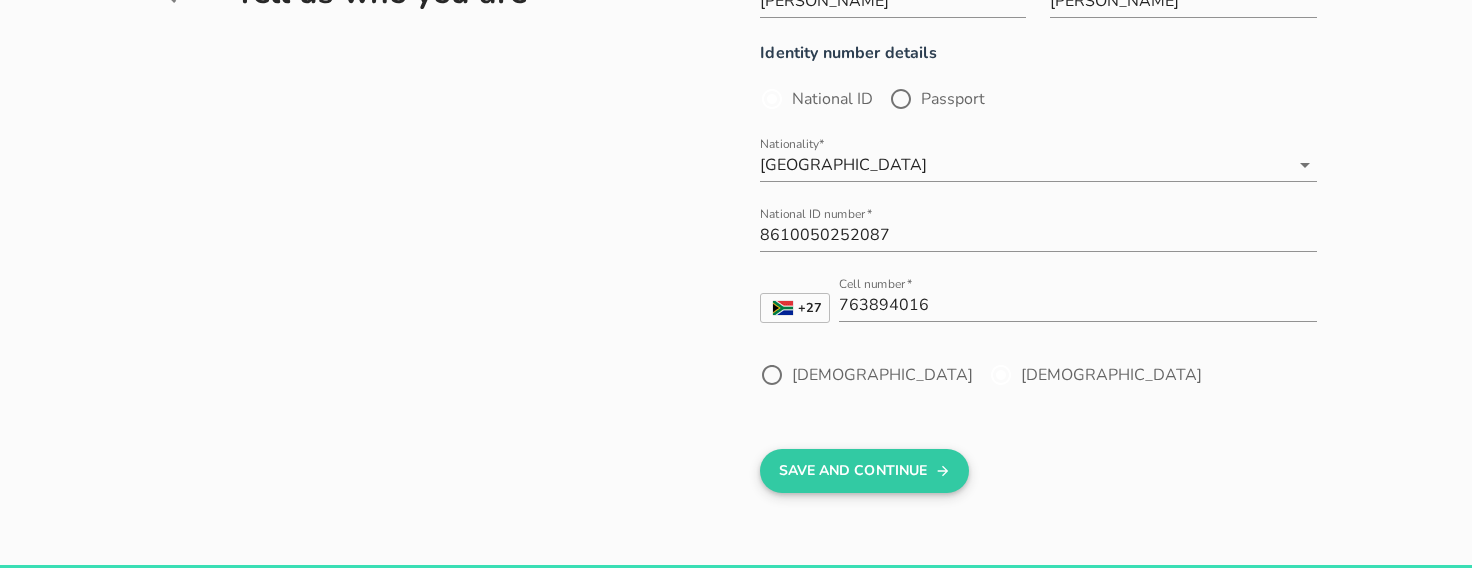 click on "Save And Continue" at bounding box center (864, 471) 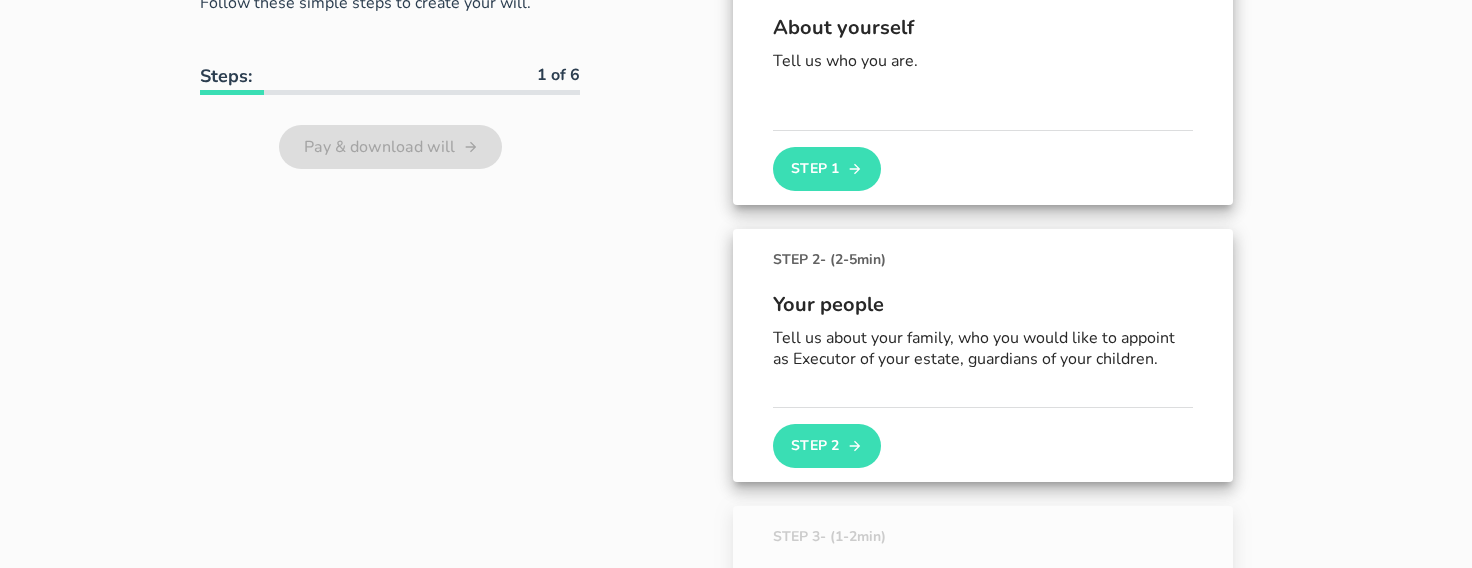 scroll, scrollTop: 198, scrollLeft: 0, axis: vertical 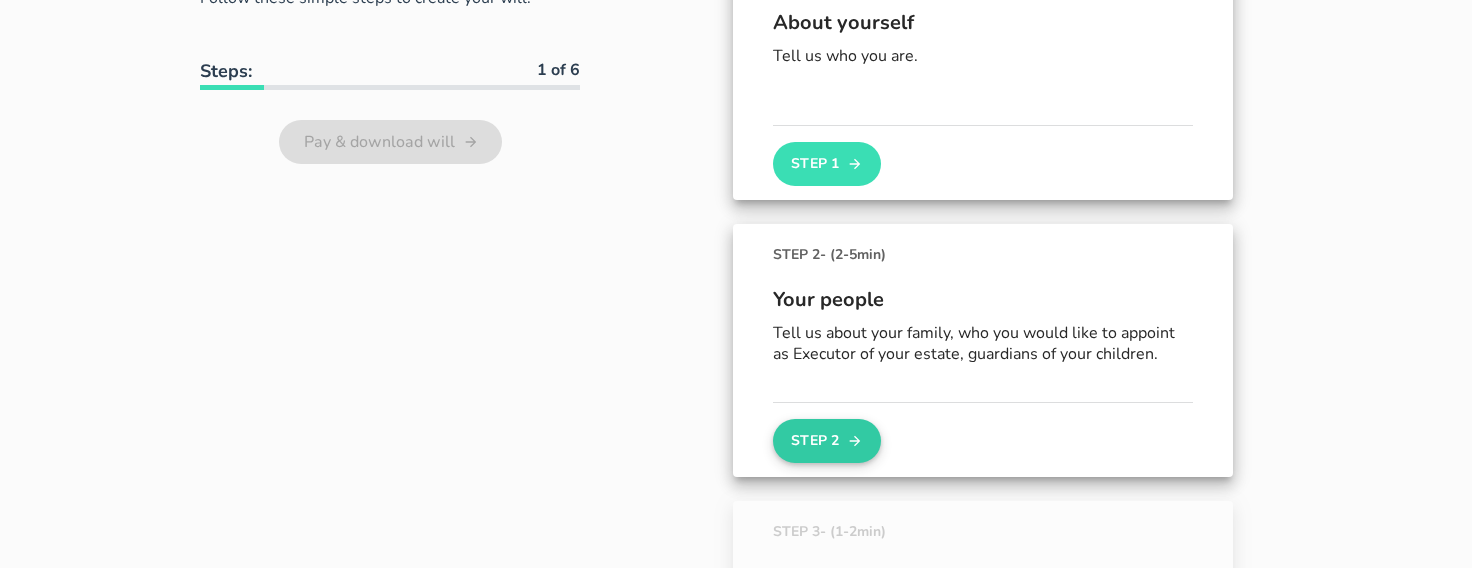 click on "Step 2" at bounding box center [827, 441] 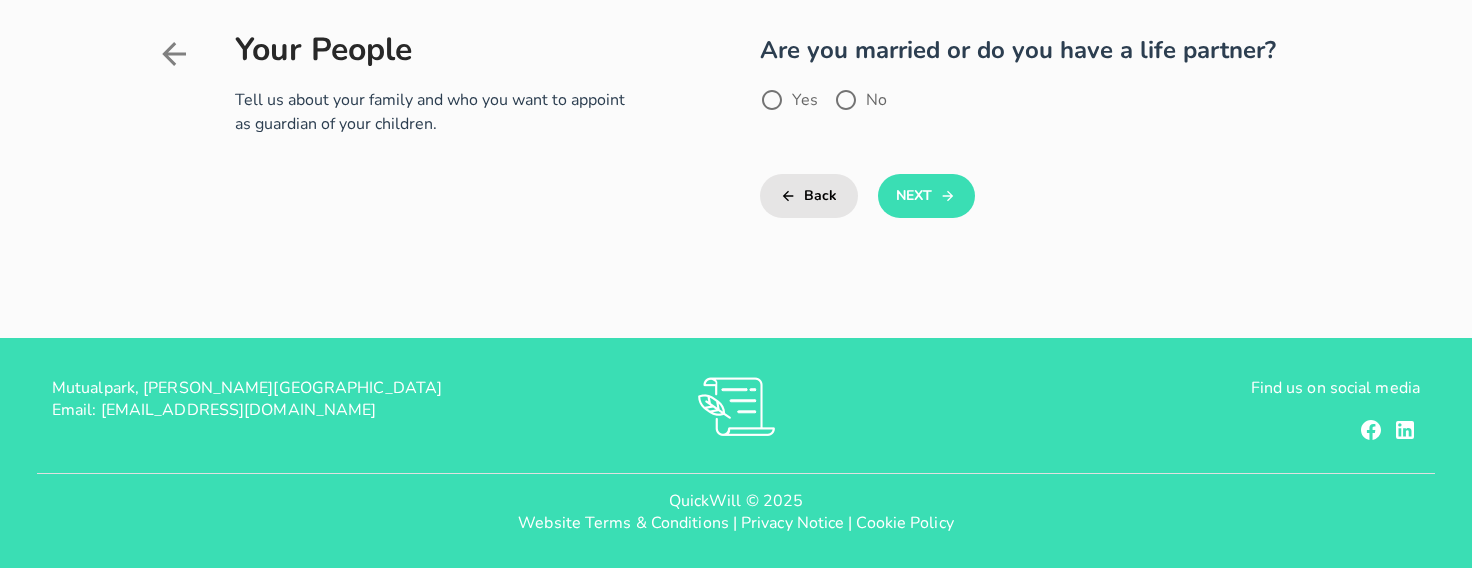 scroll, scrollTop: 0, scrollLeft: 0, axis: both 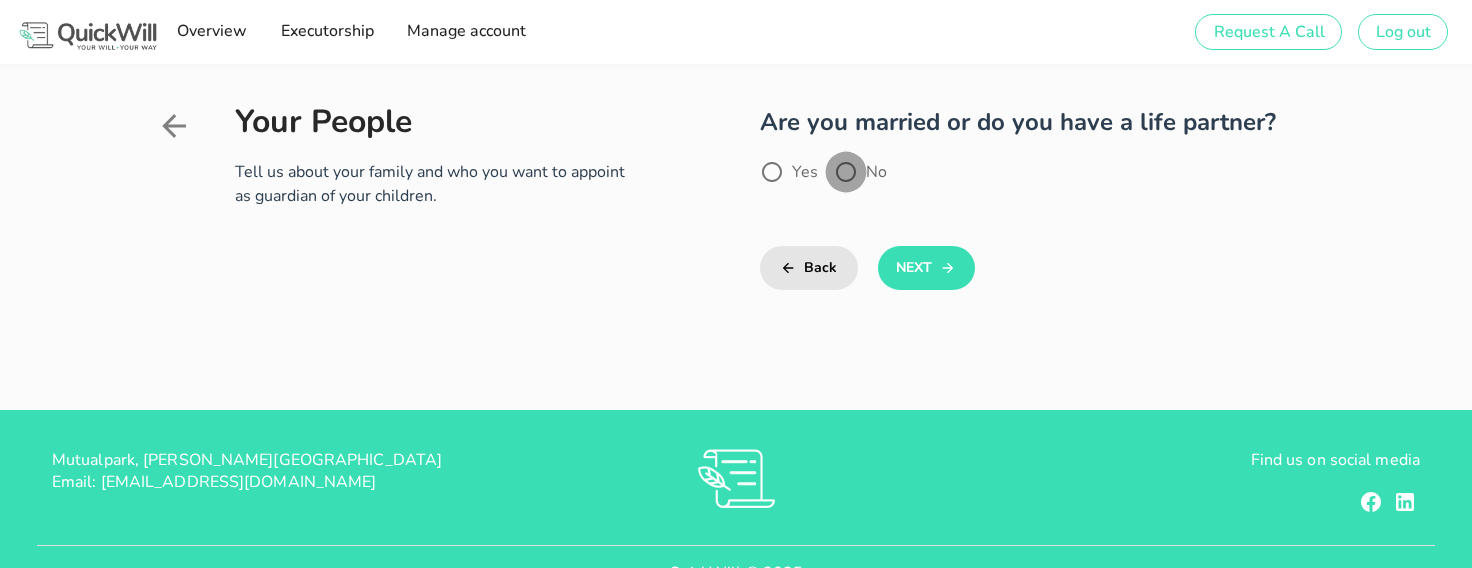 click at bounding box center [846, 172] 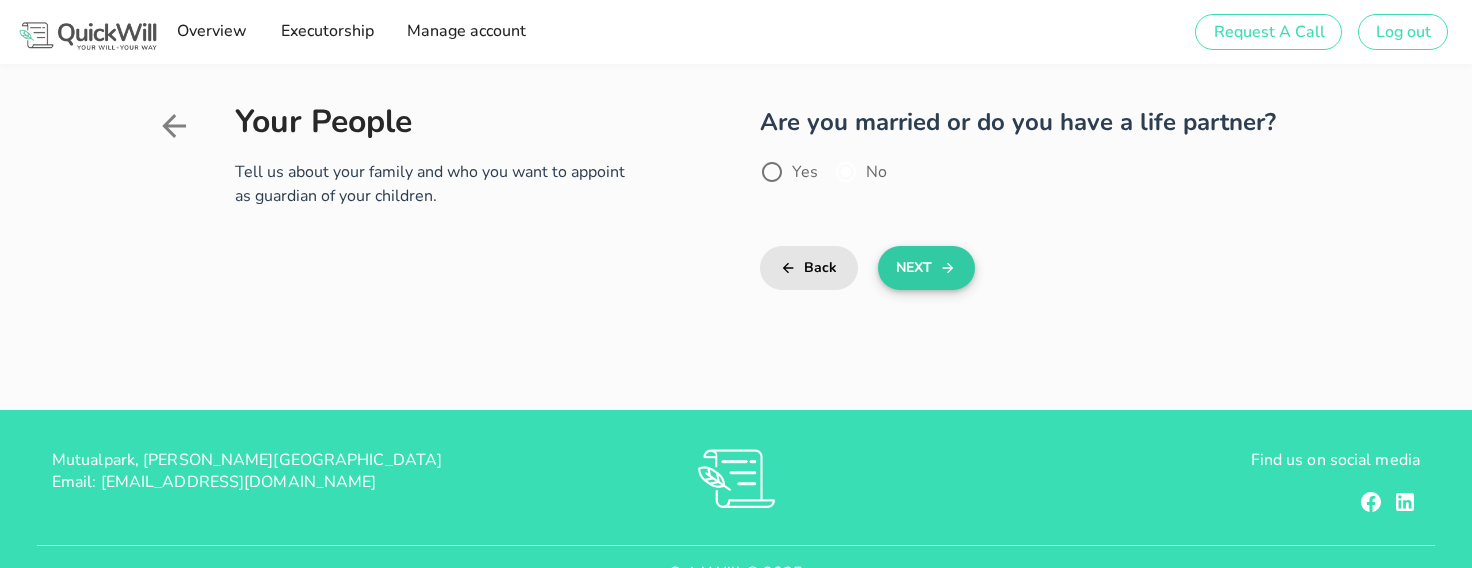 click on "Next" at bounding box center [926, 268] 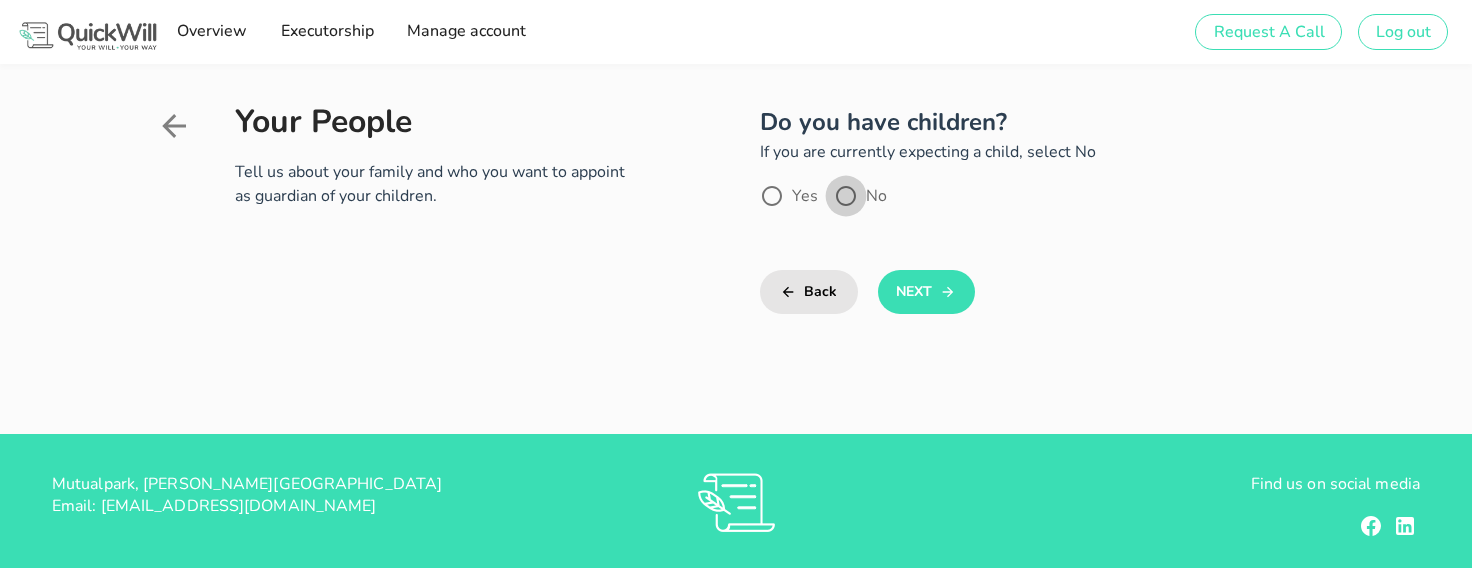 click at bounding box center [846, 196] 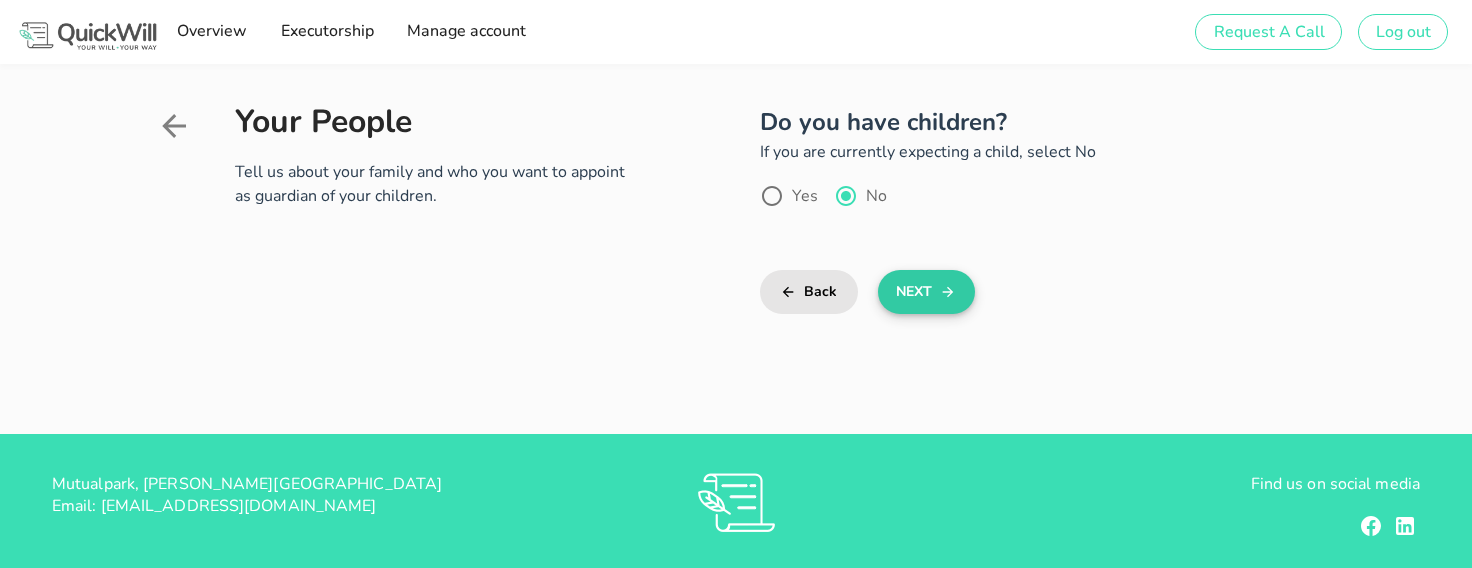 click on "Next" at bounding box center [926, 292] 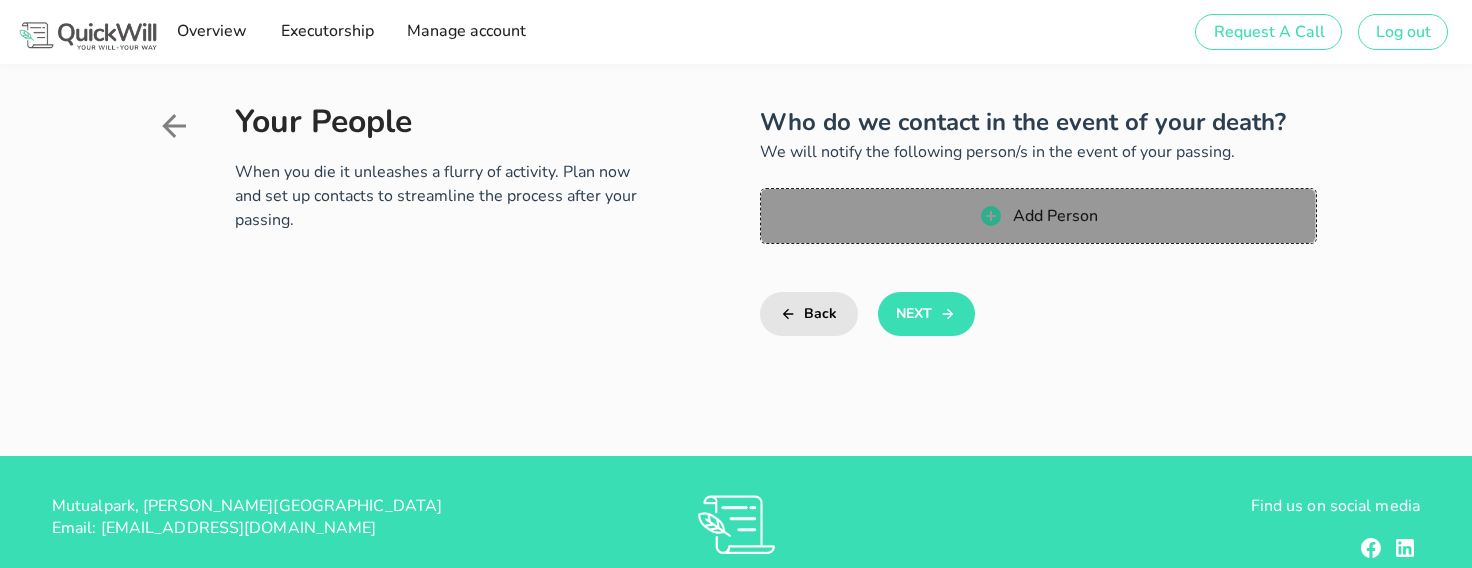 click on "Add Person" at bounding box center (1038, 216) 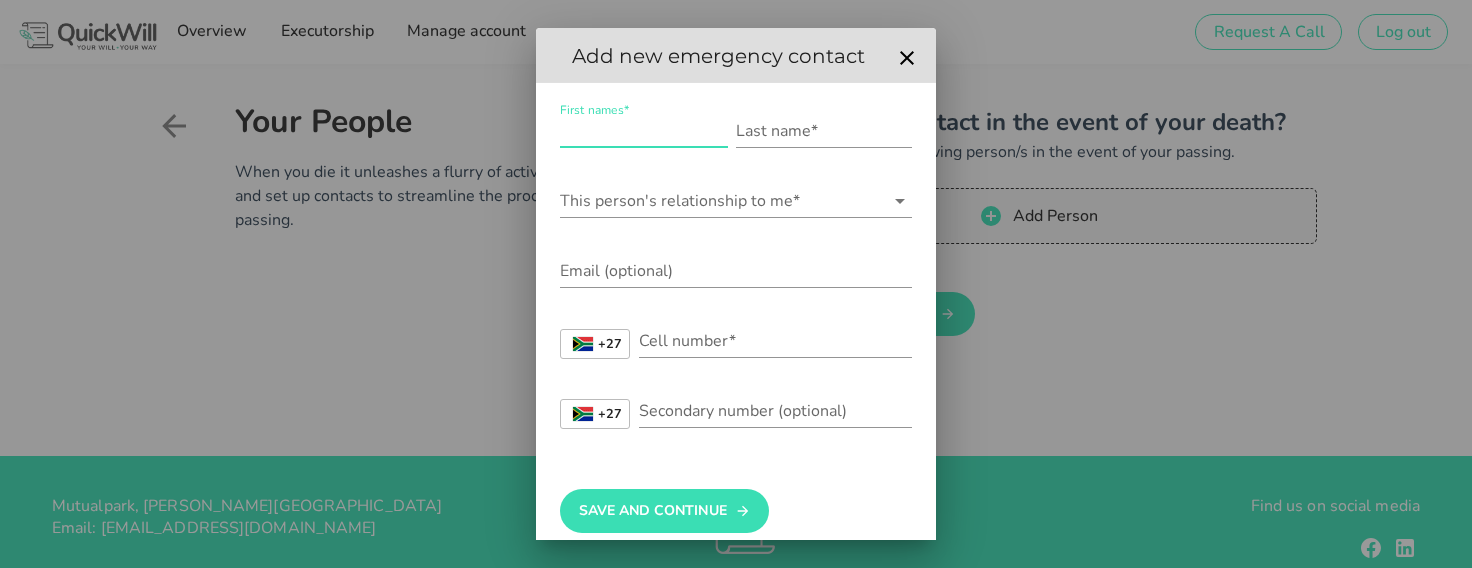 click on "First names*" at bounding box center [644, 131] 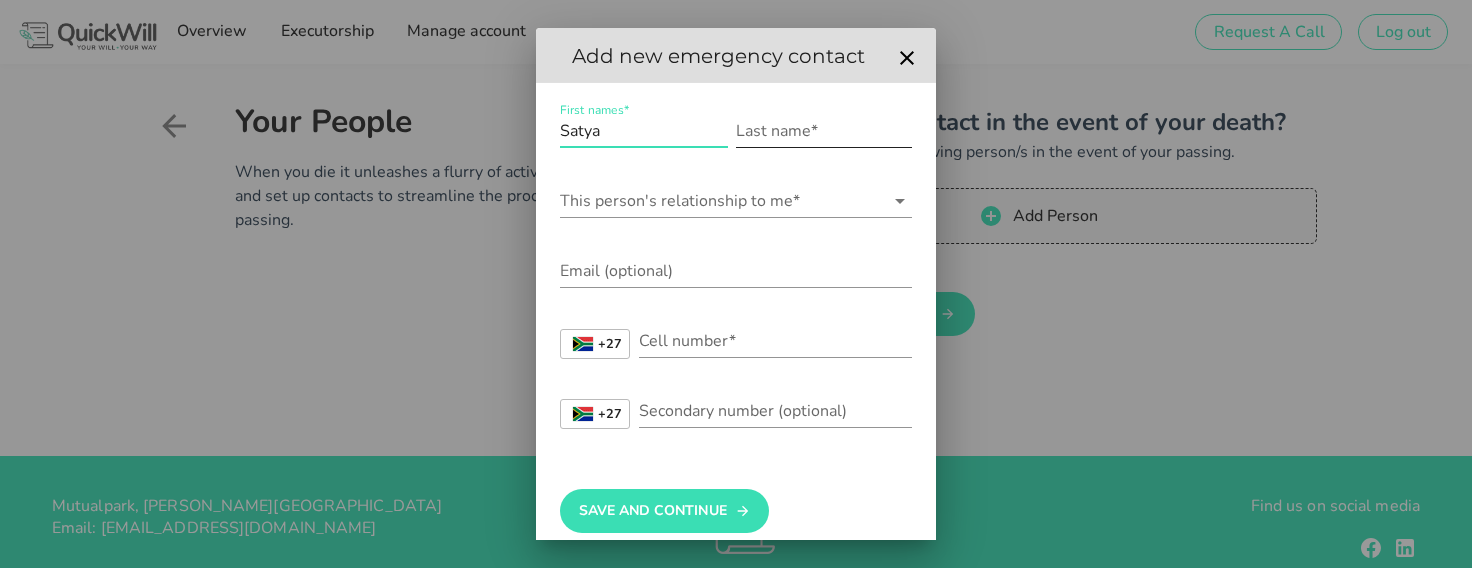 type on "Satya" 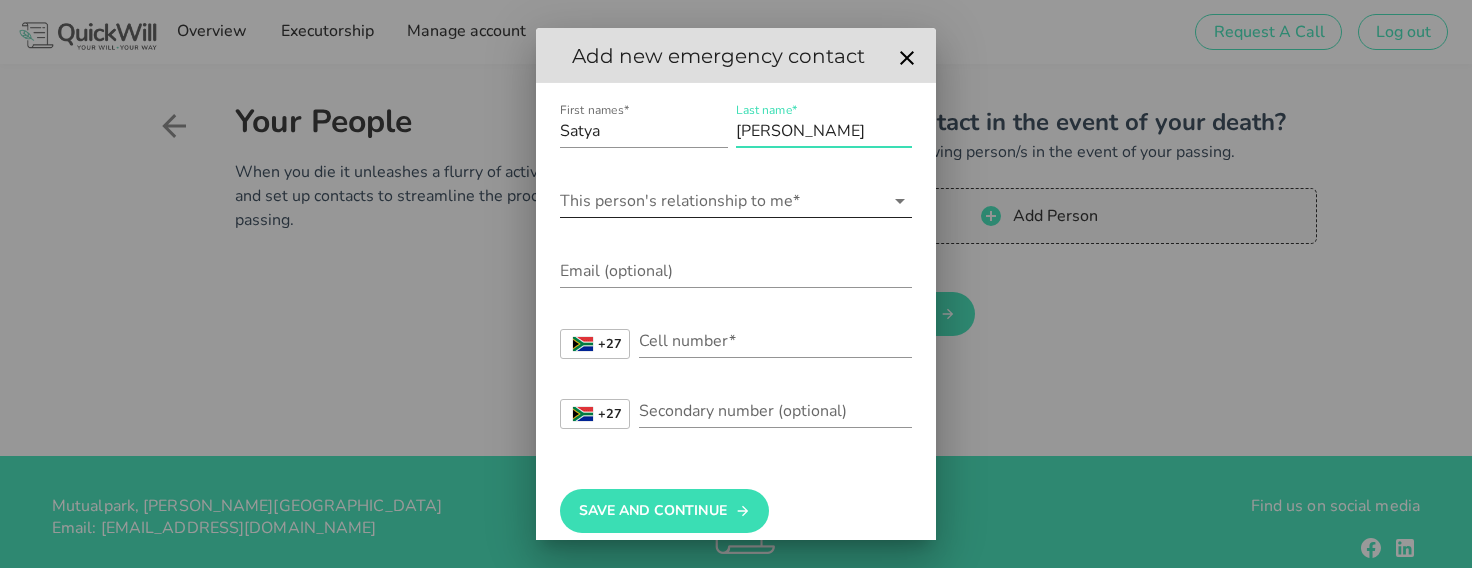 type on "[PERSON_NAME]" 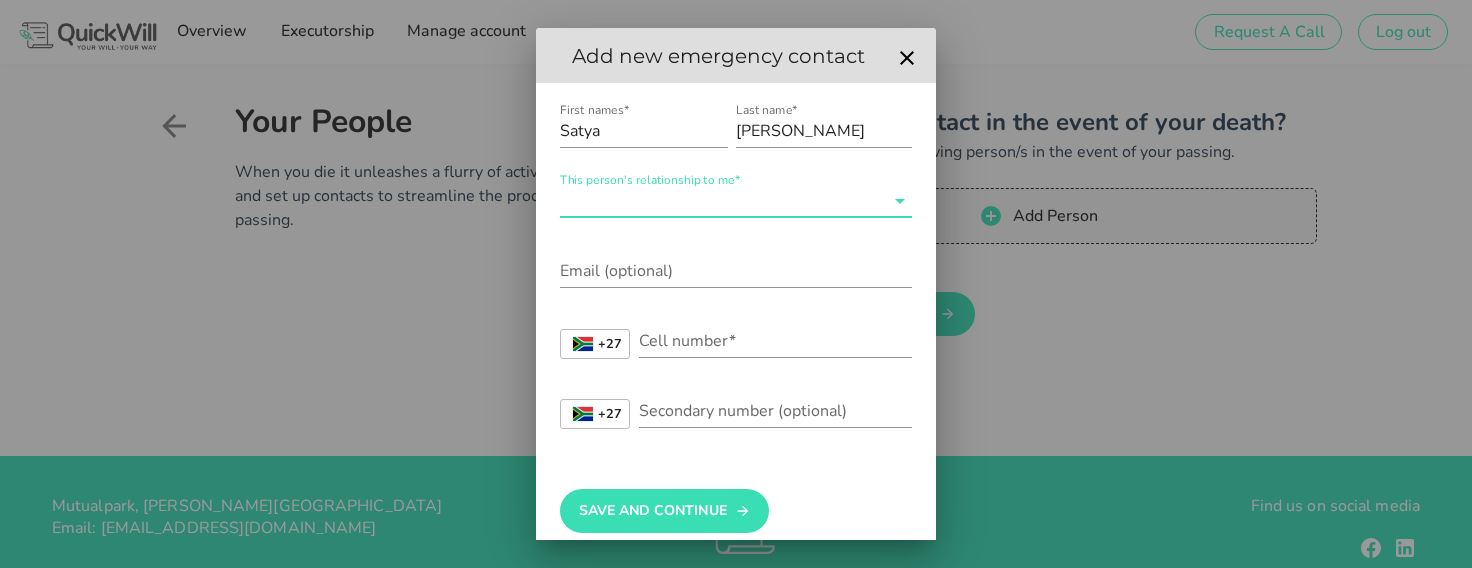 click on "This person's relationship to me*" at bounding box center (722, 201) 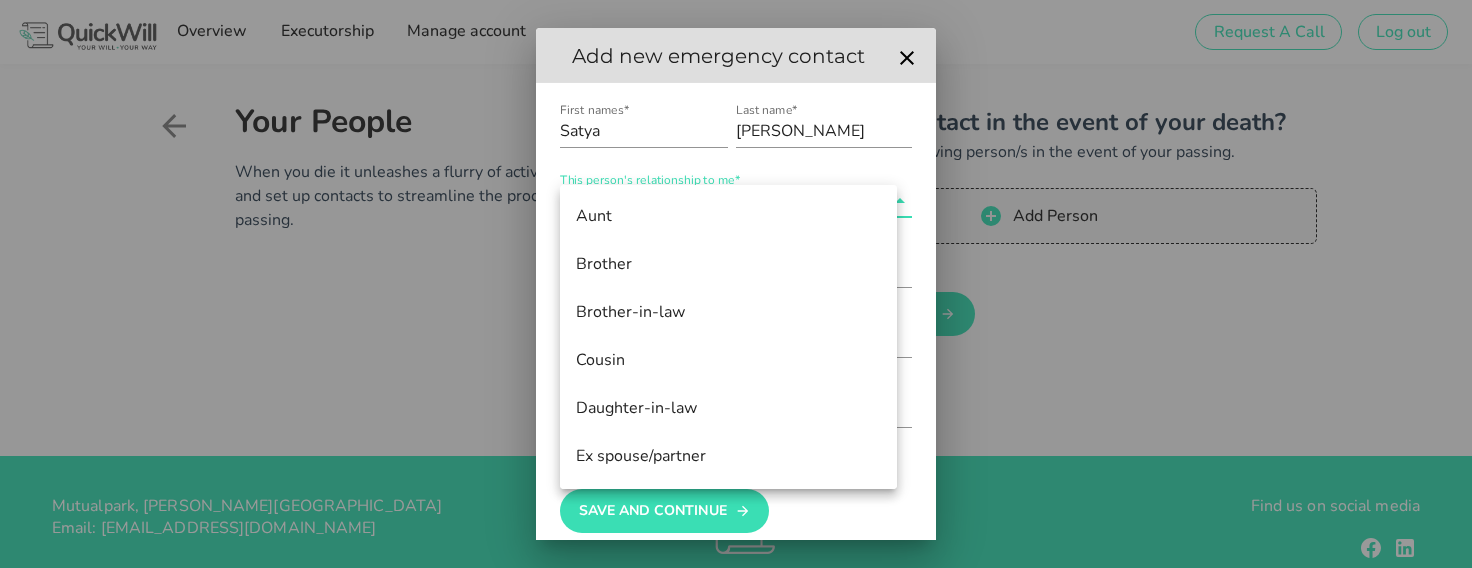 click on "First names* [PERSON_NAME]   Last name* [PERSON_NAME]   This person's relationship to me*       Email (optional)       +27     [GEOGRAPHIC_DATA]
+27
[GEOGRAPHIC_DATA]
+44
[GEOGRAPHIC_DATA] (‫[GEOGRAPHIC_DATA]‬‎)
+93
[GEOGRAPHIC_DATA] ([GEOGRAPHIC_DATA])
+355
[GEOGRAPHIC_DATA] (‫[GEOGRAPHIC_DATA]‬‎)
+213
[US_STATE]
+1684
[GEOGRAPHIC_DATA]
+376
[GEOGRAPHIC_DATA]
+244
[GEOGRAPHIC_DATA]
+1264
[GEOGRAPHIC_DATA]
+1268
[GEOGRAPHIC_DATA]
+54
[GEOGRAPHIC_DATA] ([GEOGRAPHIC_DATA])
+374
[GEOGRAPHIC_DATA]
+297
[GEOGRAPHIC_DATA]
+61
[GEOGRAPHIC_DATA] ([GEOGRAPHIC_DATA])
+43
[GEOGRAPHIC_DATA] ([GEOGRAPHIC_DATA])
+994
[GEOGRAPHIC_DATA]
+1242
[GEOGRAPHIC_DATA] (‫[GEOGRAPHIC_DATA]‬‎)
+973
[GEOGRAPHIC_DATA] (বাংলাদেশ)     [GEOGRAPHIC_DATA]" at bounding box center [736, 323] 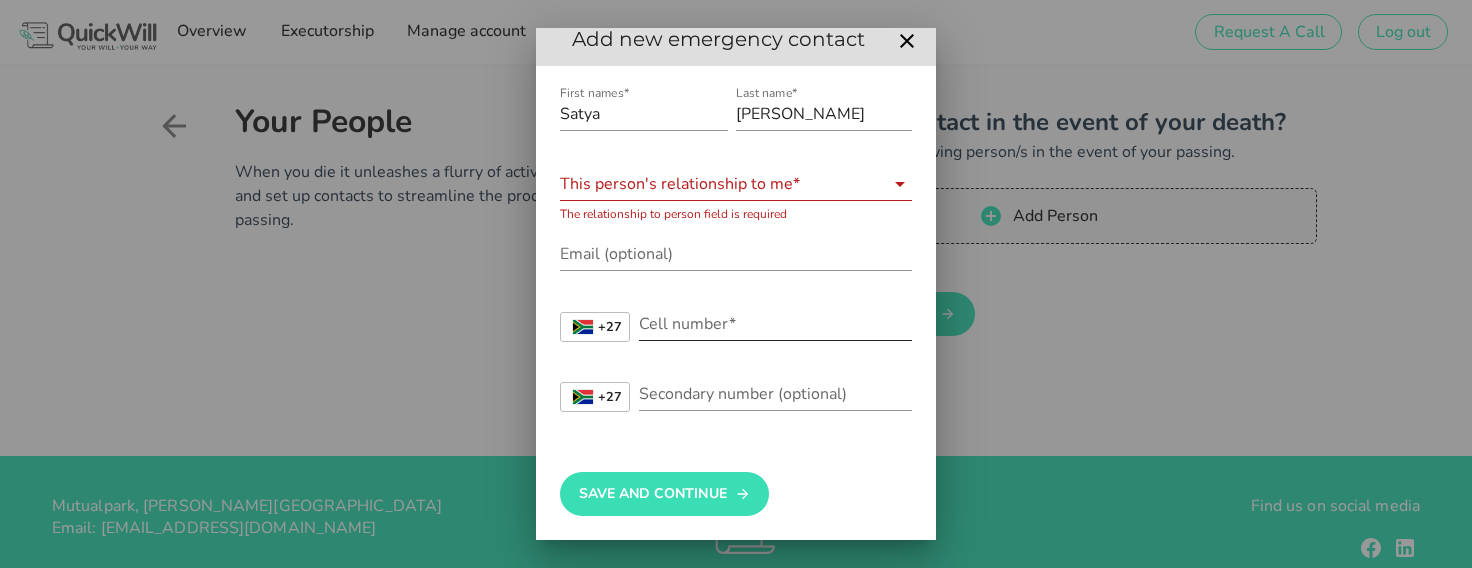 scroll, scrollTop: 24, scrollLeft: 0, axis: vertical 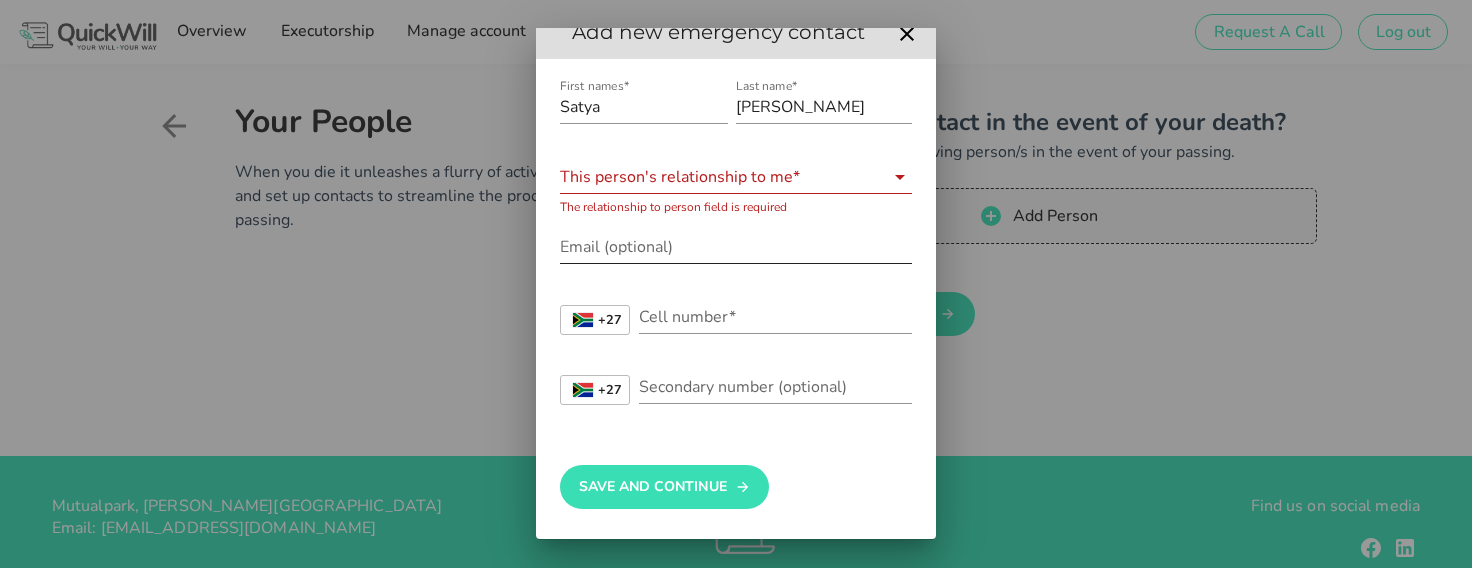 click on "Email (optional)" at bounding box center (736, 247) 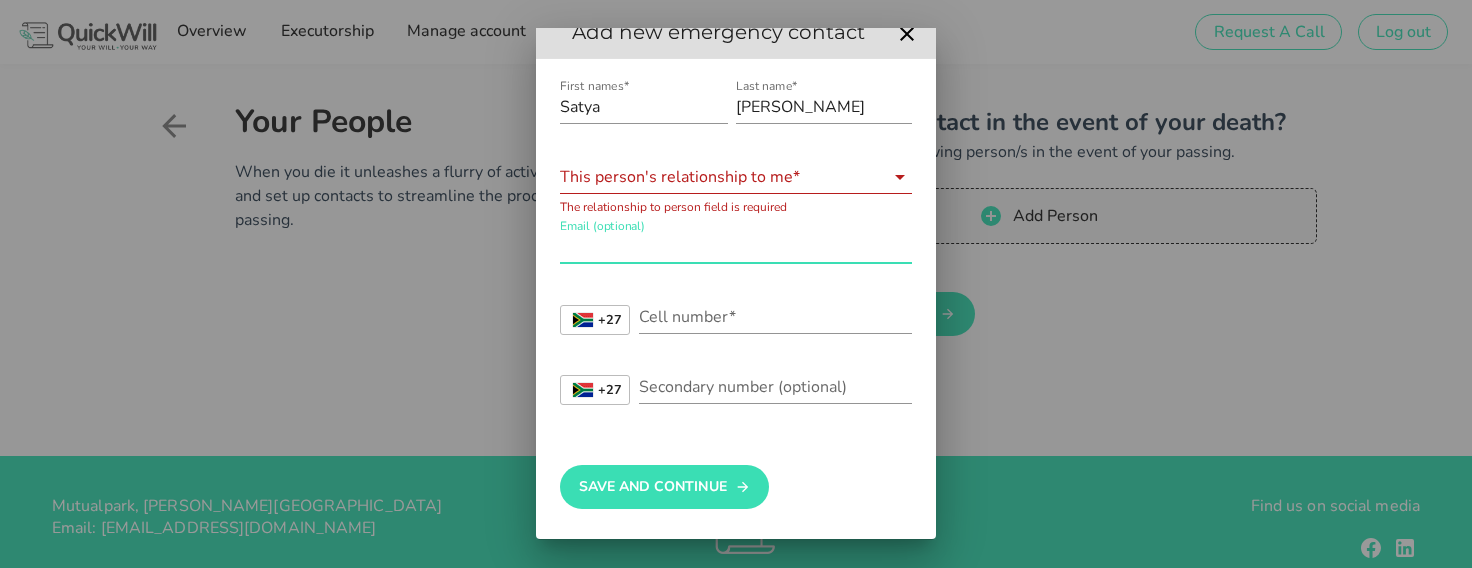 type on "[EMAIL_ADDRESS][DOMAIN_NAME]" 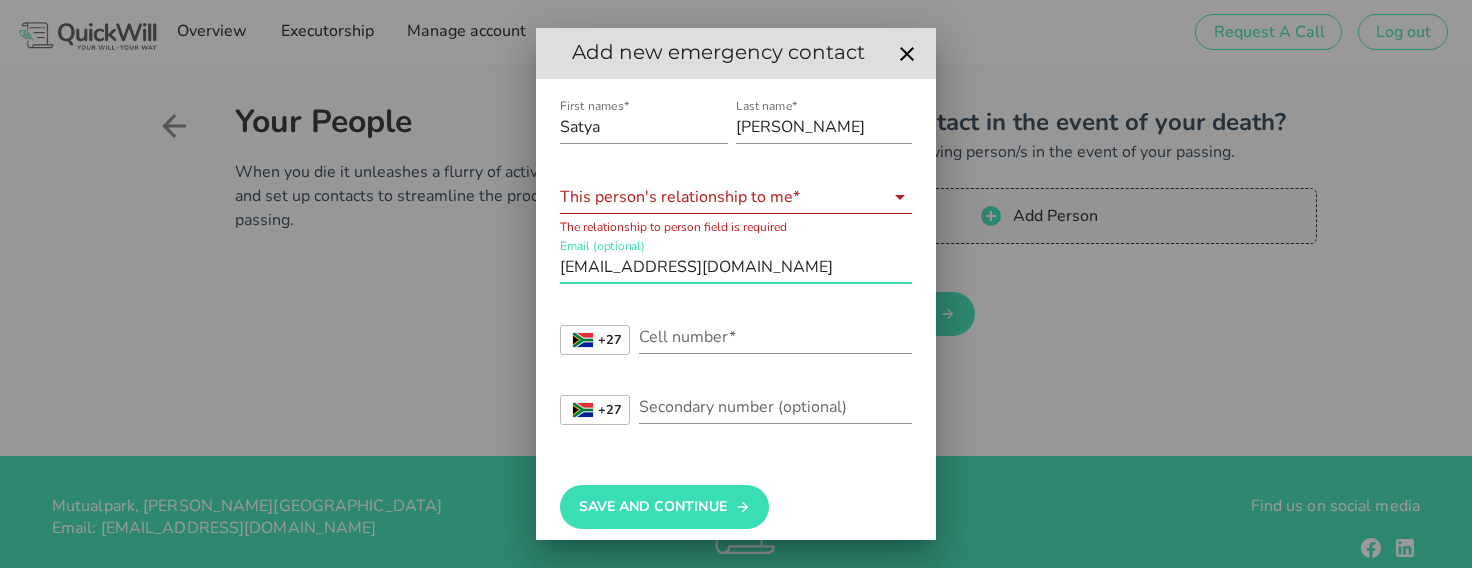 scroll, scrollTop: 0, scrollLeft: 0, axis: both 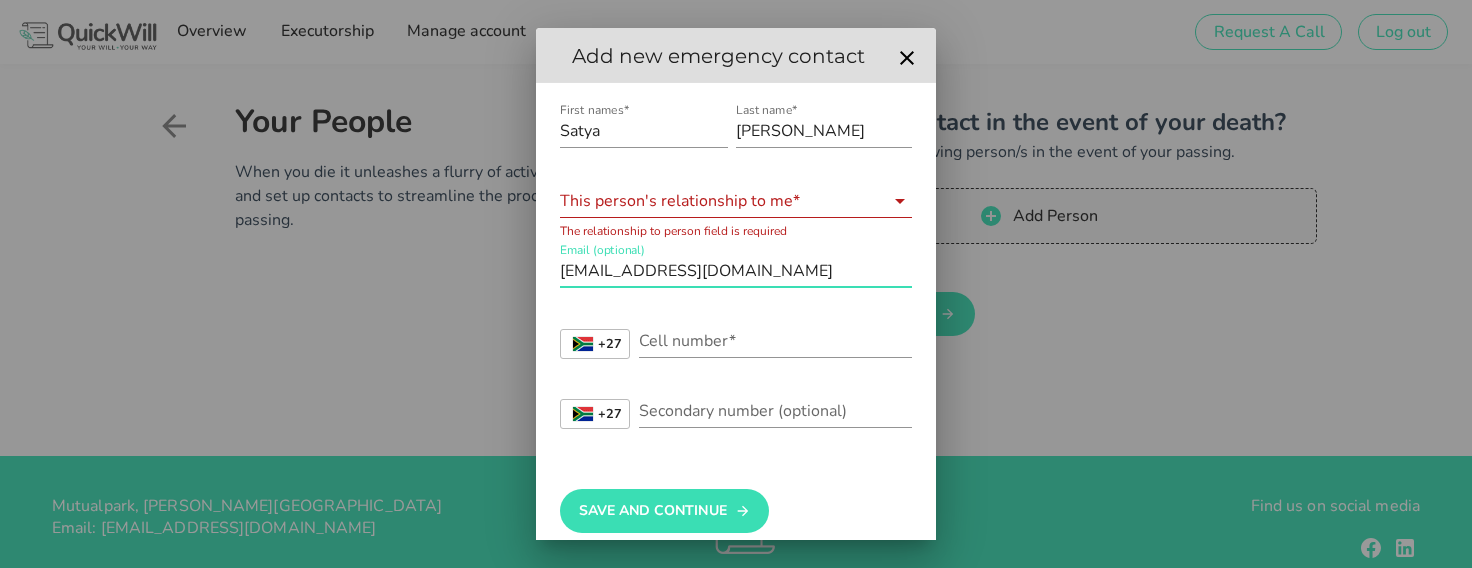 drag, startPoint x: 754, startPoint y: 269, endPoint x: 529, endPoint y: 270, distance: 225.00223 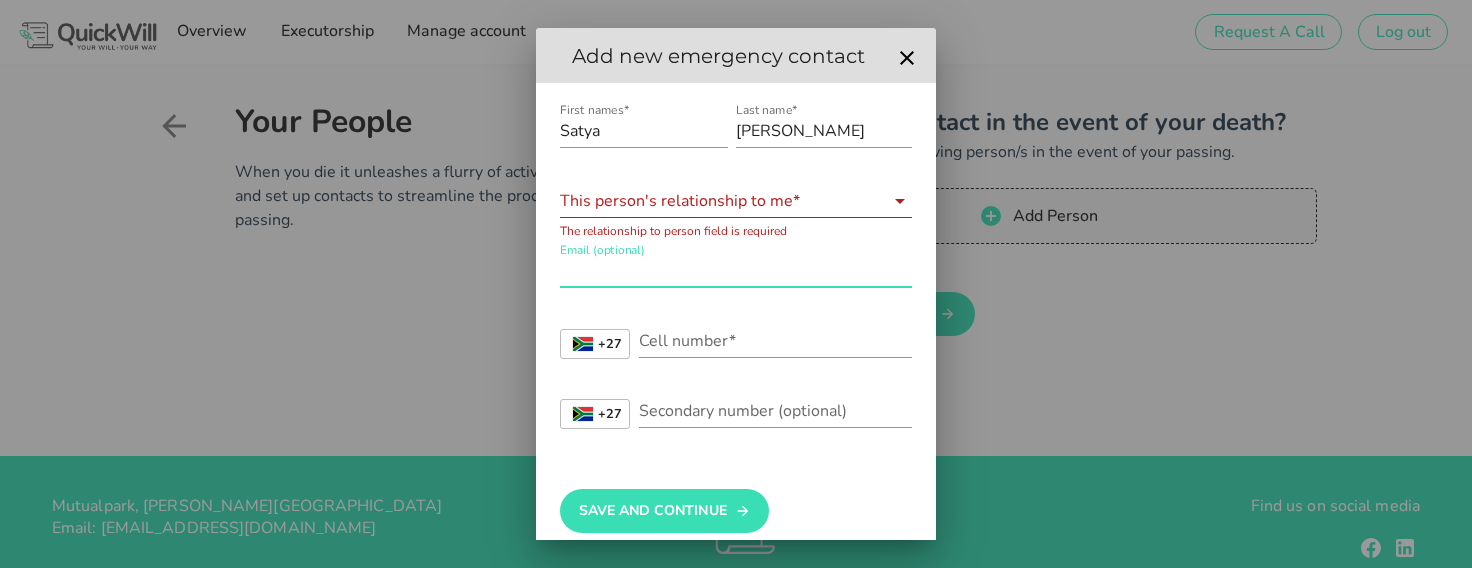 type 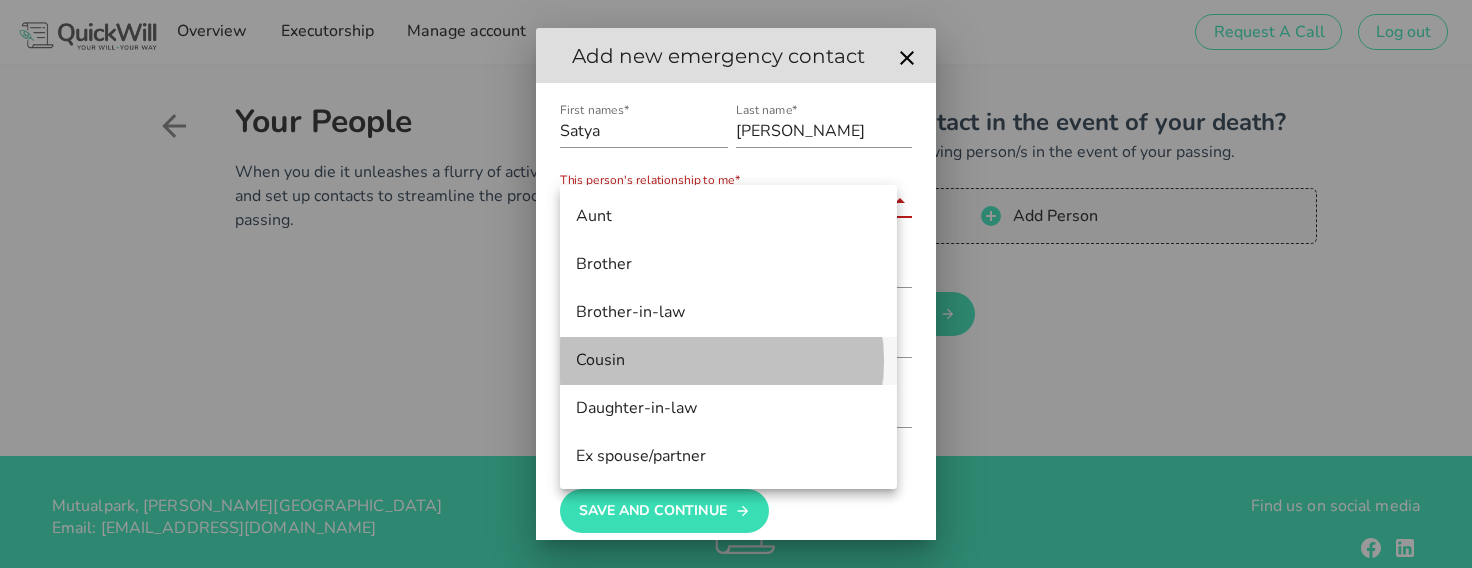 click on "Cousin" at bounding box center (728, 360) 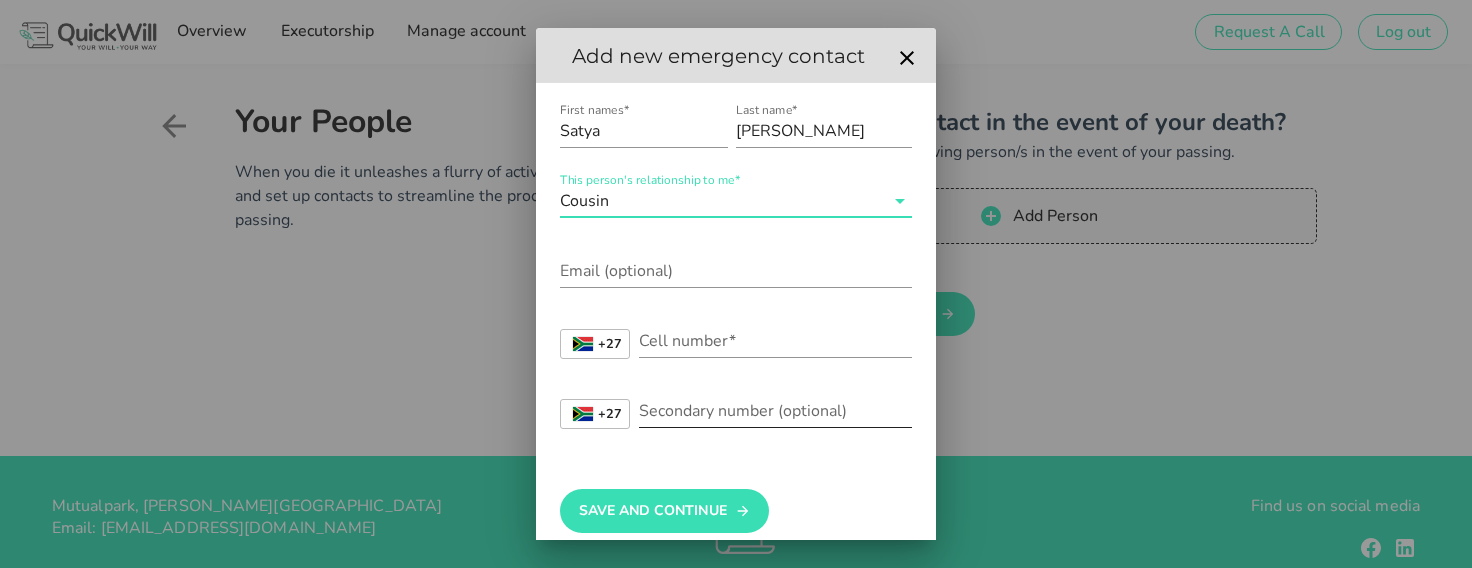 scroll, scrollTop: 24, scrollLeft: 0, axis: vertical 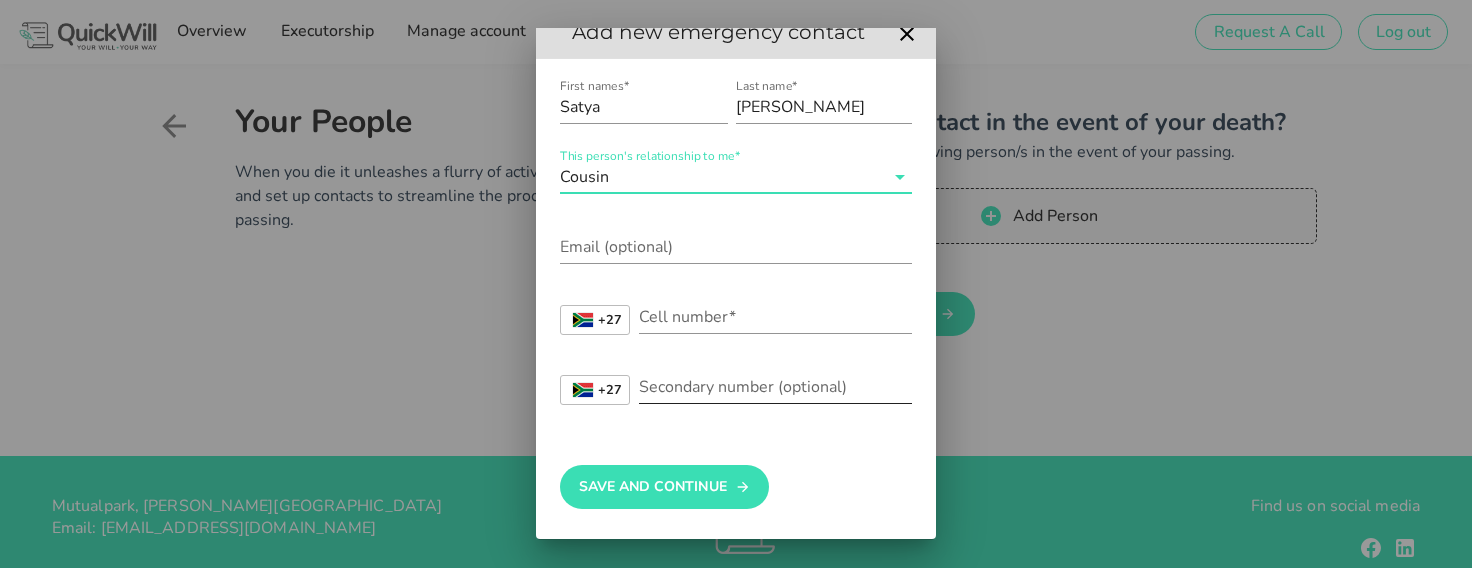 click on "Secondary number (optional)" at bounding box center (775, 387) 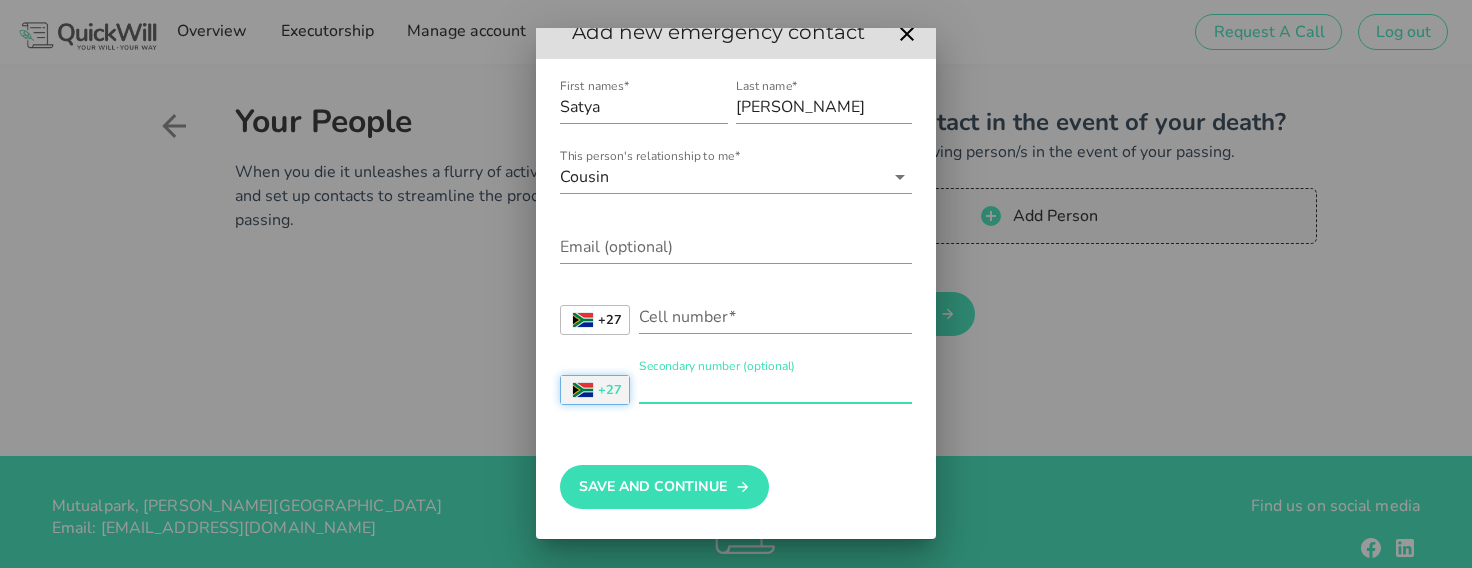 click on "+27" at bounding box center [610, 390] 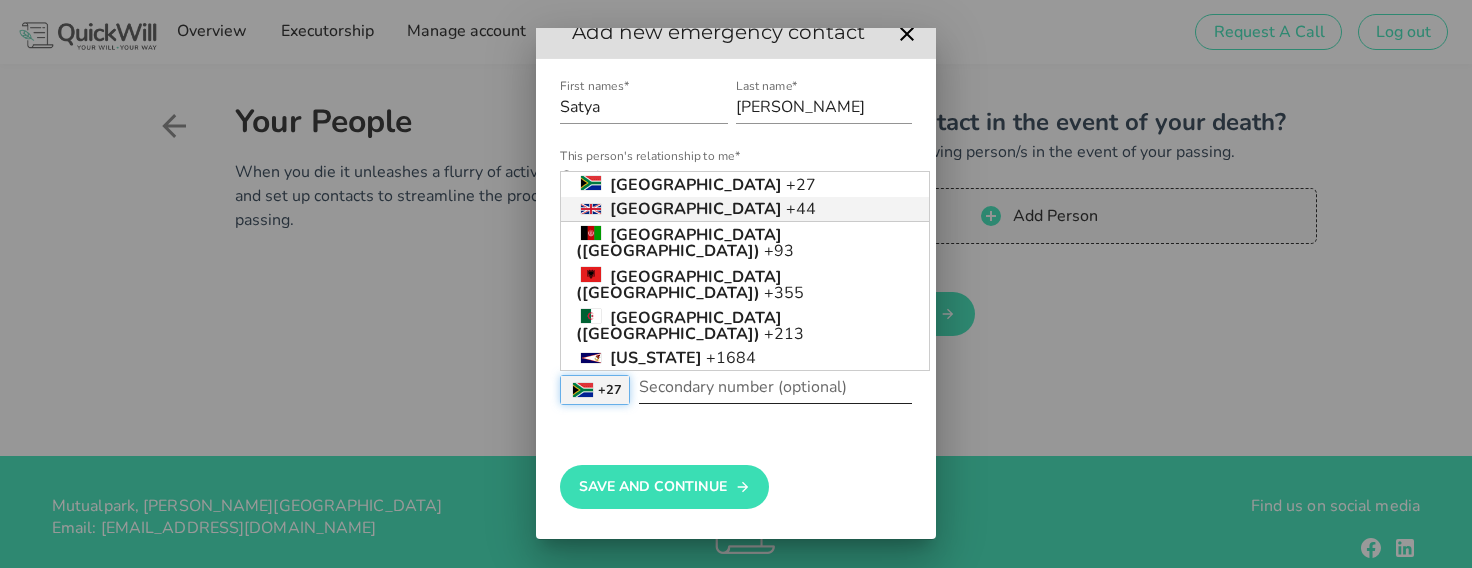 click on "[GEOGRAPHIC_DATA]" at bounding box center (696, 209) 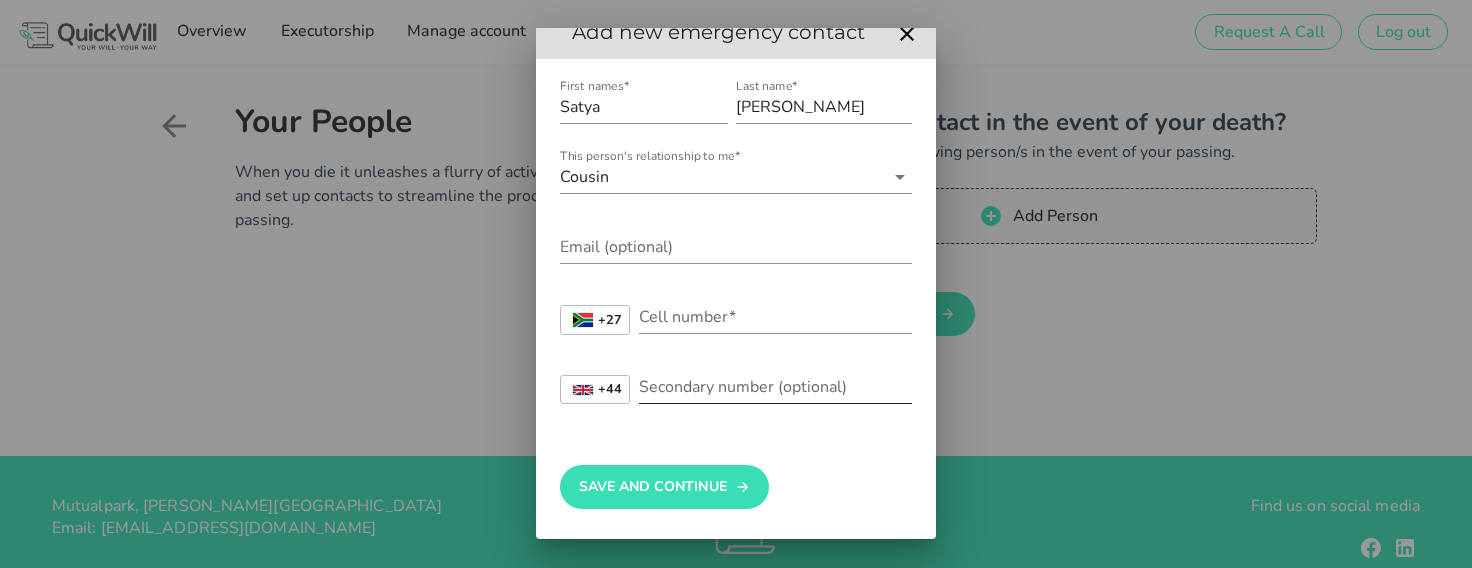 click on "Secondary number (optional)" at bounding box center [775, 387] 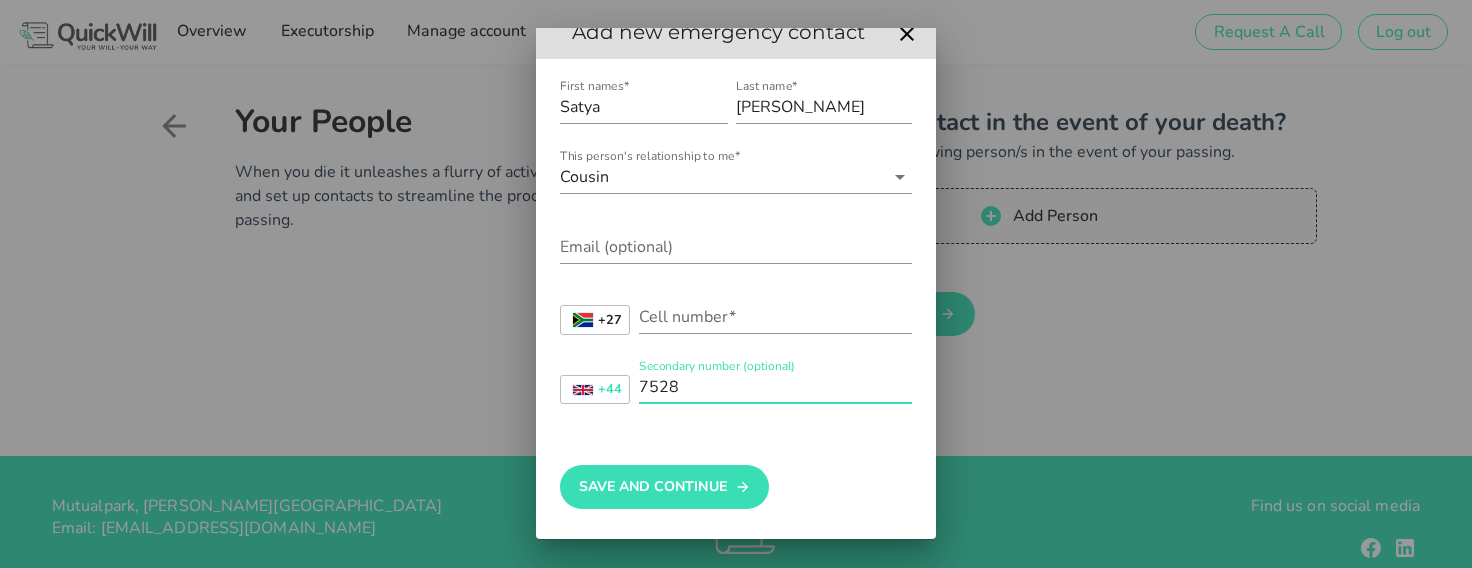 click on "7528" at bounding box center (775, 387) 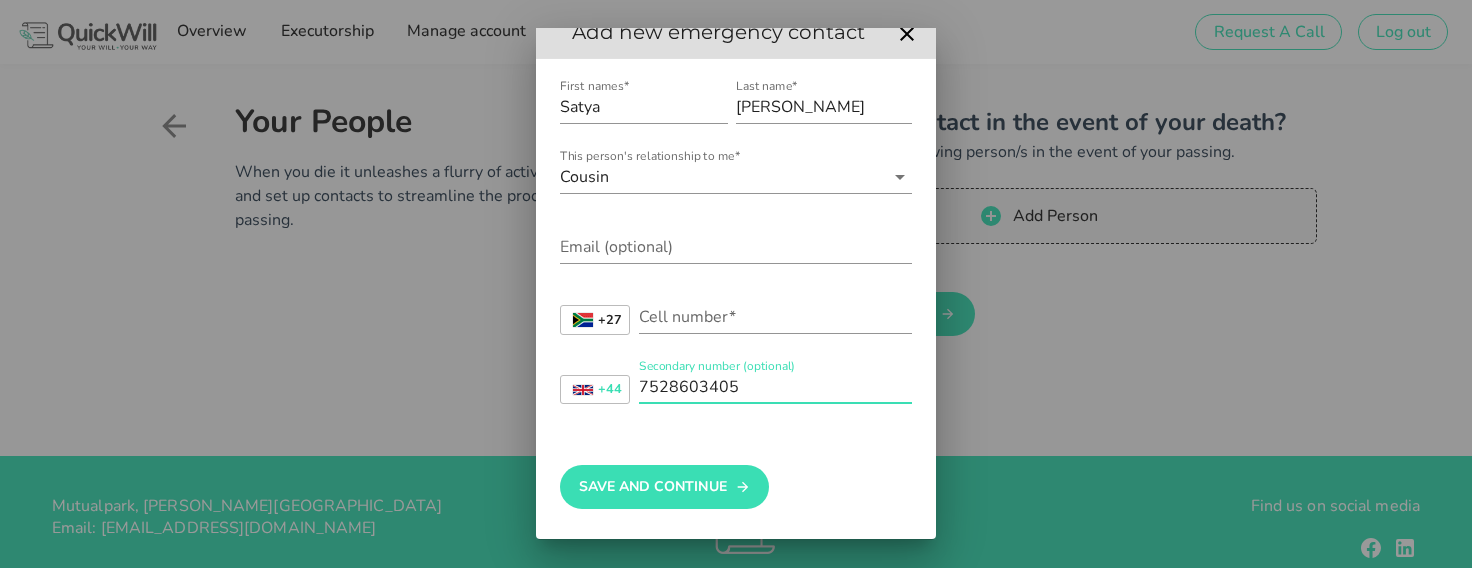 scroll, scrollTop: 0, scrollLeft: 0, axis: both 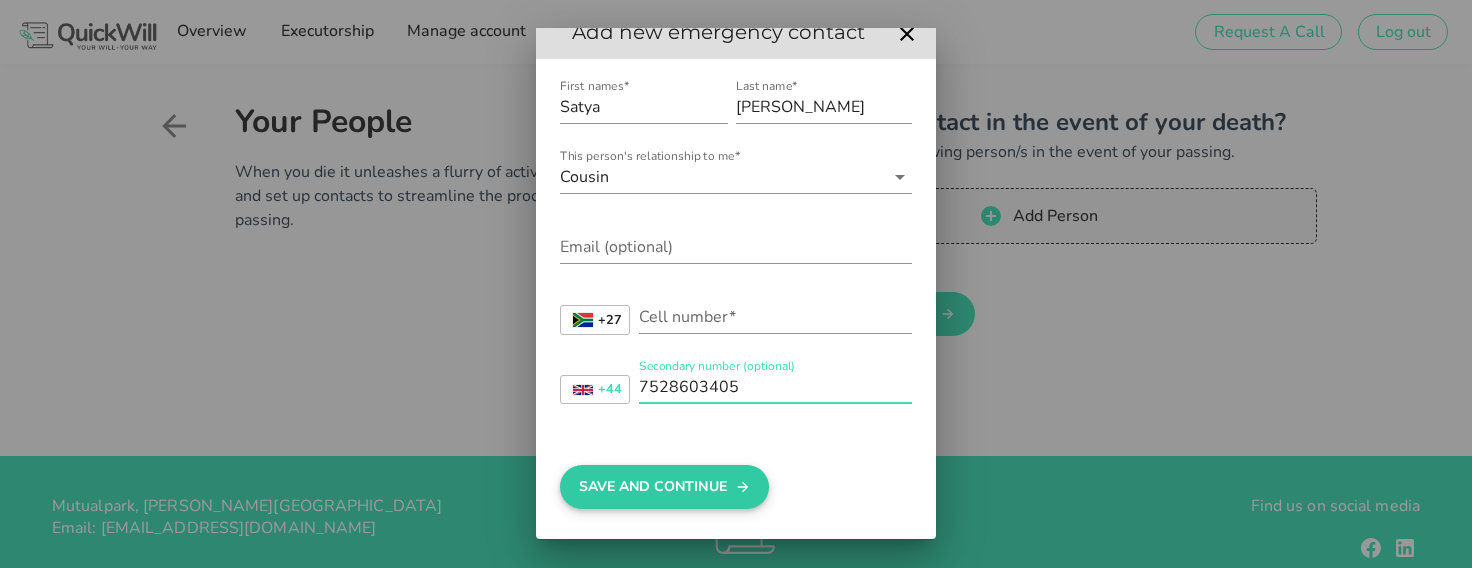 type on "7528603405" 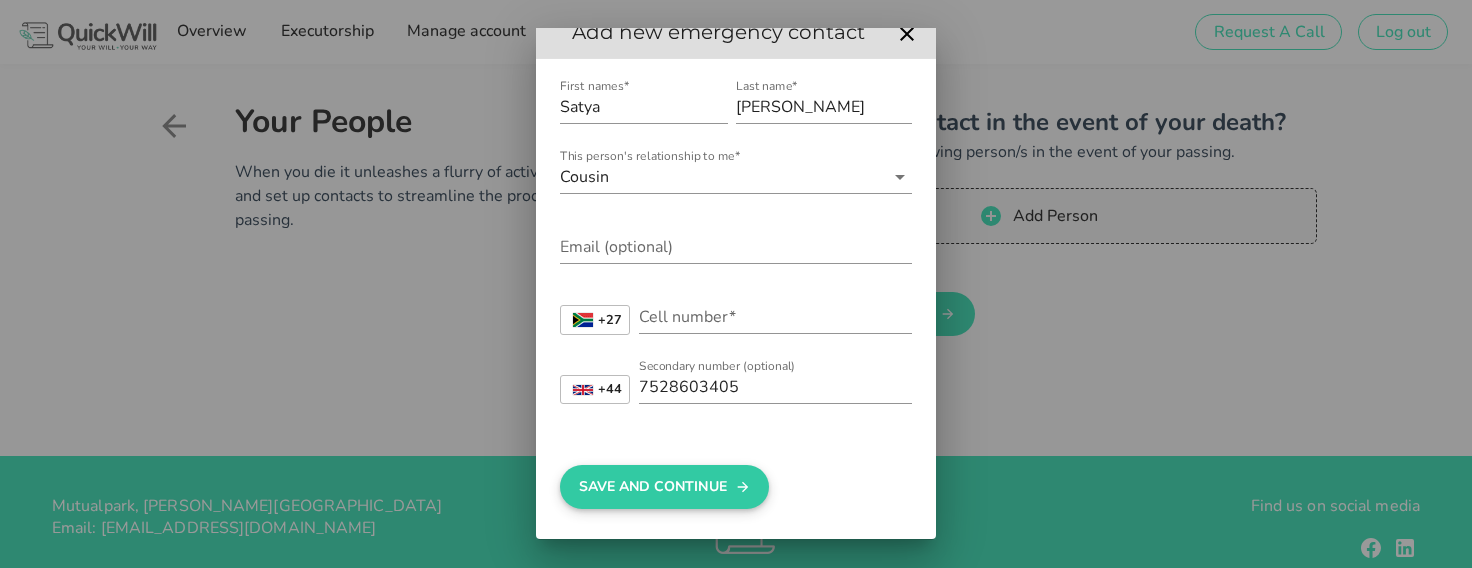 scroll, scrollTop: 0, scrollLeft: 0, axis: both 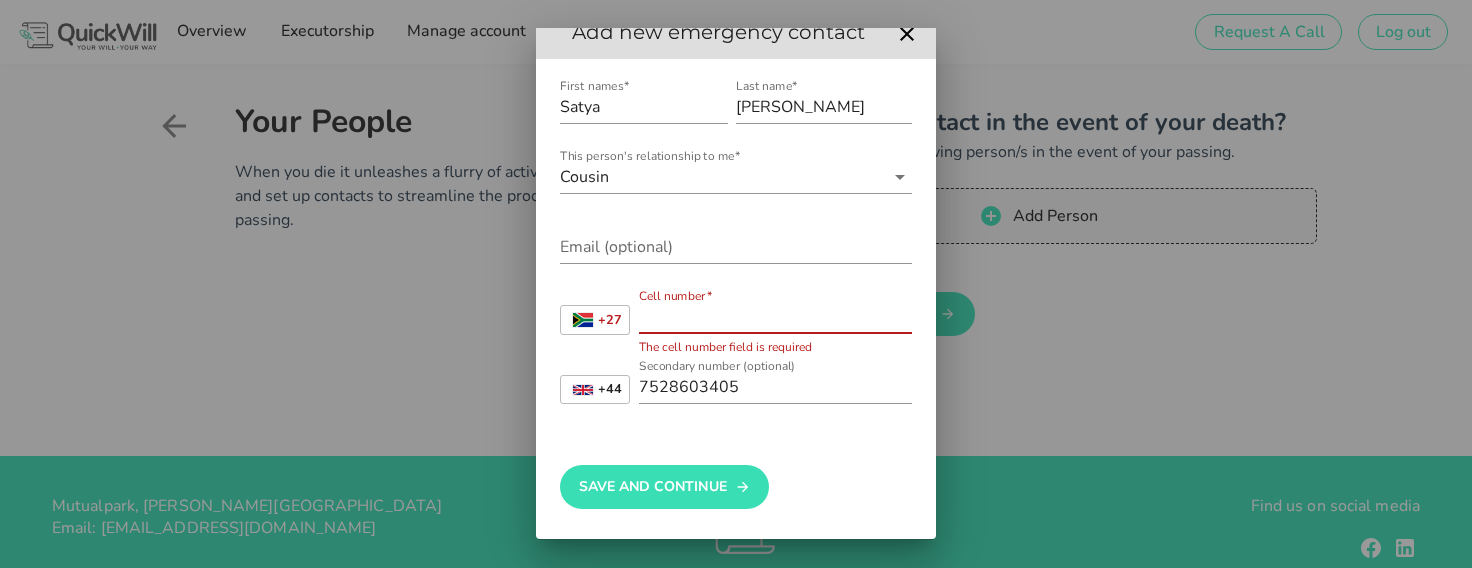 click on "Cell number*" at bounding box center [775, 317] 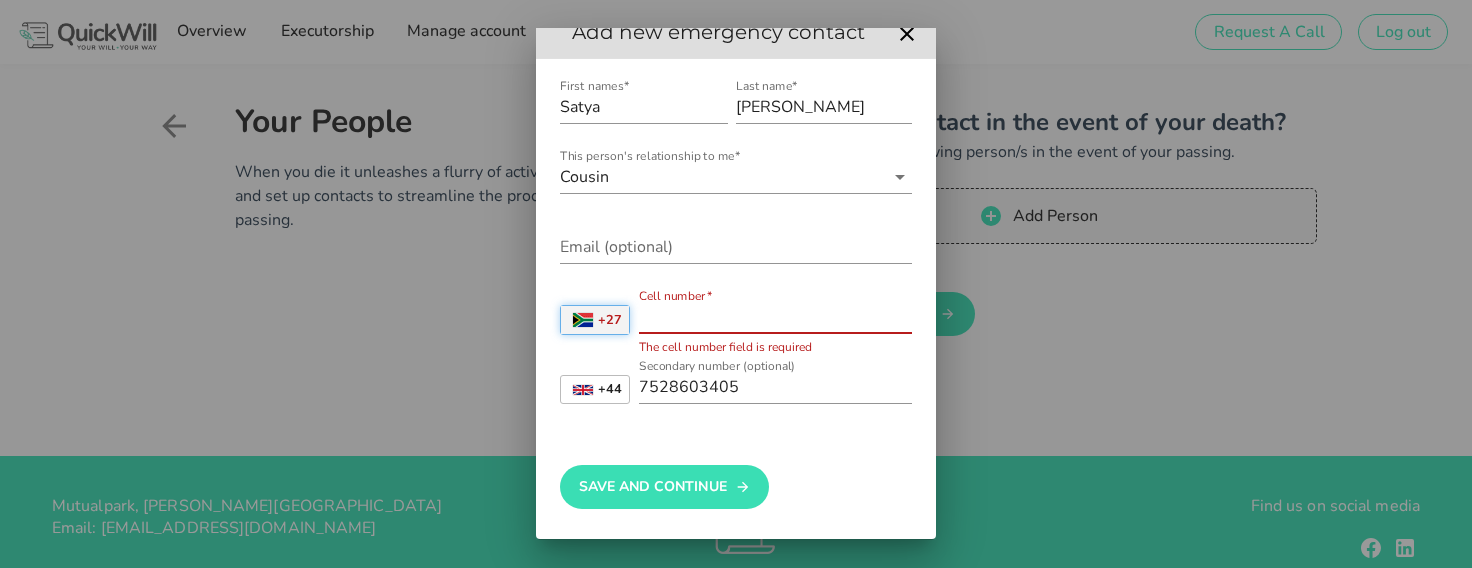 click on "+27" at bounding box center (595, 320) 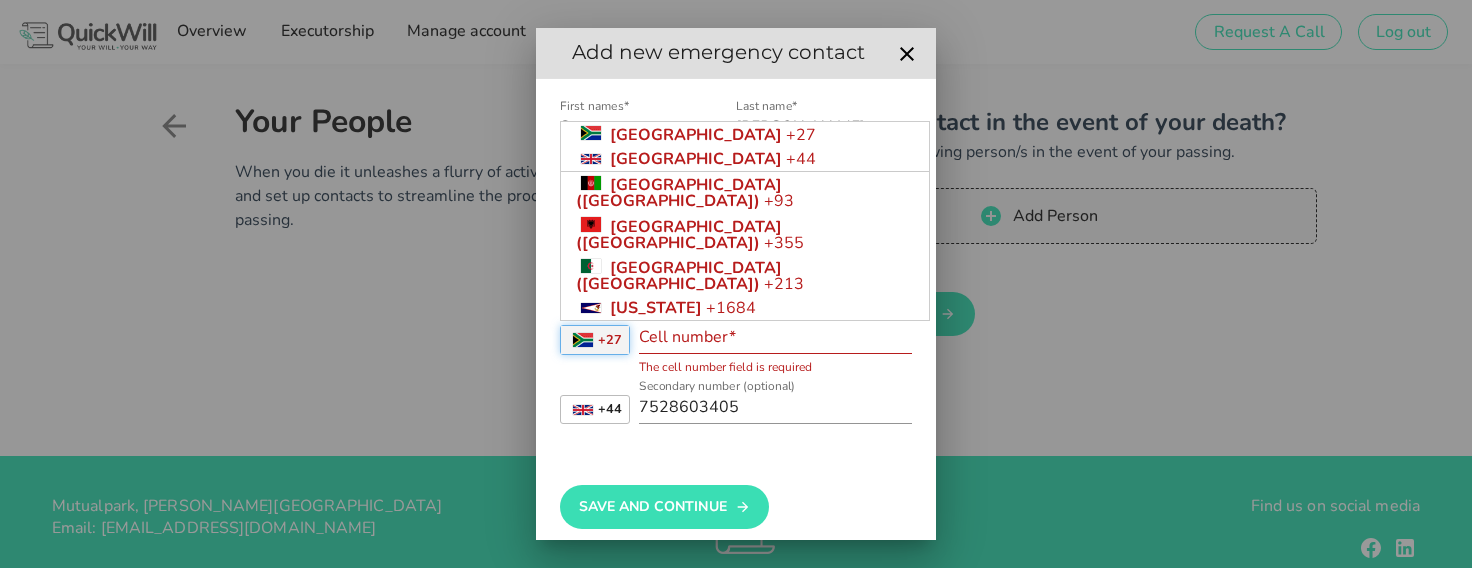 scroll, scrollTop: 3, scrollLeft: 0, axis: vertical 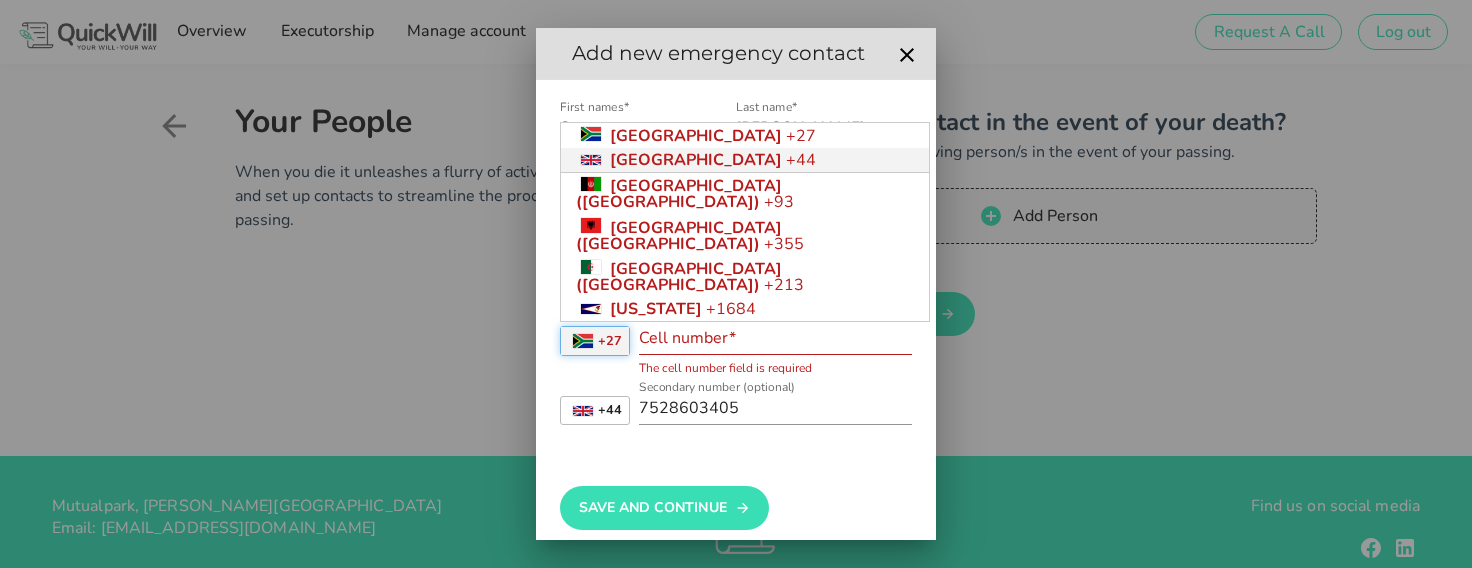 click on "[GEOGRAPHIC_DATA]" at bounding box center (696, 160) 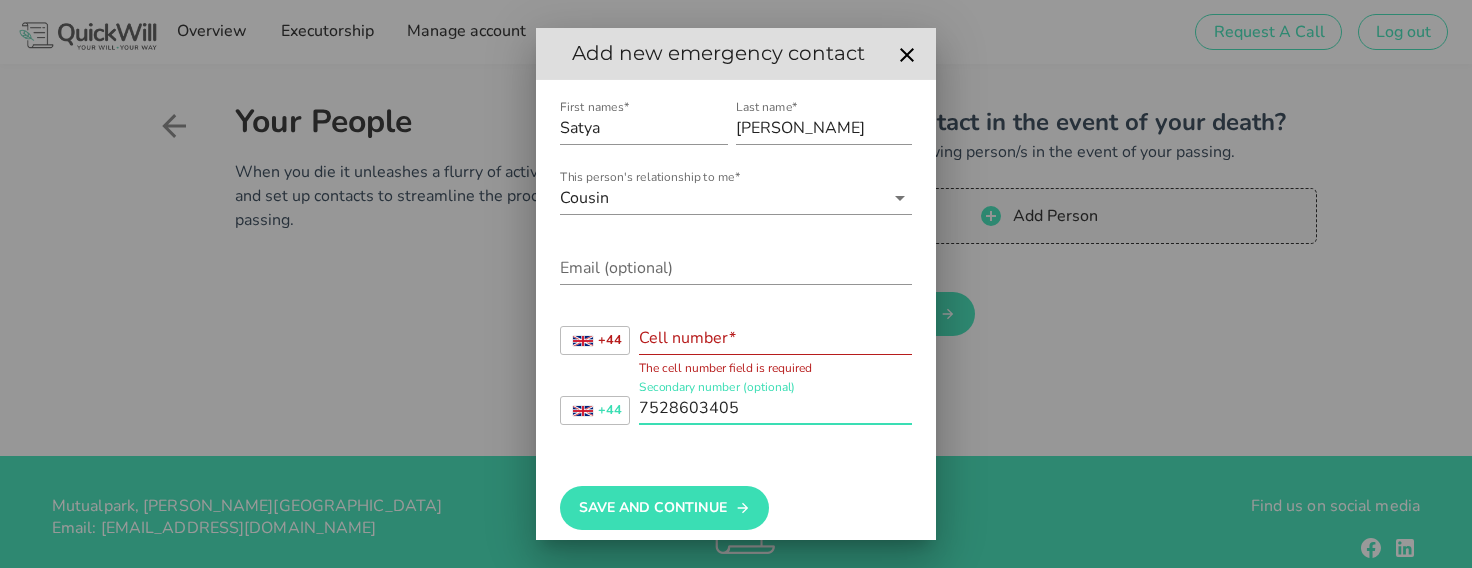 drag, startPoint x: 757, startPoint y: 407, endPoint x: 634, endPoint y: 404, distance: 123.03658 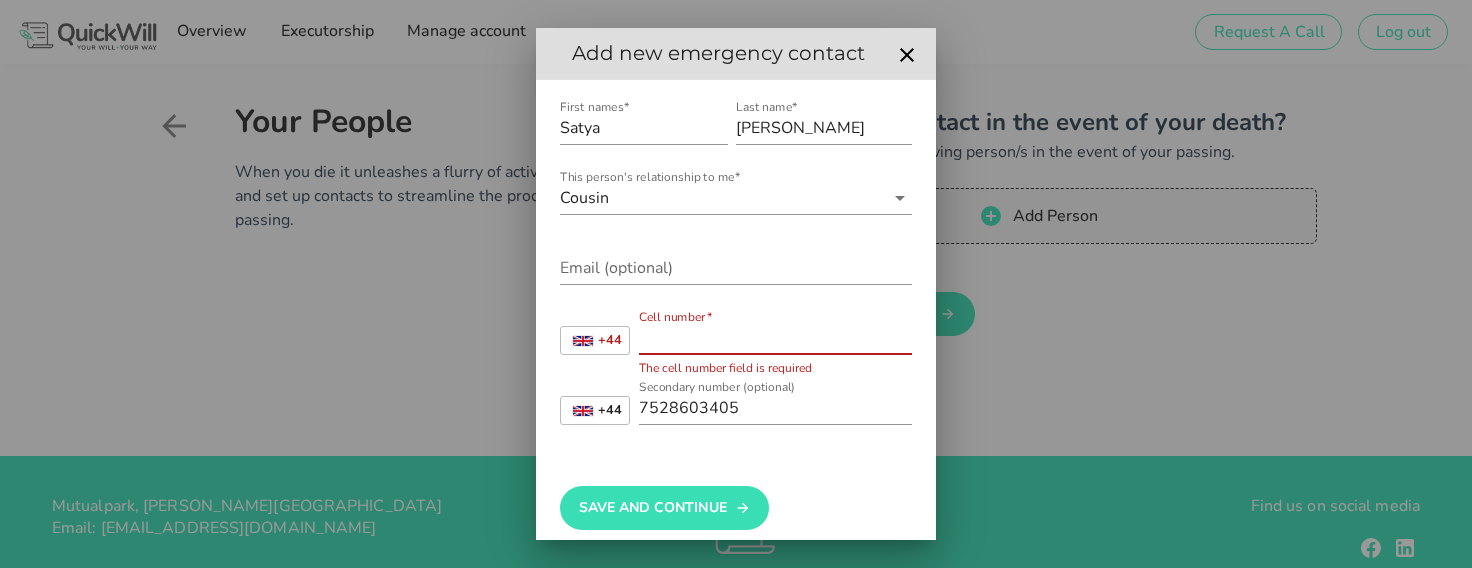 paste on "7528603405" 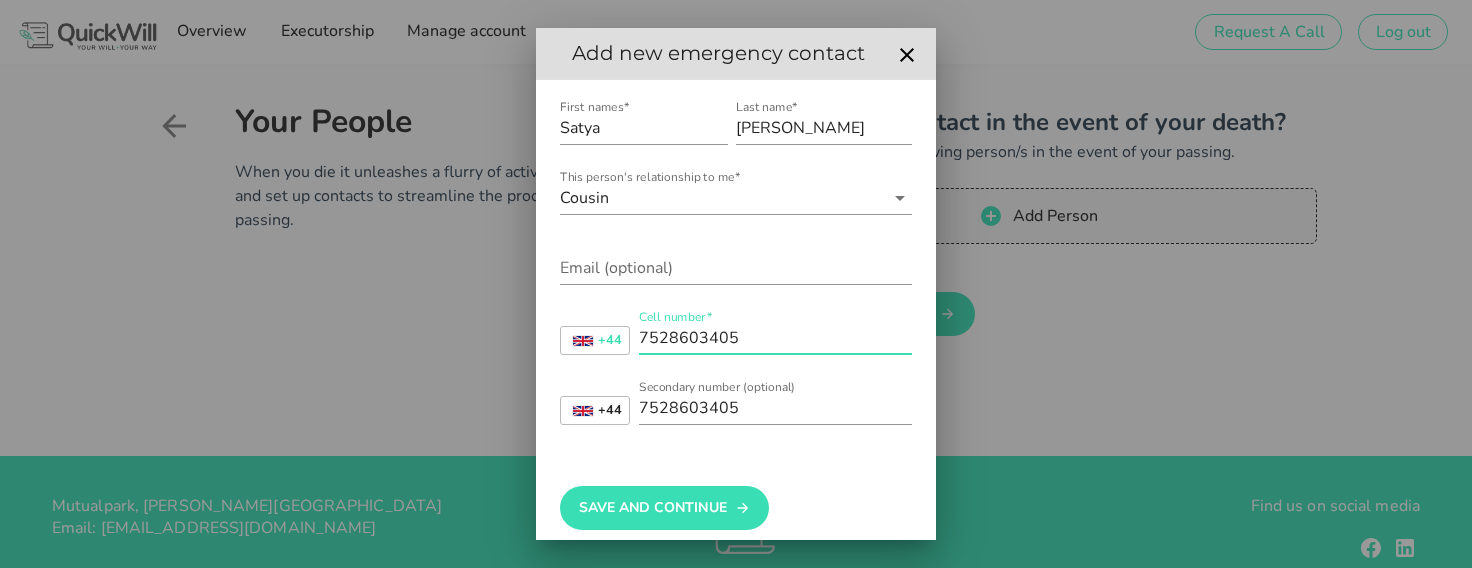 type on "7528603405" 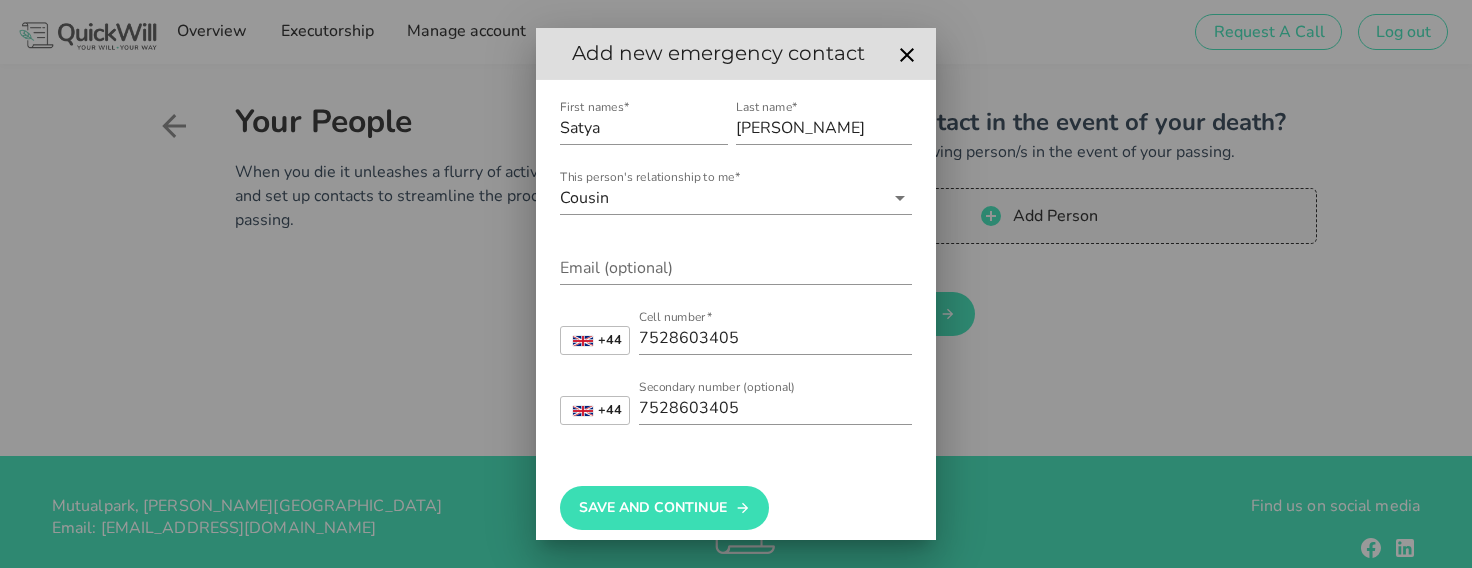 click on "Save And Continue" at bounding box center (736, 495) 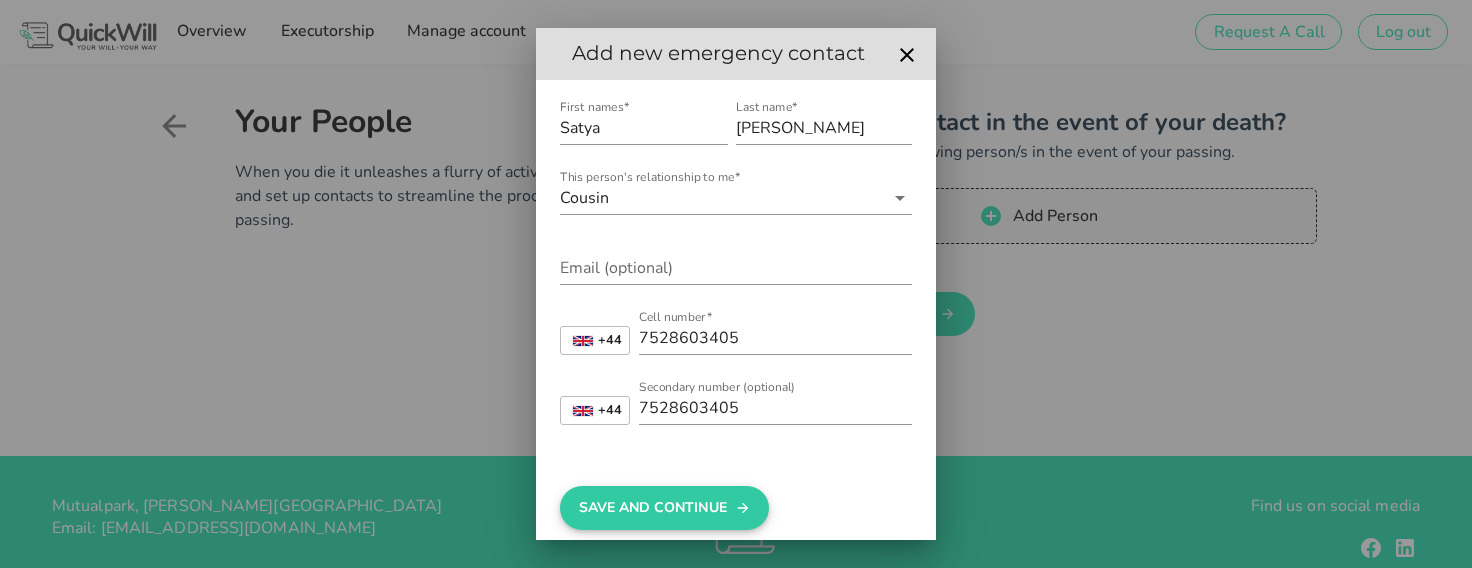 click on "Save And Continue" at bounding box center (664, 508) 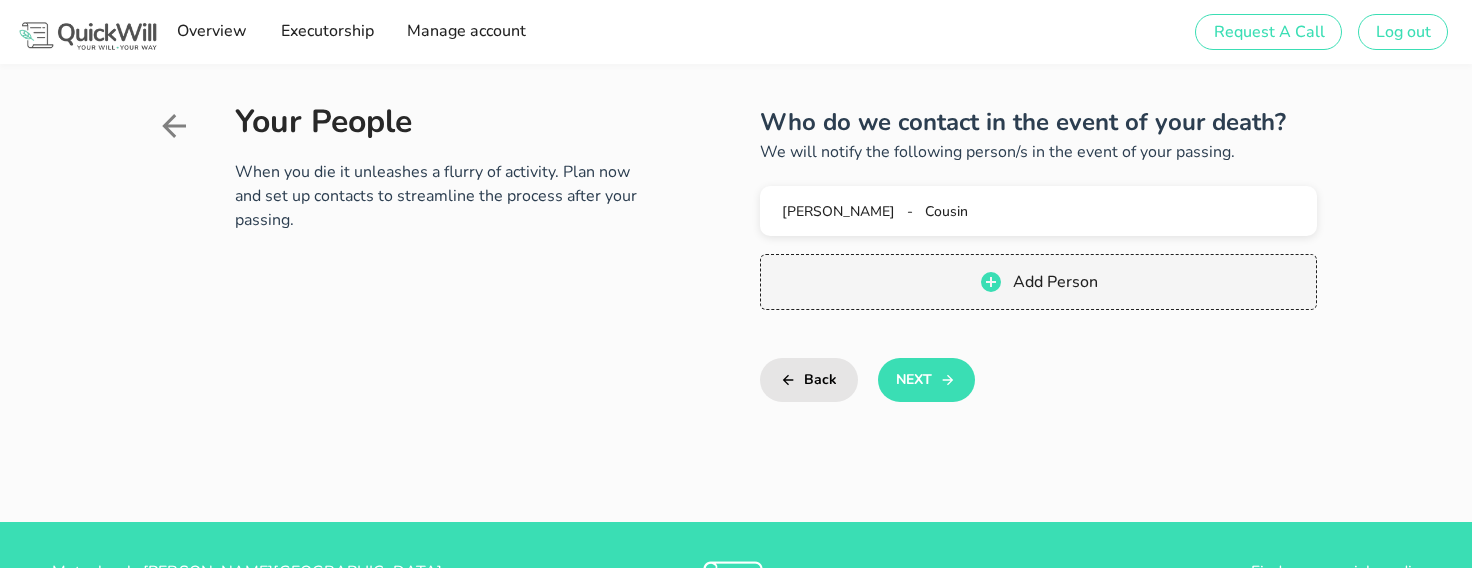 scroll, scrollTop: 0, scrollLeft: 0, axis: both 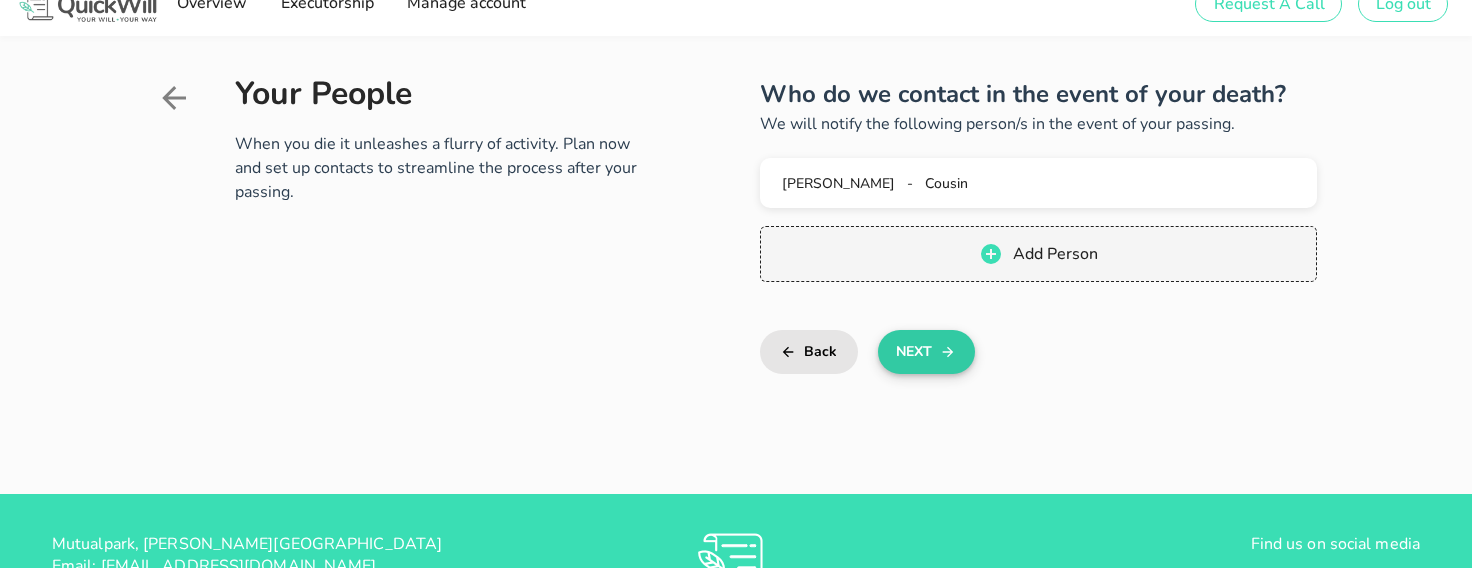 click on "Next" at bounding box center (926, 352) 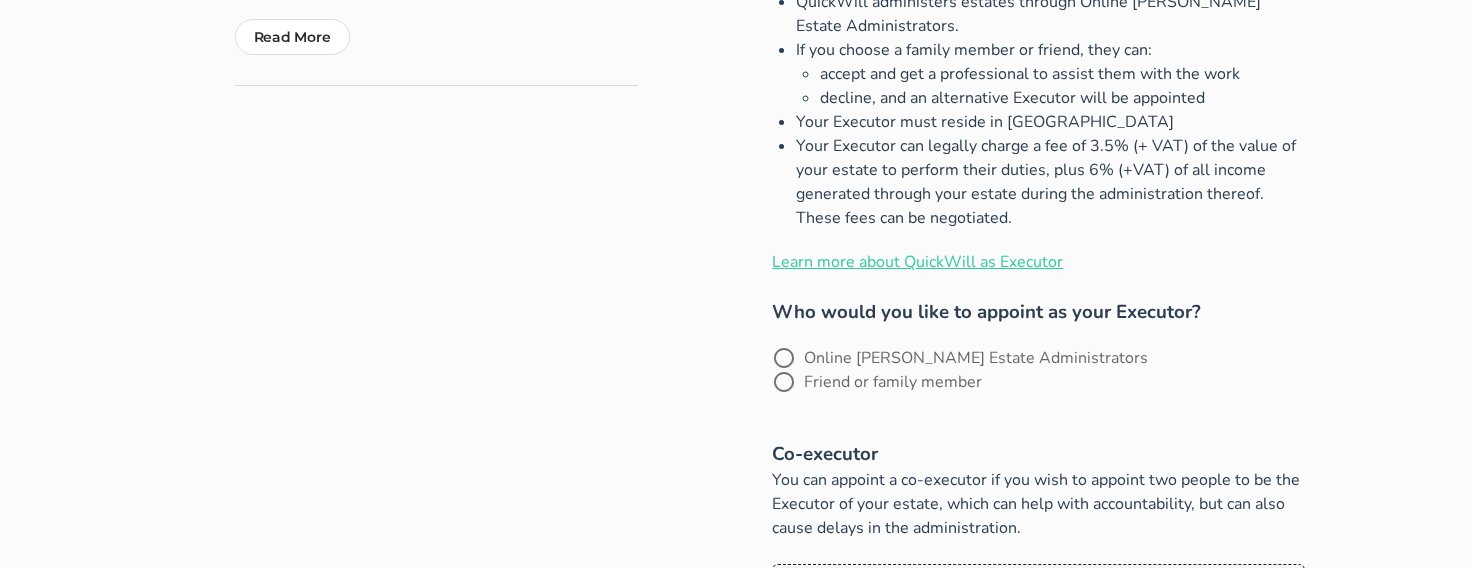 scroll, scrollTop: 544, scrollLeft: 0, axis: vertical 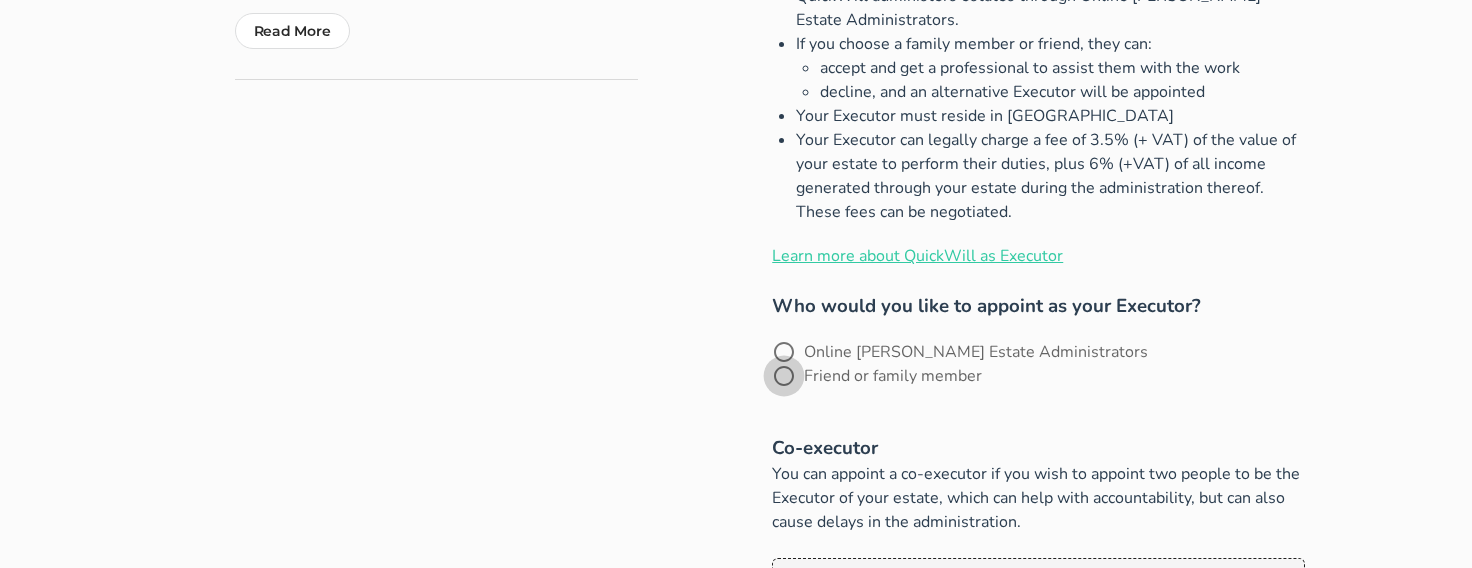 click at bounding box center (784, 376) 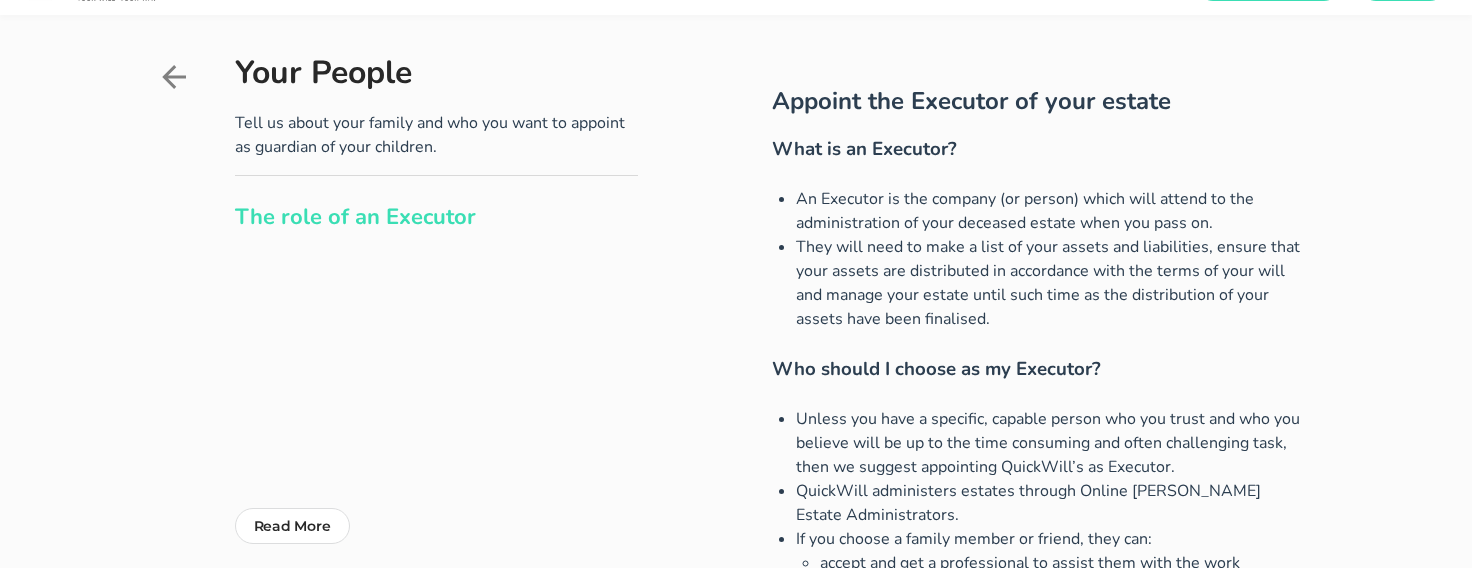 scroll, scrollTop: 0, scrollLeft: 0, axis: both 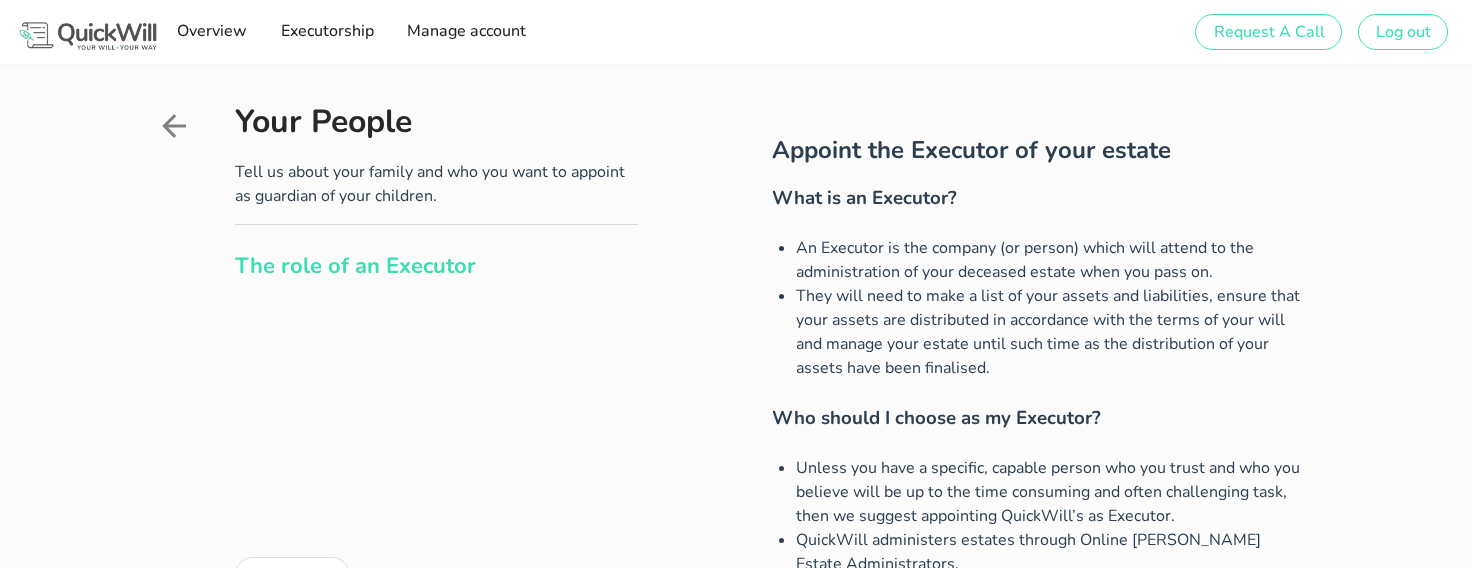 click 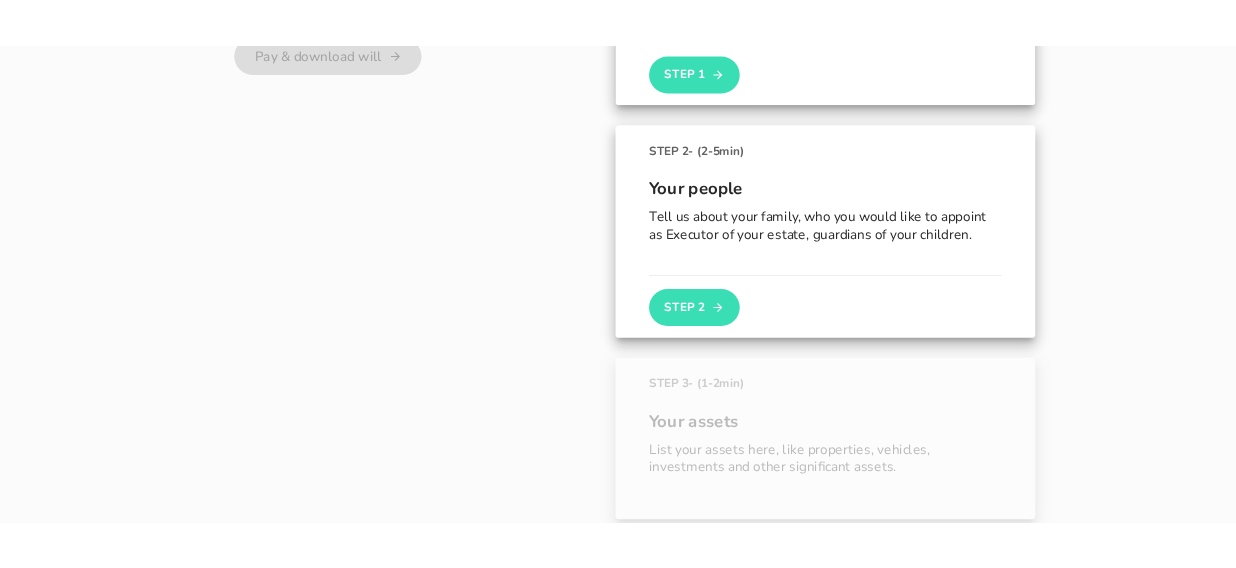 scroll, scrollTop: 0, scrollLeft: 0, axis: both 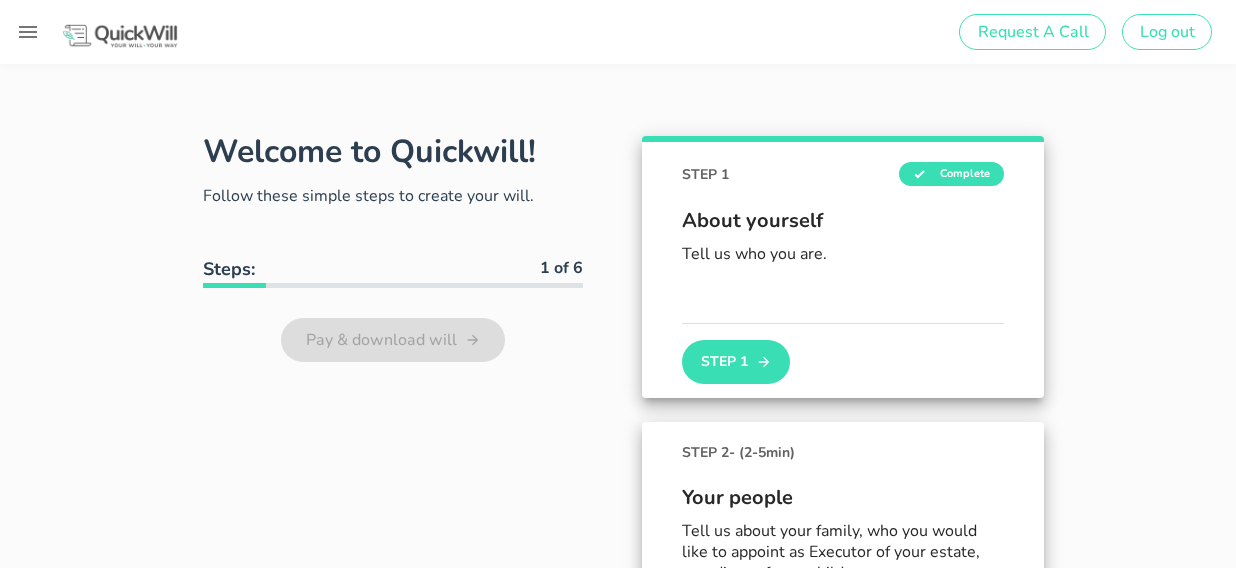 click on "About yourself   Tell us who you are." at bounding box center [843, 254] 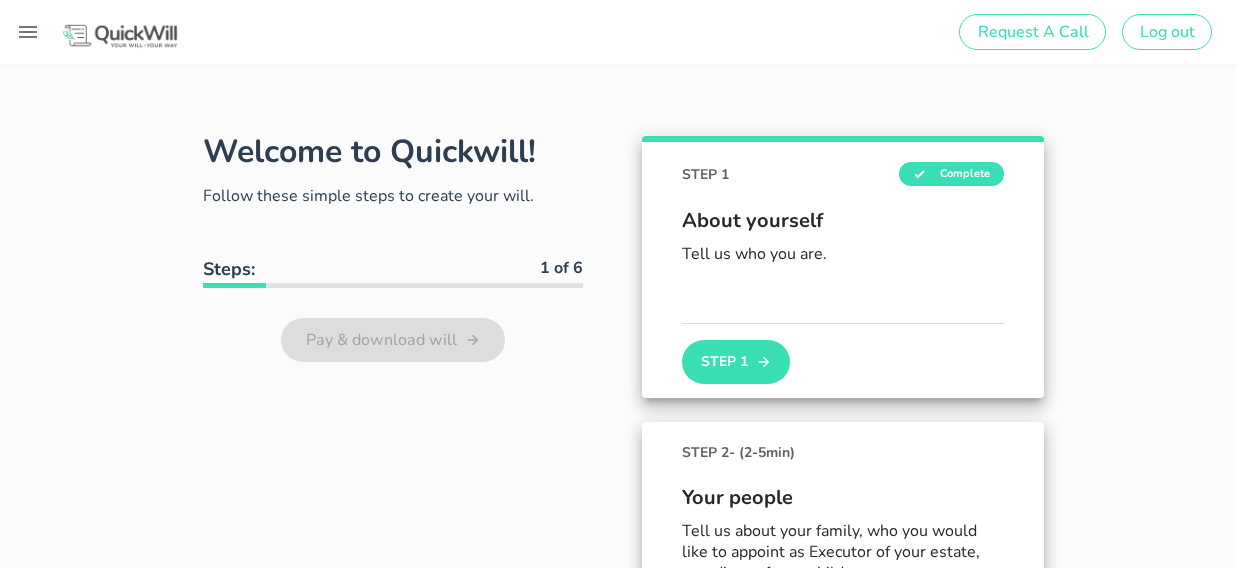 click on "About yourself   Tell us who you are." at bounding box center (843, 254) 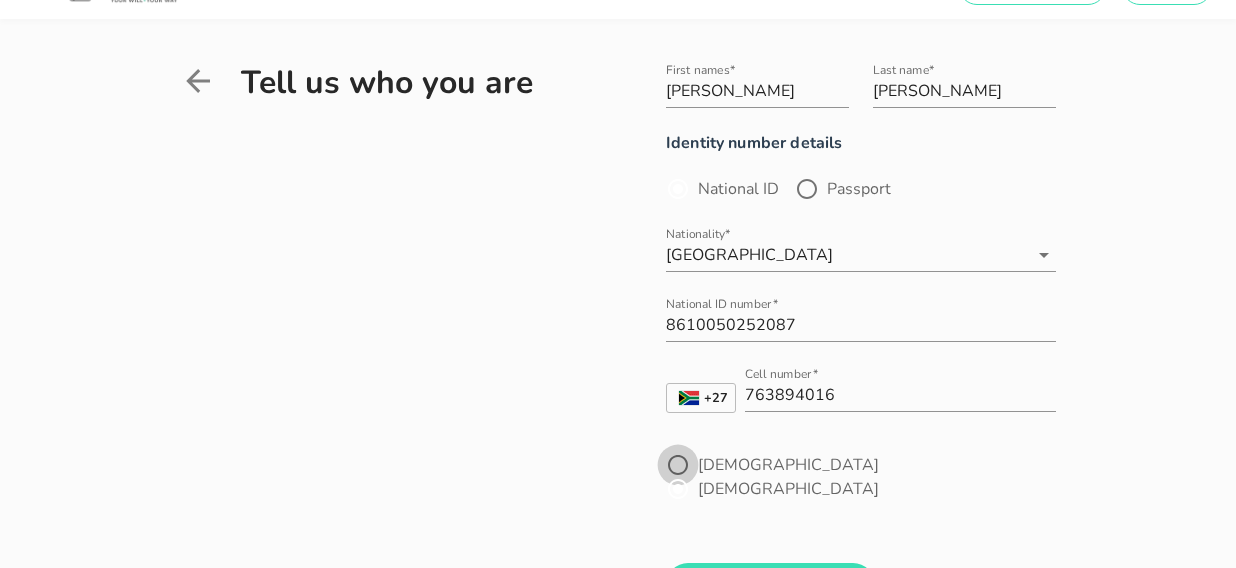 scroll, scrollTop: 0, scrollLeft: 0, axis: both 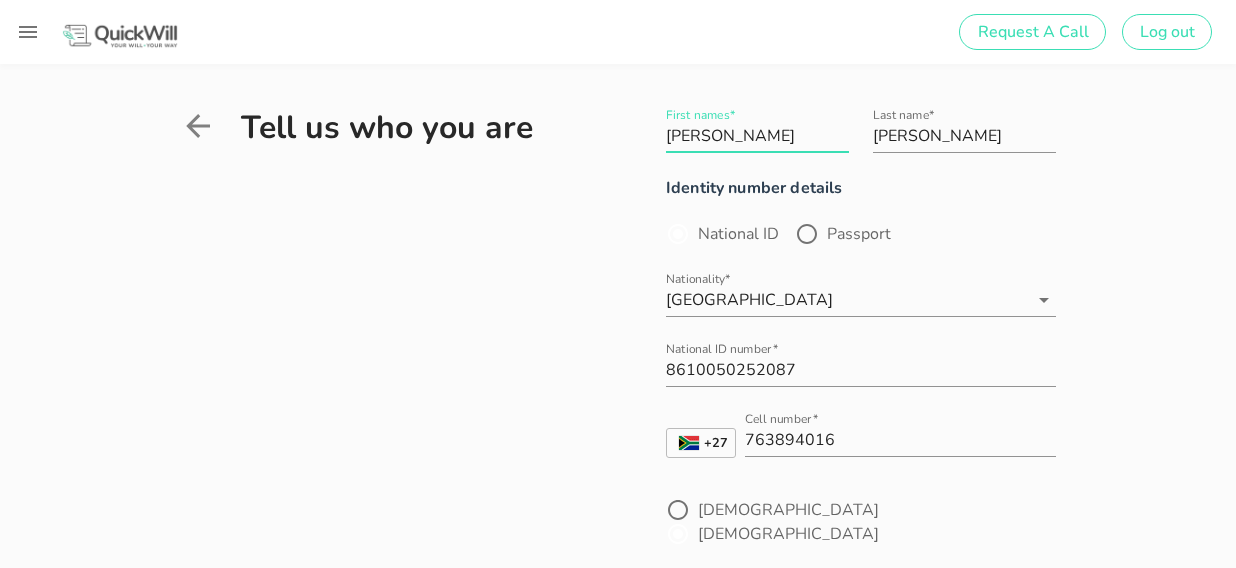 drag, startPoint x: 730, startPoint y: 147, endPoint x: 623, endPoint y: 124, distance: 109.444046 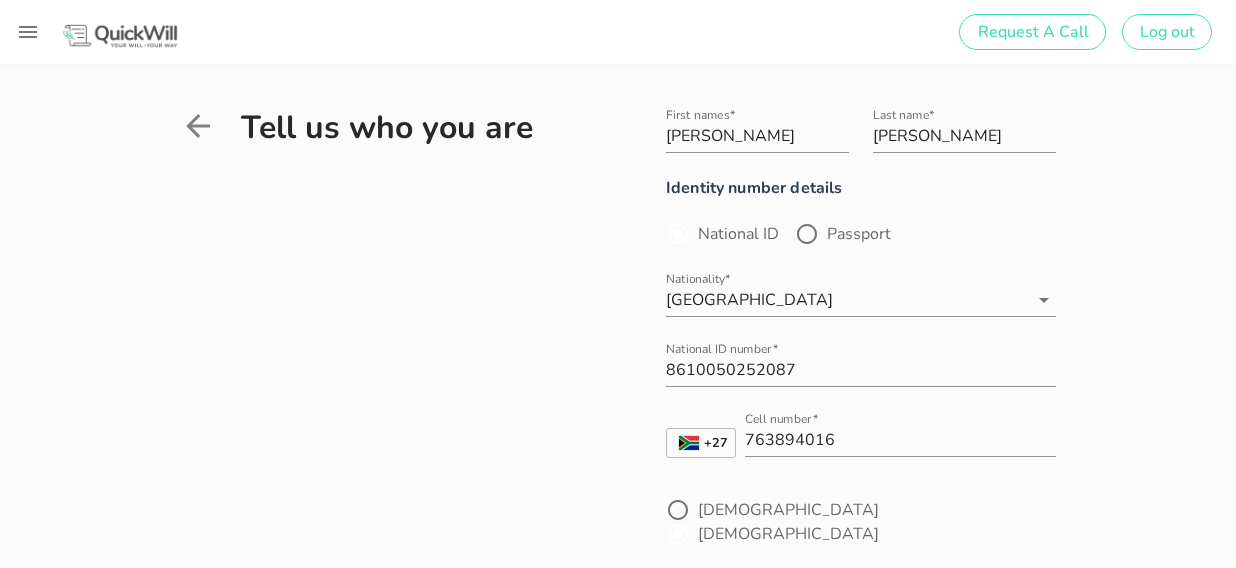 click on "First names* [PERSON_NAME]                                               Last name* [PERSON_NAME]   Identity number details   National ID Passport   Nationality* [DEMOGRAPHIC_DATA]   National ID number* 8610050252087         +27     [GEOGRAPHIC_DATA]
+27
[GEOGRAPHIC_DATA]
+44
[GEOGRAPHIC_DATA] (‫[GEOGRAPHIC_DATA]‬‎)
+93
[GEOGRAPHIC_DATA] ([GEOGRAPHIC_DATA])
+355
[GEOGRAPHIC_DATA] (‫[GEOGRAPHIC_DATA]‬‎)
+213
[US_STATE]
+1684
[GEOGRAPHIC_DATA]
+376
[GEOGRAPHIC_DATA]
+244
[GEOGRAPHIC_DATA]
+1264
[GEOGRAPHIC_DATA]
+1268
[GEOGRAPHIC_DATA]
+54
[GEOGRAPHIC_DATA] ([GEOGRAPHIC_DATA])
+374
[GEOGRAPHIC_DATA]
+297
[GEOGRAPHIC_DATA]
+61
[GEOGRAPHIC_DATA] ([GEOGRAPHIC_DATA])
+43
[GEOGRAPHIC_DATA] ([GEOGRAPHIC_DATA])
+994
[GEOGRAPHIC_DATA]
+1242
+973" at bounding box center (861, 372) 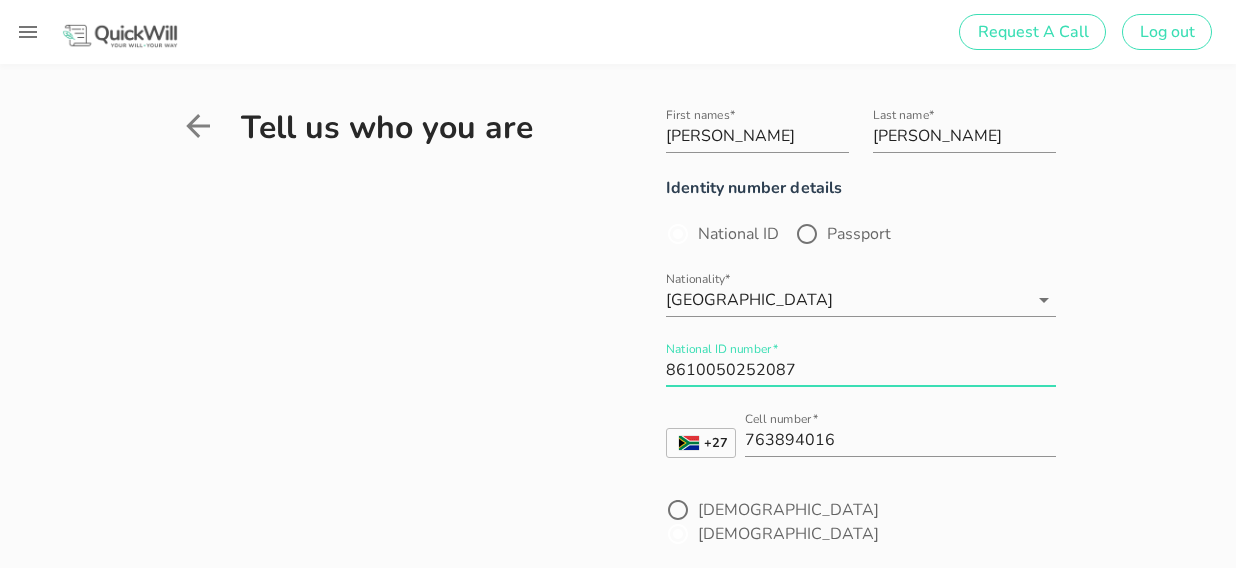scroll, scrollTop: 0, scrollLeft: 0, axis: both 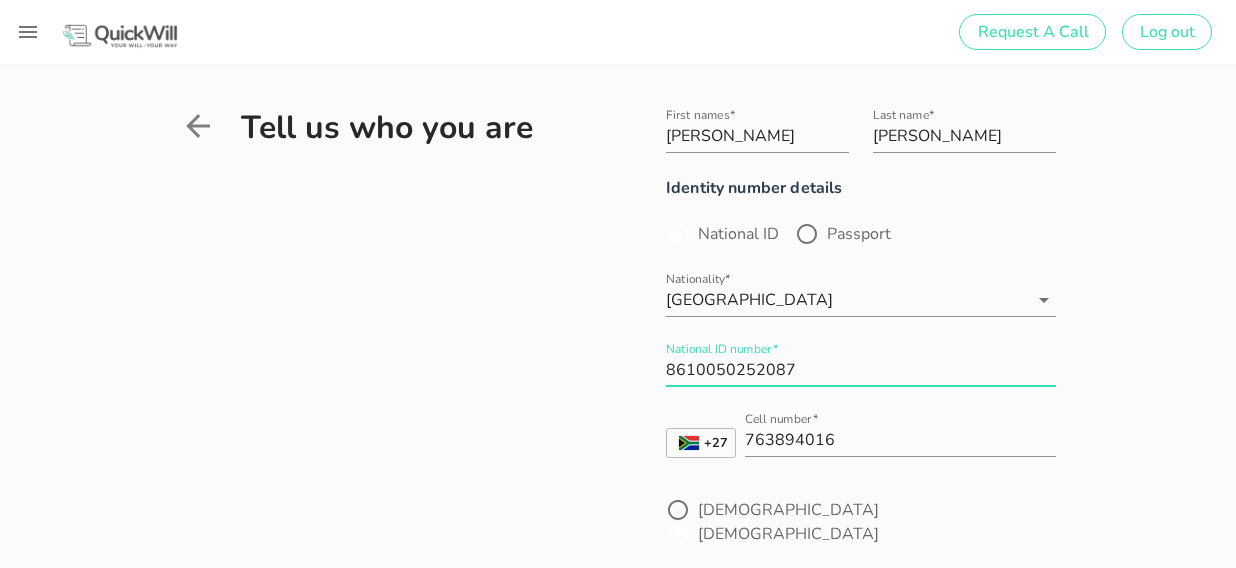 drag, startPoint x: 813, startPoint y: 372, endPoint x: 632, endPoint y: 363, distance: 181.22362 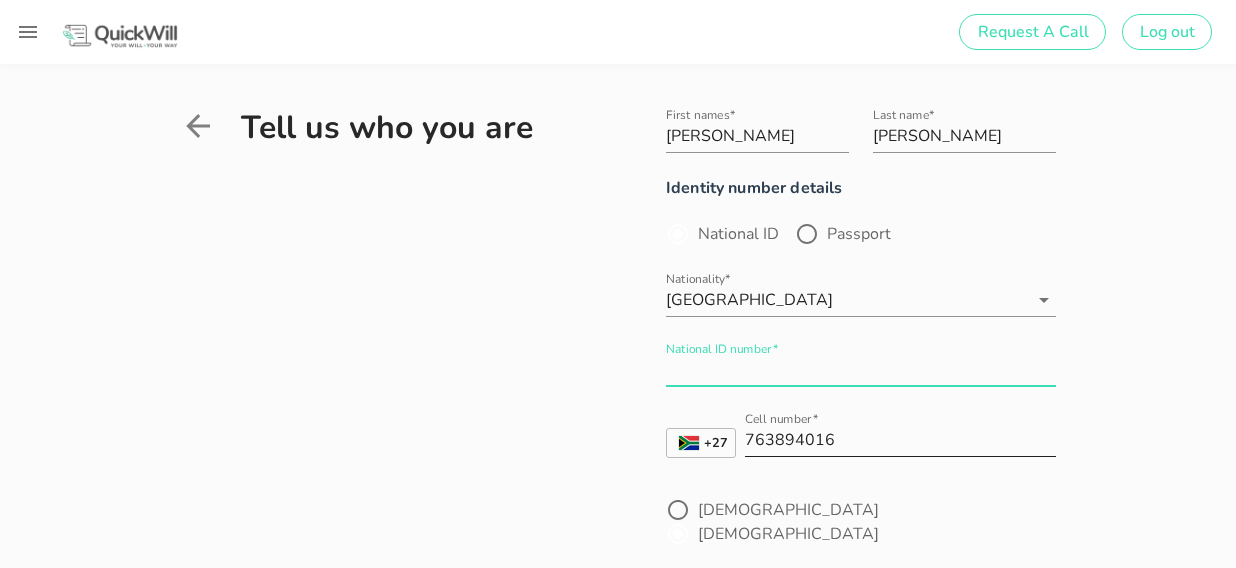 type 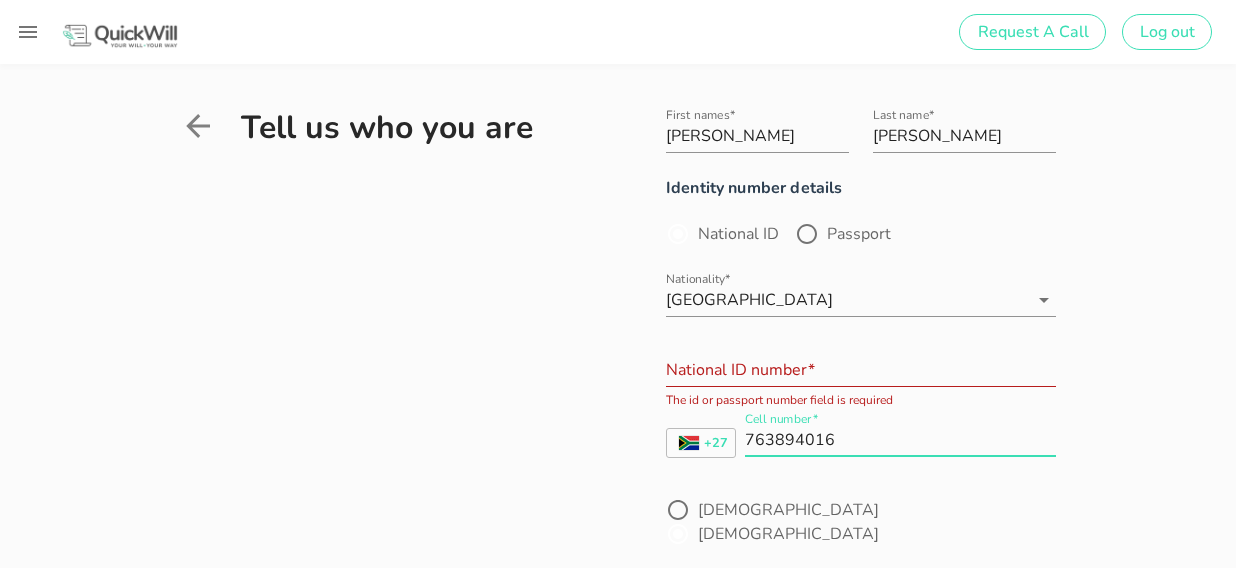 scroll, scrollTop: 0, scrollLeft: 0, axis: both 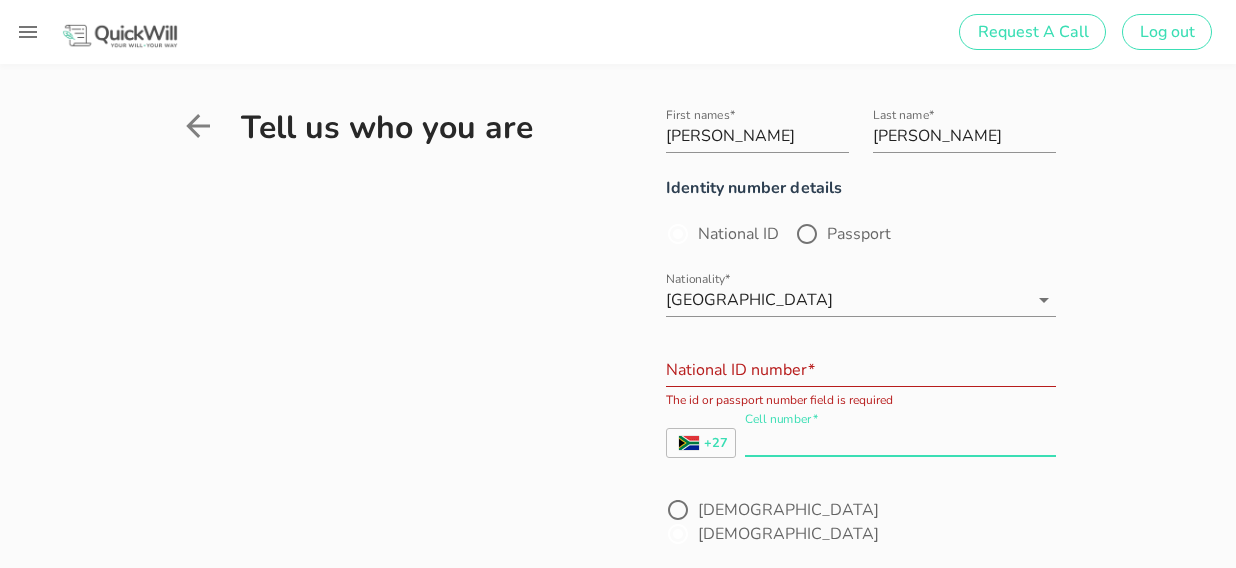 type 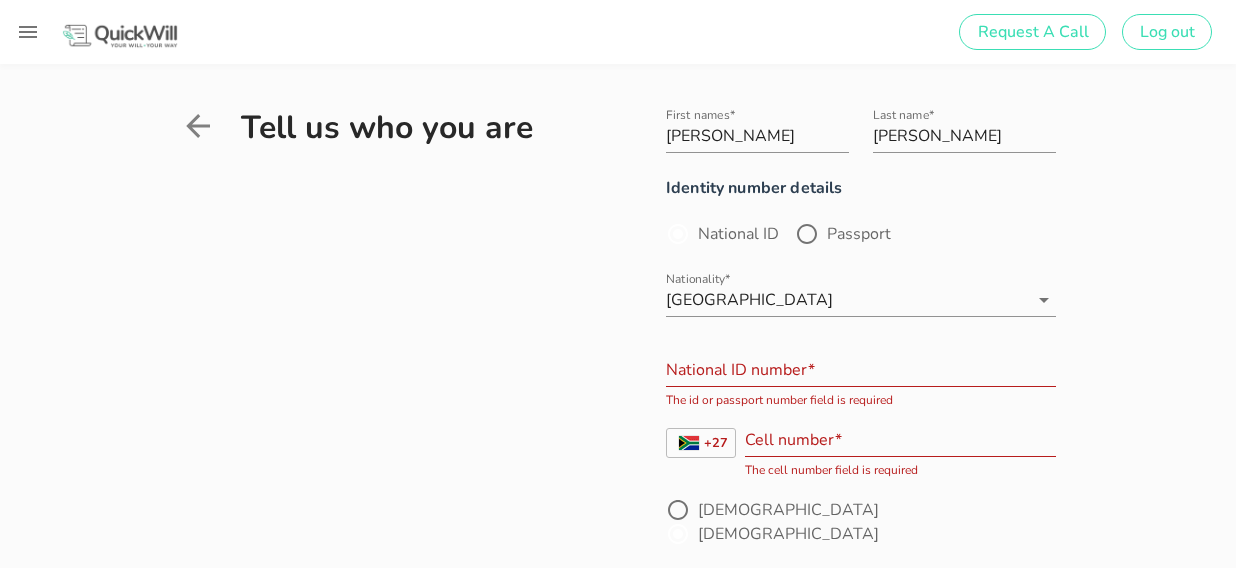 click on "Tell us who you are" at bounding box center [362, 408] 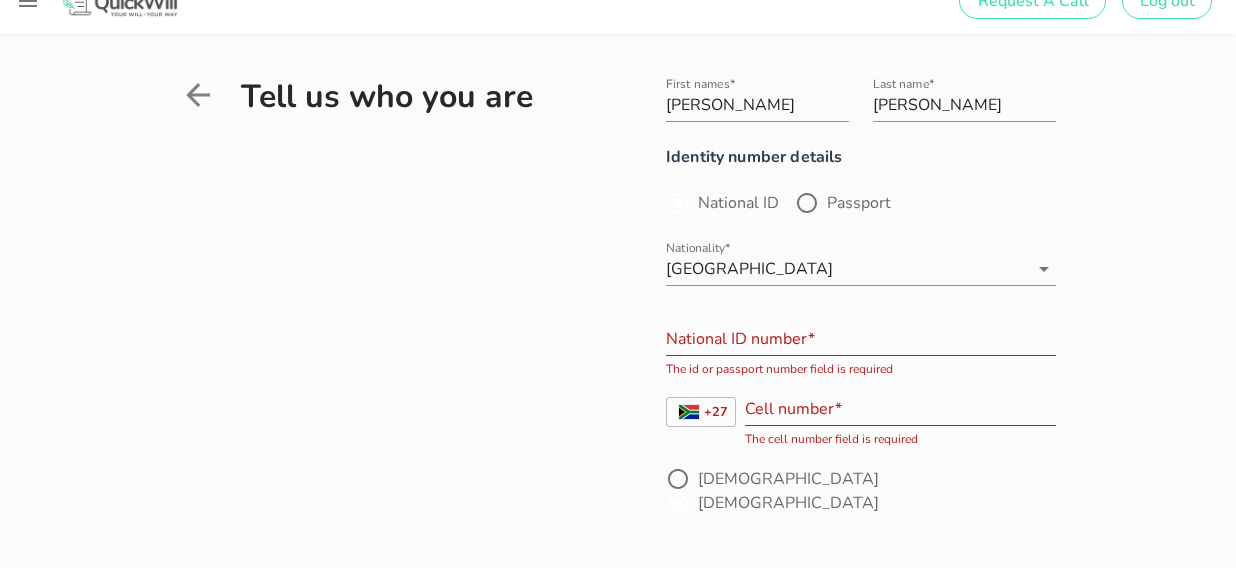 scroll, scrollTop: 37, scrollLeft: 0, axis: vertical 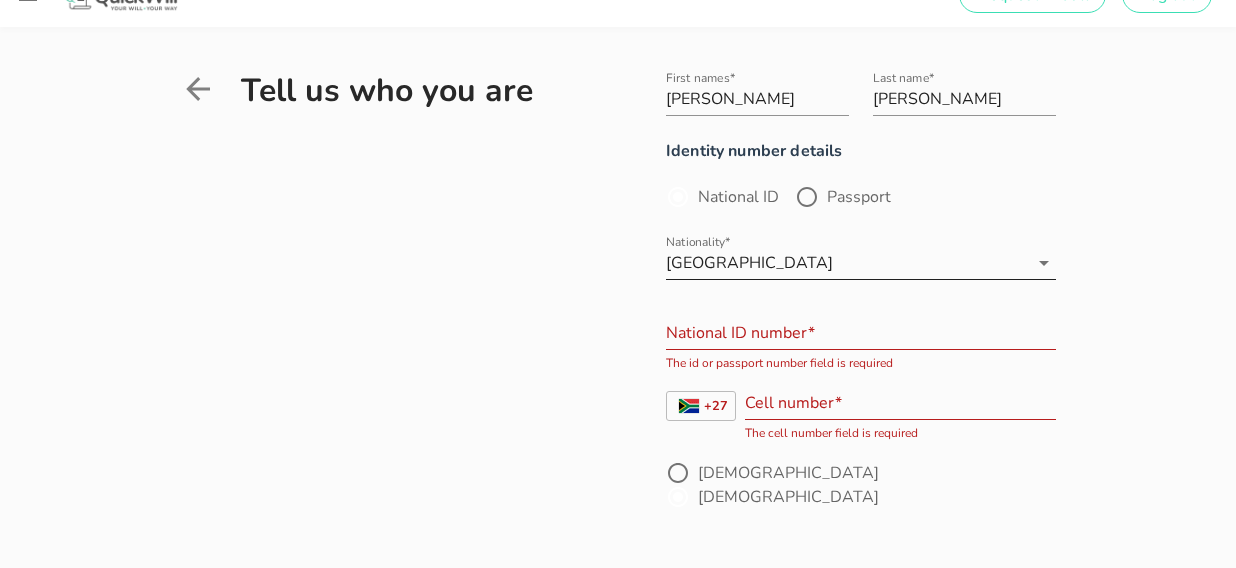 click on "Nationality*" at bounding box center (932, 263) 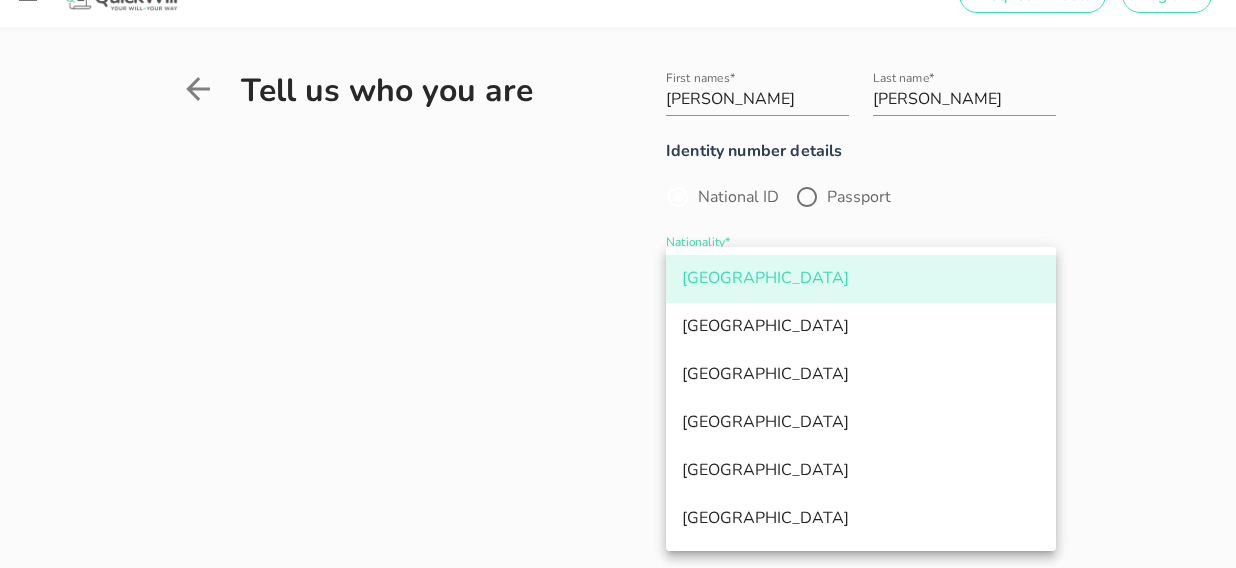 click on "Tell us who you are   First names* [PERSON_NAME]   Last name* [PERSON_NAME]   Identity number details   National ID Passport   Nationality* [DEMOGRAPHIC_DATA]   National ID number* The id or passport number field is required         +27     [GEOGRAPHIC_DATA]
+27
[GEOGRAPHIC_DATA]
+44
[GEOGRAPHIC_DATA] (‫[GEOGRAPHIC_DATA]‬‎)
+93
[GEOGRAPHIC_DATA] ([GEOGRAPHIC_DATA])
+355
[GEOGRAPHIC_DATA] (‫[GEOGRAPHIC_DATA]‬‎)
+213
[US_STATE]
+1684
[GEOGRAPHIC_DATA]
+376
[GEOGRAPHIC_DATA]
+244
[GEOGRAPHIC_DATA]
+1264
[GEOGRAPHIC_DATA]
+1268
[GEOGRAPHIC_DATA]
+54
[GEOGRAPHIC_DATA] ([GEOGRAPHIC_DATA])
+374
[GEOGRAPHIC_DATA]
+297
[GEOGRAPHIC_DATA]
+61
[GEOGRAPHIC_DATA] ([GEOGRAPHIC_DATA])
+43
[GEOGRAPHIC_DATA] ([GEOGRAPHIC_DATA])
+994
[GEOGRAPHIC_DATA]
+1242
[GEOGRAPHIC_DATA]" at bounding box center (618, 357) 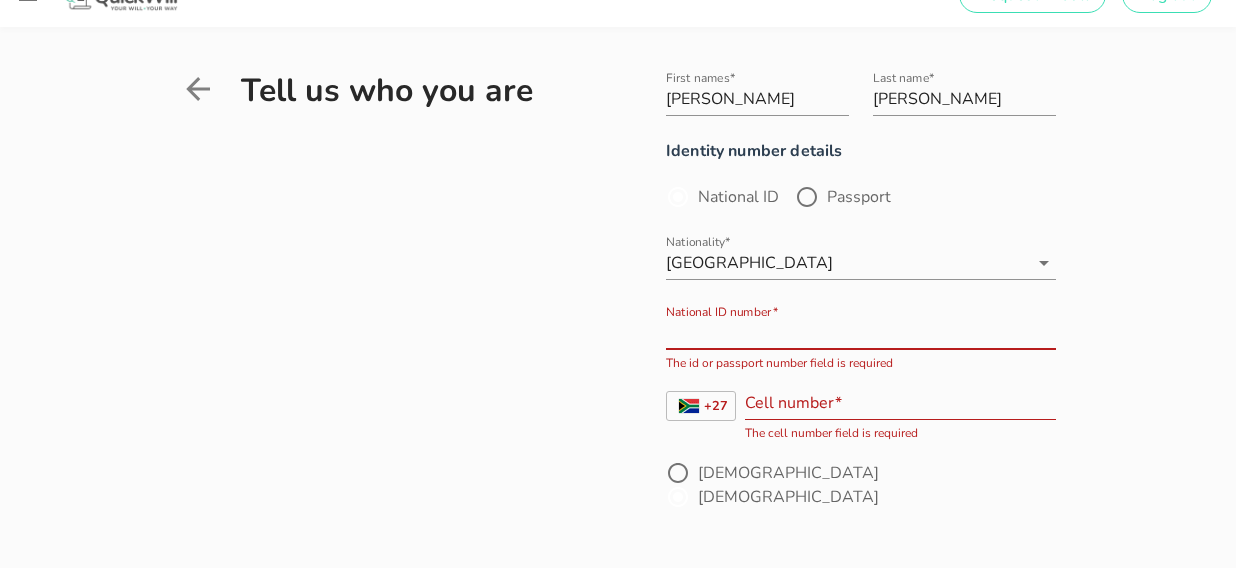 click on "National ID number*" at bounding box center (861, 333) 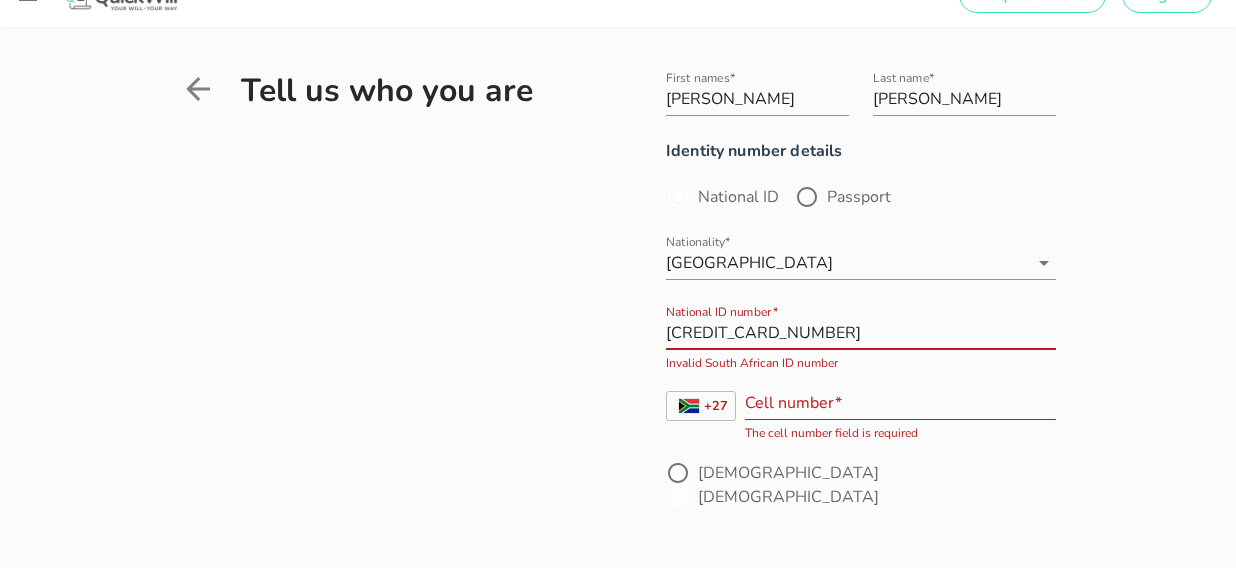 type on "[CREDIT_CARD_NUMBER]" 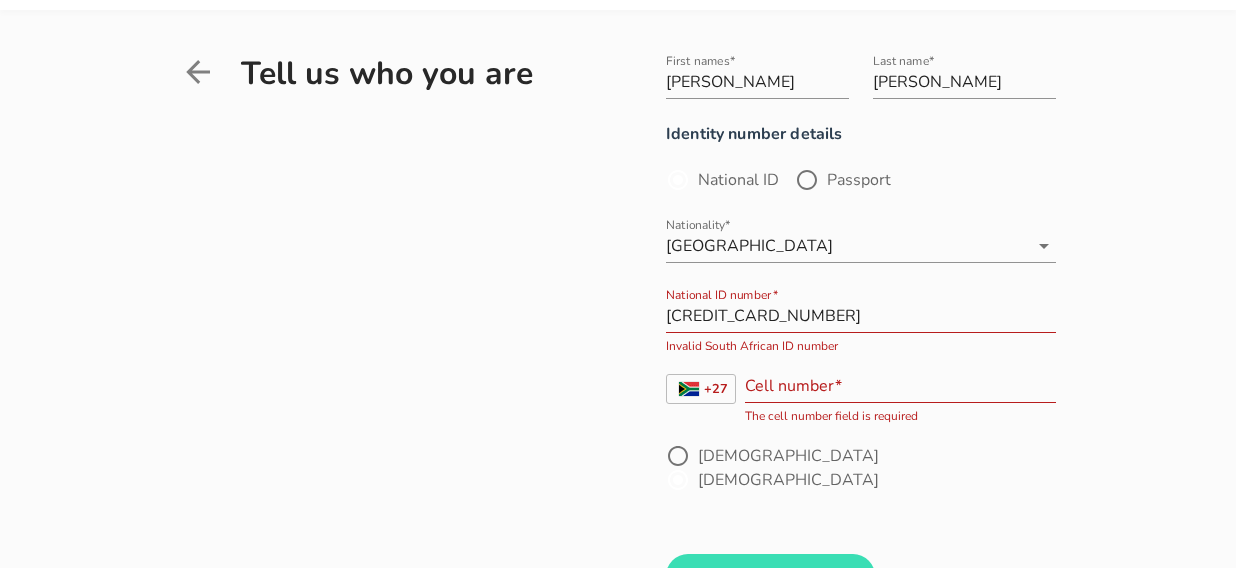 scroll, scrollTop: 57, scrollLeft: 0, axis: vertical 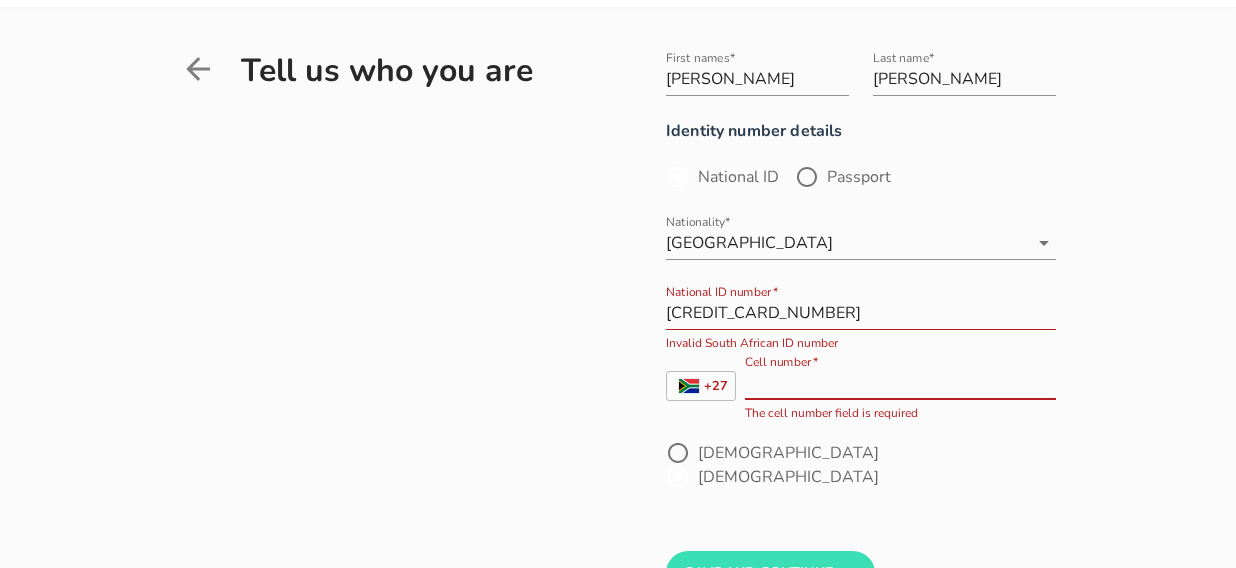 click on "Cell number*" at bounding box center [900, 383] 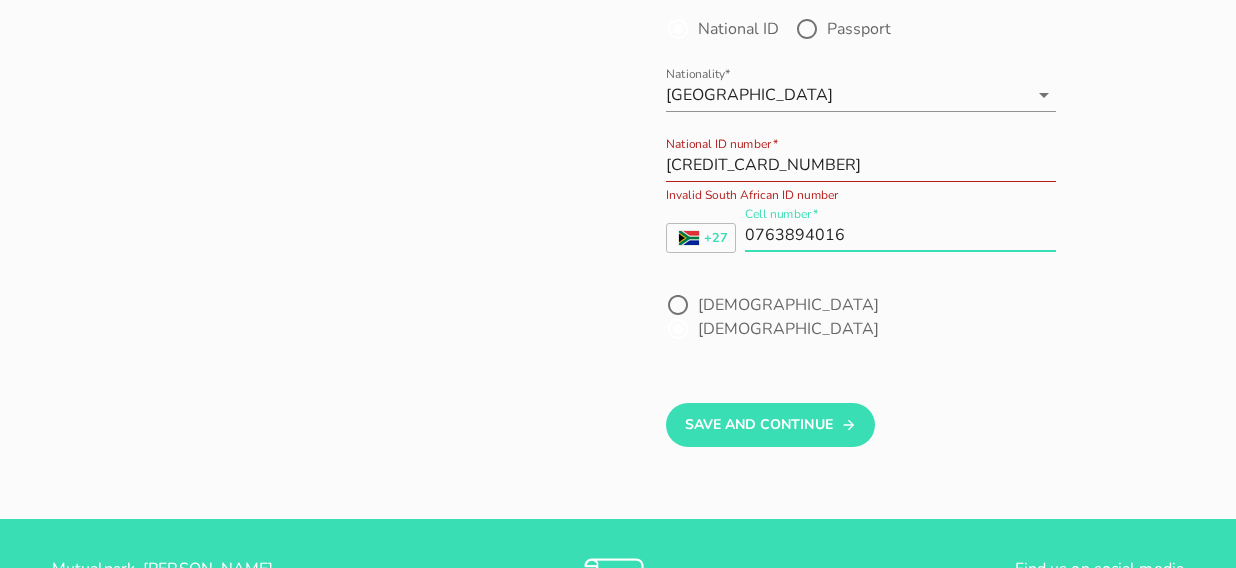 scroll, scrollTop: 202, scrollLeft: 0, axis: vertical 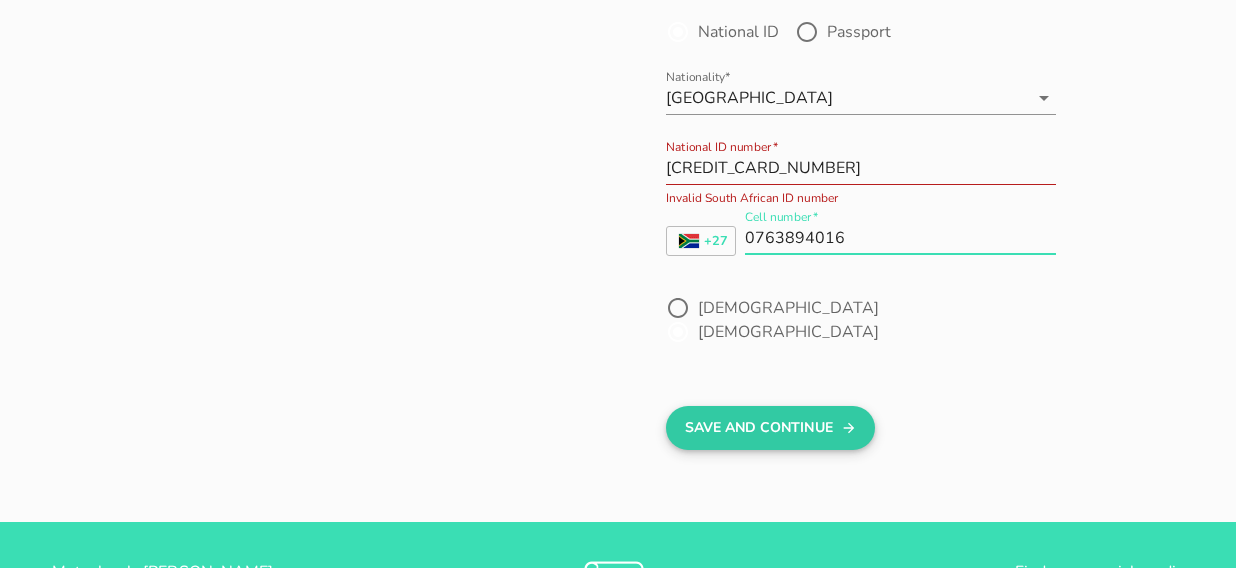 type on "0763894016" 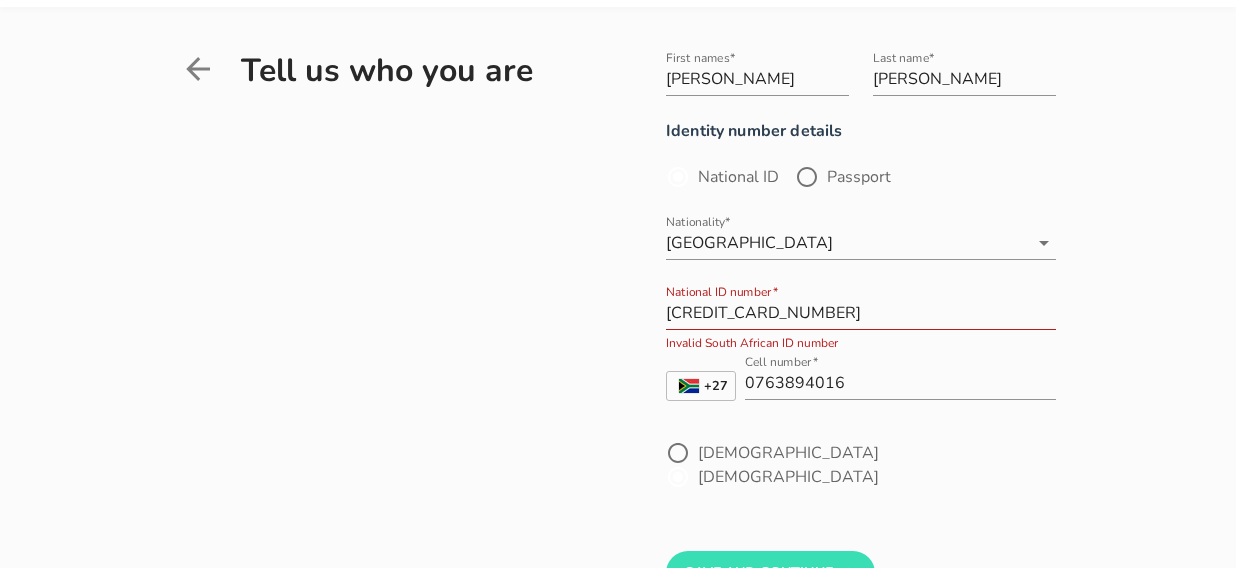 scroll, scrollTop: 53, scrollLeft: 0, axis: vertical 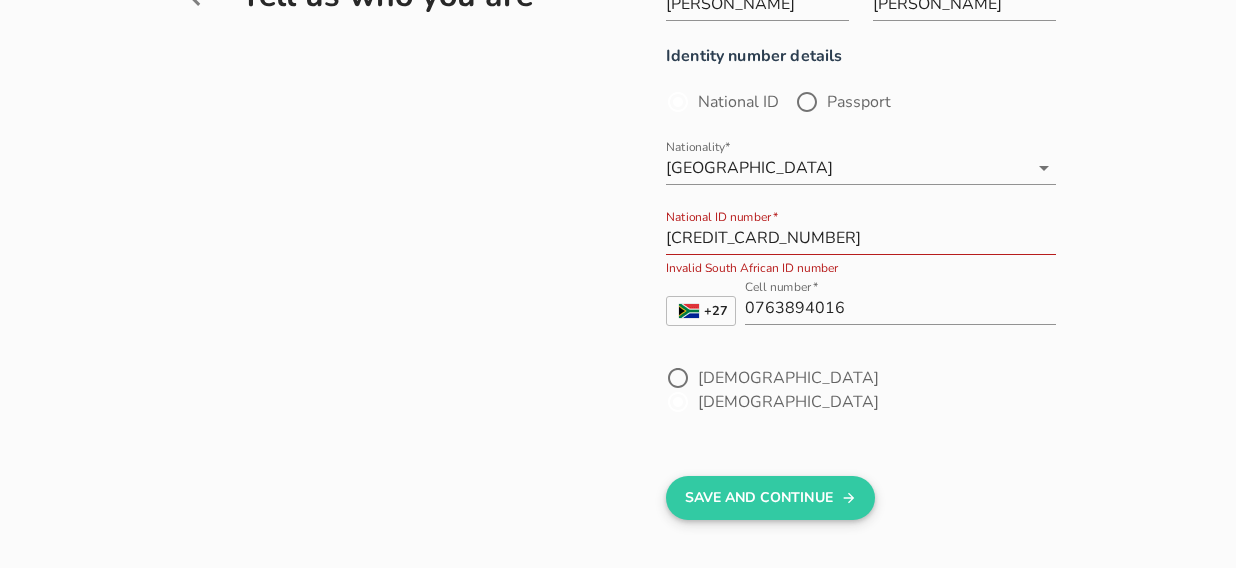 click on "Save And Continue" at bounding box center [770, 498] 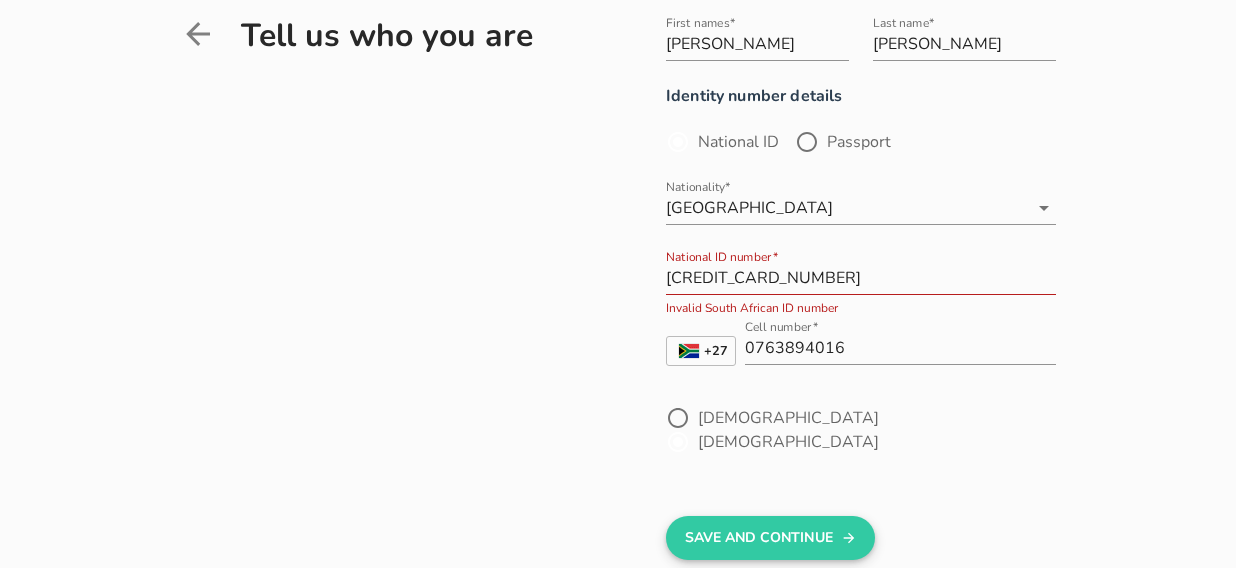 scroll, scrollTop: 91, scrollLeft: 0, axis: vertical 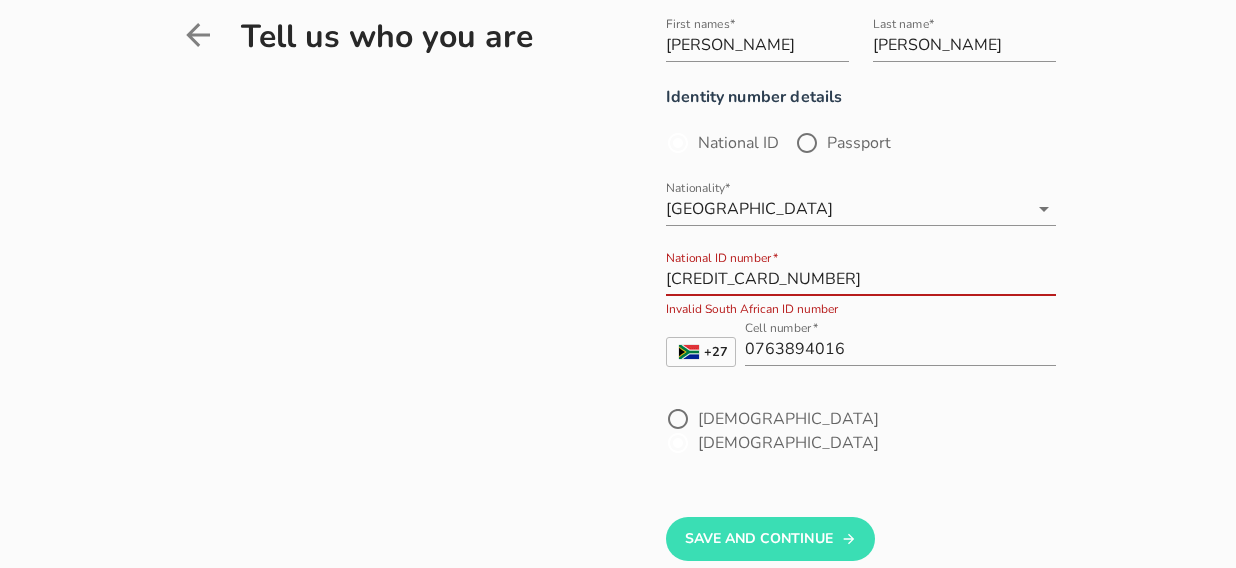 click on "[CREDIT_CARD_NUMBER]" at bounding box center [861, 279] 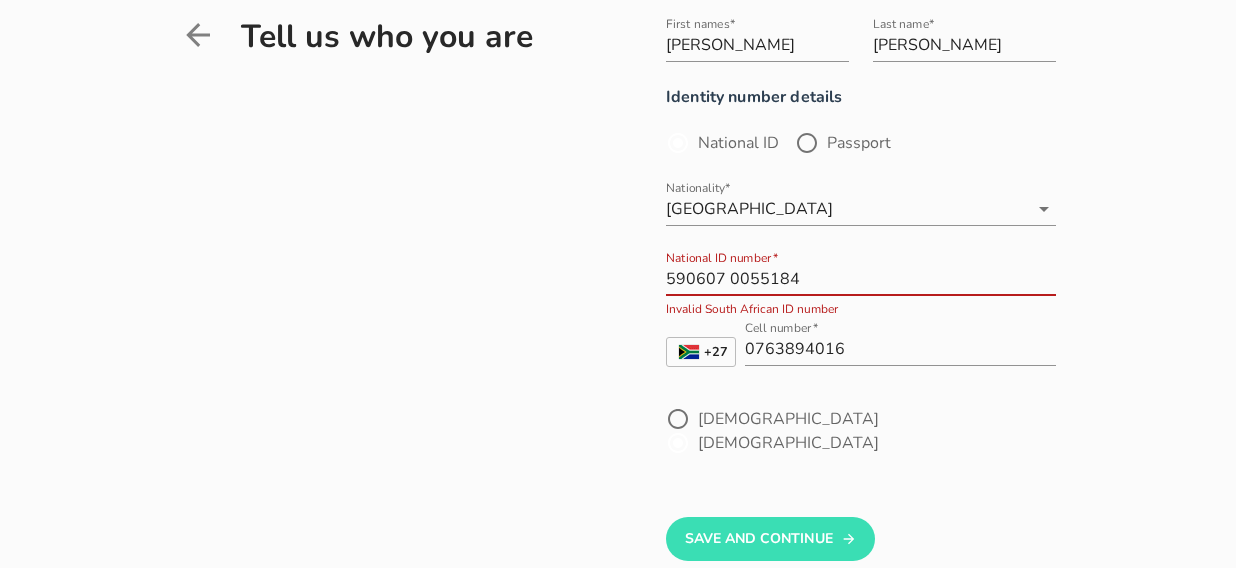 click on "590607 0055184" at bounding box center [861, 279] 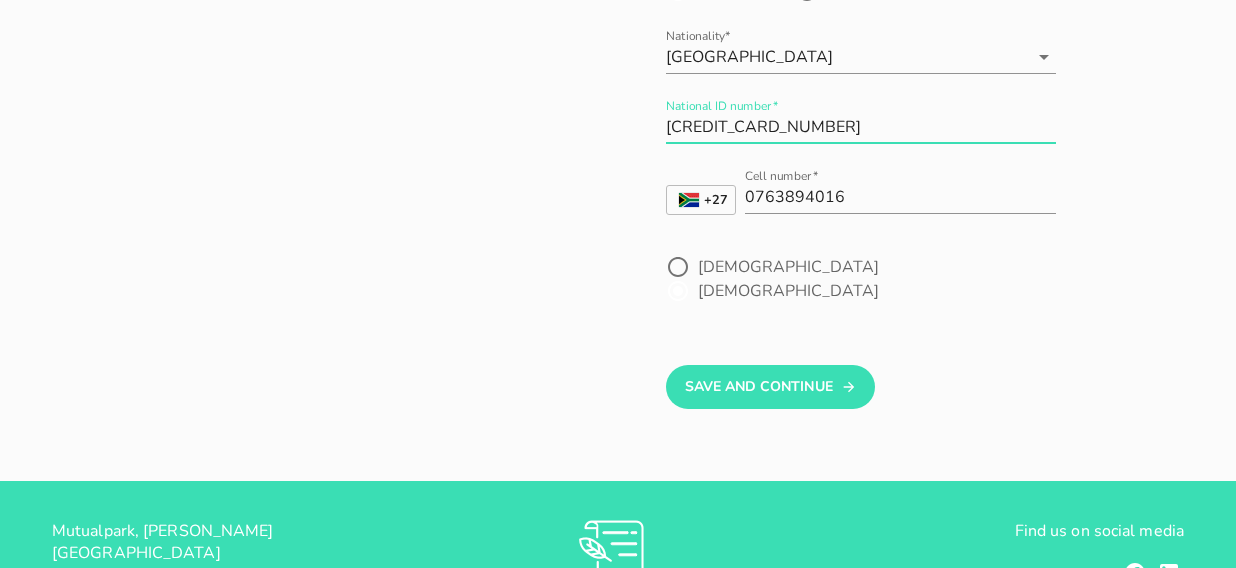 scroll, scrollTop: 241, scrollLeft: 0, axis: vertical 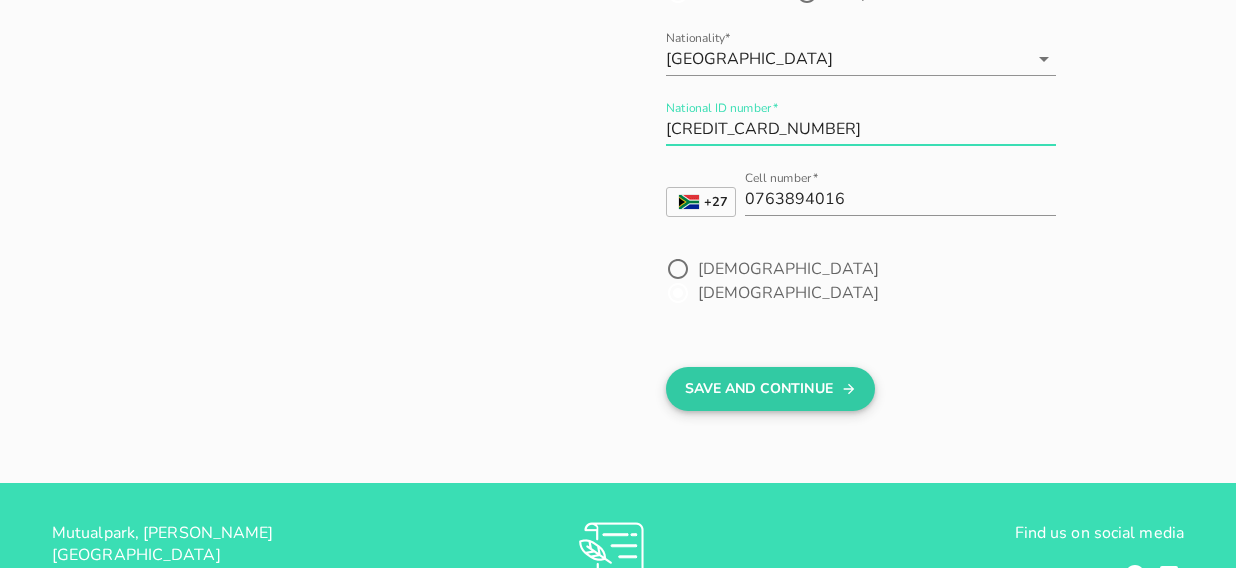 type on "[CREDIT_CARD_NUMBER]" 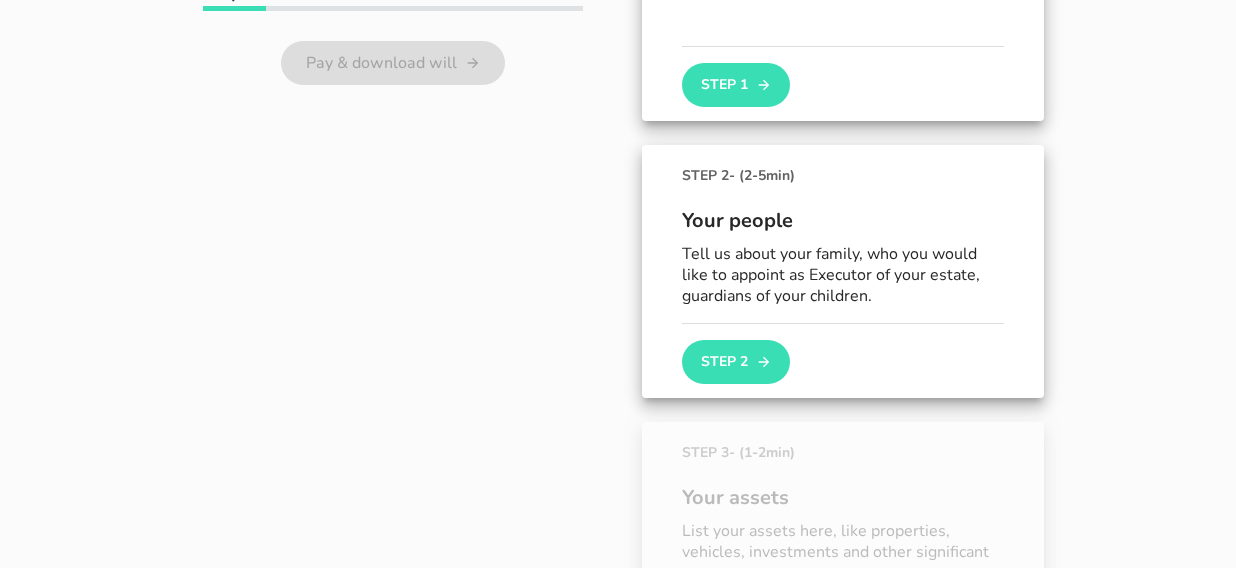 scroll, scrollTop: 279, scrollLeft: 0, axis: vertical 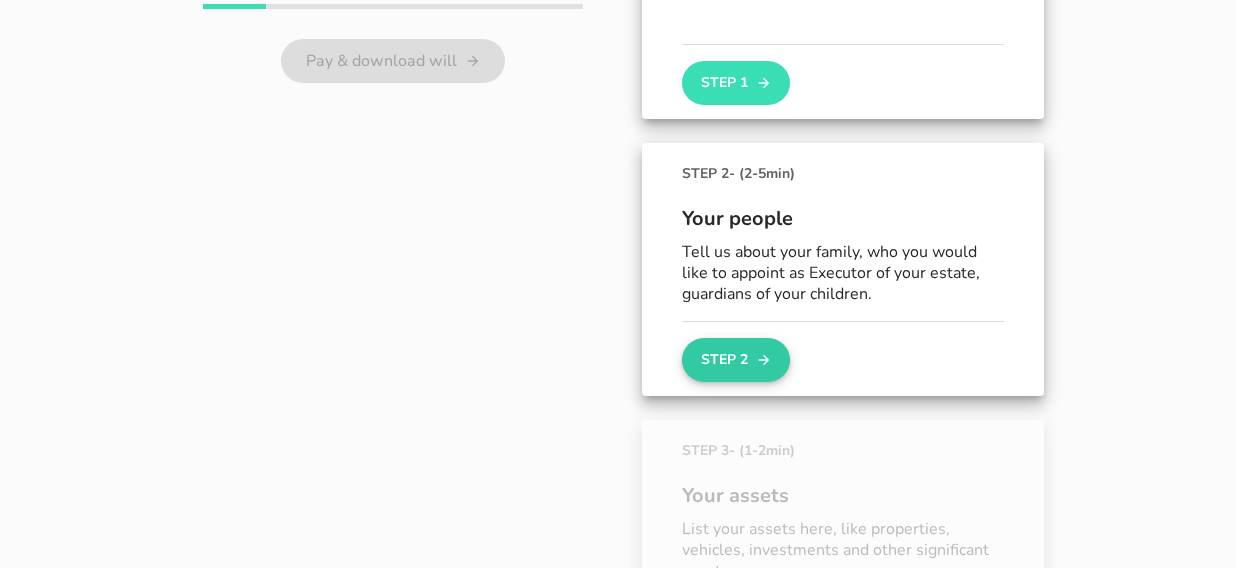 click on "Step 2" at bounding box center [736, 360] 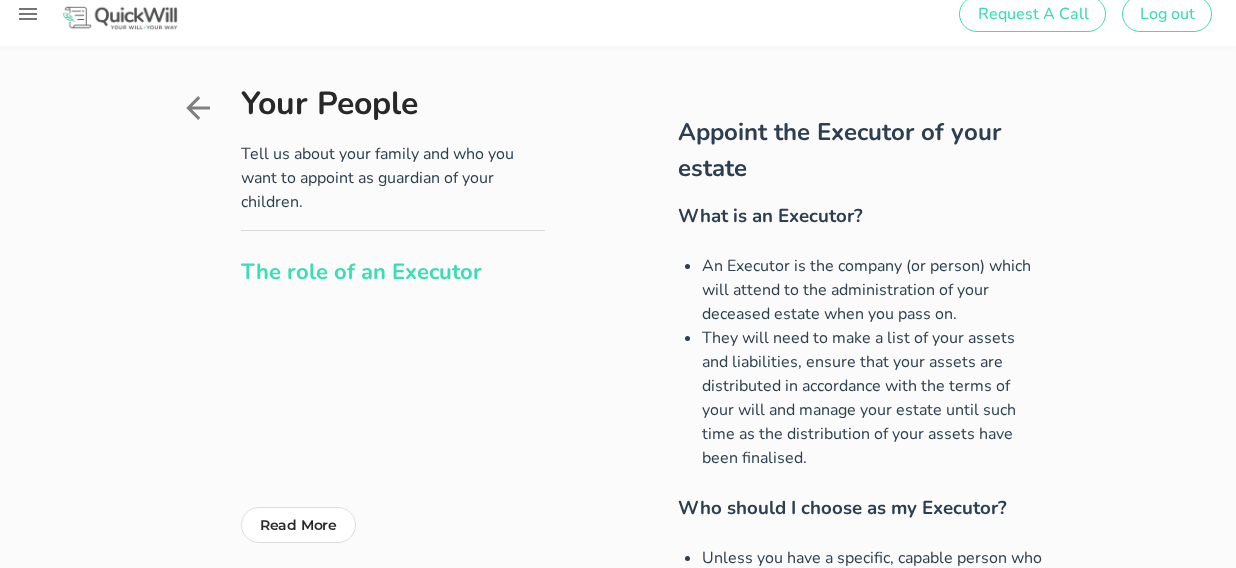 scroll, scrollTop: 0, scrollLeft: 0, axis: both 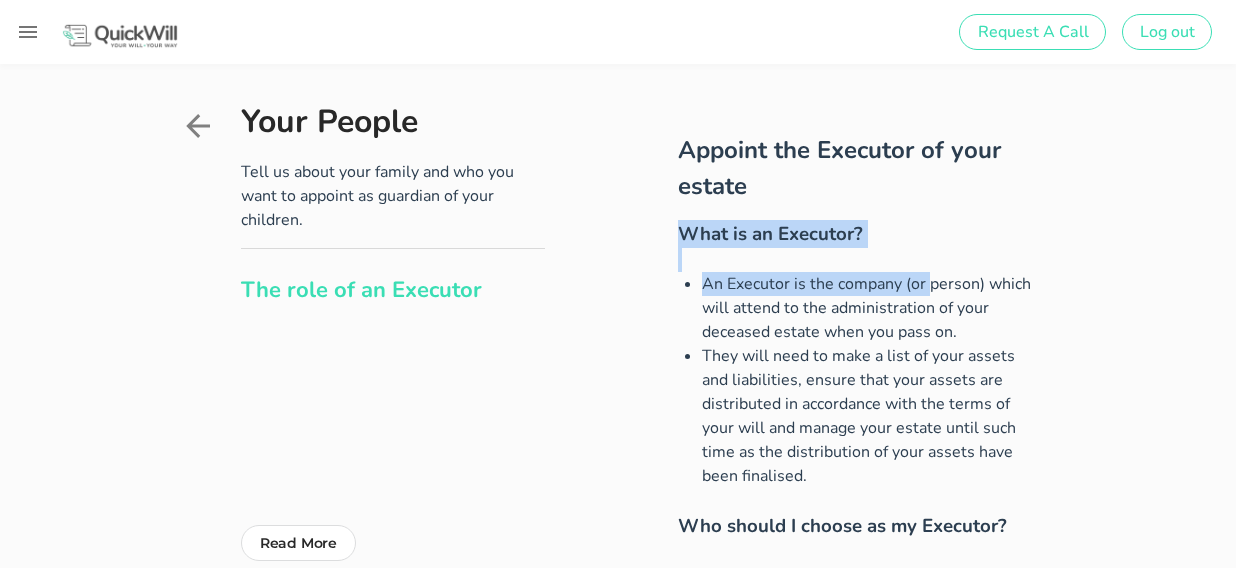 drag, startPoint x: 673, startPoint y: 224, endPoint x: 848, endPoint y: 279, distance: 183.43936 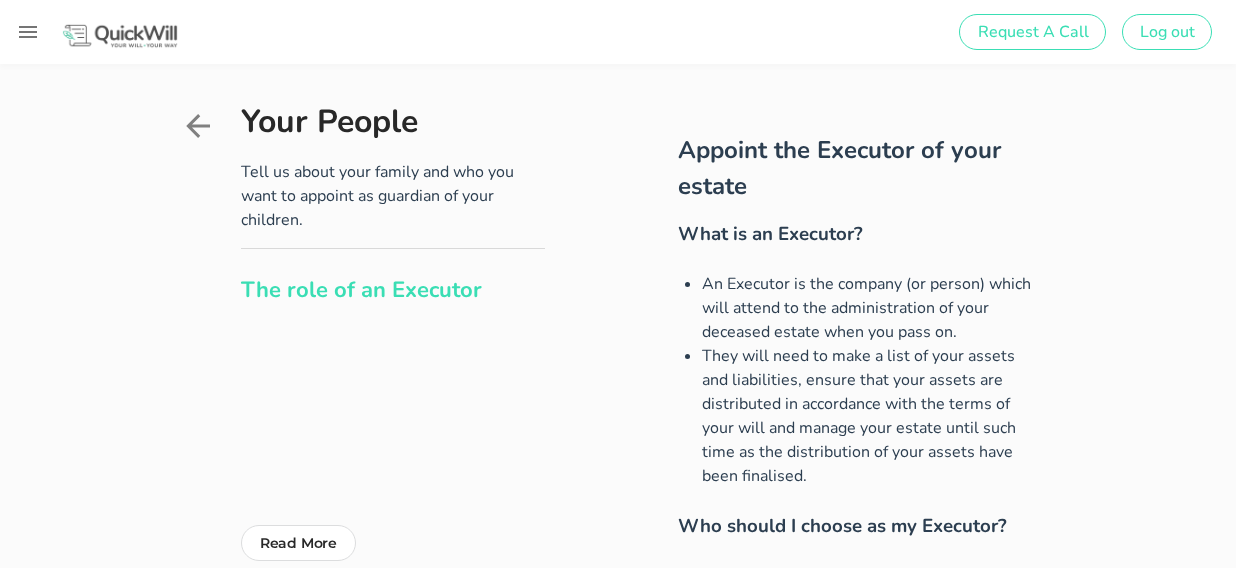 click on "They will need to make a list of your assets and liabilities, ensure
that your assets are distributed in accordance with the terms of
your will and manage your estate until such time as the distribution
of your assets have been finalised." at bounding box center (873, 416) 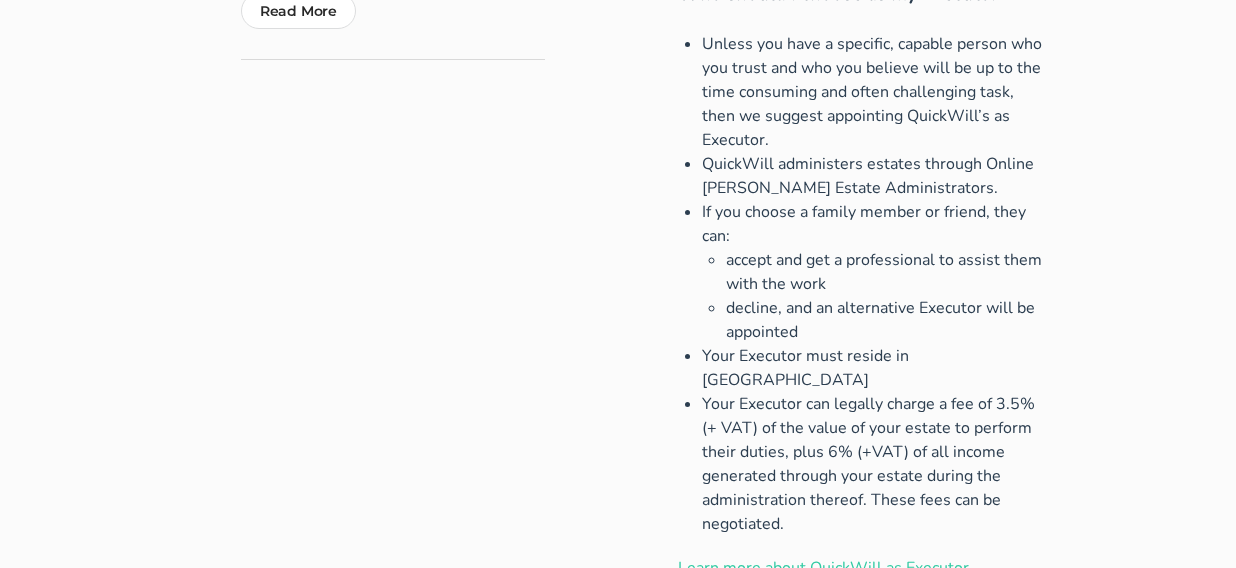 scroll, scrollTop: 534, scrollLeft: 0, axis: vertical 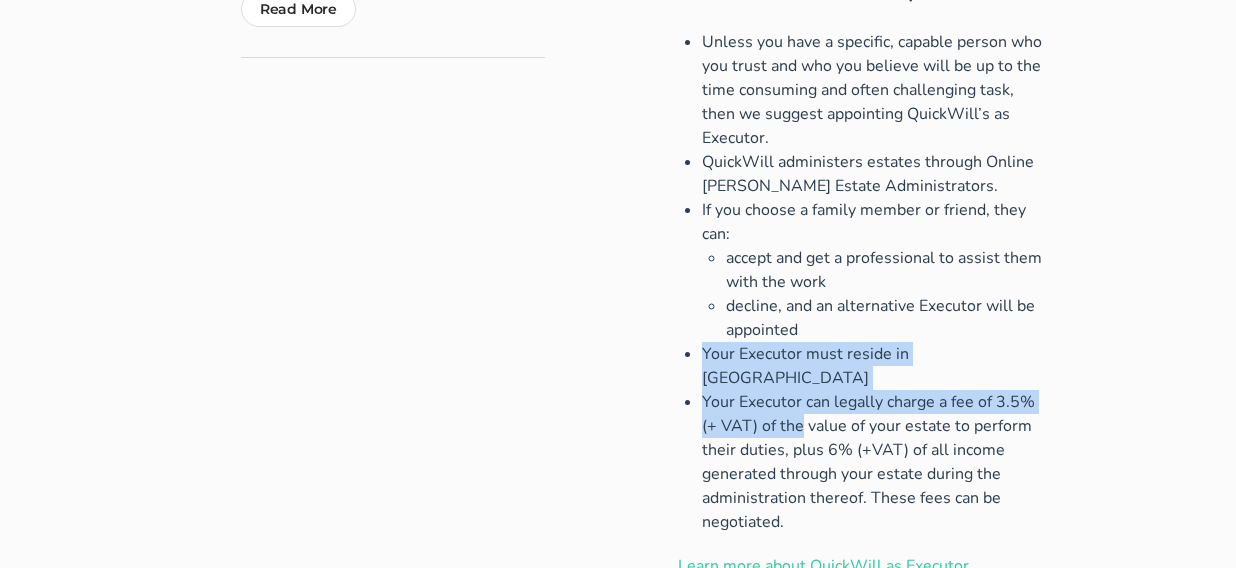 drag, startPoint x: 702, startPoint y: 359, endPoint x: 1031, endPoint y: 384, distance: 329.9485 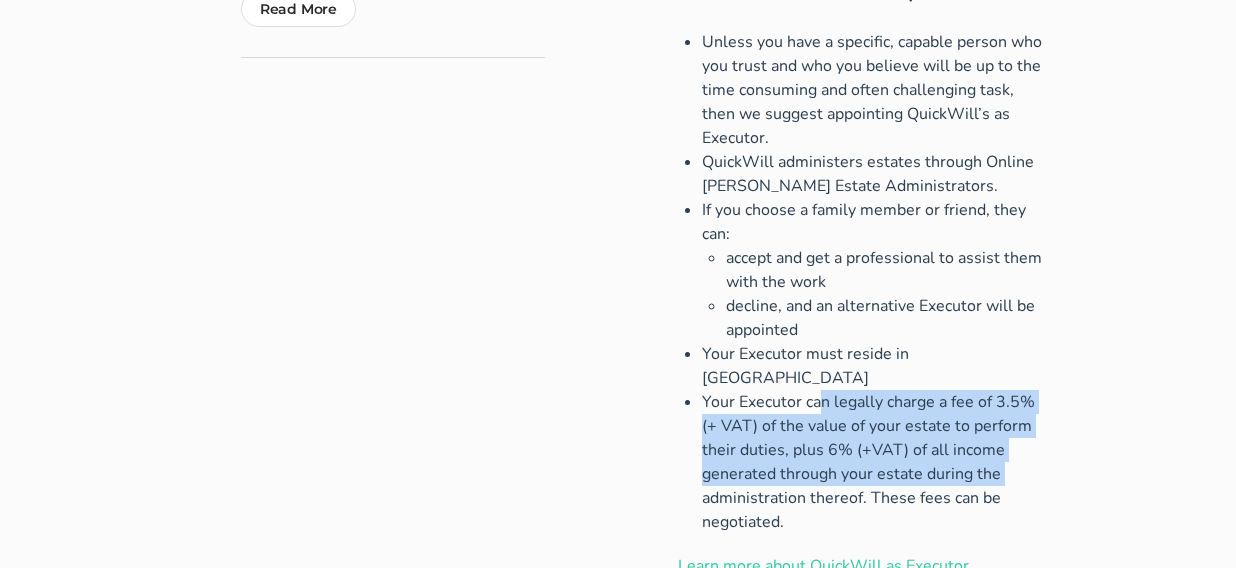 drag, startPoint x: 708, startPoint y: 384, endPoint x: 990, endPoint y: 463, distance: 292.85663 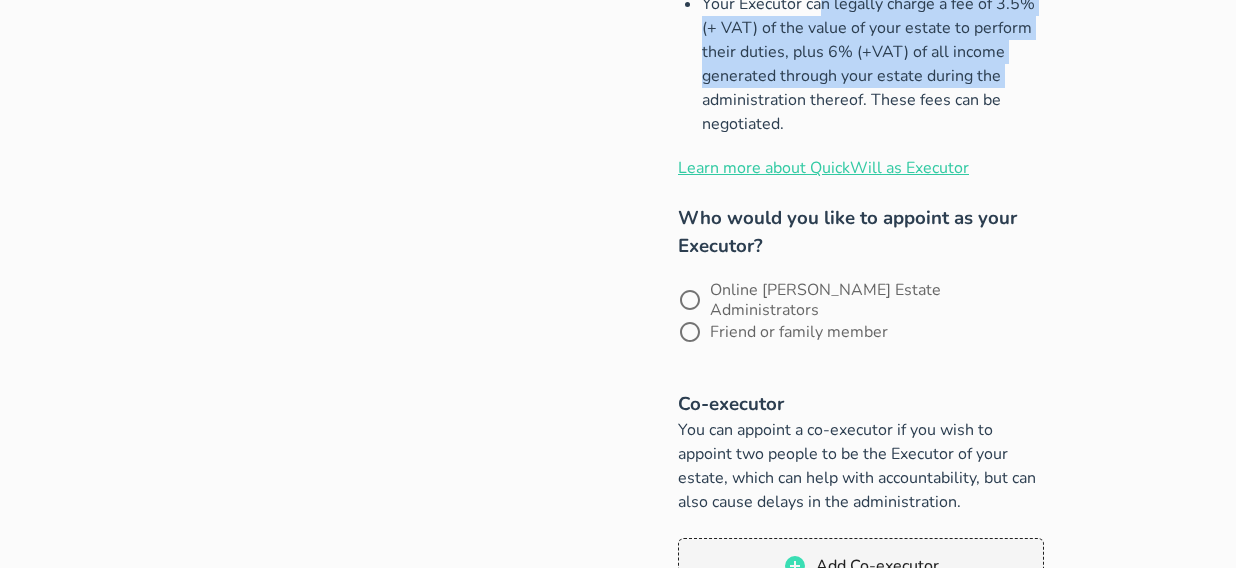 scroll, scrollTop: 942, scrollLeft: 0, axis: vertical 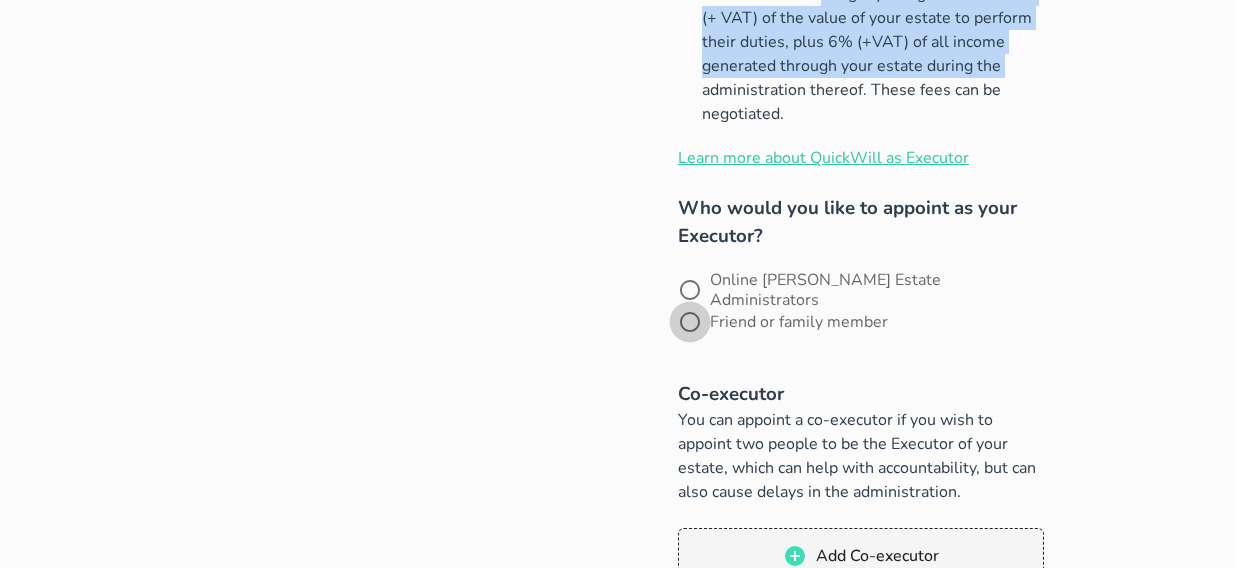 click at bounding box center (690, 322) 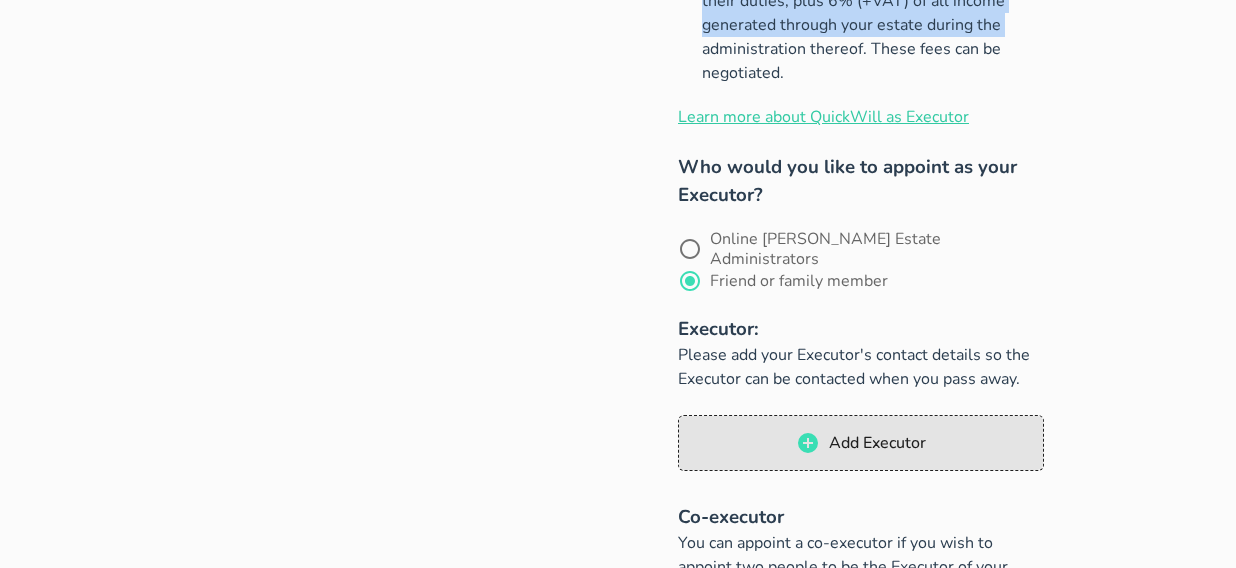 scroll, scrollTop: 982, scrollLeft: 0, axis: vertical 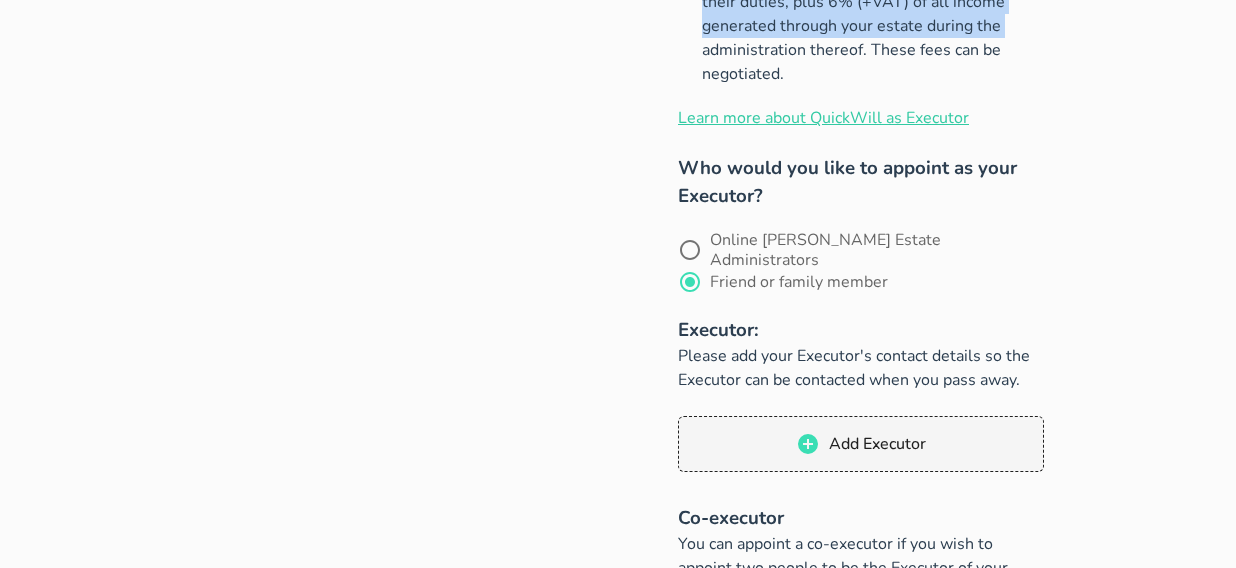 drag, startPoint x: 680, startPoint y: 318, endPoint x: 1032, endPoint y: 344, distance: 352.95892 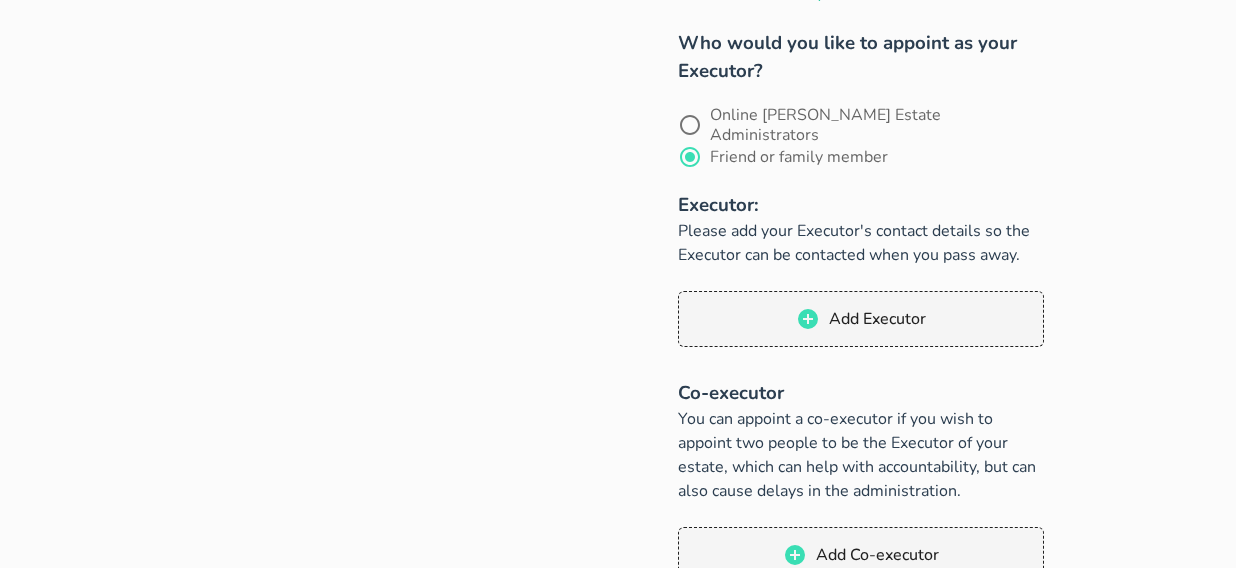 scroll, scrollTop: 1109, scrollLeft: 0, axis: vertical 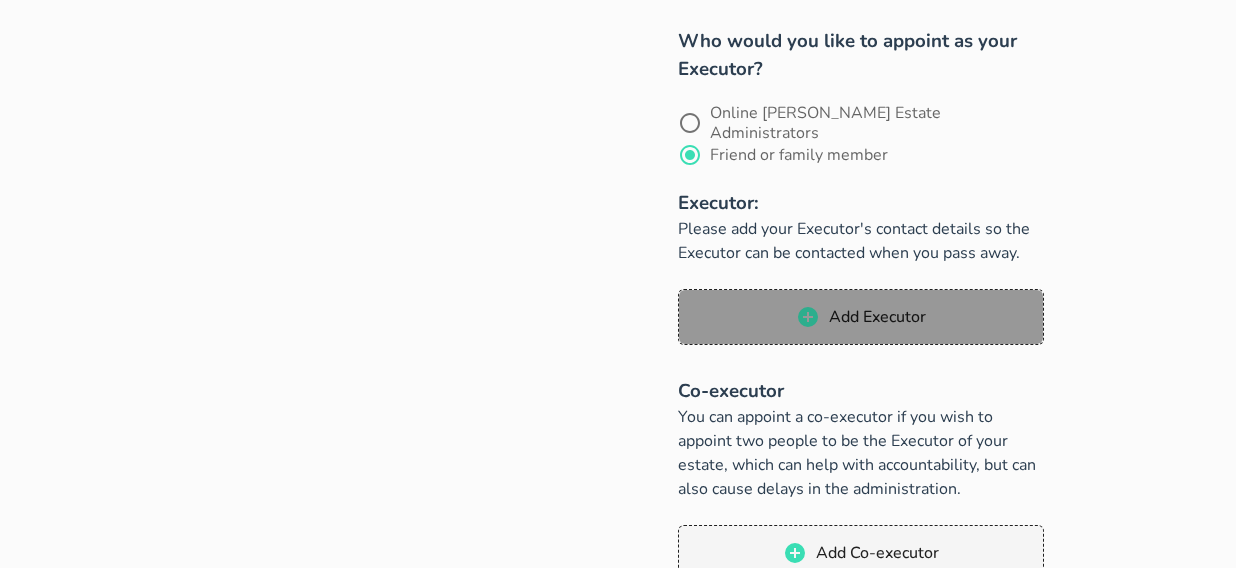 click on "Add Executor" at bounding box center [861, 317] 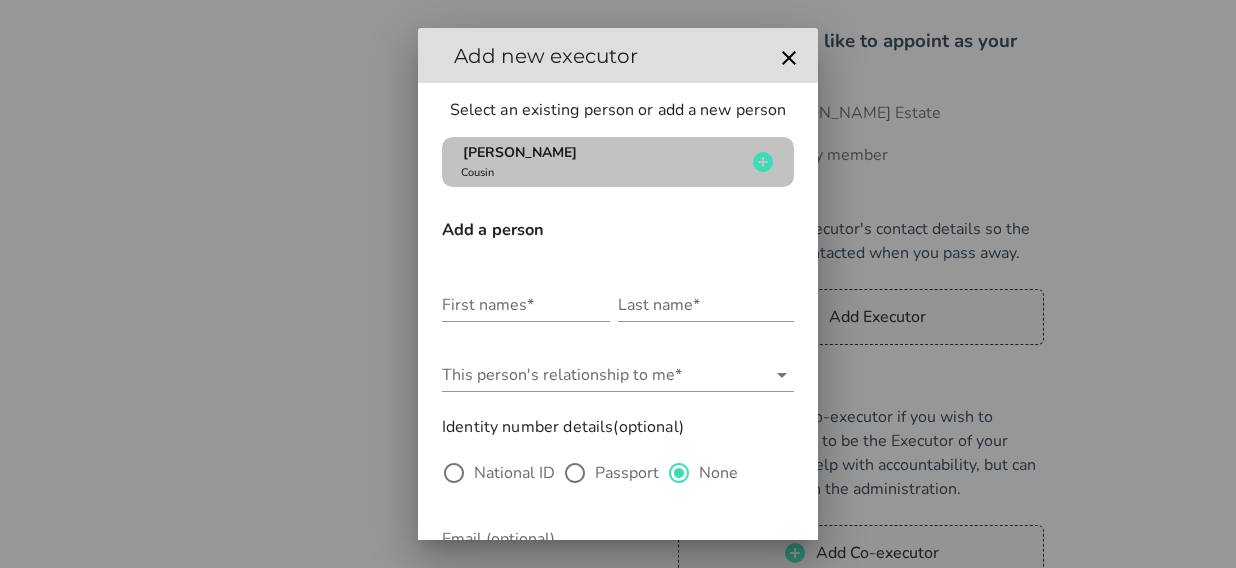 click on "[PERSON_NAME]   Cousin" at bounding box center [601, 162] 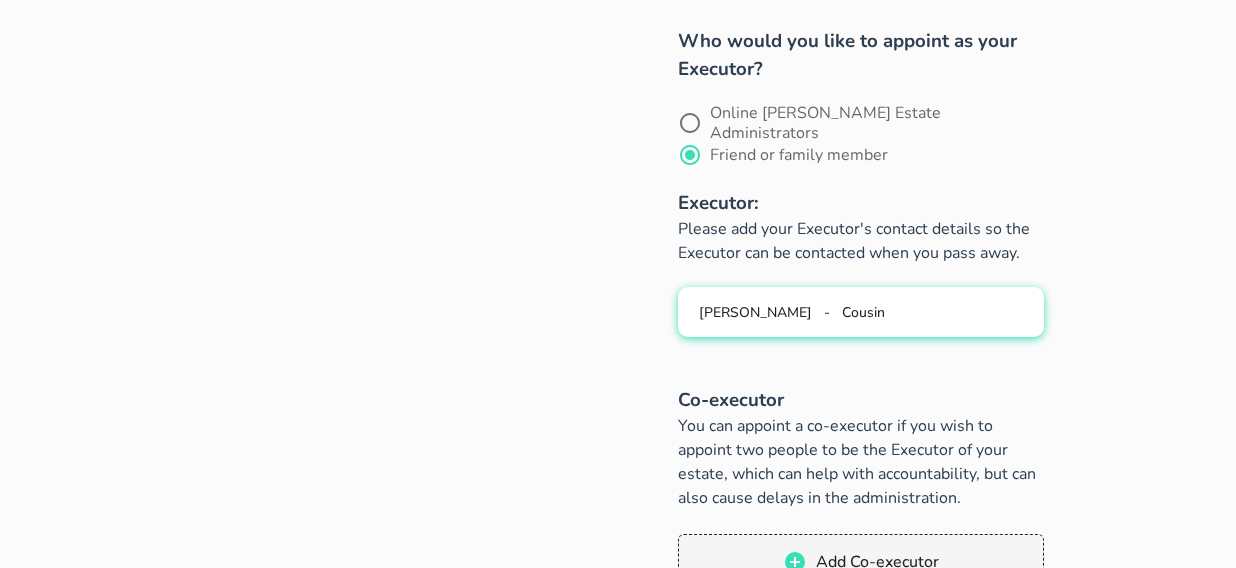 click on "[PERSON_NAME]" at bounding box center (755, 312) 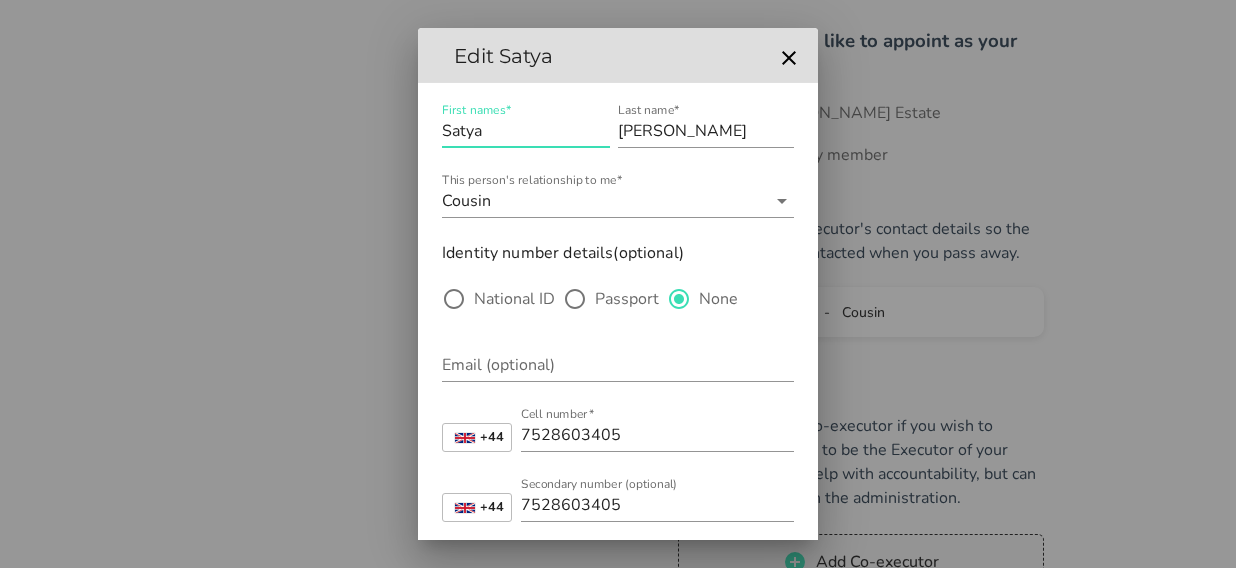 scroll, scrollTop: 0, scrollLeft: 0, axis: both 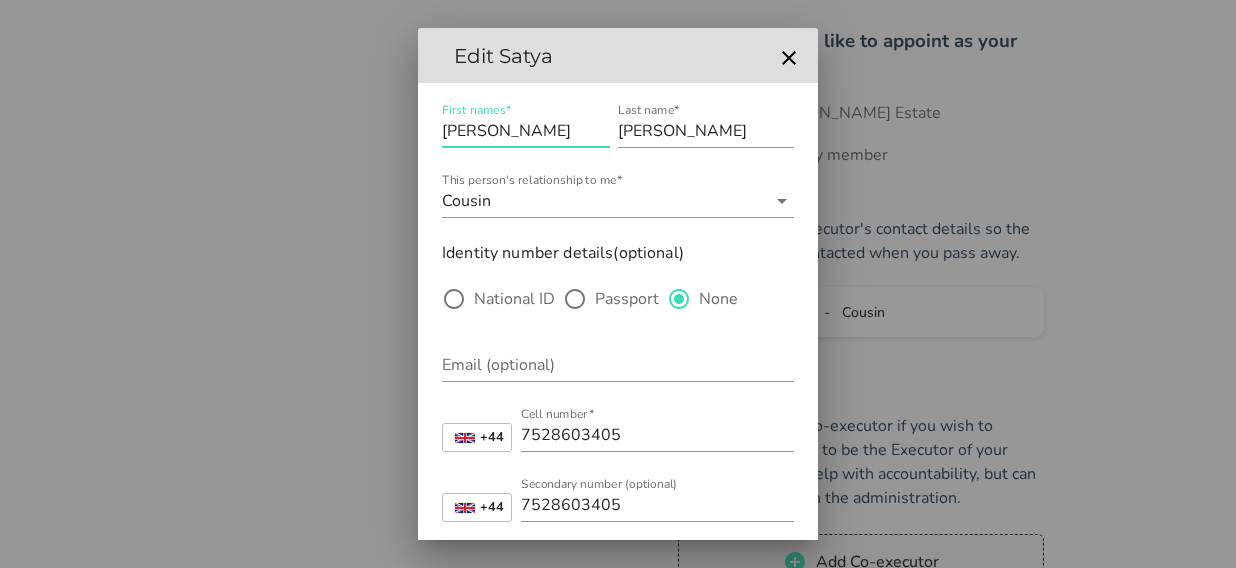 click at bounding box center (618, 284) 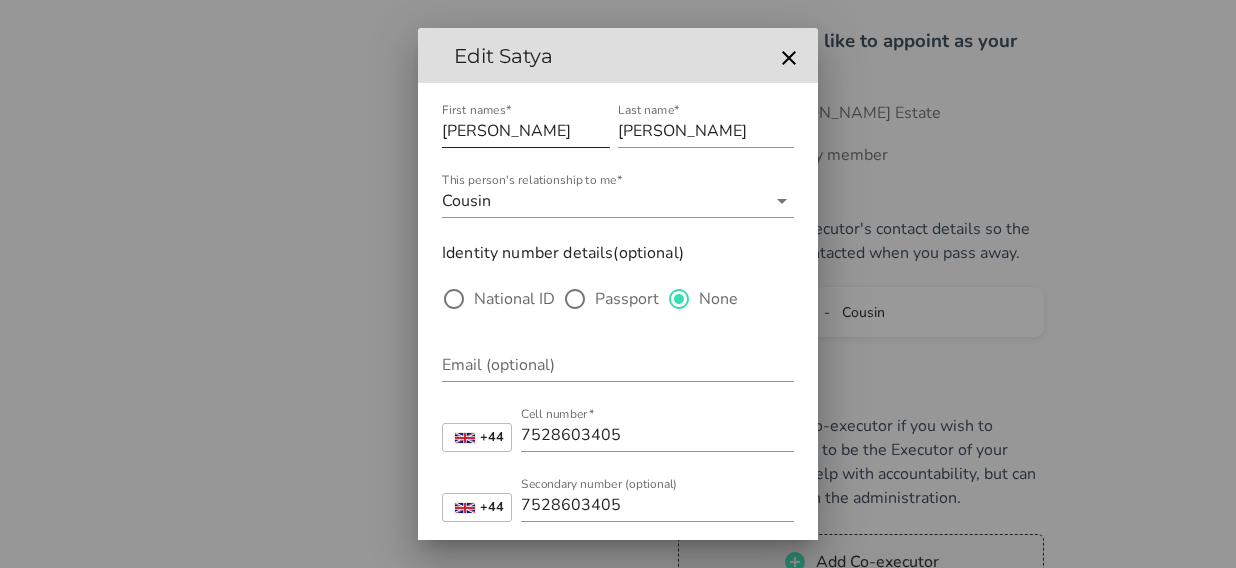 scroll, scrollTop: 0, scrollLeft: 0, axis: both 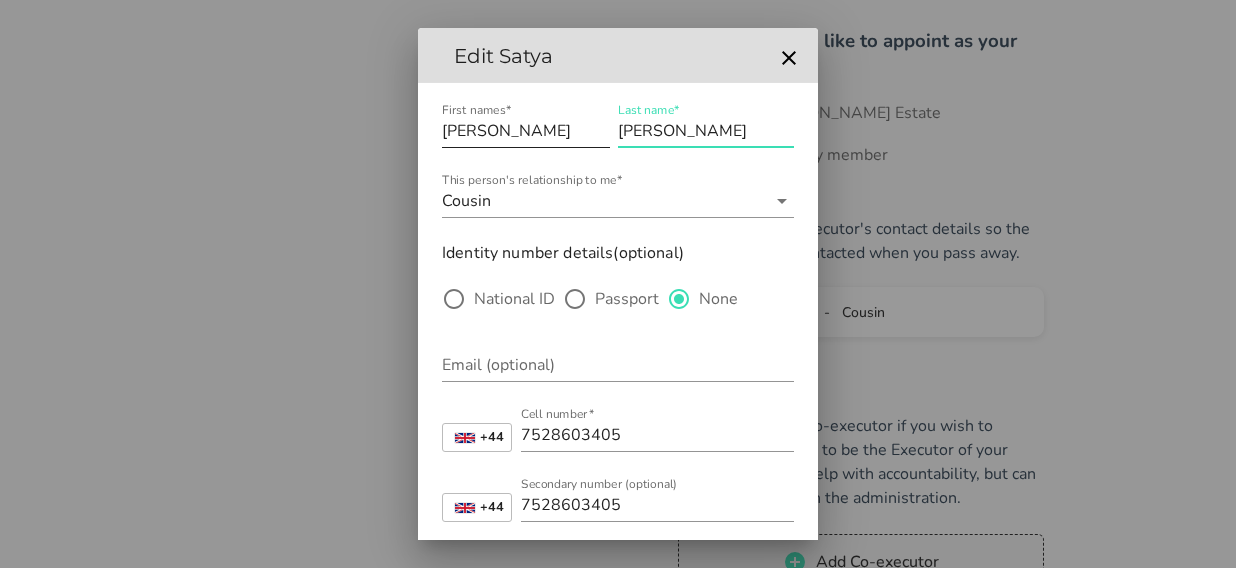 drag, startPoint x: 708, startPoint y: 127, endPoint x: 566, endPoint y: 127, distance: 142 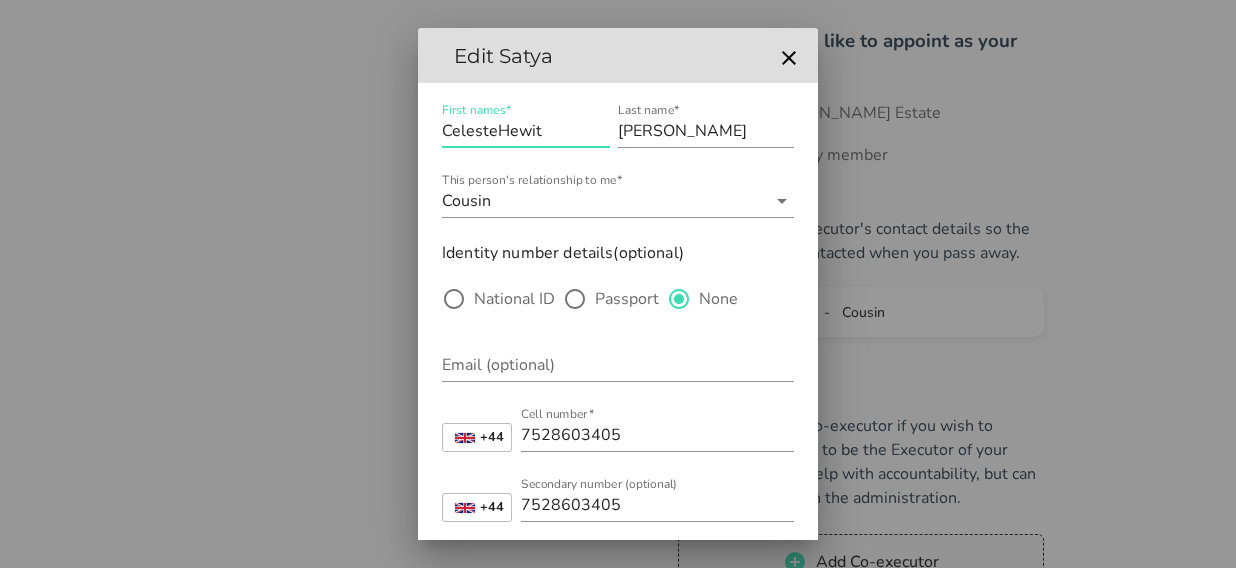 drag, startPoint x: 497, startPoint y: 129, endPoint x: 564, endPoint y: 129, distance: 67 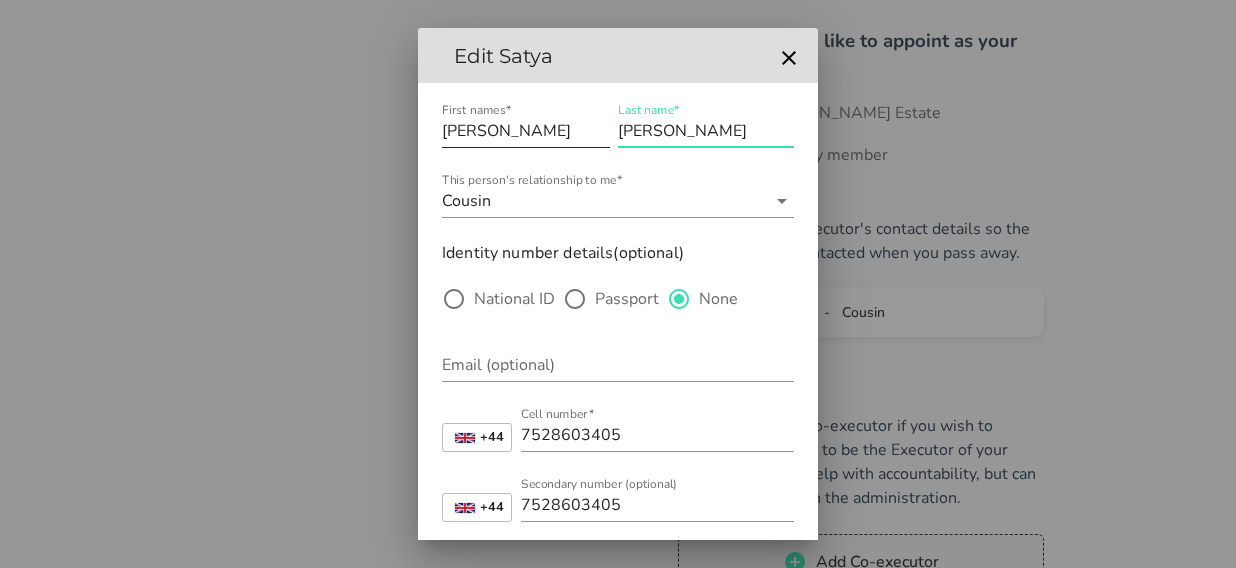 scroll, scrollTop: 0, scrollLeft: 0, axis: both 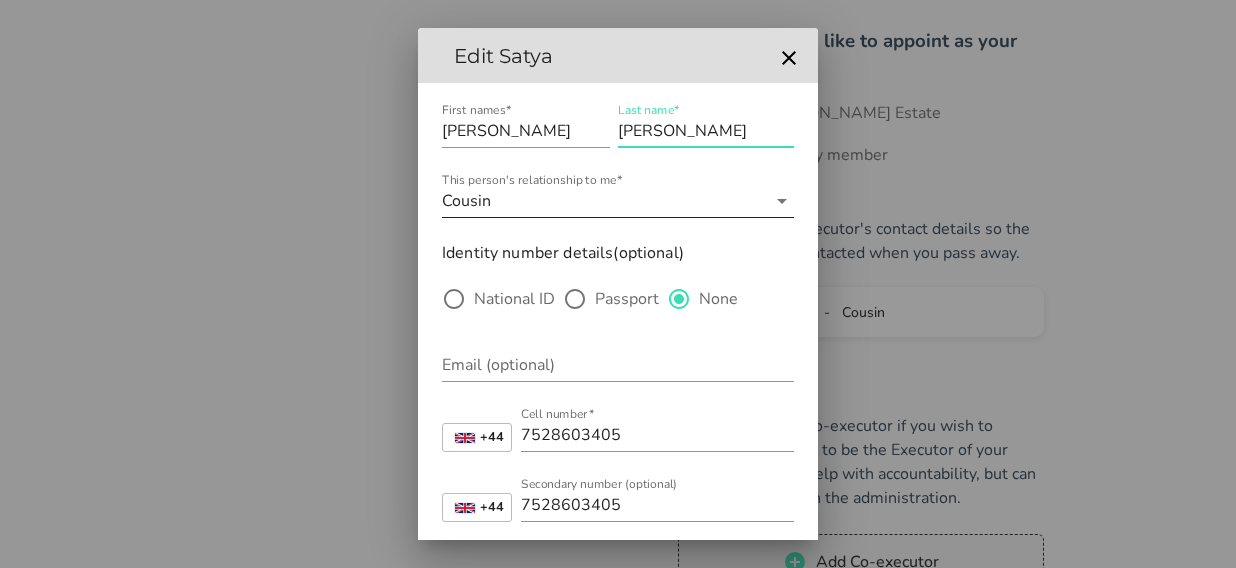 type on "[PERSON_NAME]" 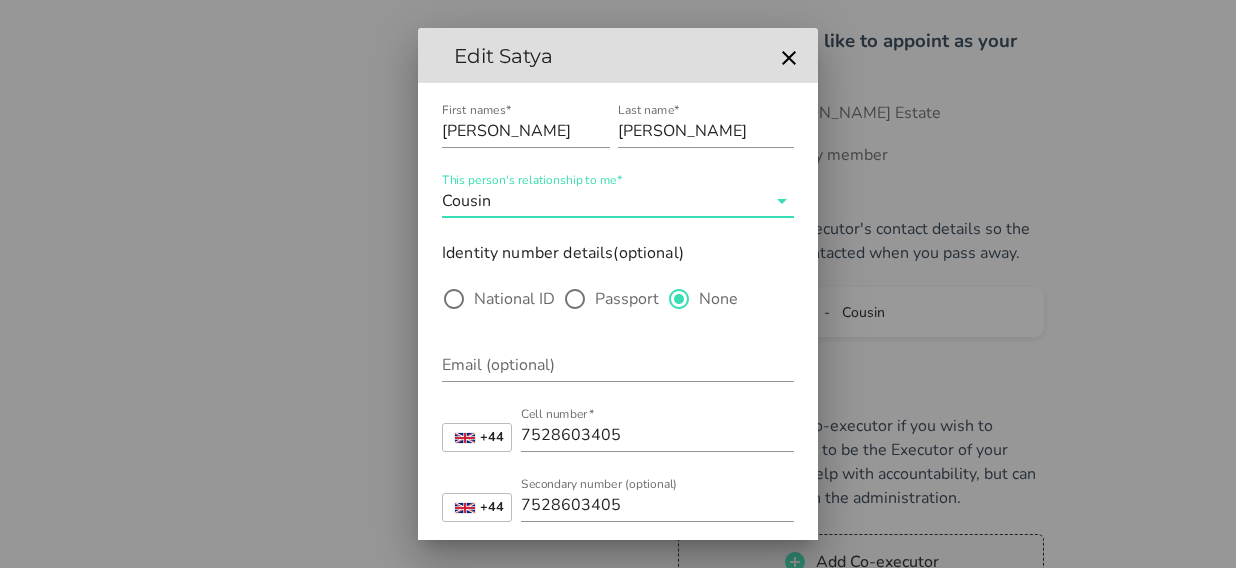 scroll, scrollTop: 0, scrollLeft: 0, axis: both 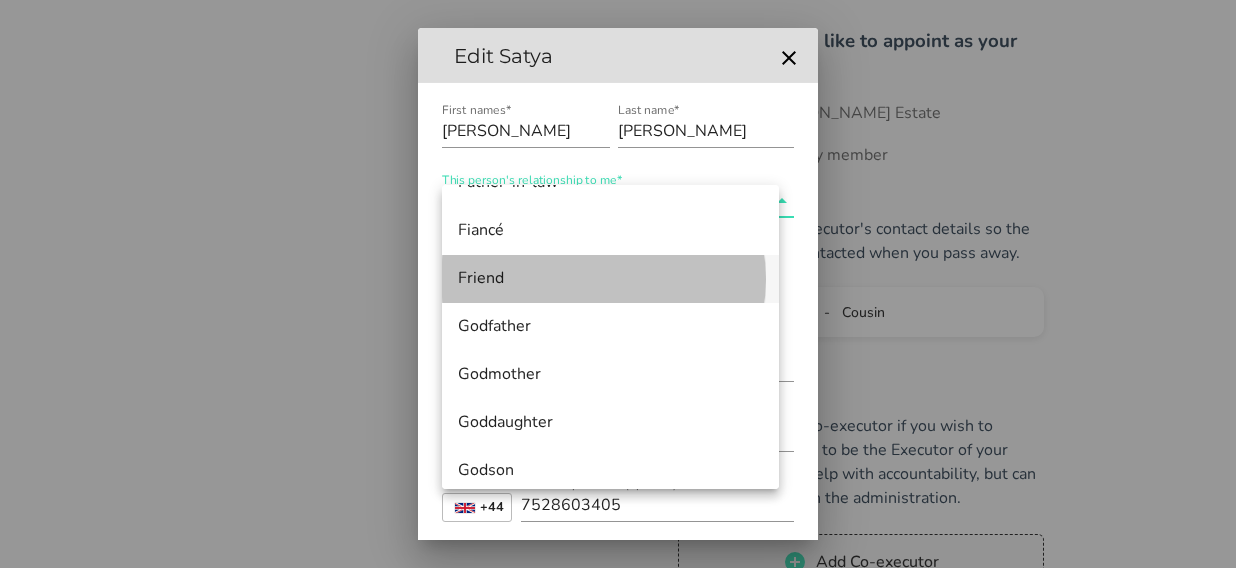 click on "Friend" at bounding box center [610, 278] 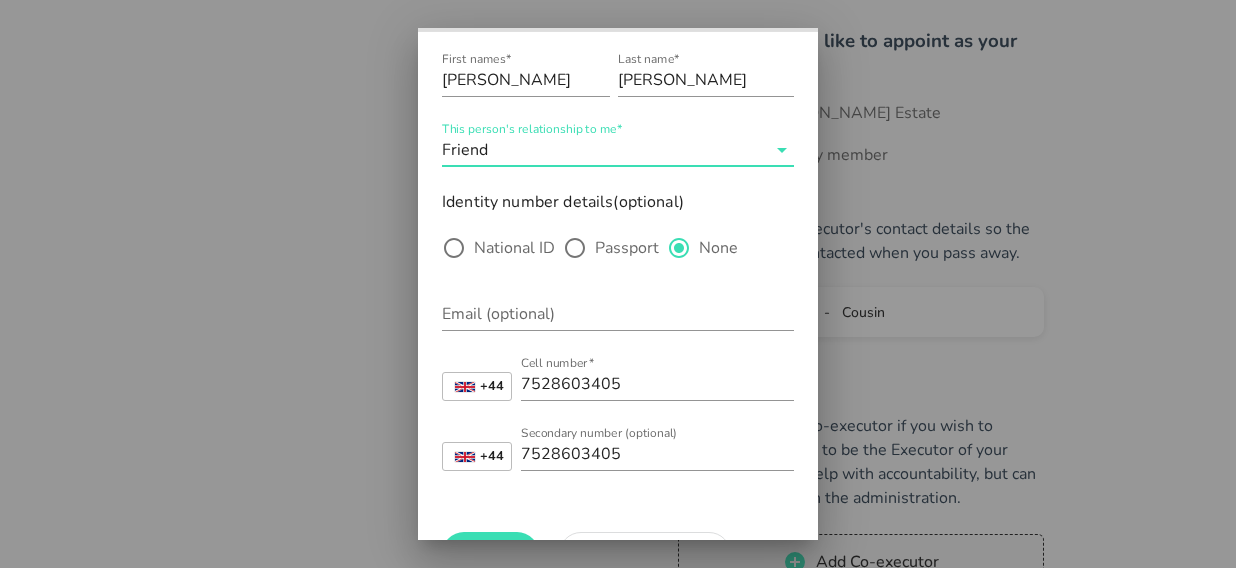 scroll, scrollTop: 54, scrollLeft: 0, axis: vertical 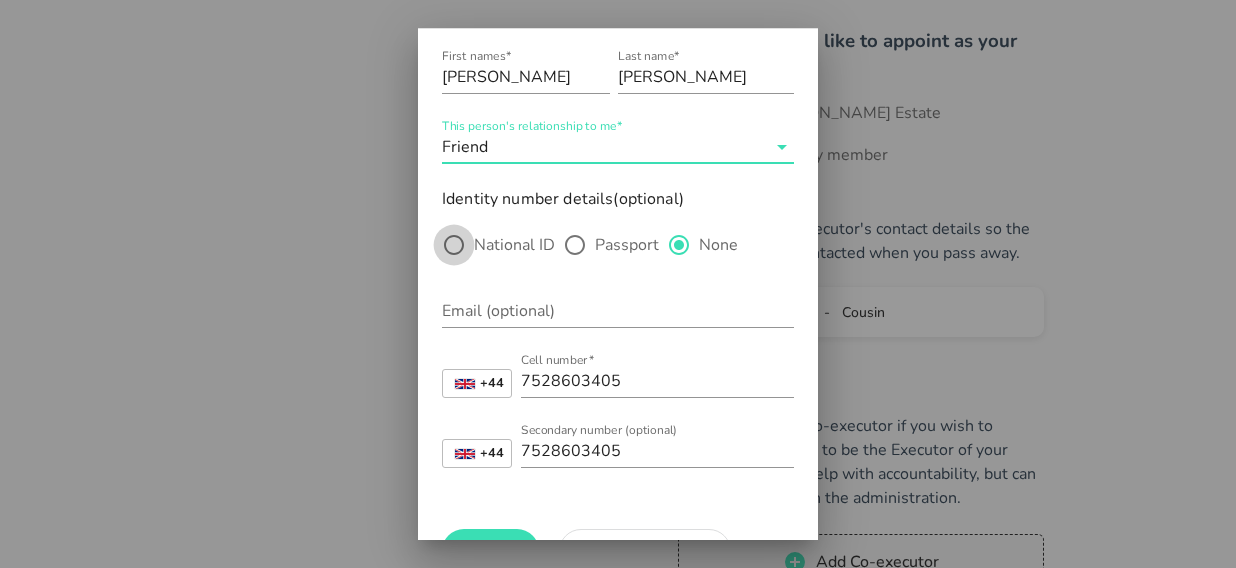 click at bounding box center (454, 245) 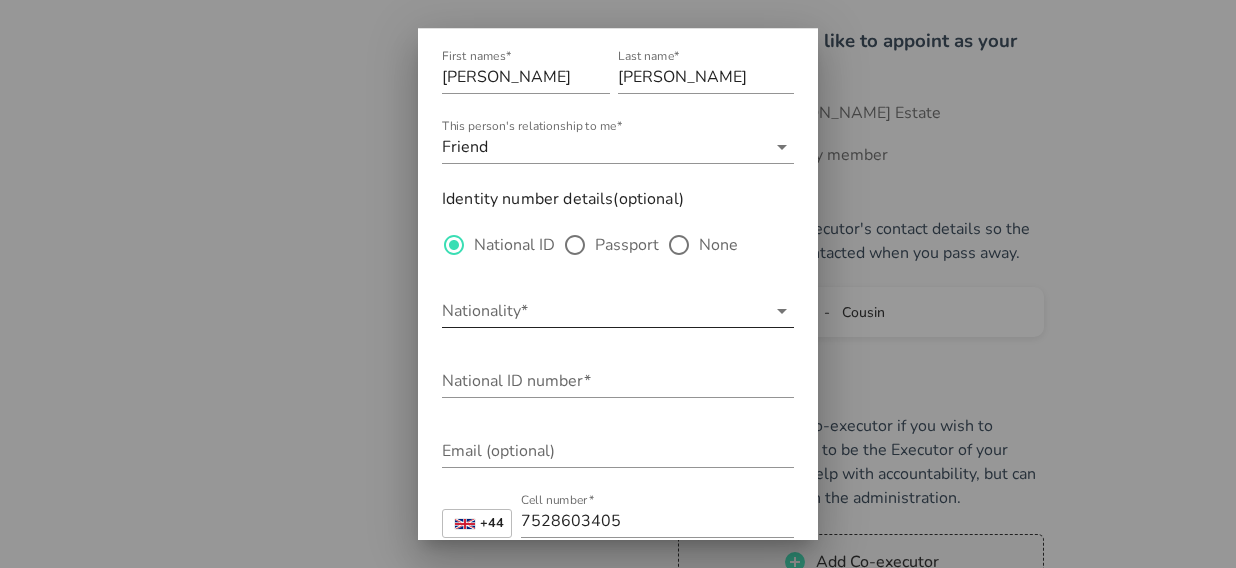 click on "Nationality*" at bounding box center (604, 311) 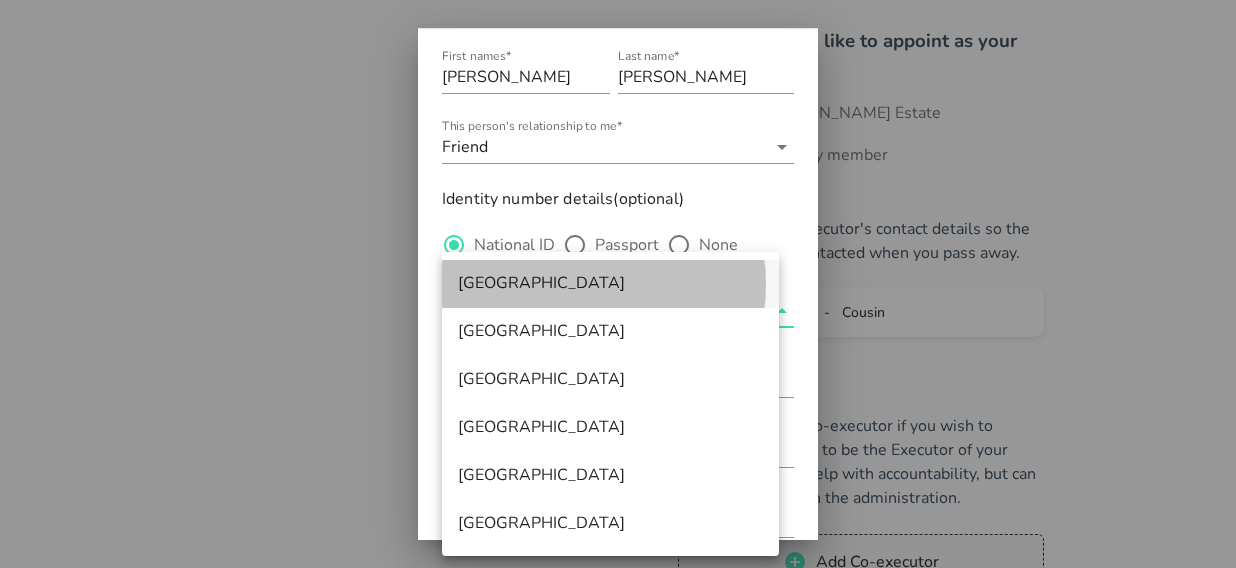 click on "[GEOGRAPHIC_DATA]" at bounding box center (610, 283) 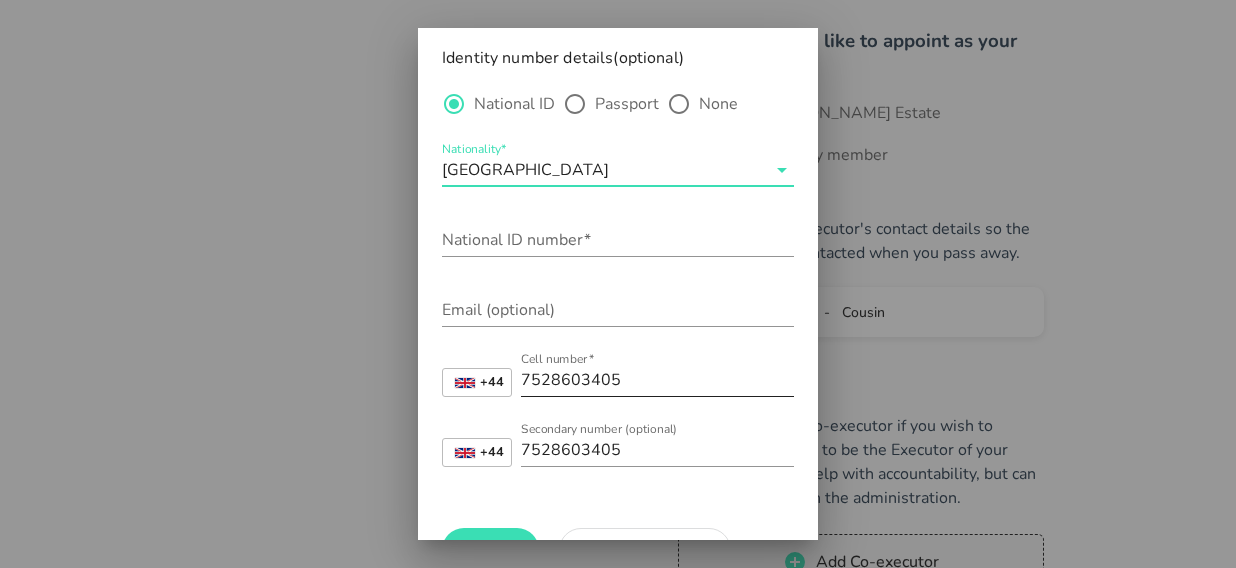 scroll, scrollTop: 200, scrollLeft: 0, axis: vertical 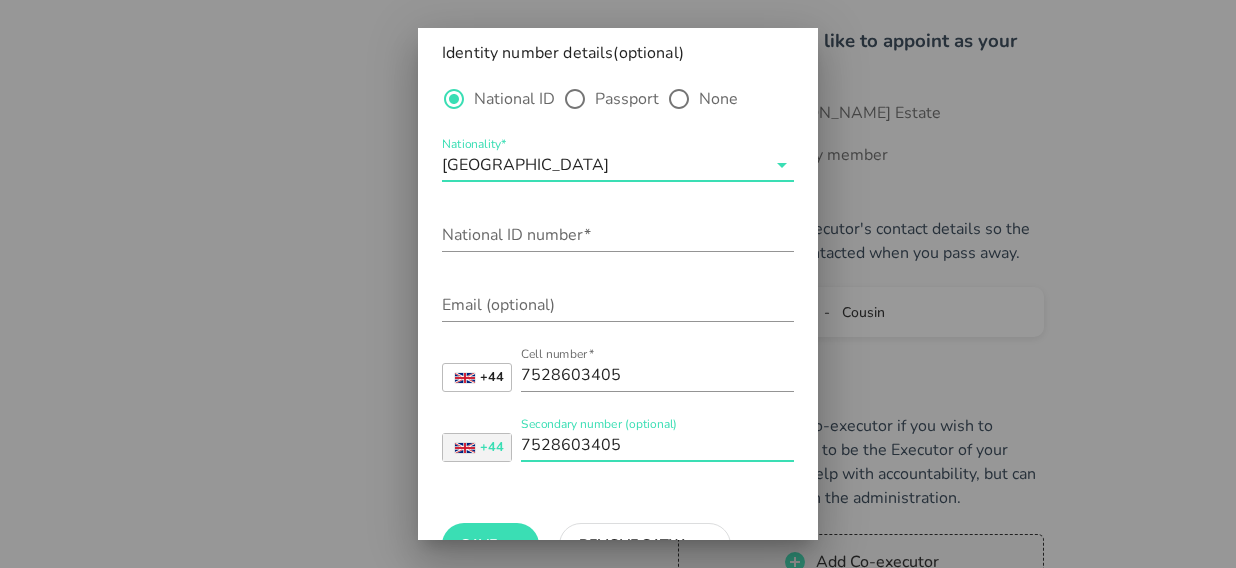 drag, startPoint x: 643, startPoint y: 450, endPoint x: 494, endPoint y: 446, distance: 149.05368 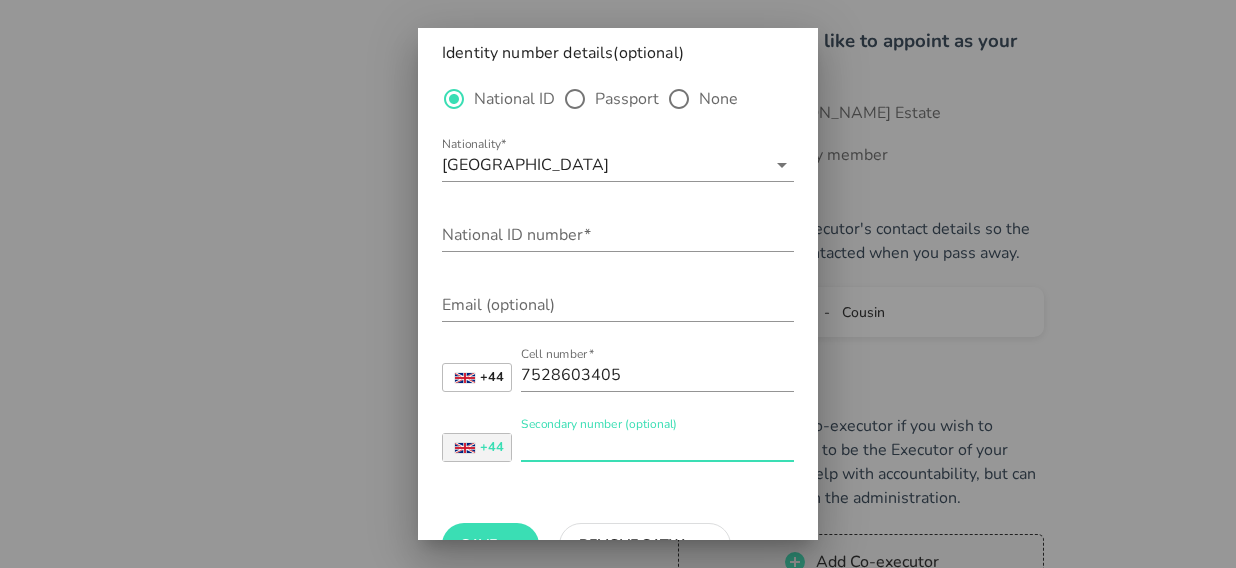 scroll, scrollTop: 0, scrollLeft: 0, axis: both 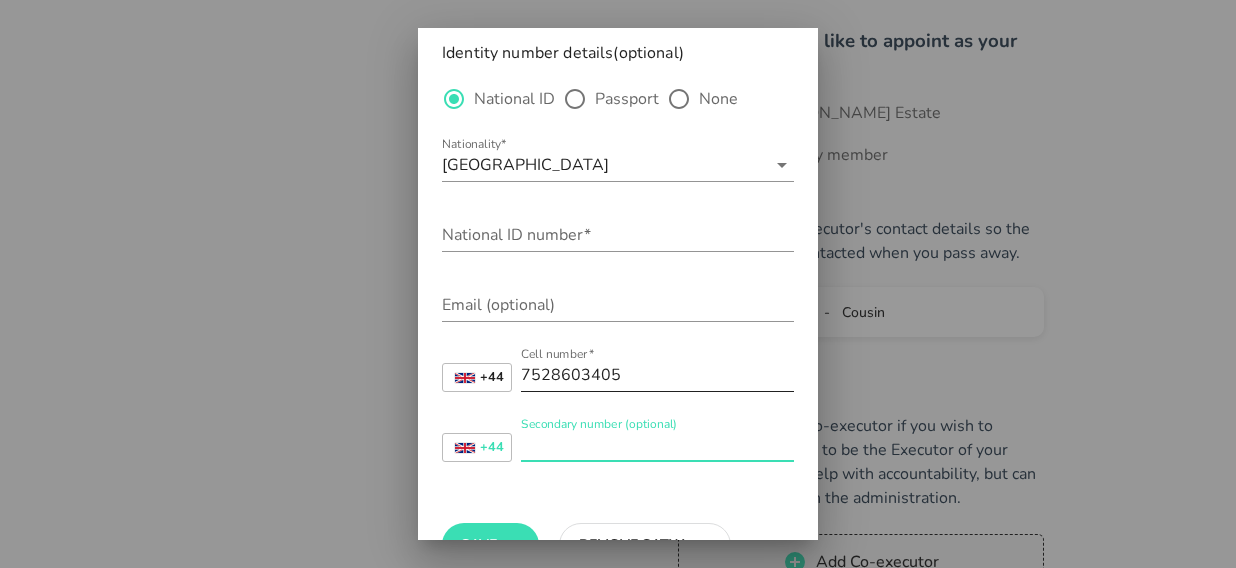 type 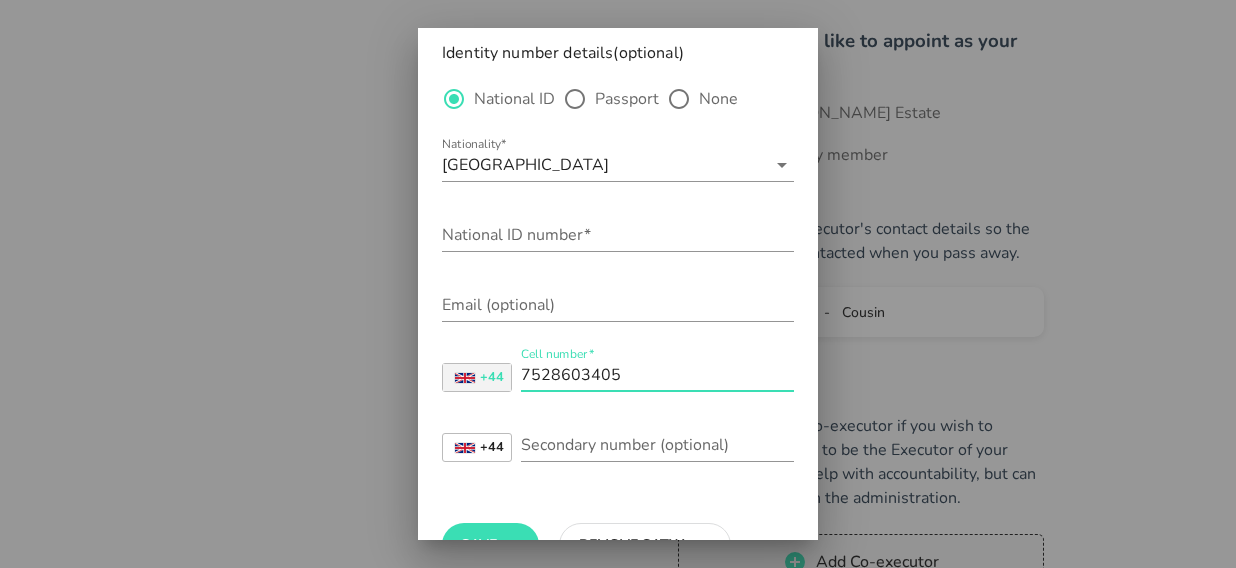 scroll, scrollTop: 0, scrollLeft: 0, axis: both 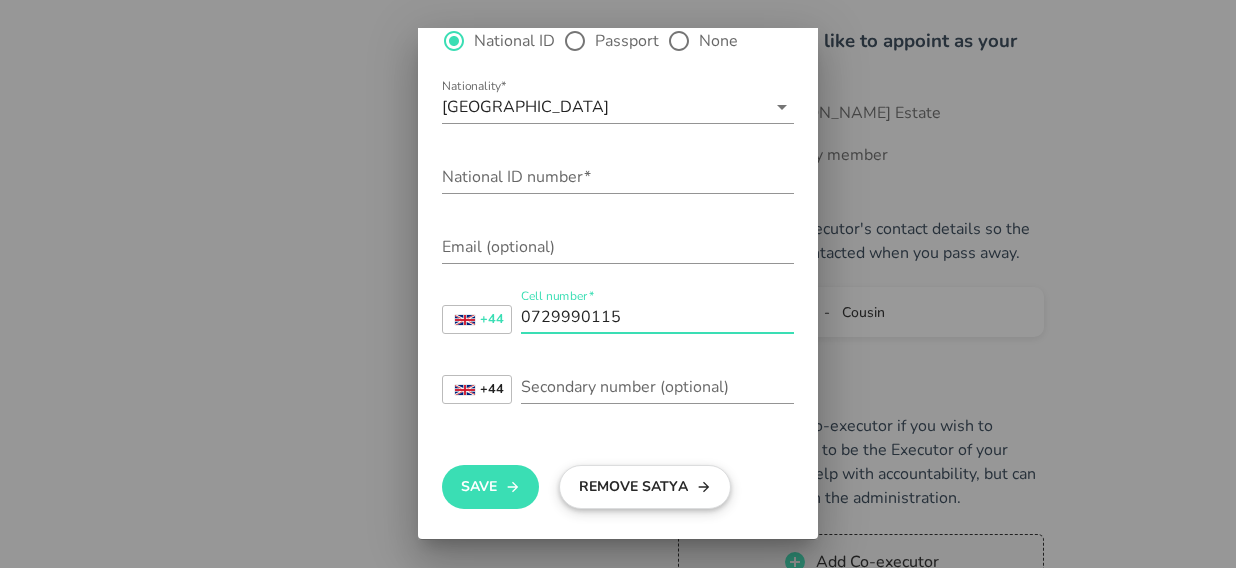 type on "0729990115" 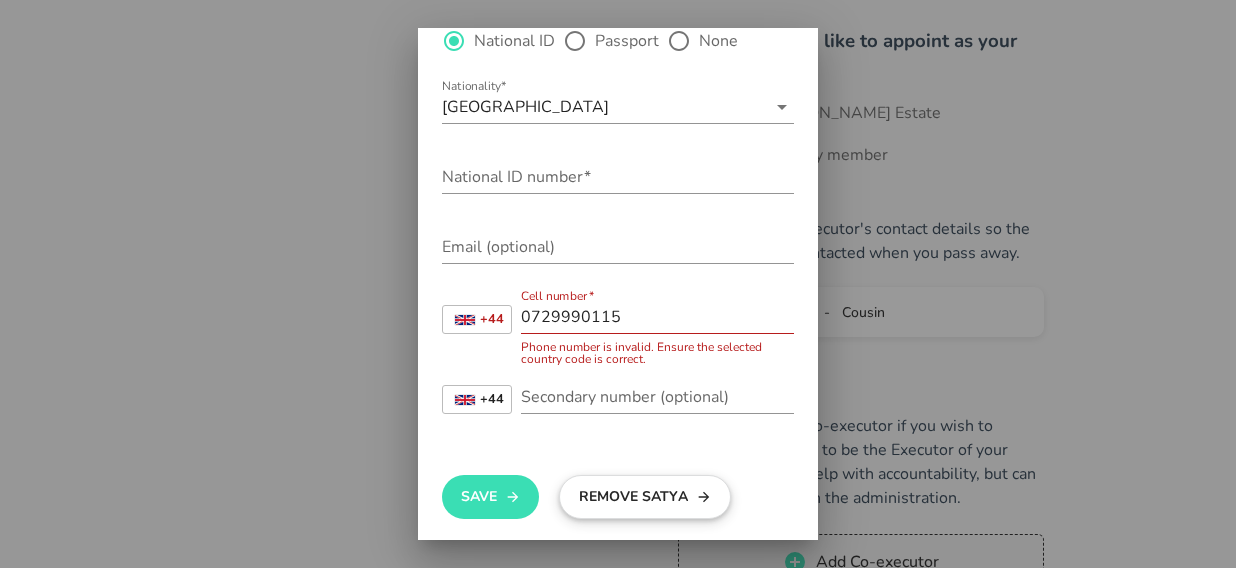 click on "Remove Satya" at bounding box center (645, 497) 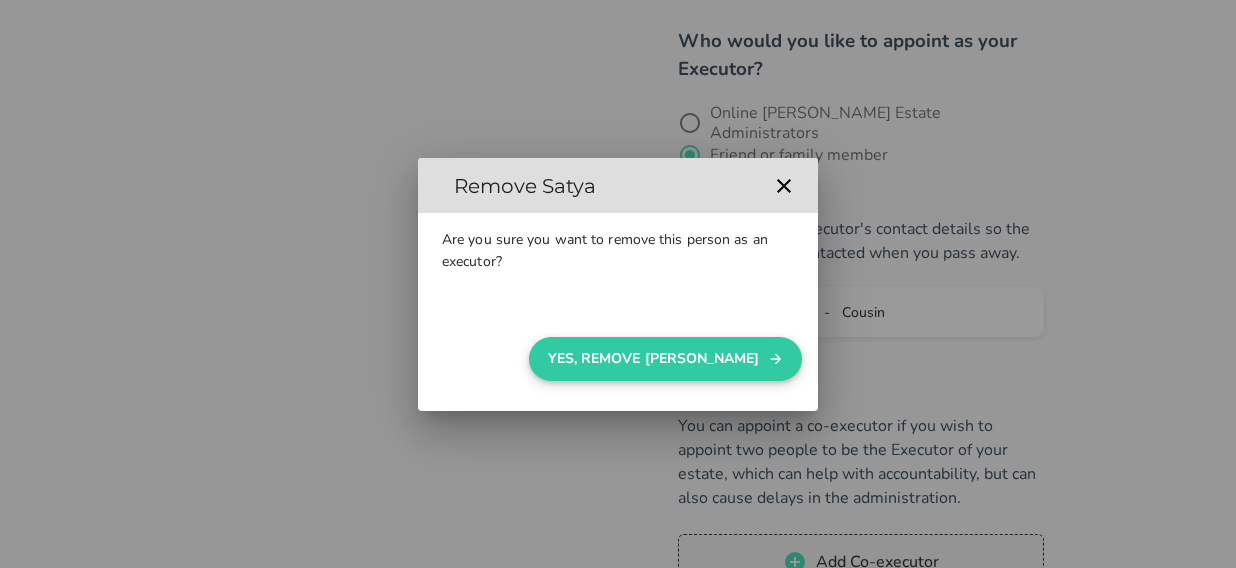click on "Yes, Remove [PERSON_NAME]" at bounding box center [665, 359] 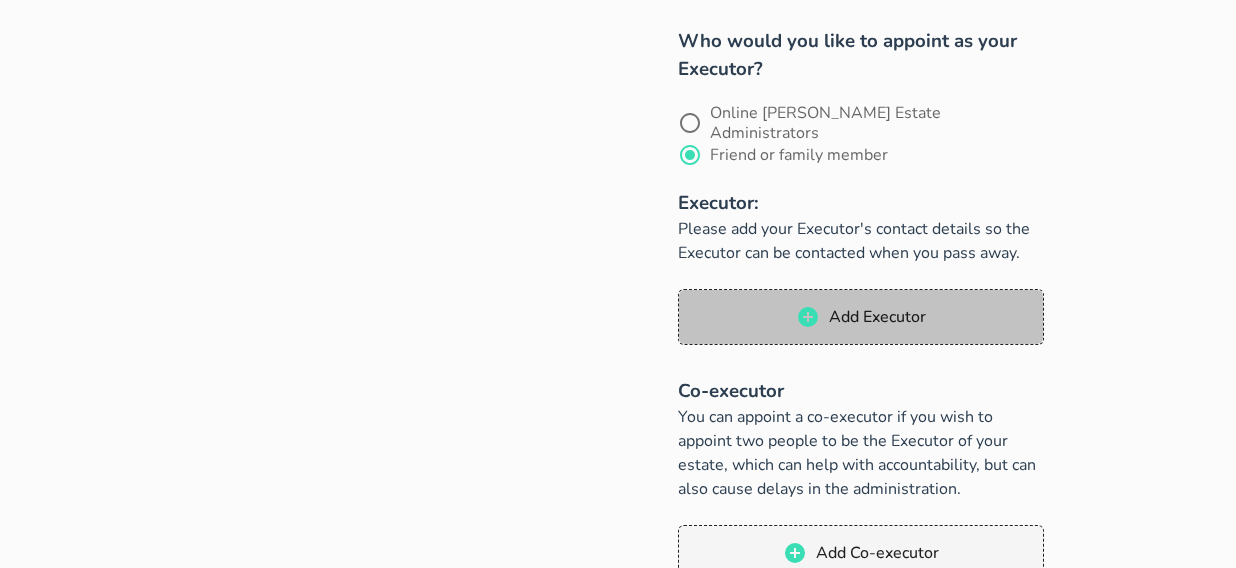 click on "Add Executor" at bounding box center [877, 317] 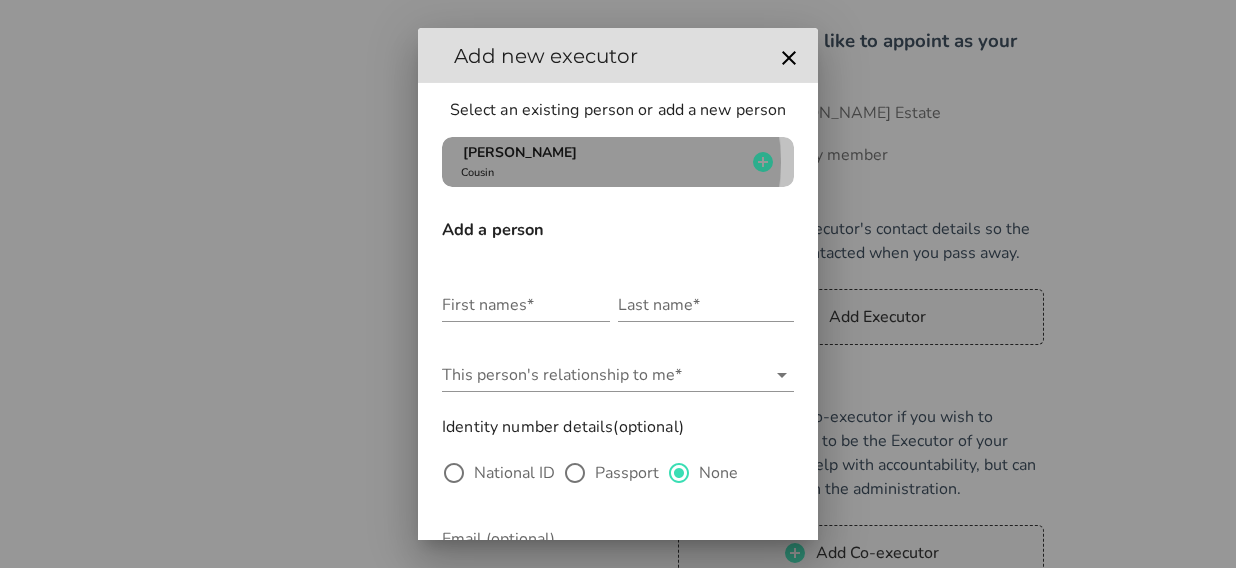 click on "[PERSON_NAME]   Cousin" at bounding box center (601, 162) 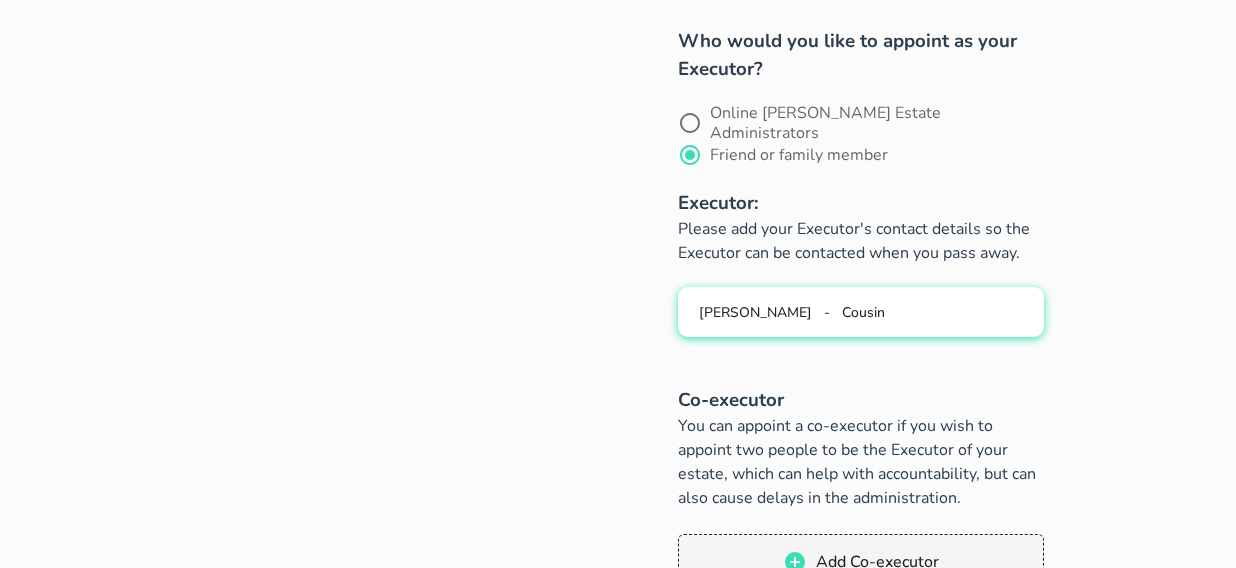 click on "[PERSON_NAME]" at bounding box center [755, 312] 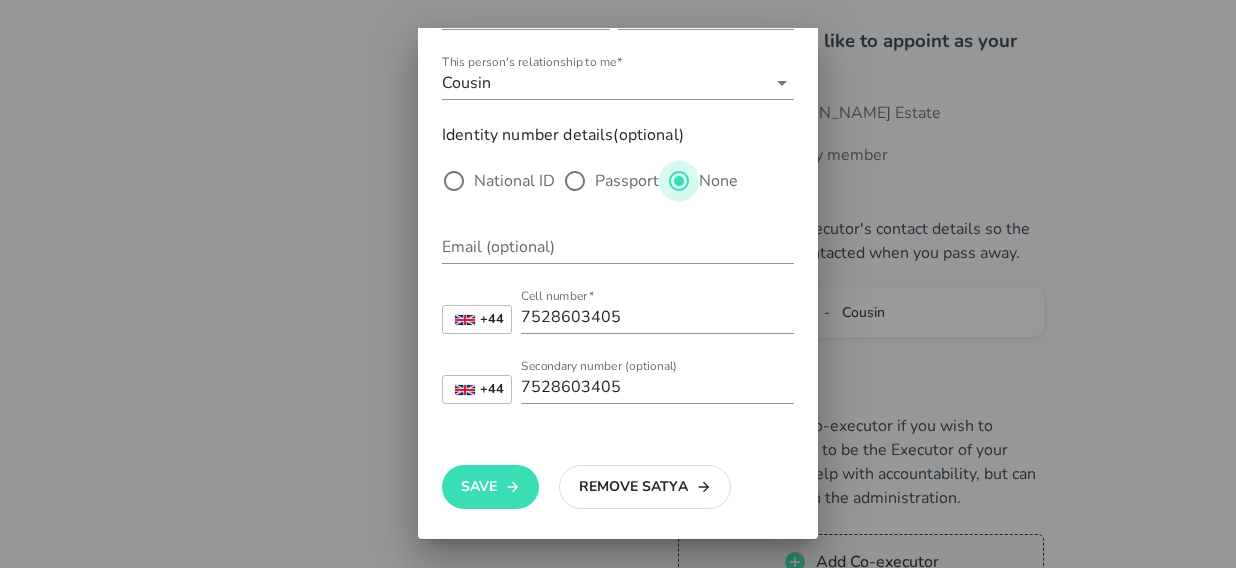 scroll, scrollTop: 0, scrollLeft: 0, axis: both 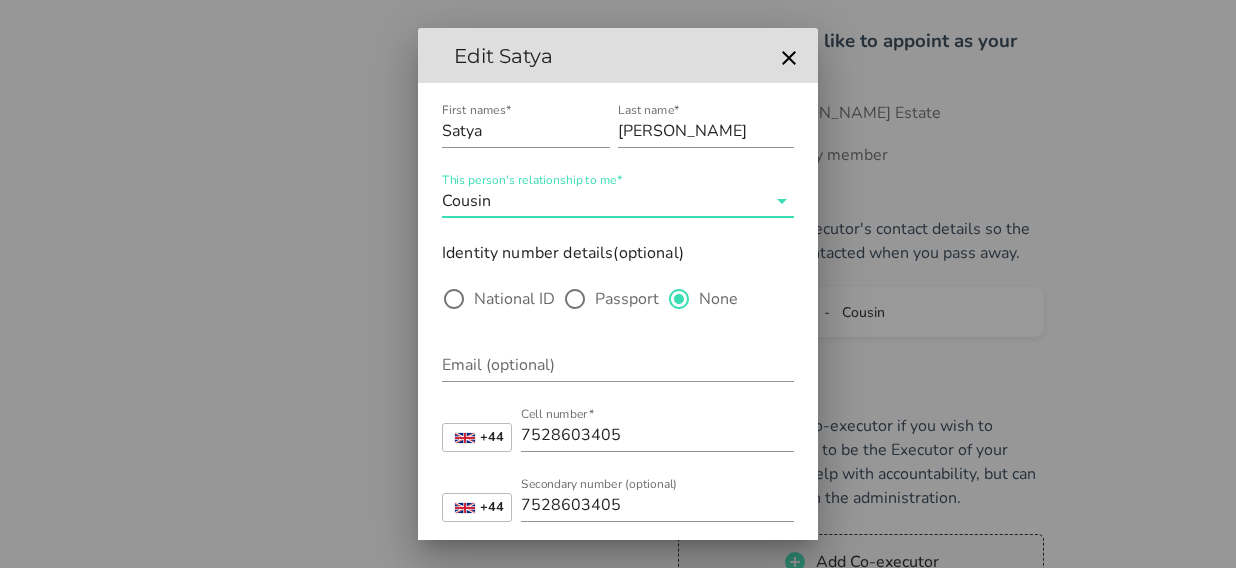 click on "This person's relationship to me*" at bounding box center [630, 201] 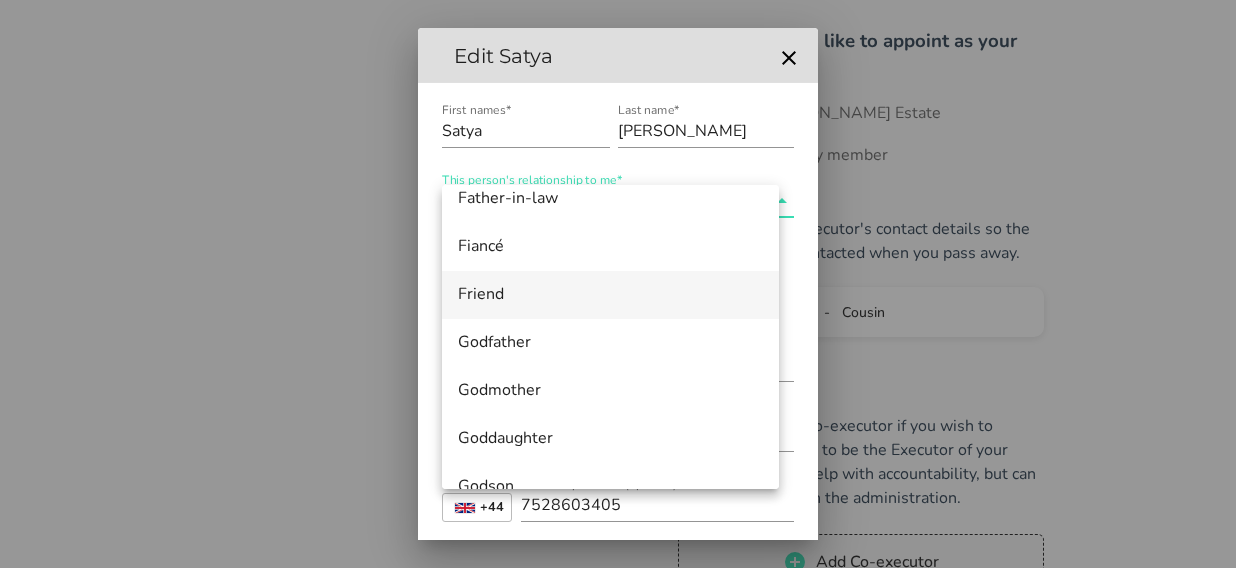 scroll, scrollTop: 355, scrollLeft: 0, axis: vertical 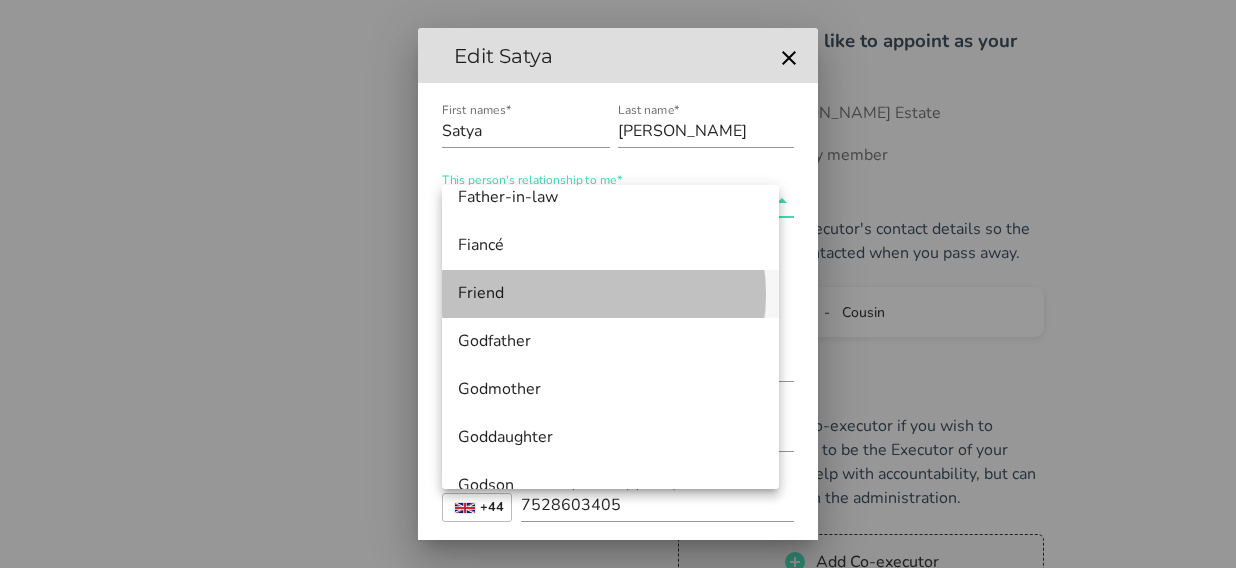 click on "Friend" at bounding box center [610, 293] 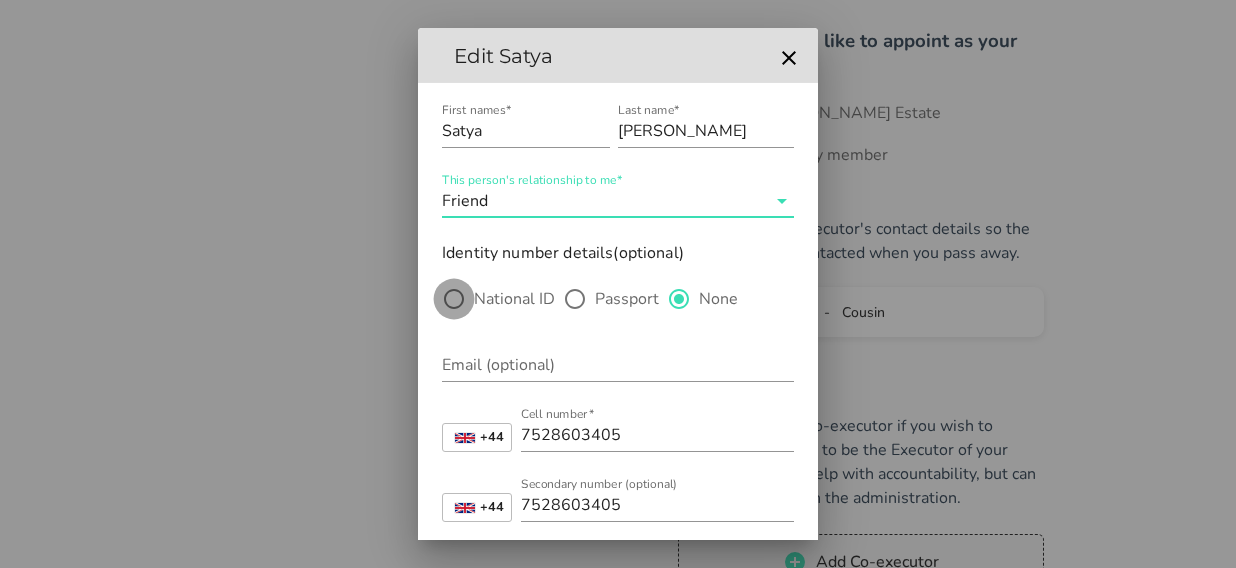 click at bounding box center [454, 299] 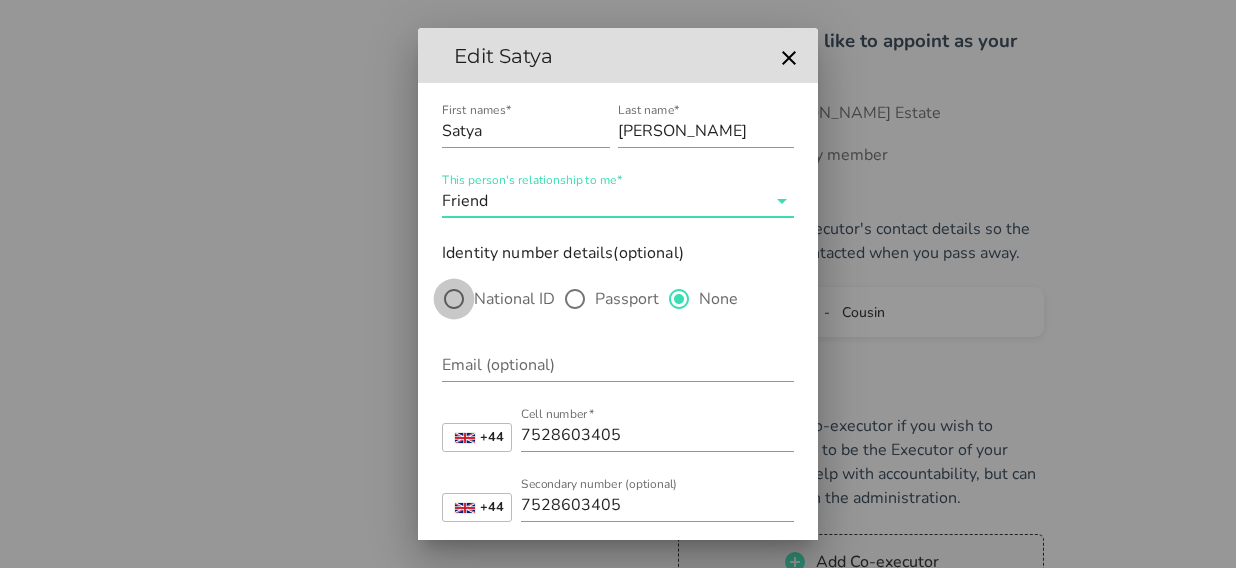 radio on "true" 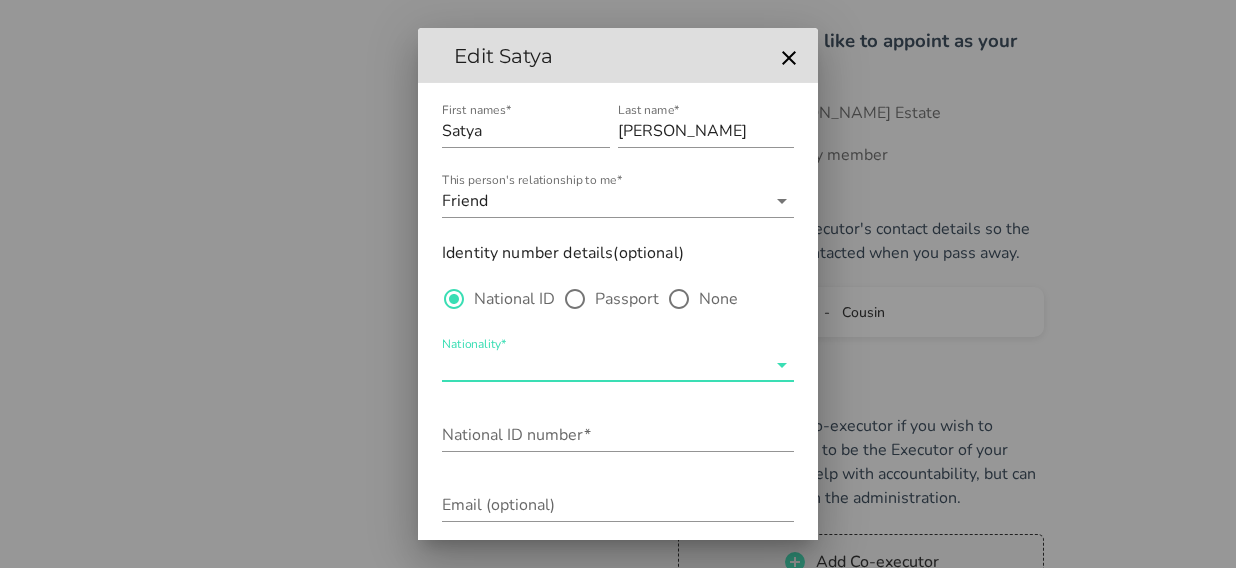 click on "Nationality*" at bounding box center [604, 365] 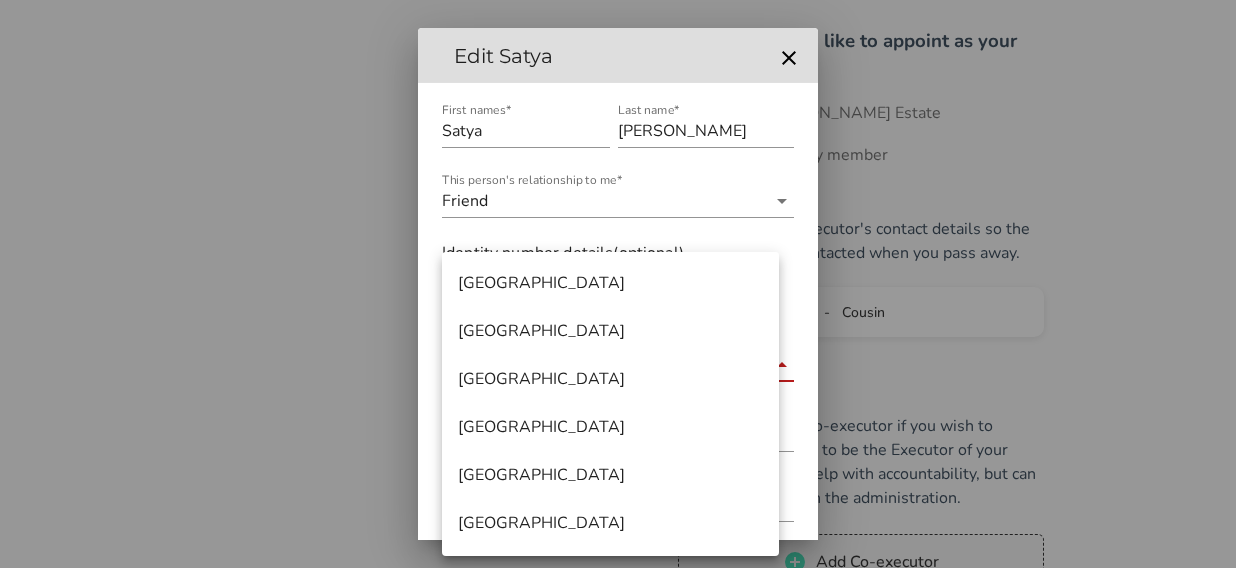 click on "First names* [PERSON_NAME]   Last name* [PERSON_NAME]   This person's relationship to me* Friend     Identity number details(optional)   National ID Passport None   Nationality* The passport_country field is required   National ID number*   Email (optional)       +44     [GEOGRAPHIC_DATA]
+27
[GEOGRAPHIC_DATA]
+44
[GEOGRAPHIC_DATA] (‫[GEOGRAPHIC_DATA]‬‎)
+93
[GEOGRAPHIC_DATA] ([GEOGRAPHIC_DATA])
+355
[GEOGRAPHIC_DATA] (‫[GEOGRAPHIC_DATA]‬‎)
+213
[US_STATE]
+1684
[GEOGRAPHIC_DATA]
+376
[GEOGRAPHIC_DATA]
+244
[GEOGRAPHIC_DATA]
+1264
[GEOGRAPHIC_DATA]
+1268
[GEOGRAPHIC_DATA]
+54
[GEOGRAPHIC_DATA] ([GEOGRAPHIC_DATA])
+374
[GEOGRAPHIC_DATA]
+297
[GEOGRAPHIC_DATA]
+61
[GEOGRAPHIC_DATA] ([GEOGRAPHIC_DATA])
+43
[GEOGRAPHIC_DATA] ([GEOGRAPHIC_DATA])
+994
[GEOGRAPHIC_DATA]" at bounding box center [618, 440] 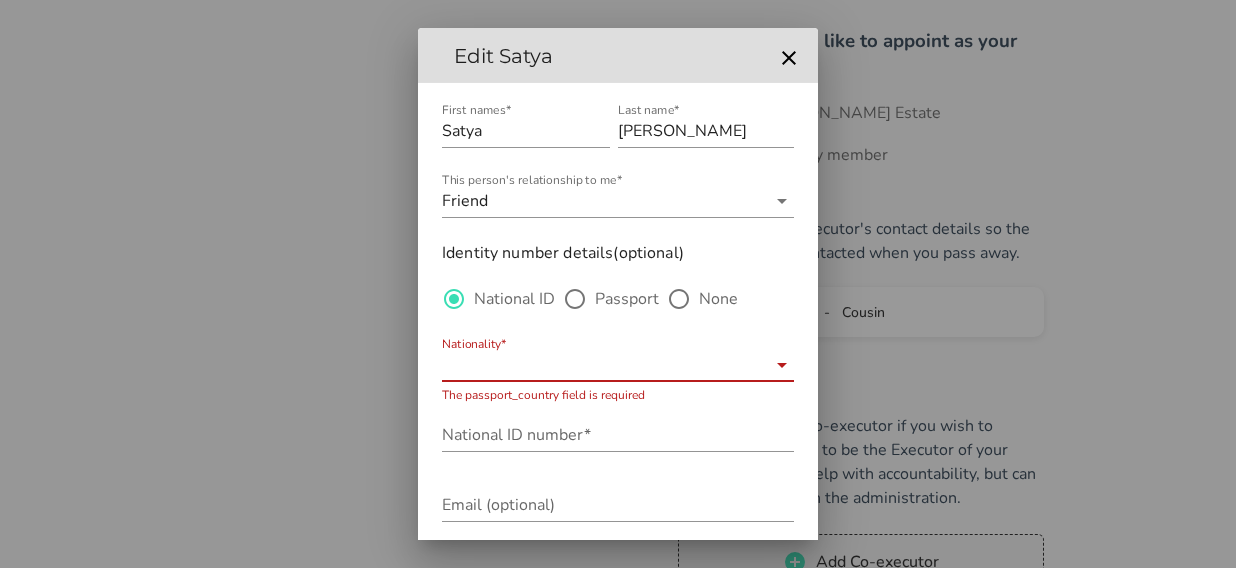 click on "Nationality*" at bounding box center (604, 365) 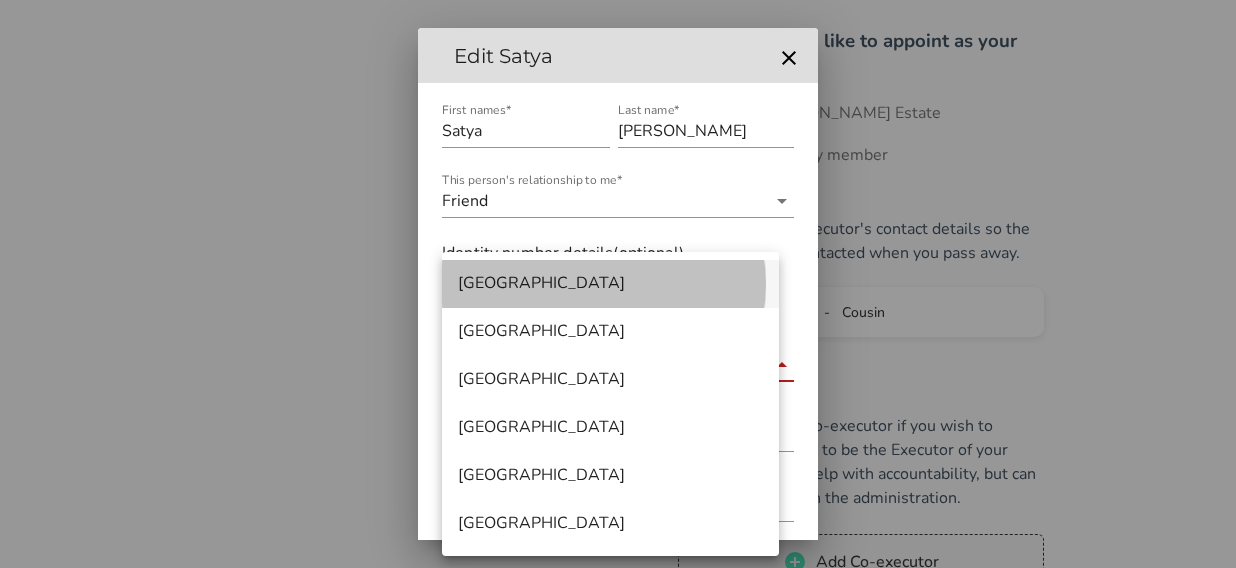 click on "[GEOGRAPHIC_DATA]" at bounding box center (610, 283) 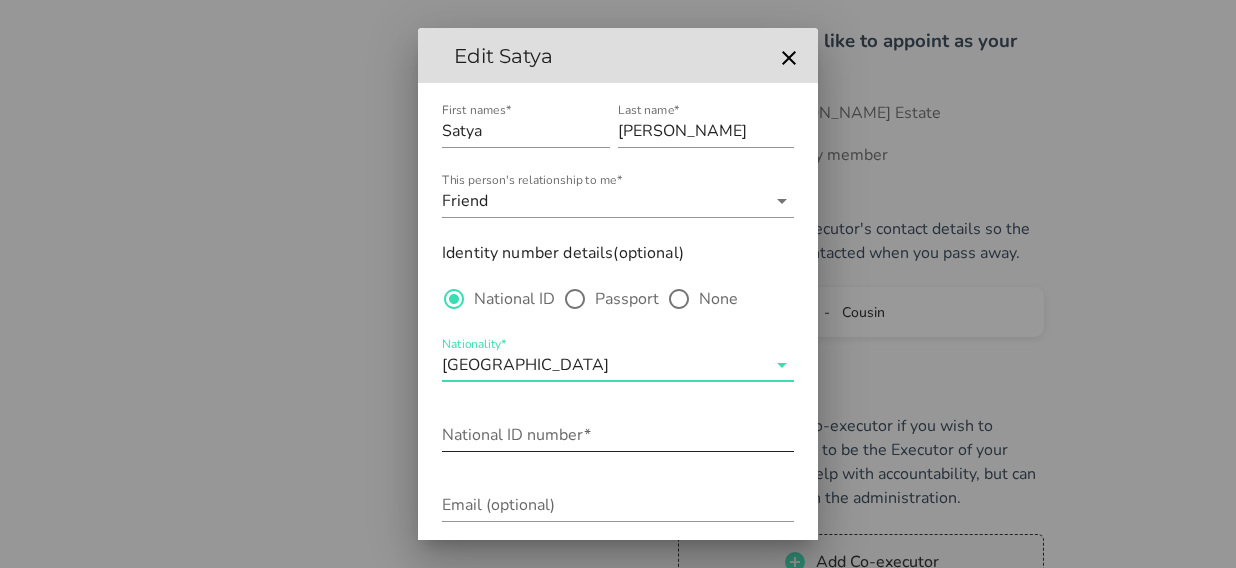 click on "National ID number*" at bounding box center [618, 435] 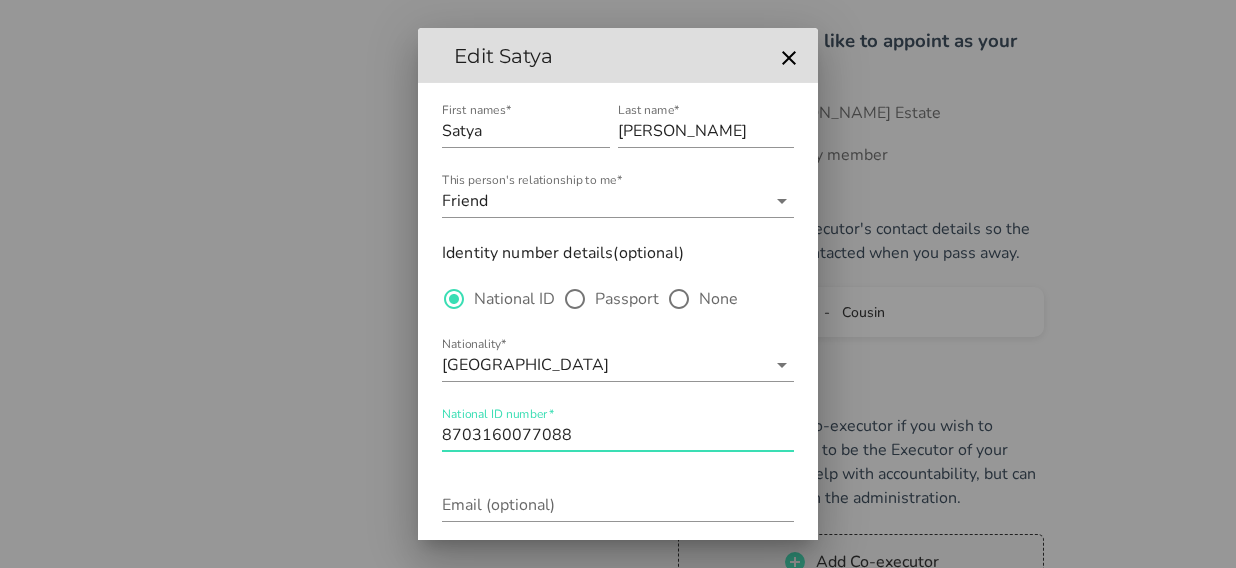 scroll, scrollTop: 0, scrollLeft: 0, axis: both 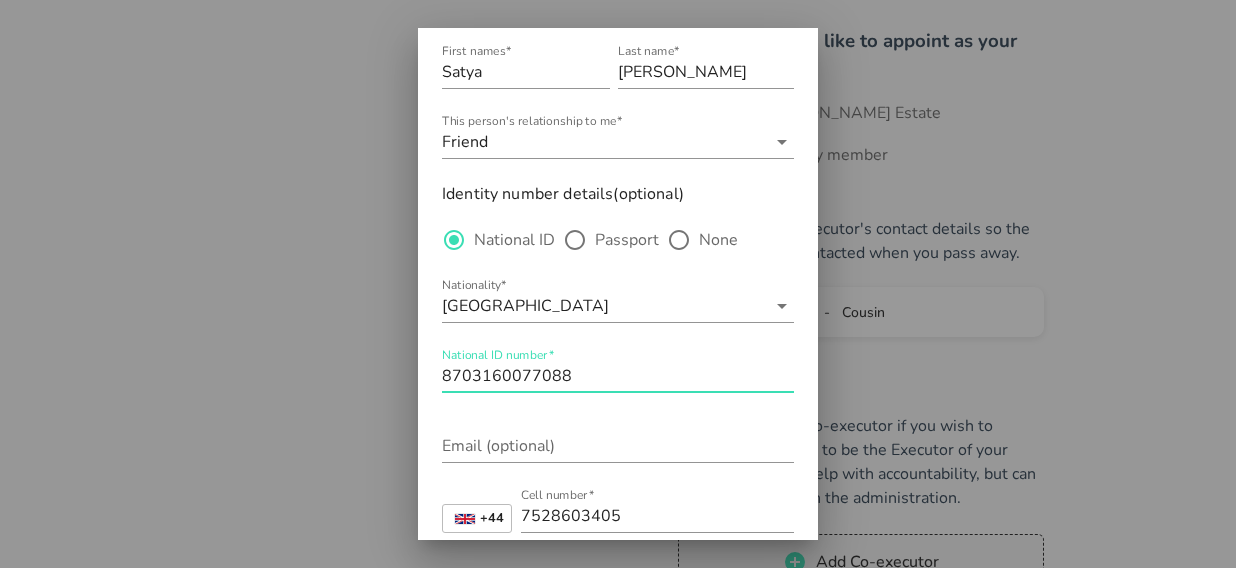 type on "8703160077088" 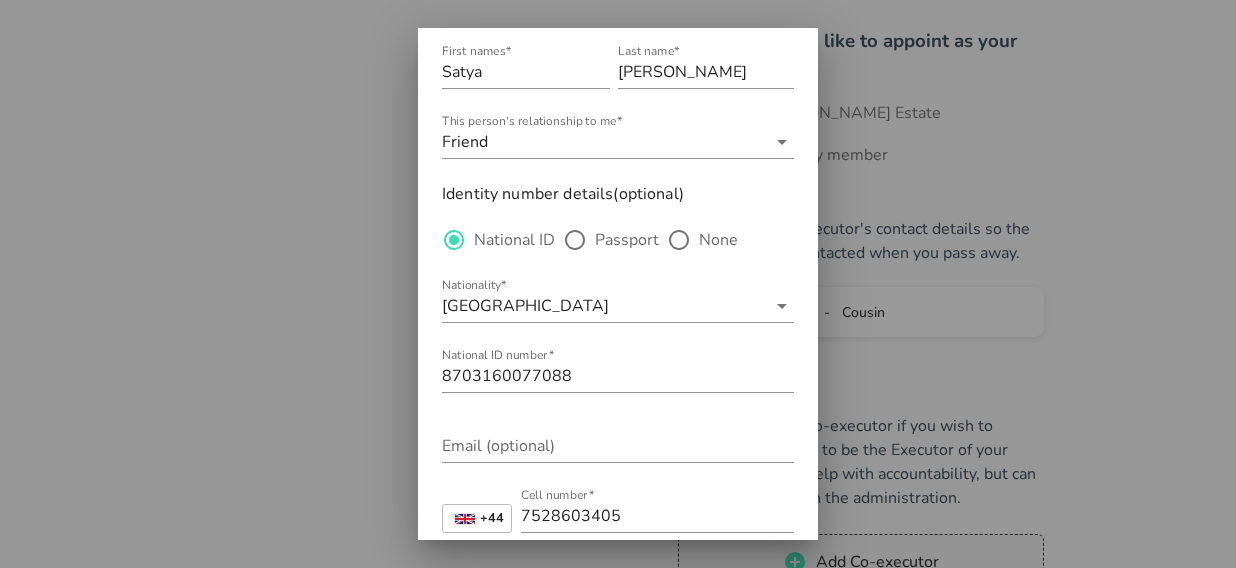 scroll, scrollTop: 0, scrollLeft: 0, axis: both 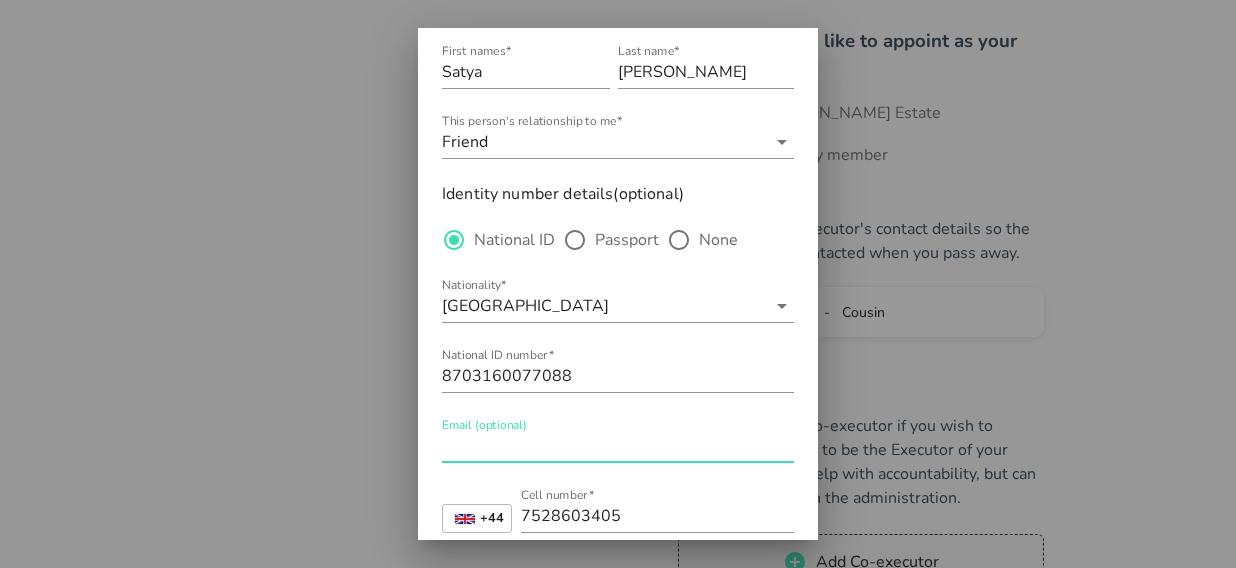 click on "Email (optional)" at bounding box center (618, 446) 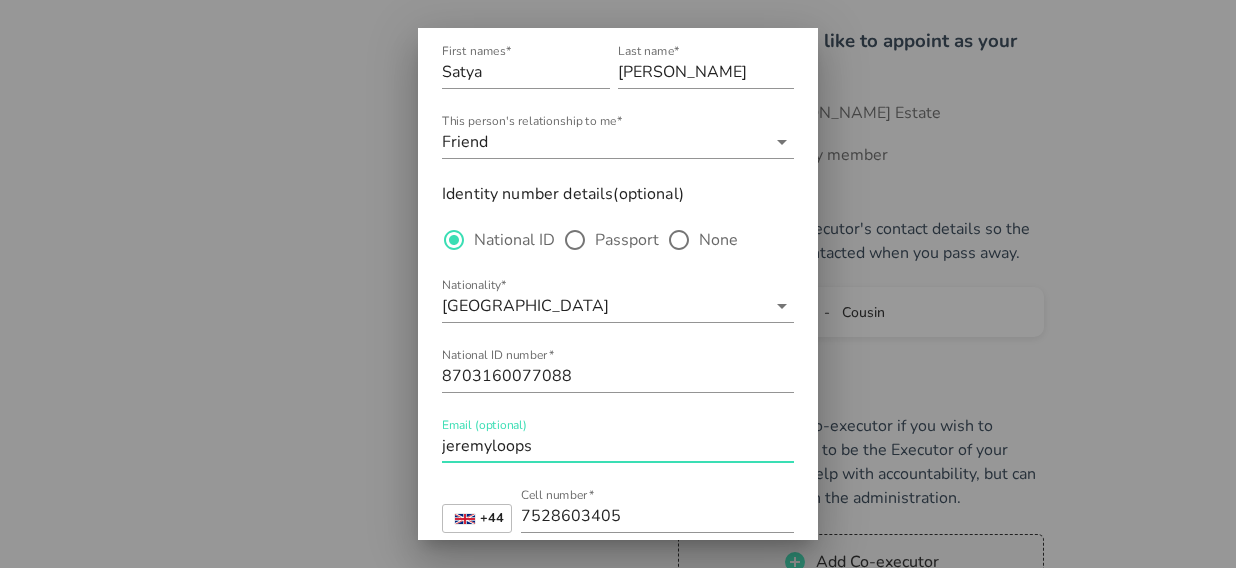 scroll, scrollTop: 0, scrollLeft: 0, axis: both 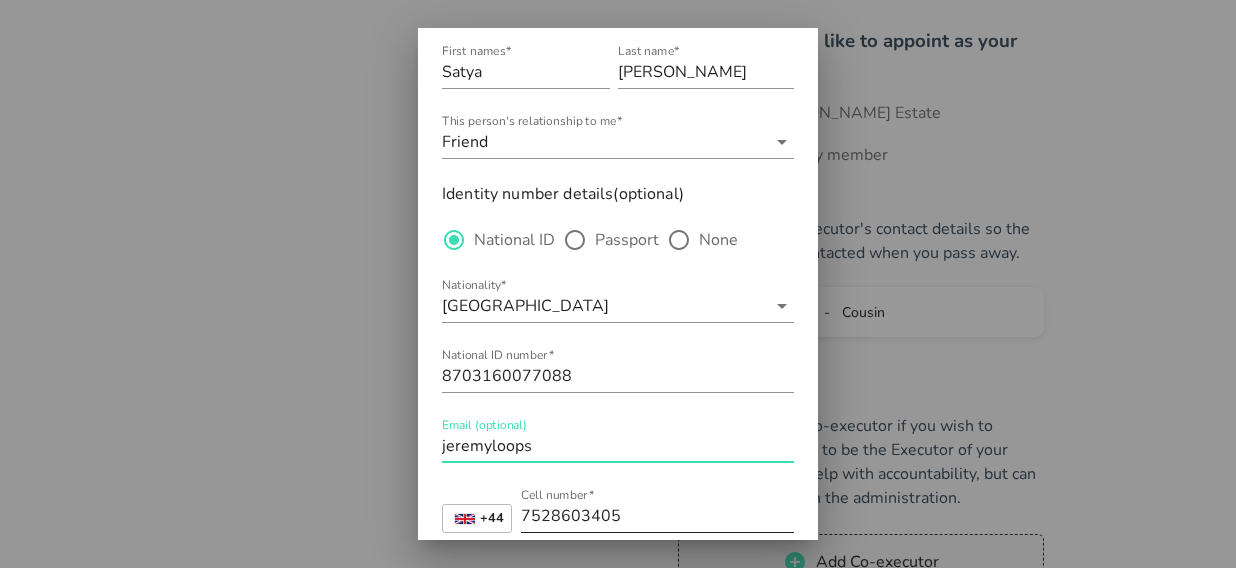 type on "jeremyloops" 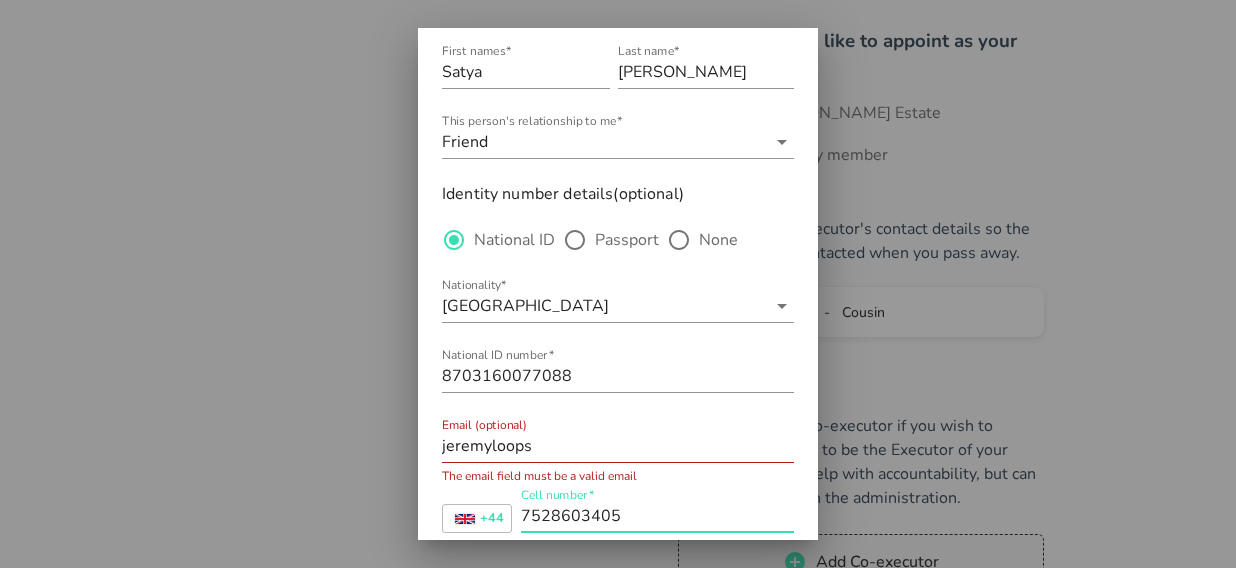 scroll, scrollTop: 0, scrollLeft: 0, axis: both 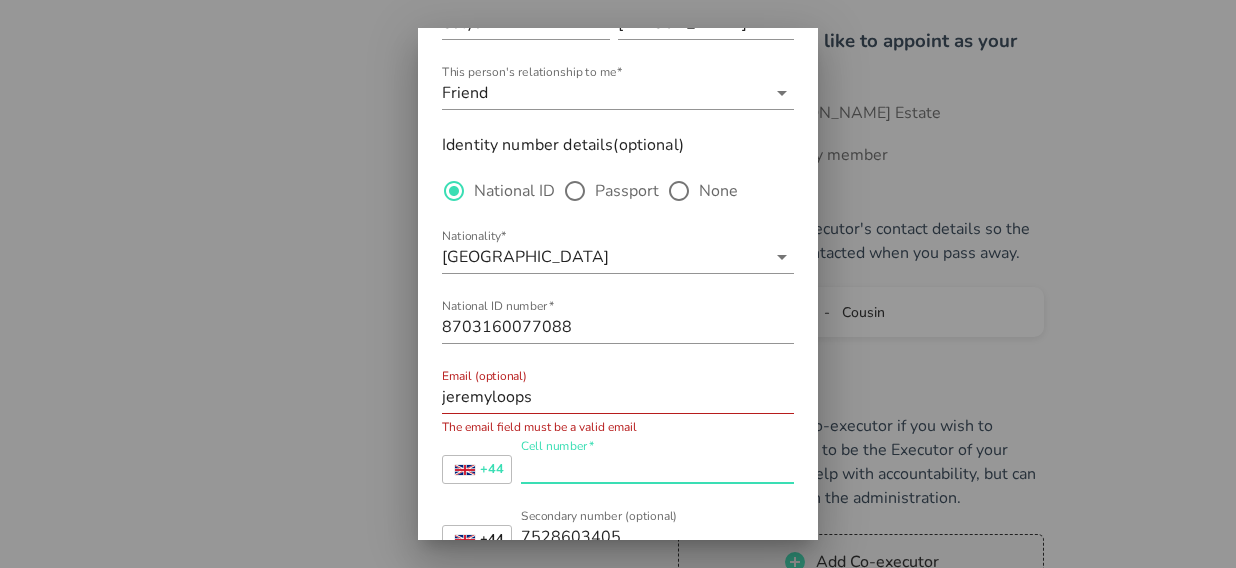 type 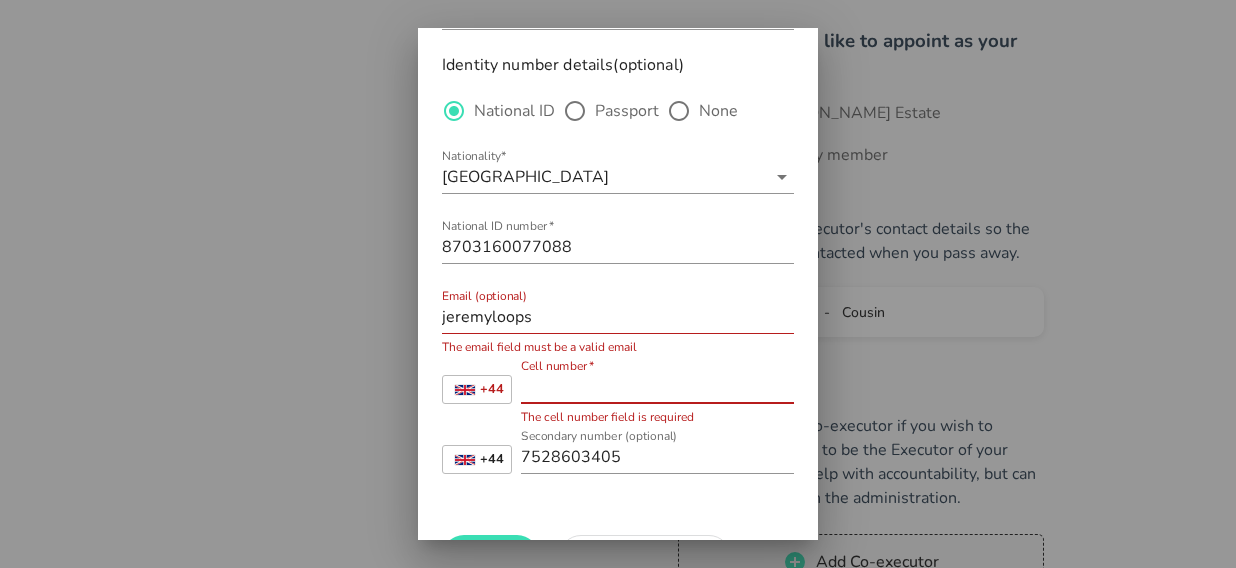scroll, scrollTop: 197, scrollLeft: 0, axis: vertical 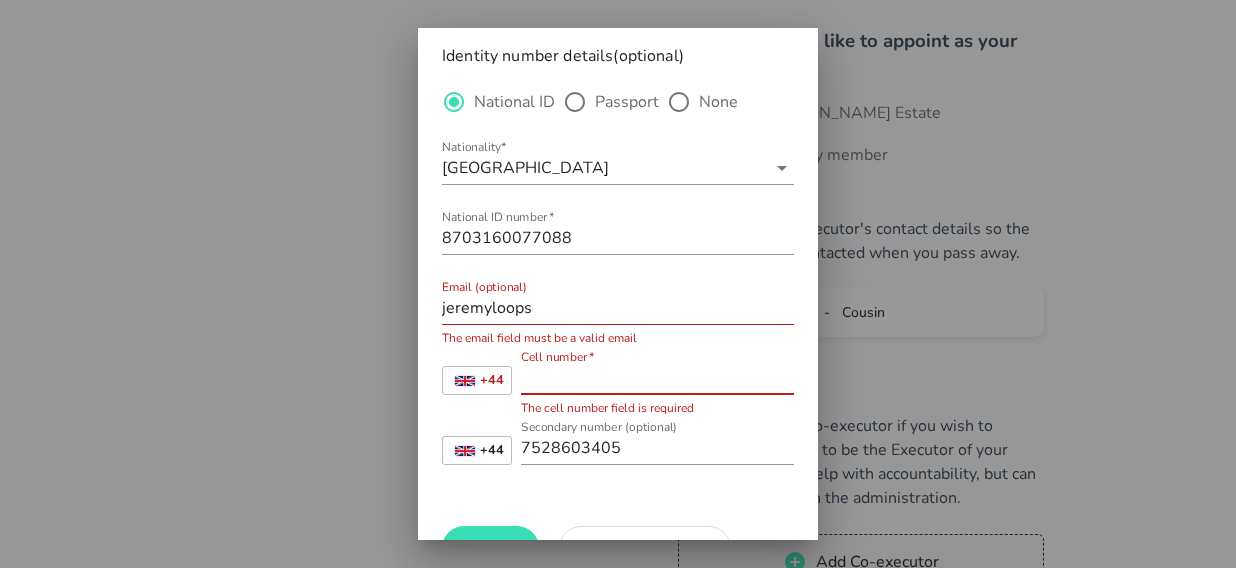 click on "Cell number*" at bounding box center (657, 378) 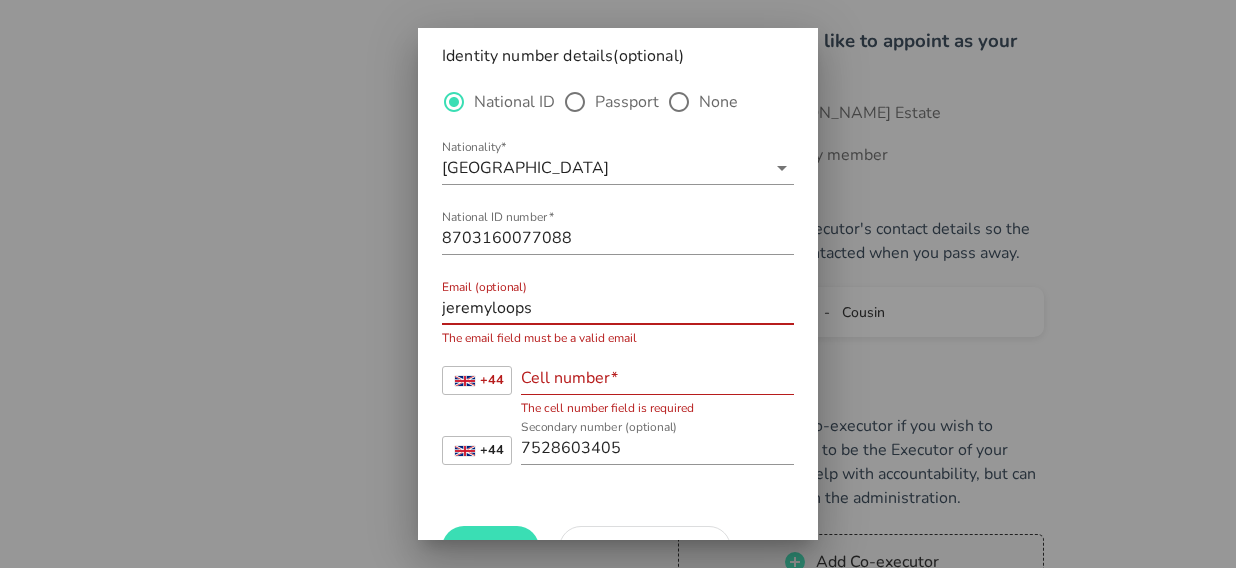 scroll, scrollTop: 0, scrollLeft: 0, axis: both 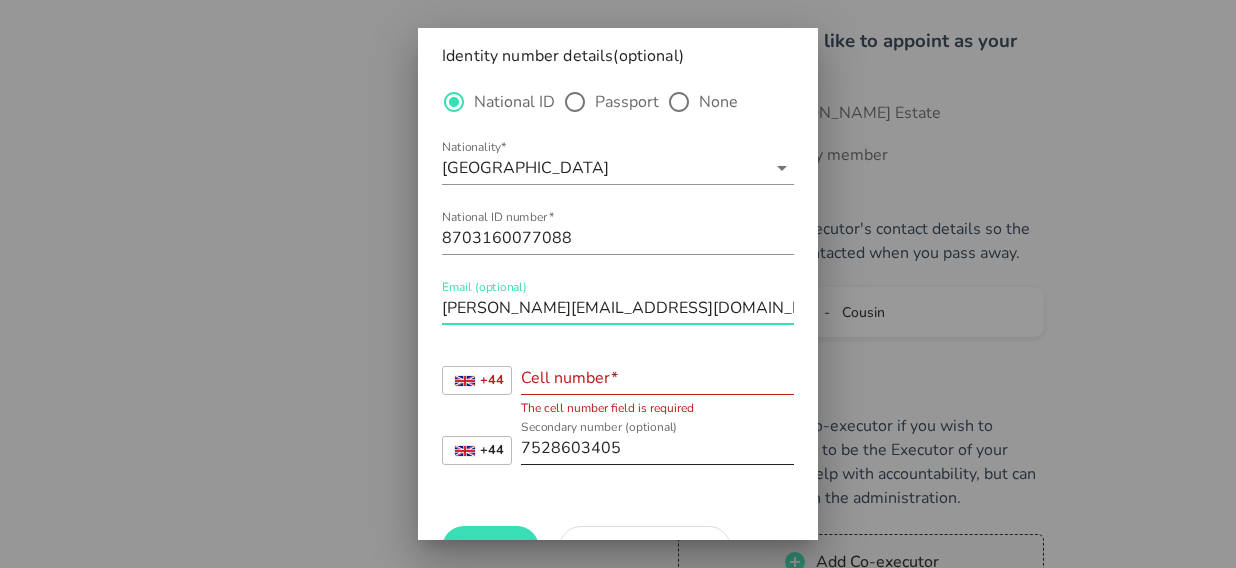 type on "[PERSON_NAME][EMAIL_ADDRESS][DOMAIN_NAME]" 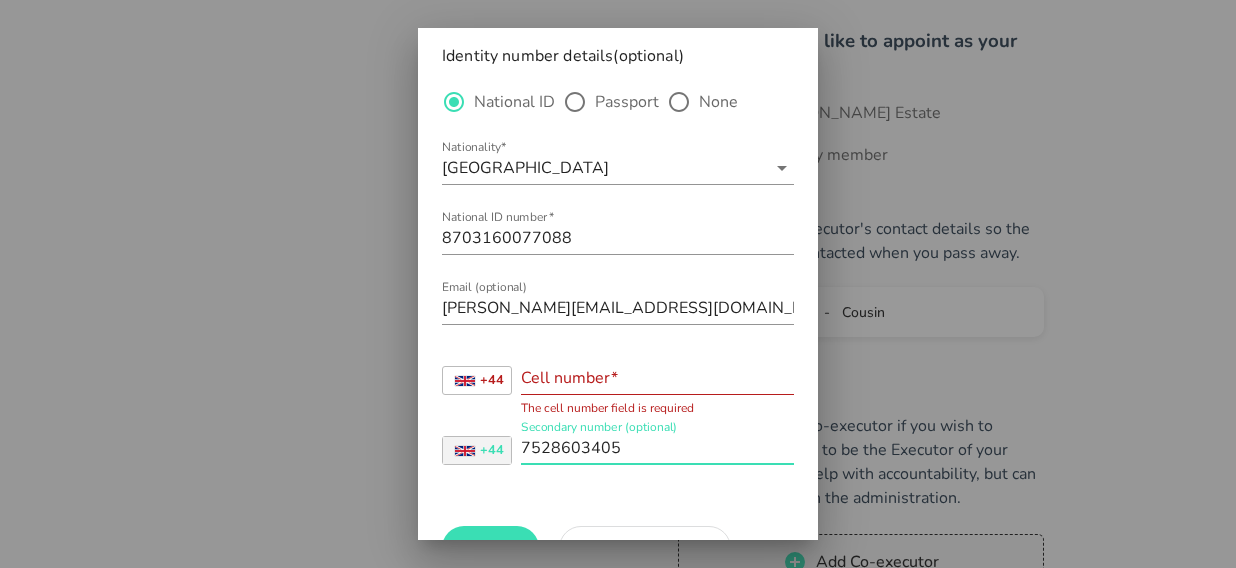 drag, startPoint x: 626, startPoint y: 458, endPoint x: 509, endPoint y: 447, distance: 117.51595 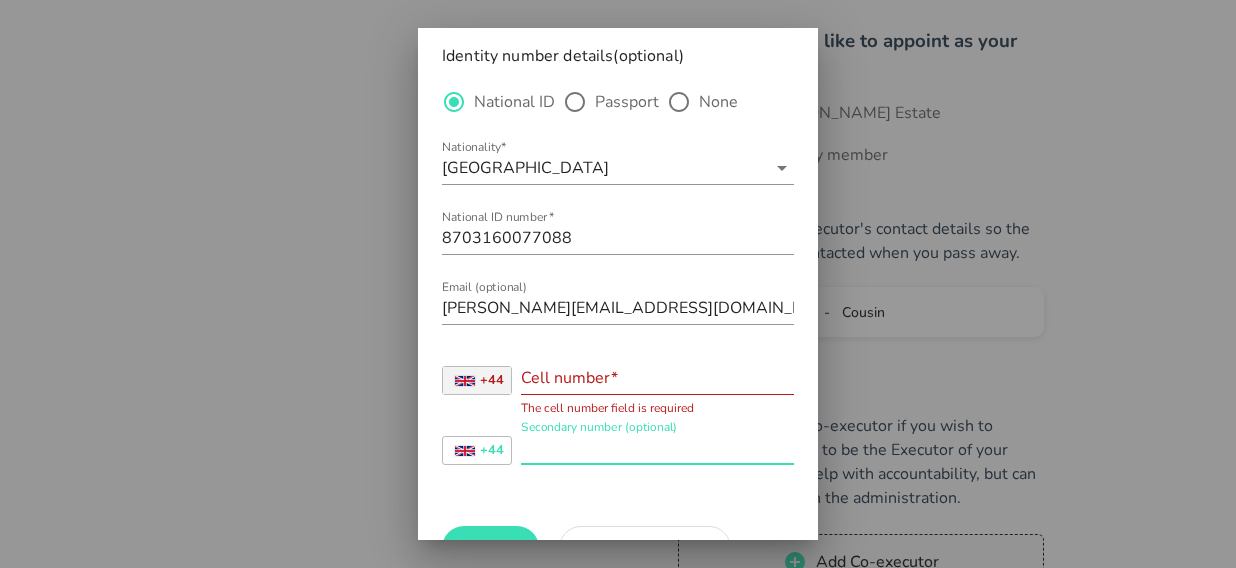 type 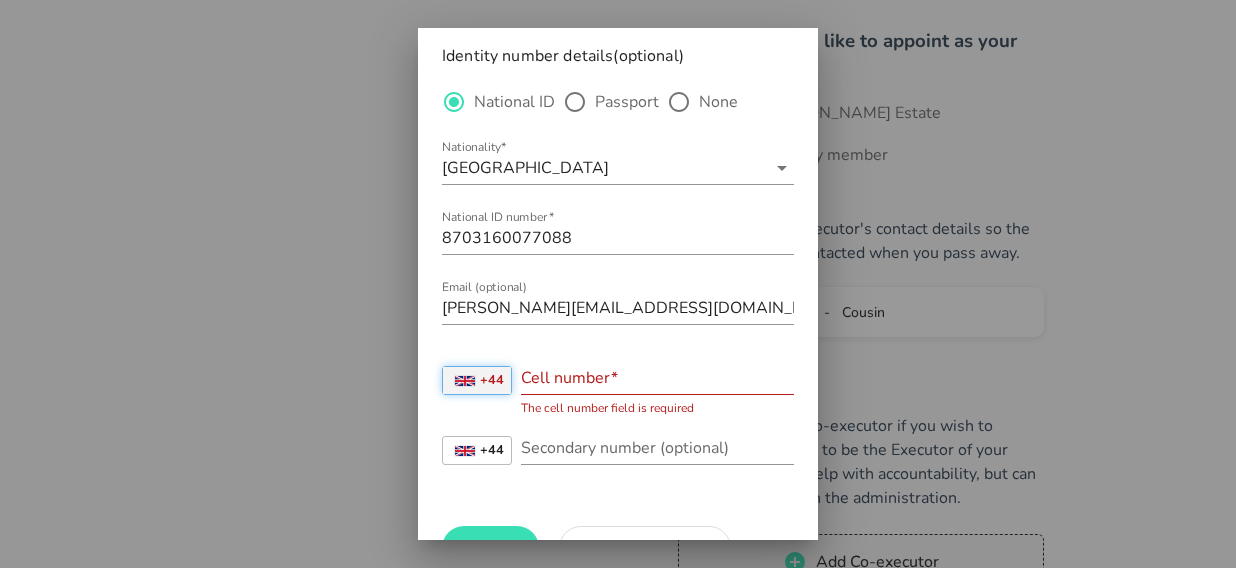 click on "+44" at bounding box center [492, 380] 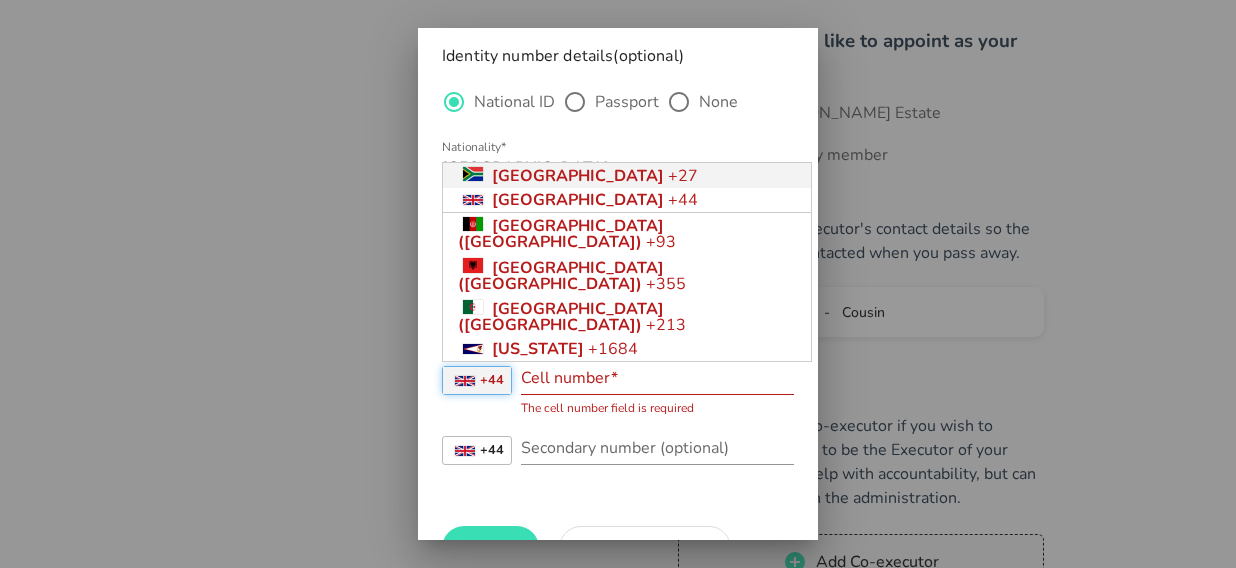 click on "+27" at bounding box center [683, 176] 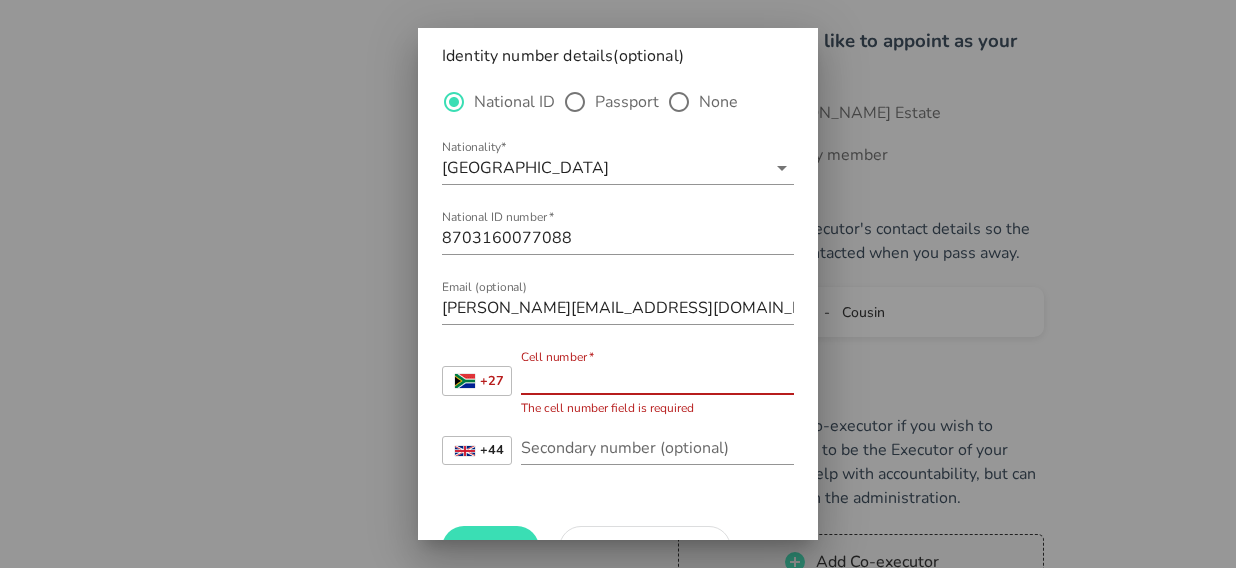 click on "Cell number*" at bounding box center (657, 378) 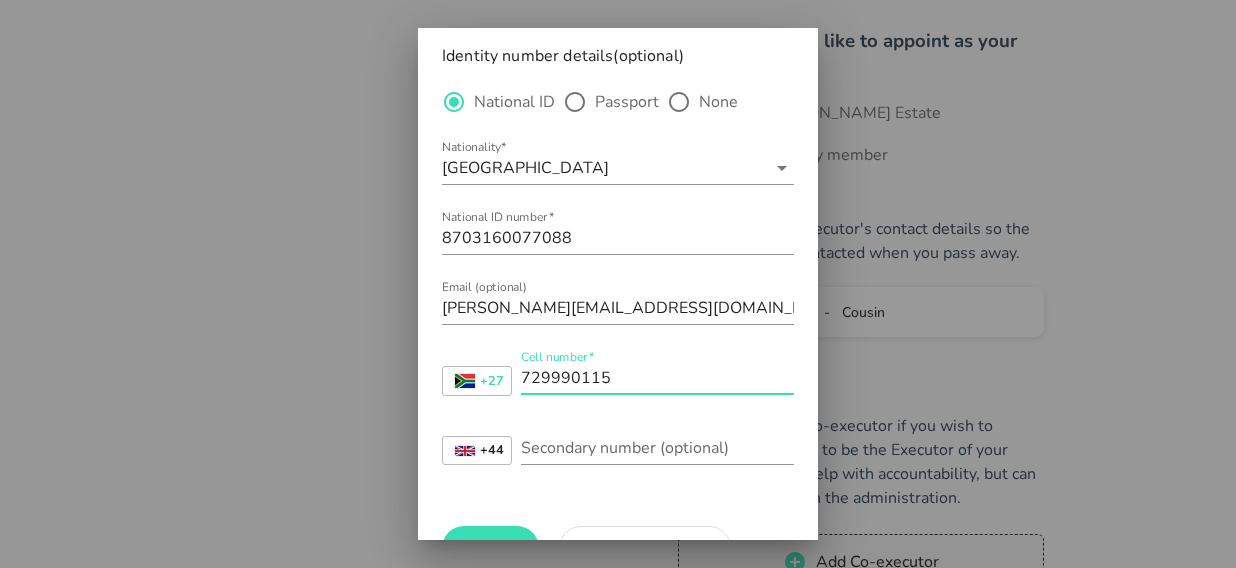 scroll, scrollTop: 0, scrollLeft: 0, axis: both 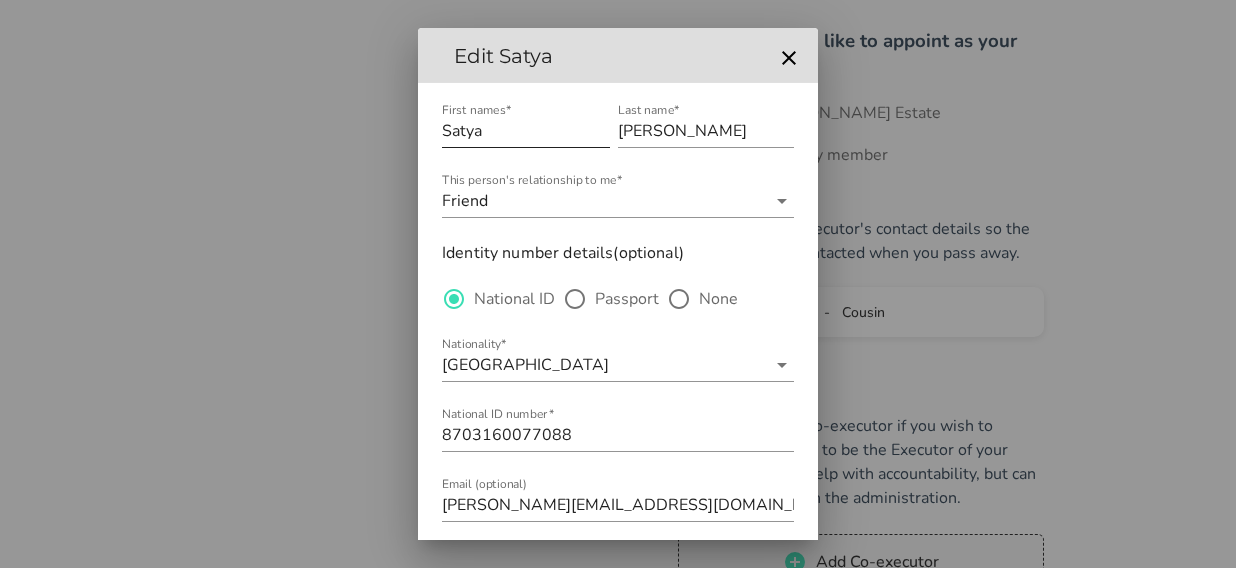 type on "729990115" 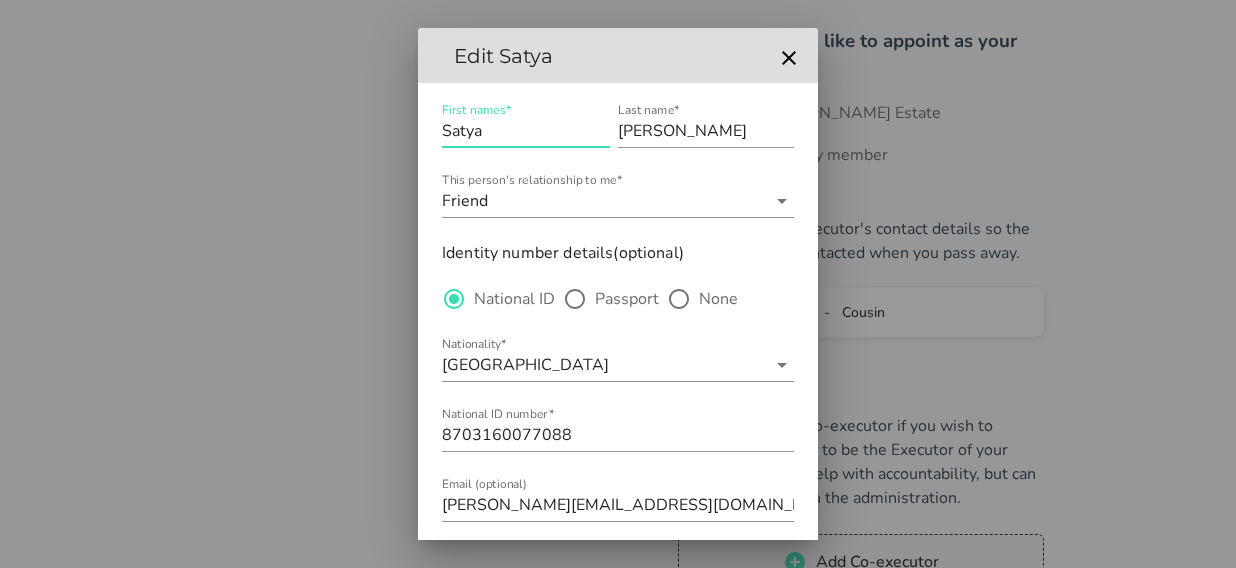 scroll, scrollTop: 0, scrollLeft: 0, axis: both 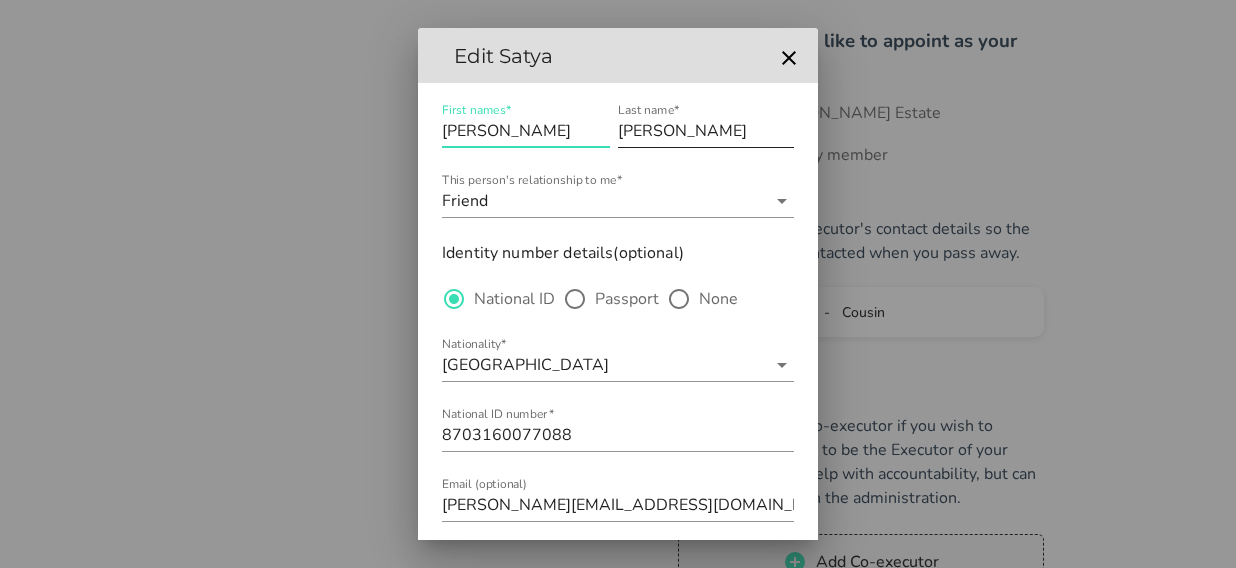 type on "[PERSON_NAME]" 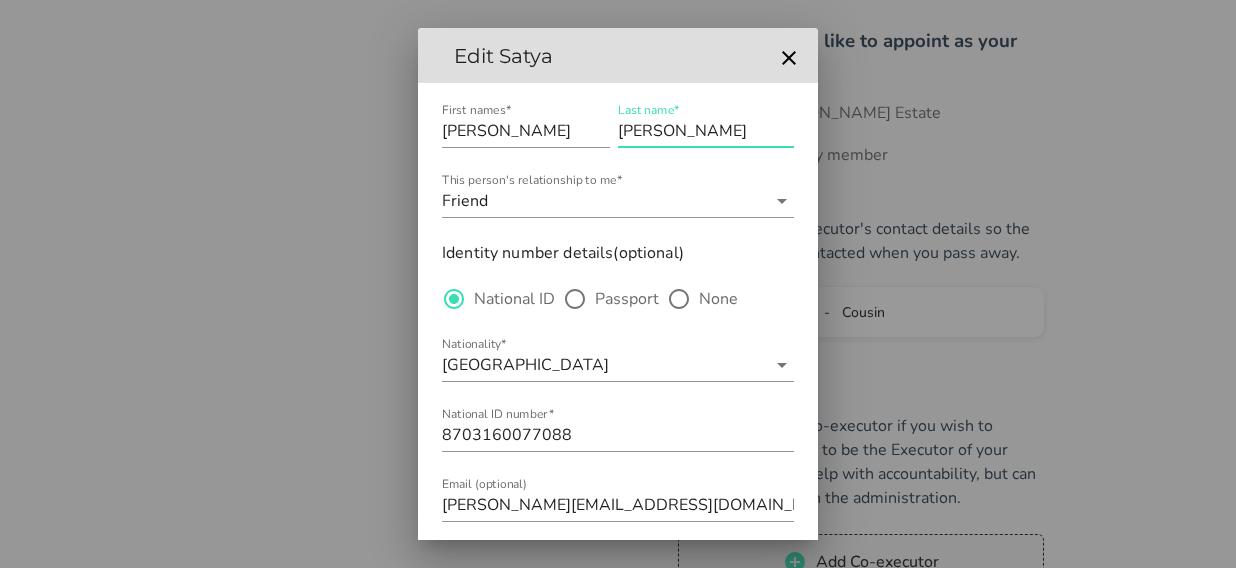 scroll, scrollTop: 0, scrollLeft: 0, axis: both 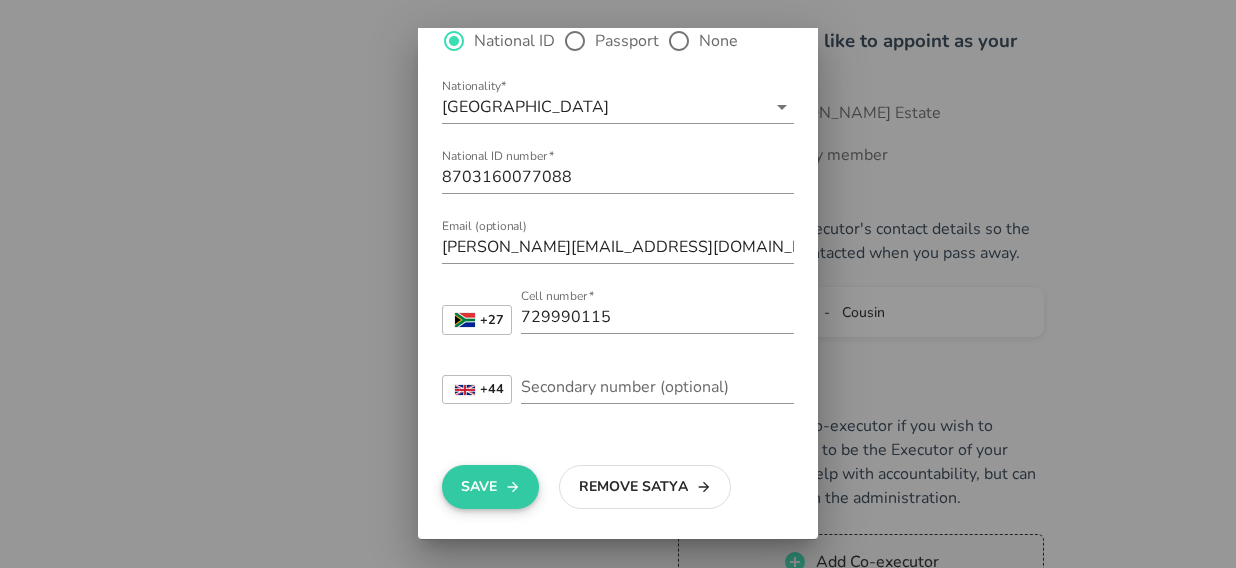 type on "[PERSON_NAME]" 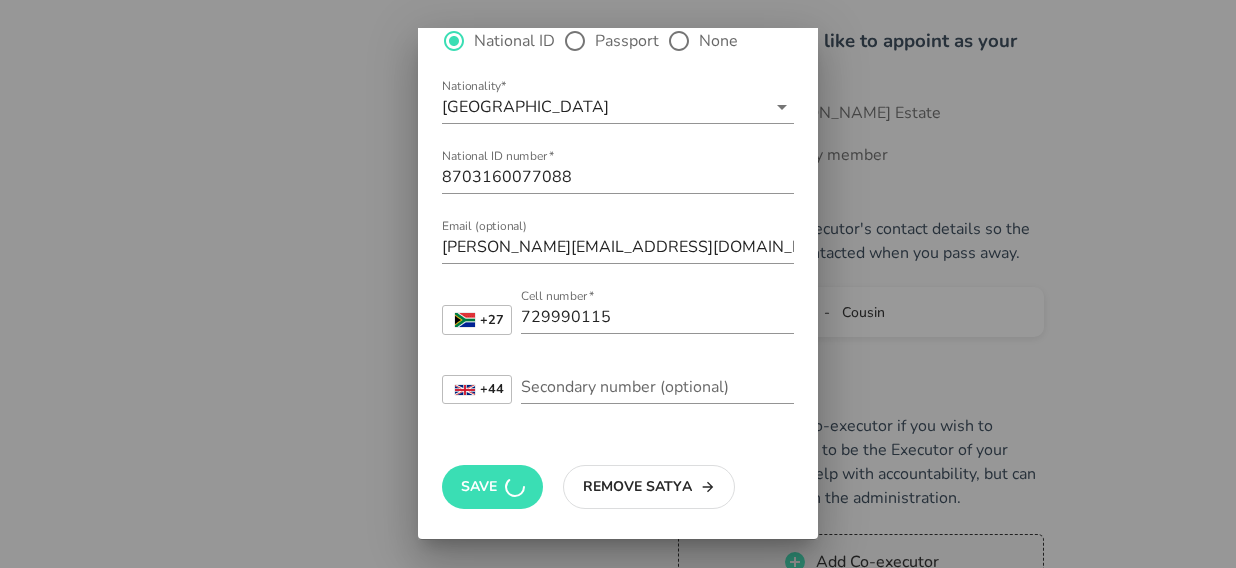 scroll, scrollTop: 0, scrollLeft: 0, axis: both 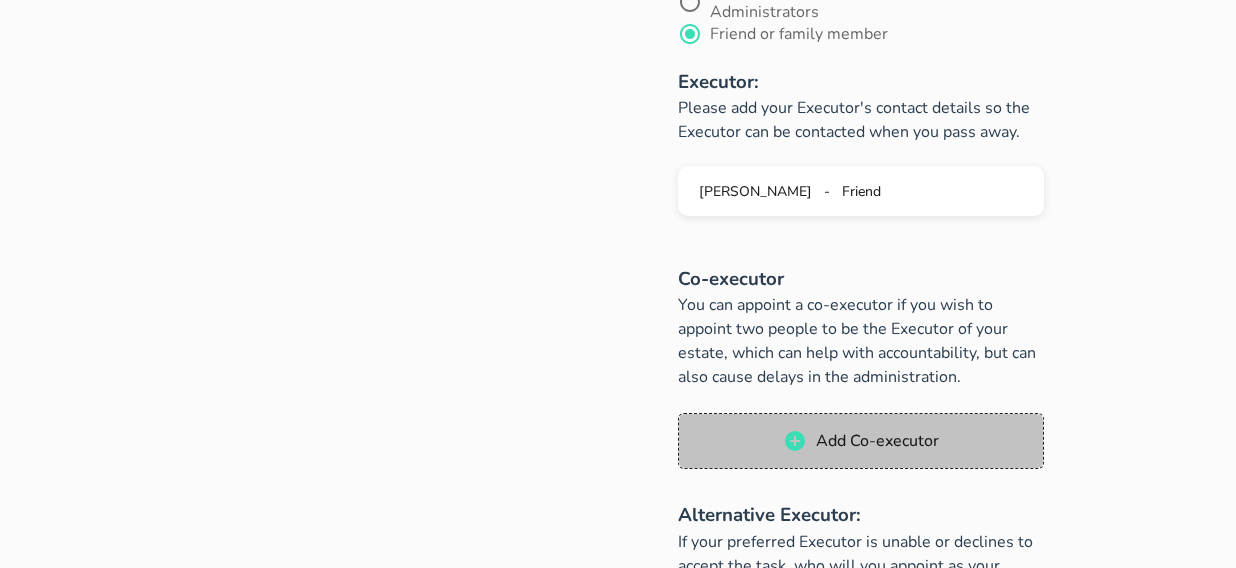click on "Add Co-executor" at bounding box center [877, 441] 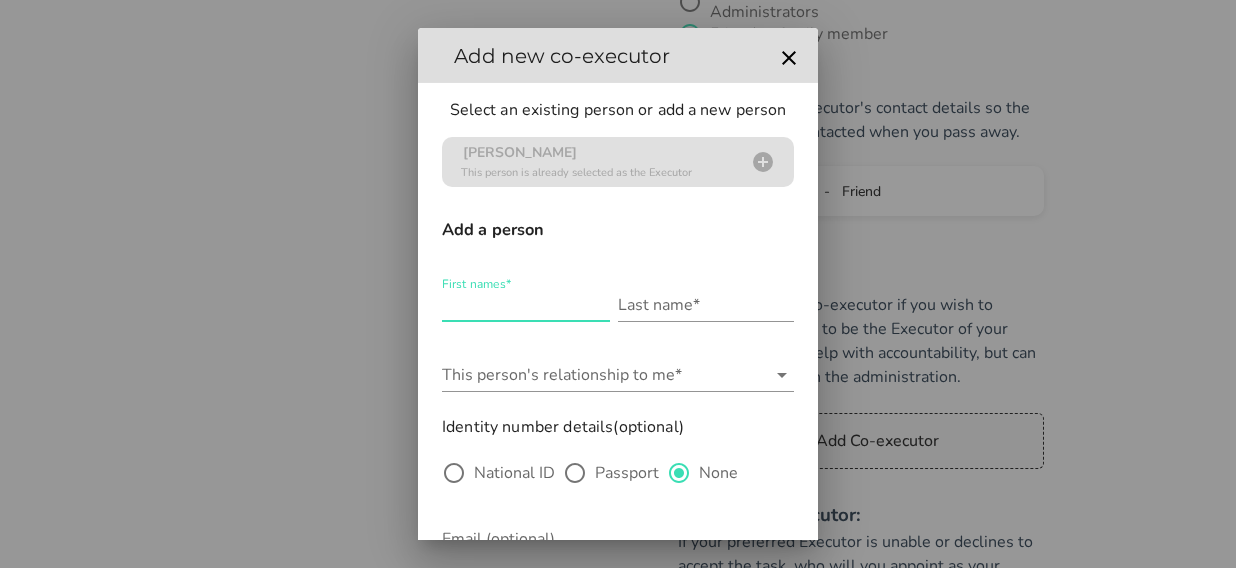 click on "First names*" at bounding box center [526, 305] 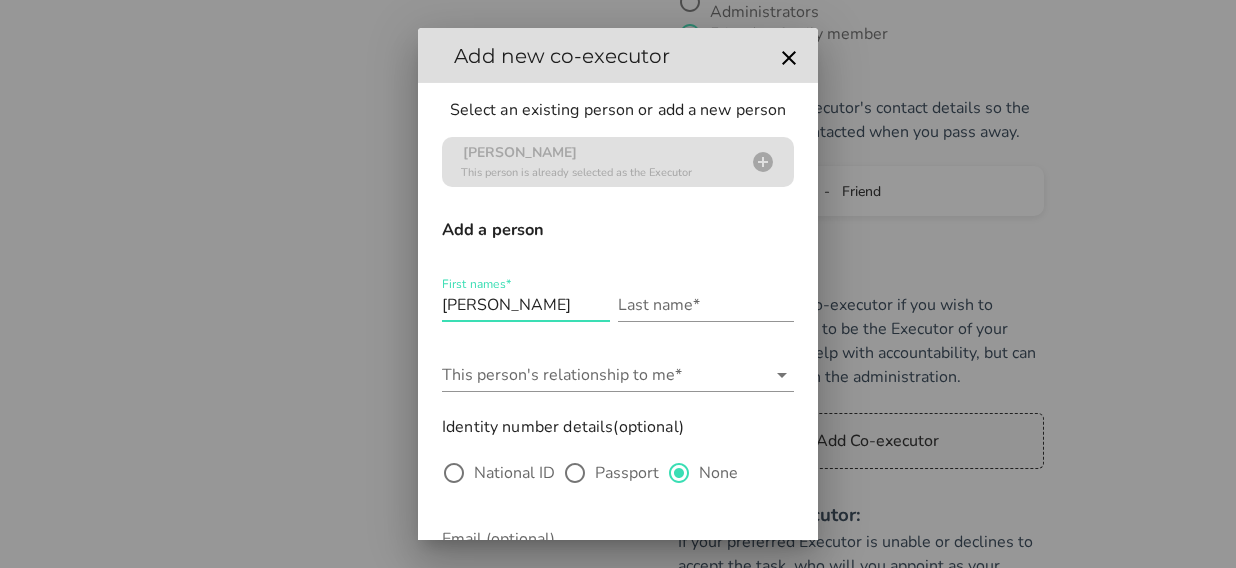 type on "[PERSON_NAME]" 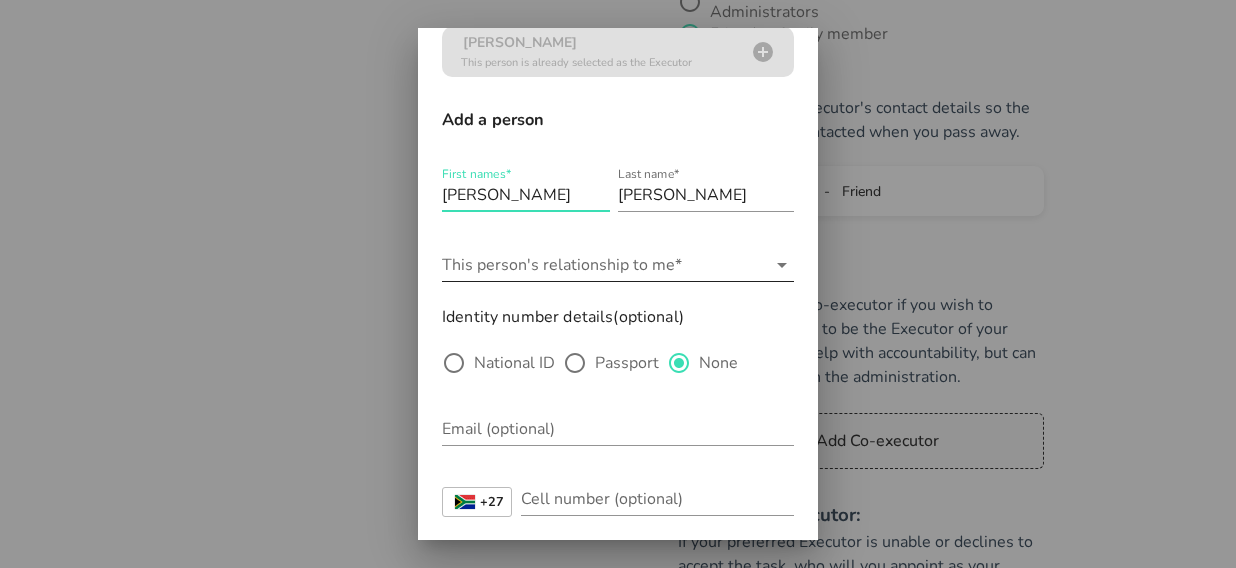 scroll, scrollTop: 112, scrollLeft: 0, axis: vertical 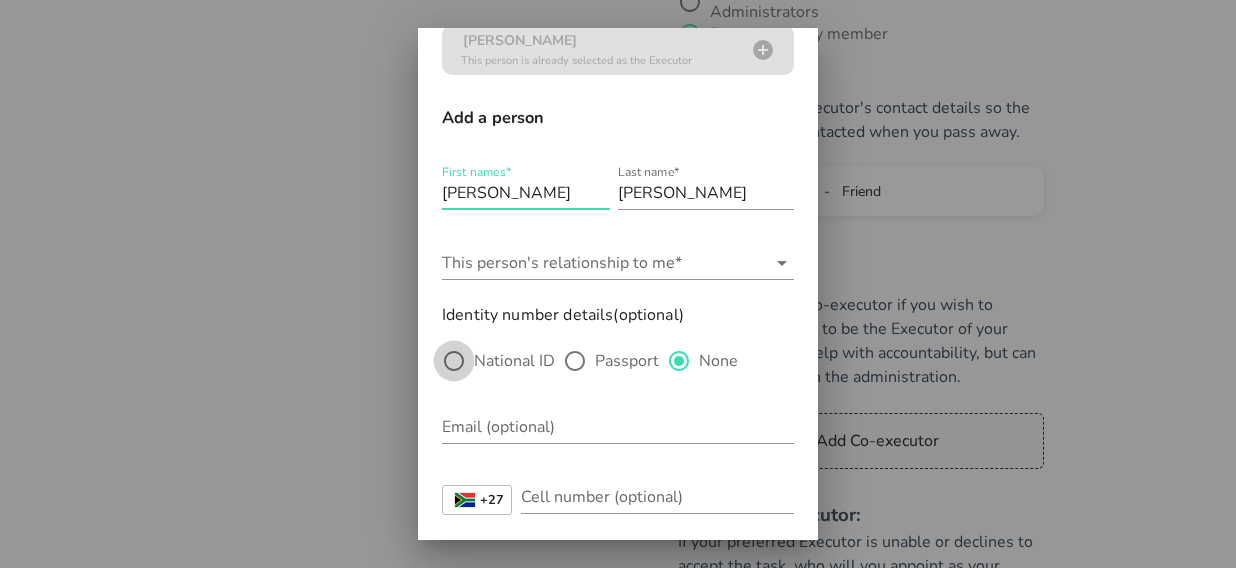 click at bounding box center [454, 361] 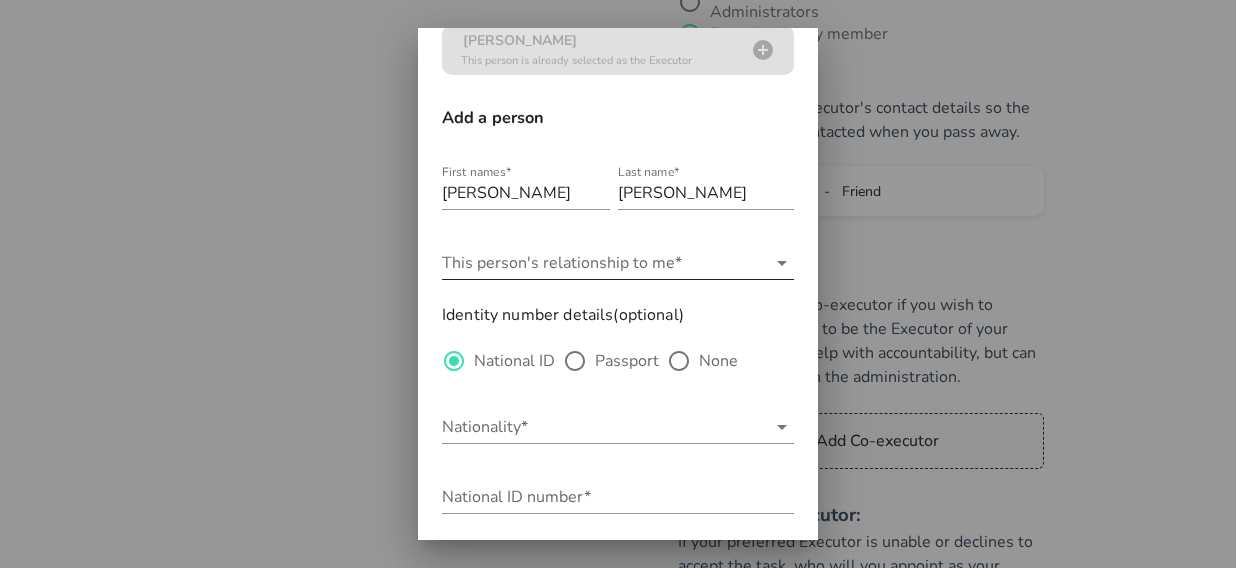 click 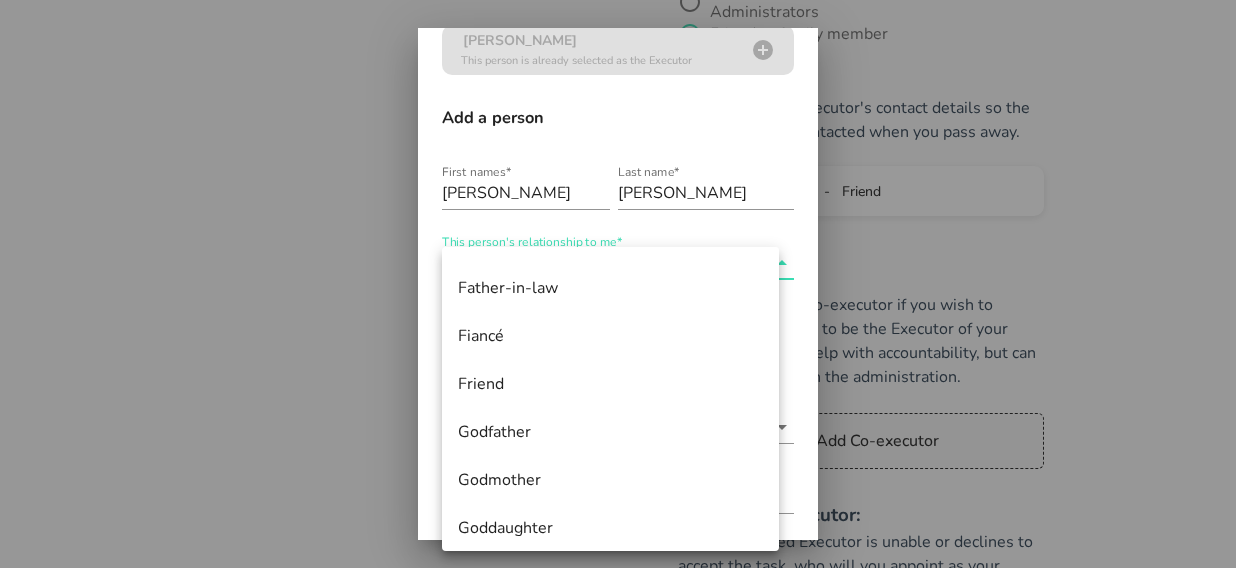 scroll, scrollTop: 329, scrollLeft: 0, axis: vertical 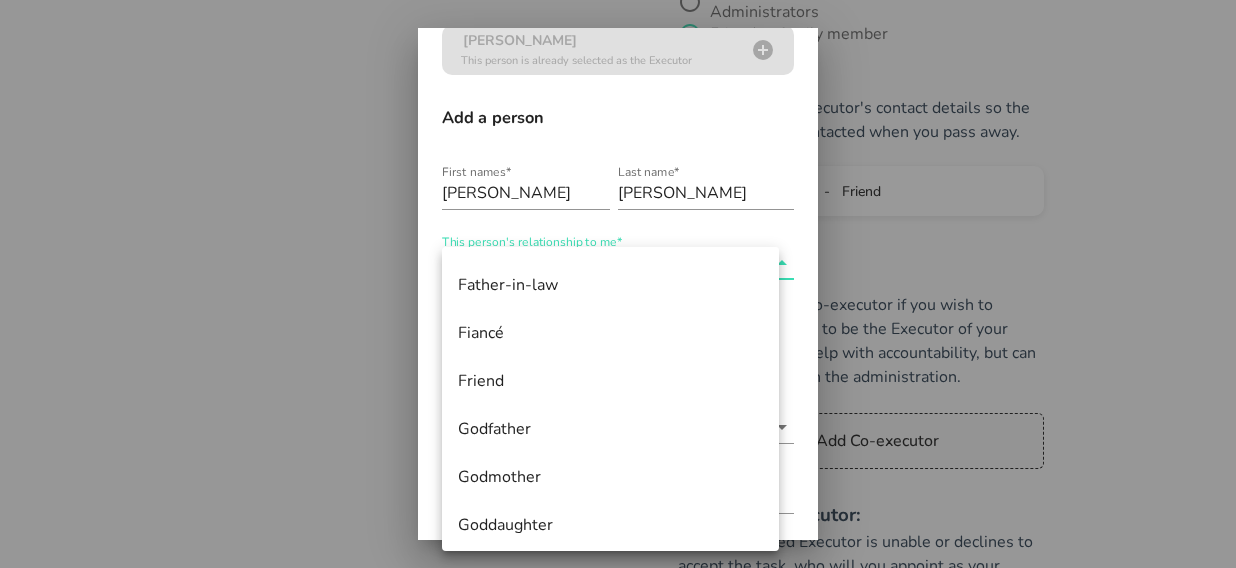 click on "Add a person" at bounding box center (618, 118) 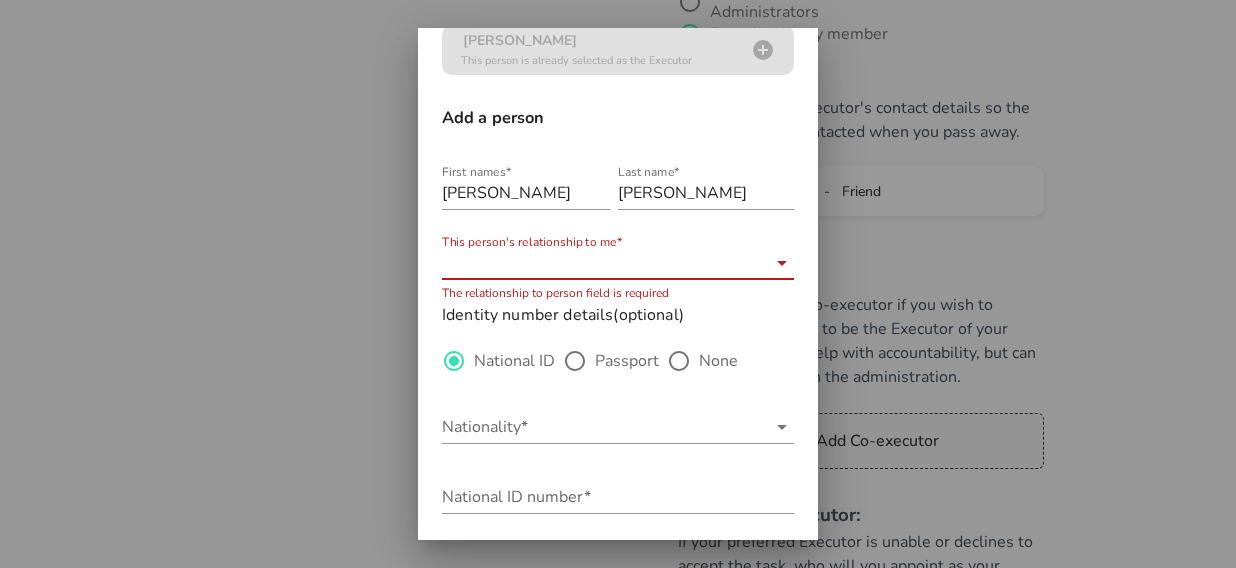 click on "This person's relationship to me*" at bounding box center [604, 263] 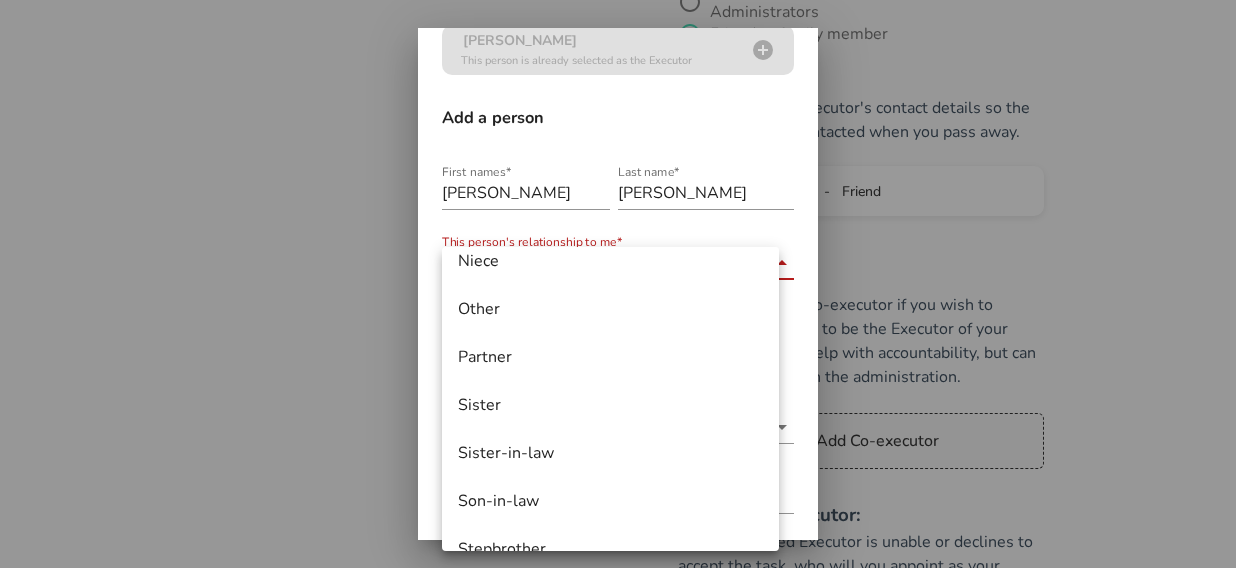 scroll, scrollTop: 0, scrollLeft: 0, axis: both 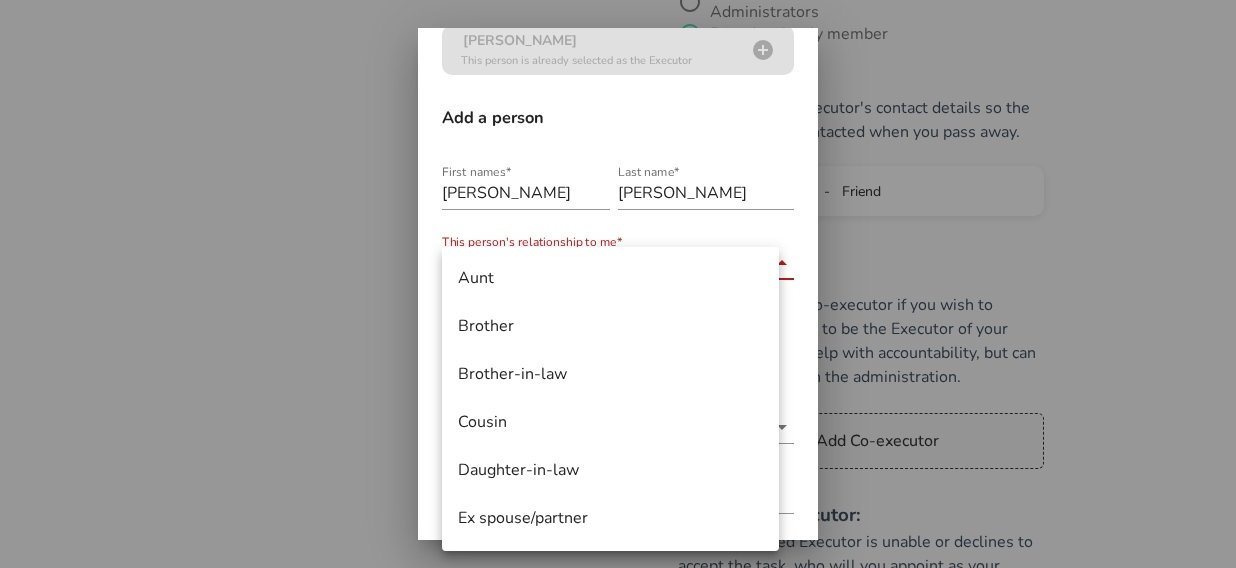 click on "Select an existing person or add a new person   [PERSON_NAME]   This person is already selected as the Executor
Add a person
First names* [PERSON_NAME]   Last name* [PERSON_NAME]   This person's relationship to me* The relationship to person field is required     Identity number details(optional)   National ID Passport None   Nationality*   National ID number*   Email (optional)       +27     [GEOGRAPHIC_DATA]
+27
[GEOGRAPHIC_DATA]
+44
[GEOGRAPHIC_DATA] (‫[GEOGRAPHIC_DATA]‬‎)
+93
[GEOGRAPHIC_DATA] ([GEOGRAPHIC_DATA])
+355
[GEOGRAPHIC_DATA] (‫[GEOGRAPHIC_DATA]‬‎)
+213
[US_STATE]
+1684
[GEOGRAPHIC_DATA]
+376
[GEOGRAPHIC_DATA]
+244
[GEOGRAPHIC_DATA]
+1264
[GEOGRAPHIC_DATA]
+1268
[GEOGRAPHIC_DATA]
+54
[GEOGRAPHIC_DATA] ([GEOGRAPHIC_DATA])
+374
[GEOGRAPHIC_DATA]
+297
[GEOGRAPHIC_DATA]" at bounding box center [618, 380] 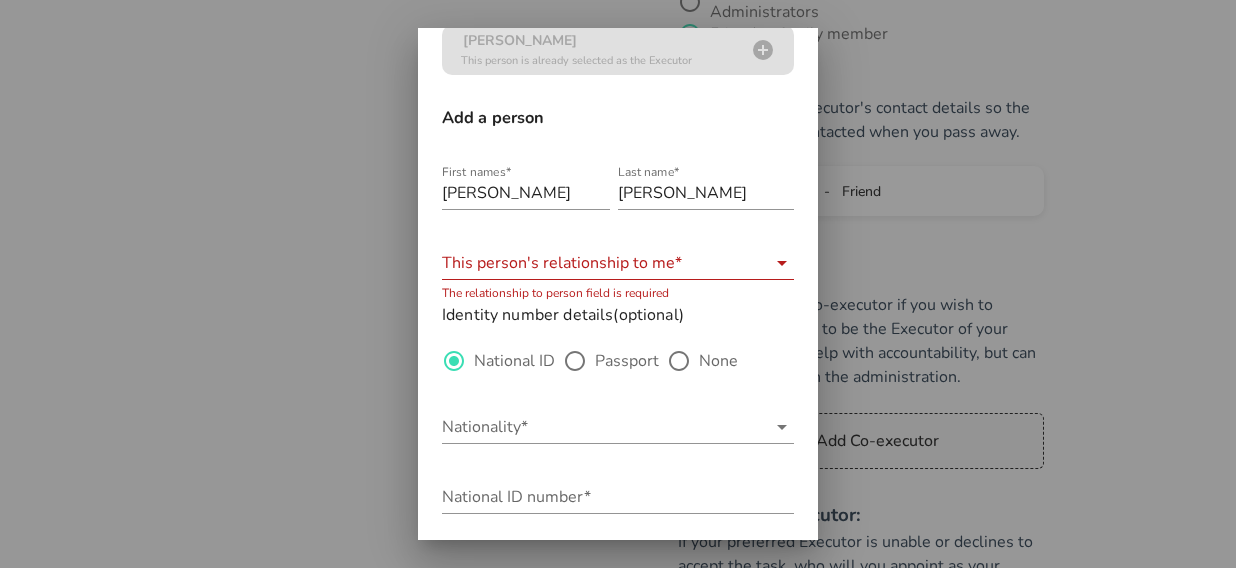 scroll, scrollTop: 201, scrollLeft: 0, axis: vertical 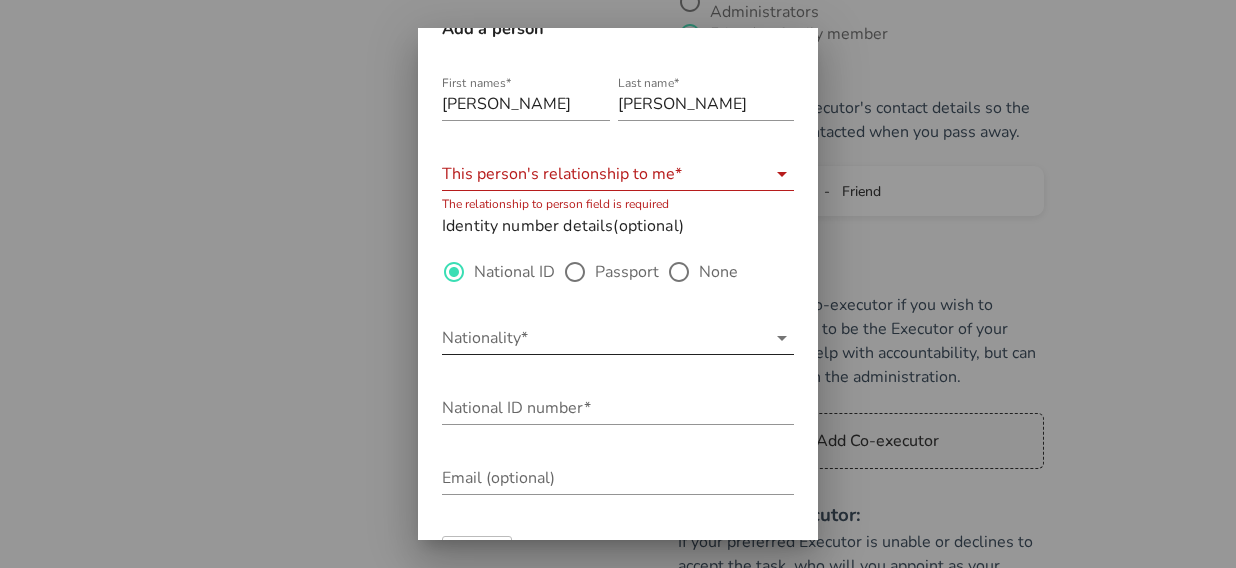 click 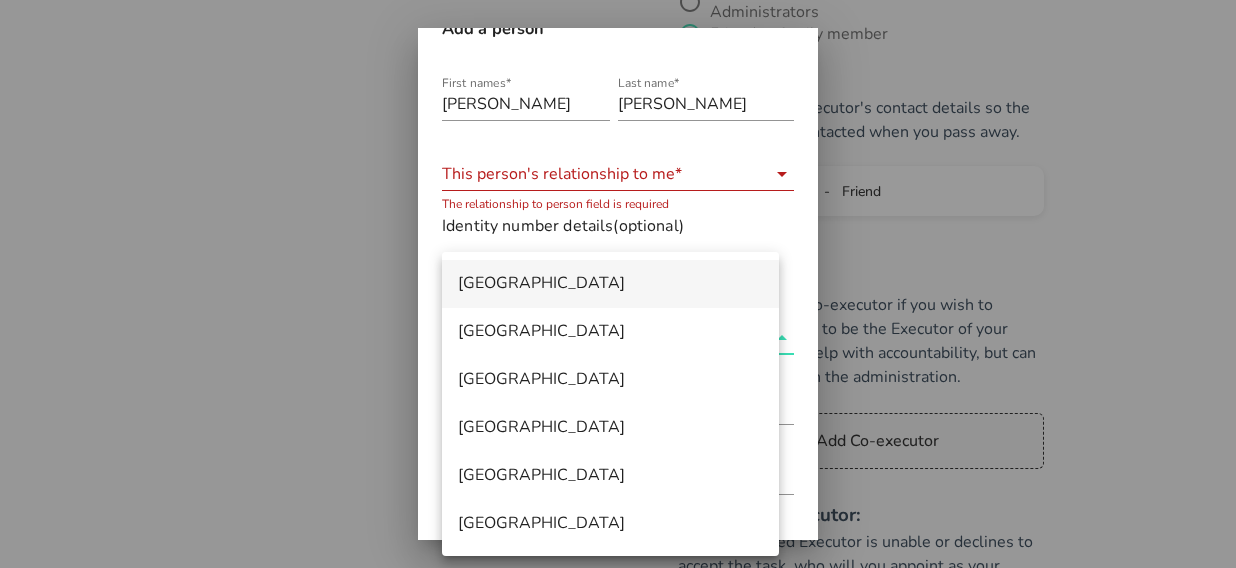 click on "[GEOGRAPHIC_DATA]" at bounding box center (610, 283) 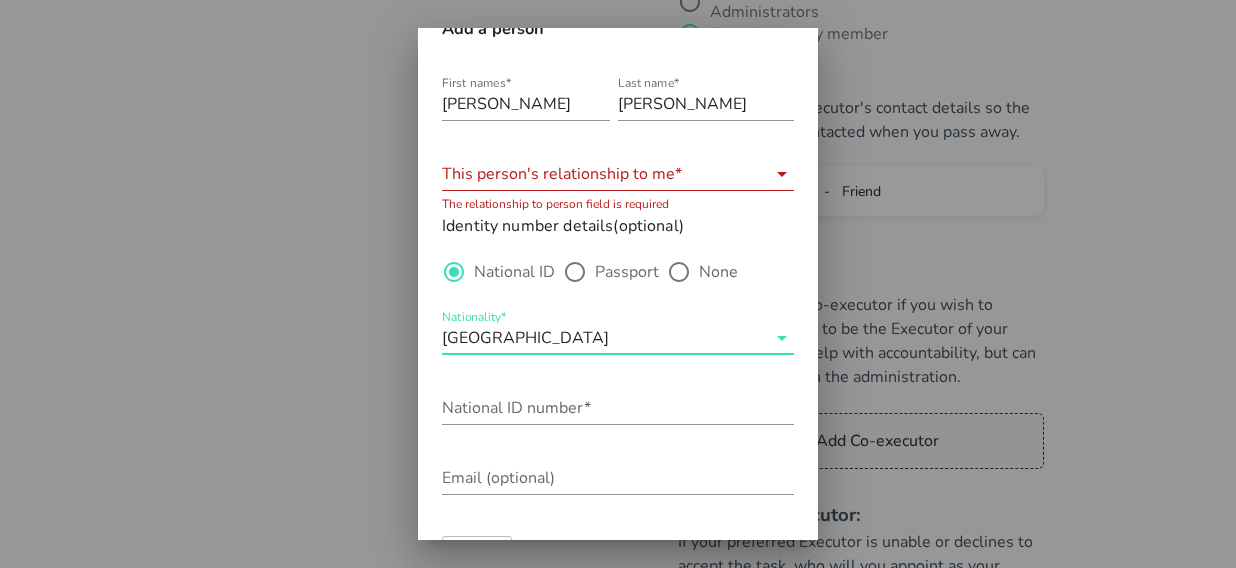 scroll, scrollTop: 189, scrollLeft: 0, axis: vertical 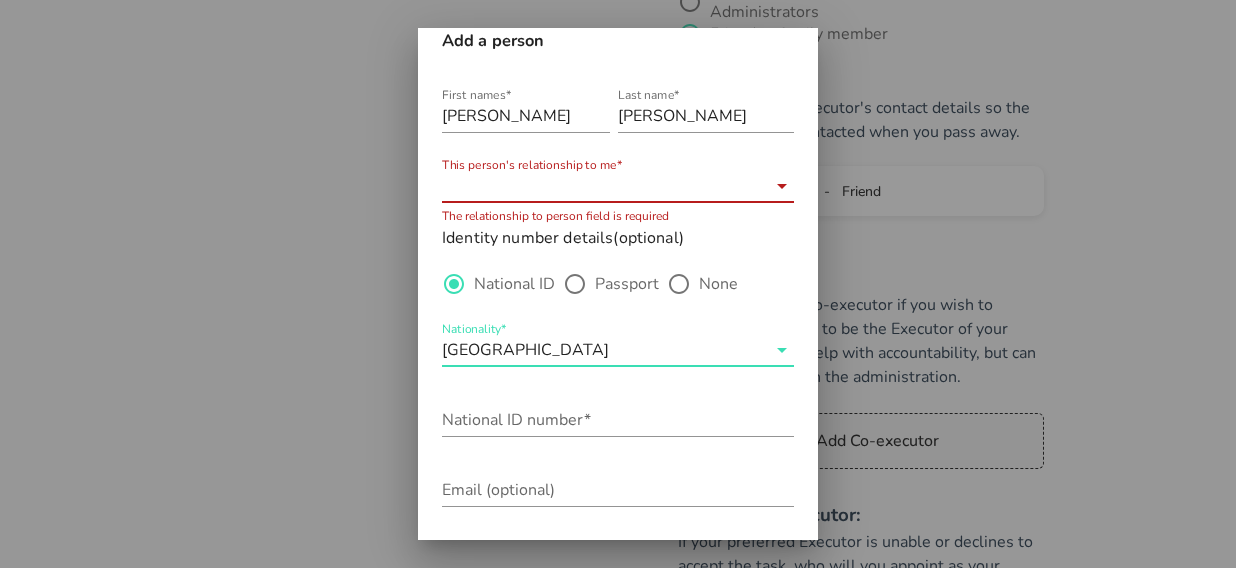 click on "This person's relationship to me*" at bounding box center [604, 186] 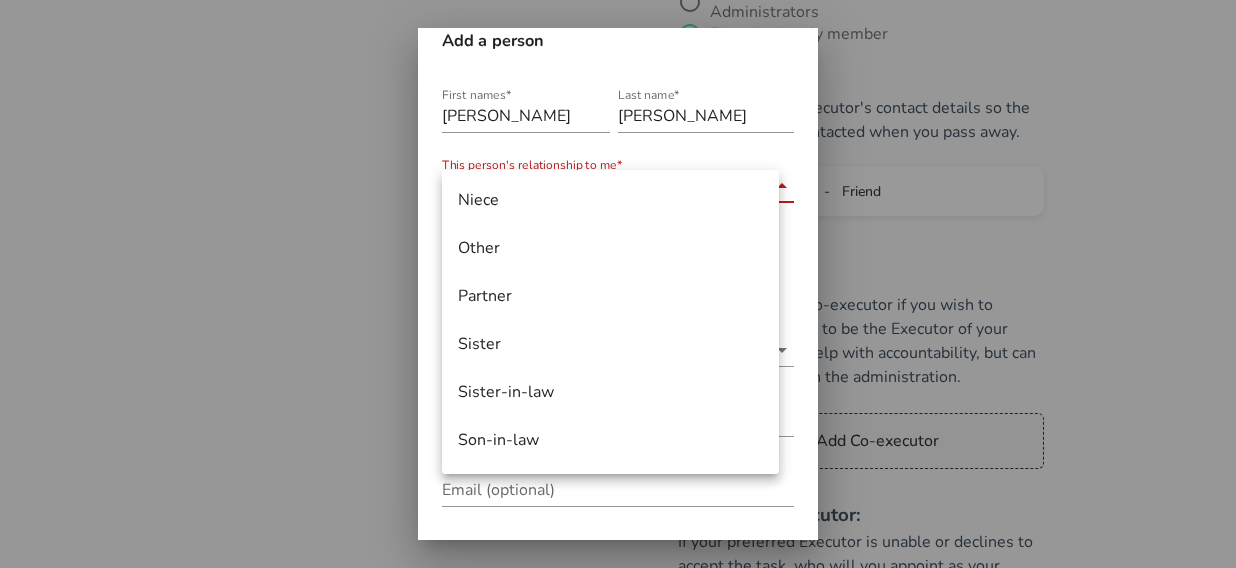 scroll, scrollTop: 1012, scrollLeft: 0, axis: vertical 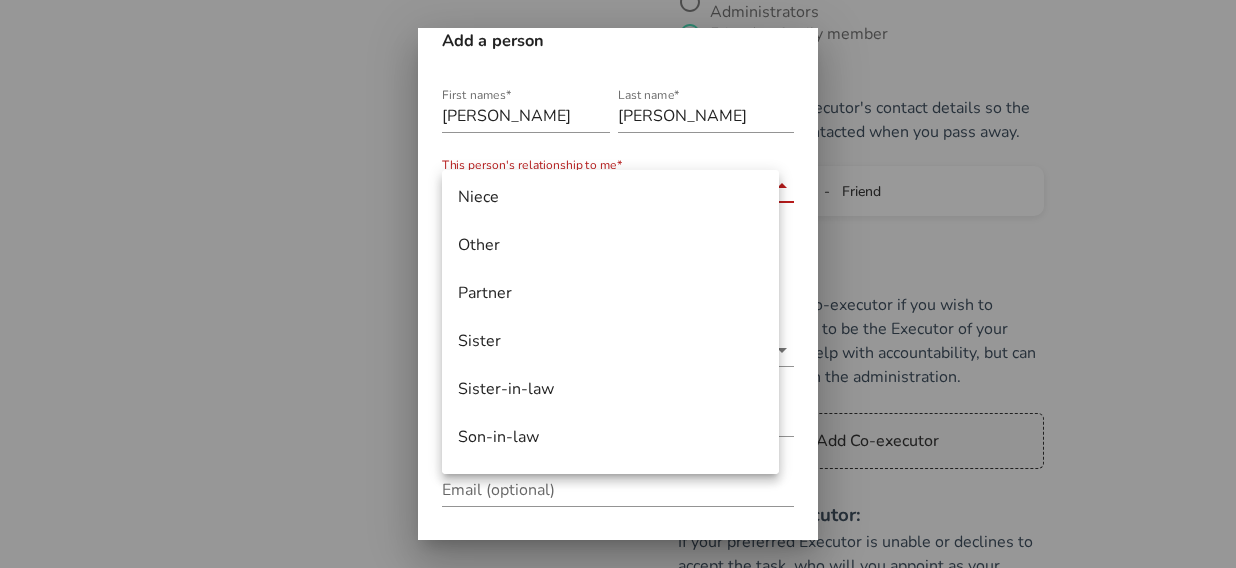 click at bounding box center (618, 284) 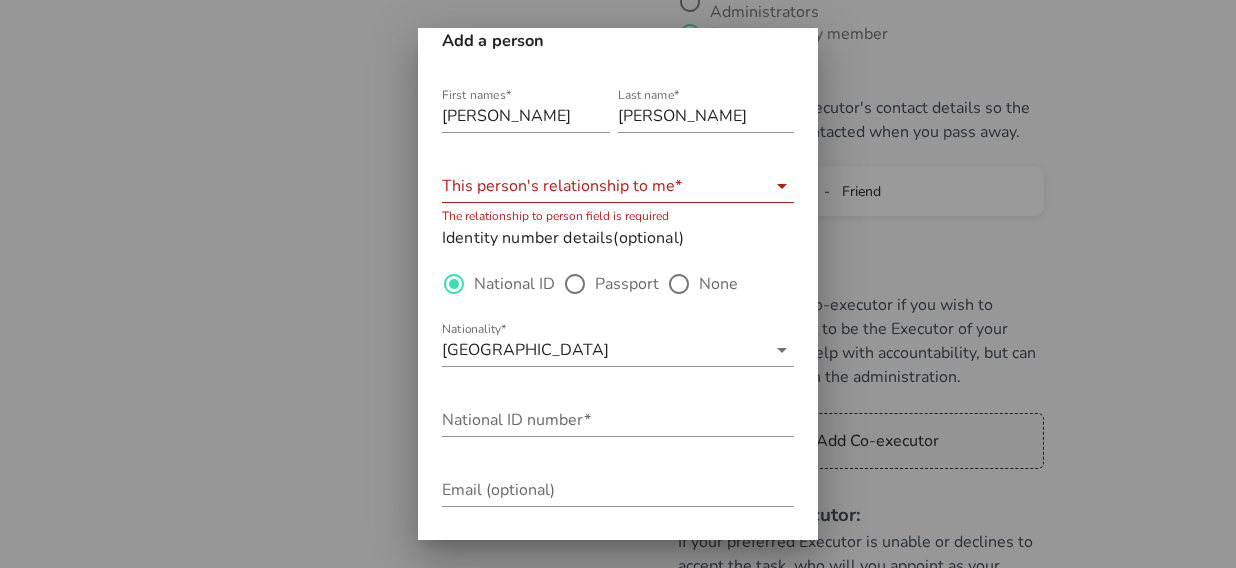 scroll, scrollTop: 0, scrollLeft: 0, axis: both 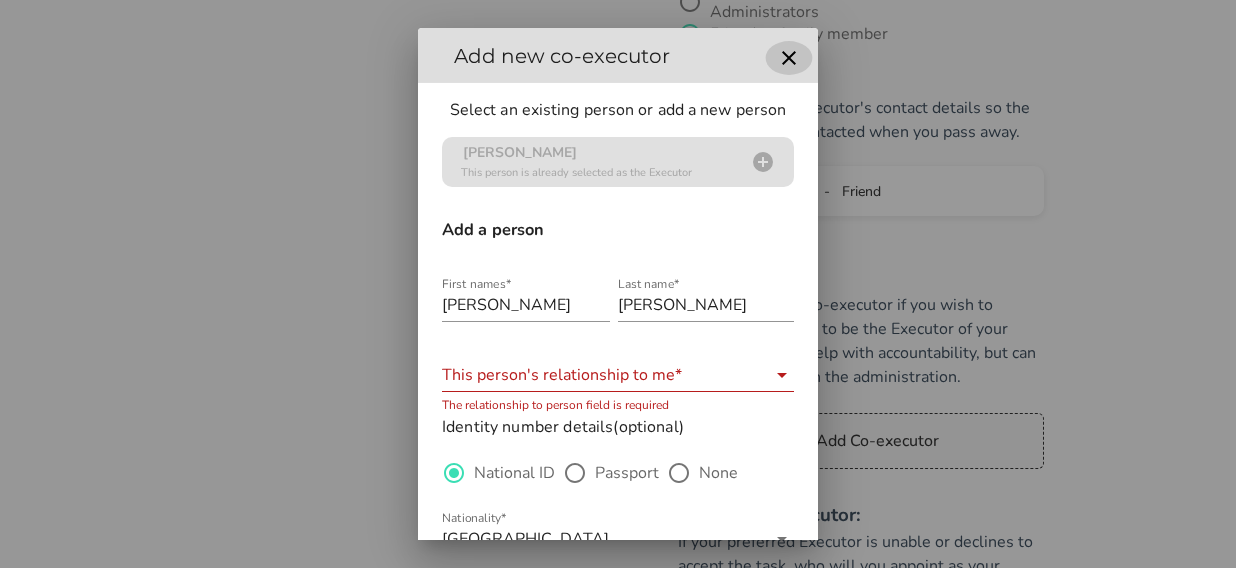 click 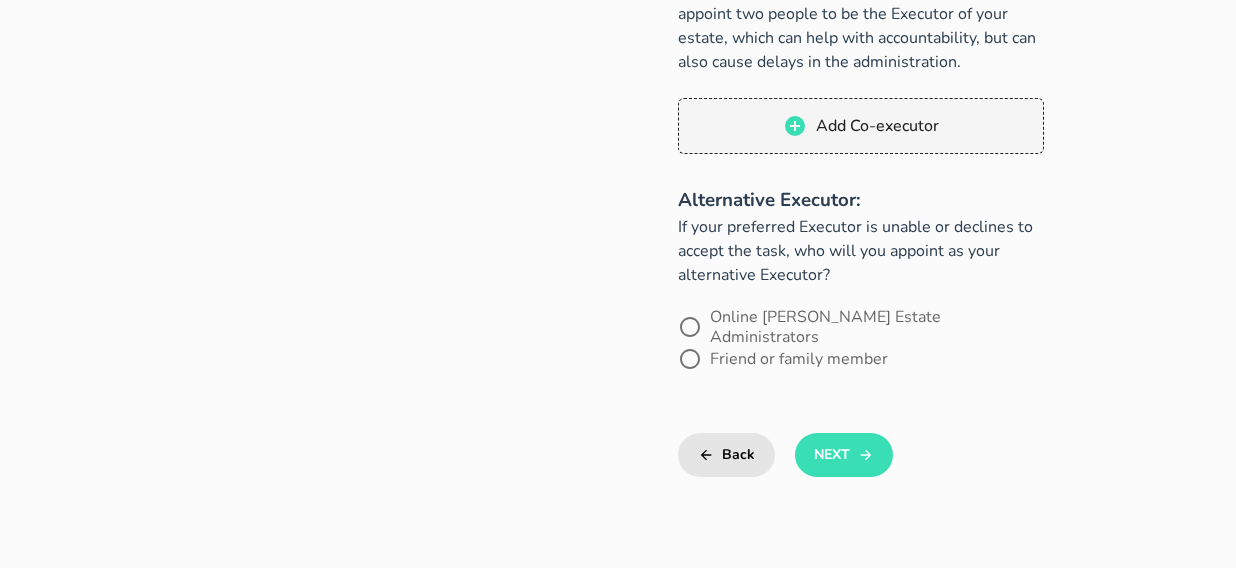 scroll, scrollTop: 1551, scrollLeft: 0, axis: vertical 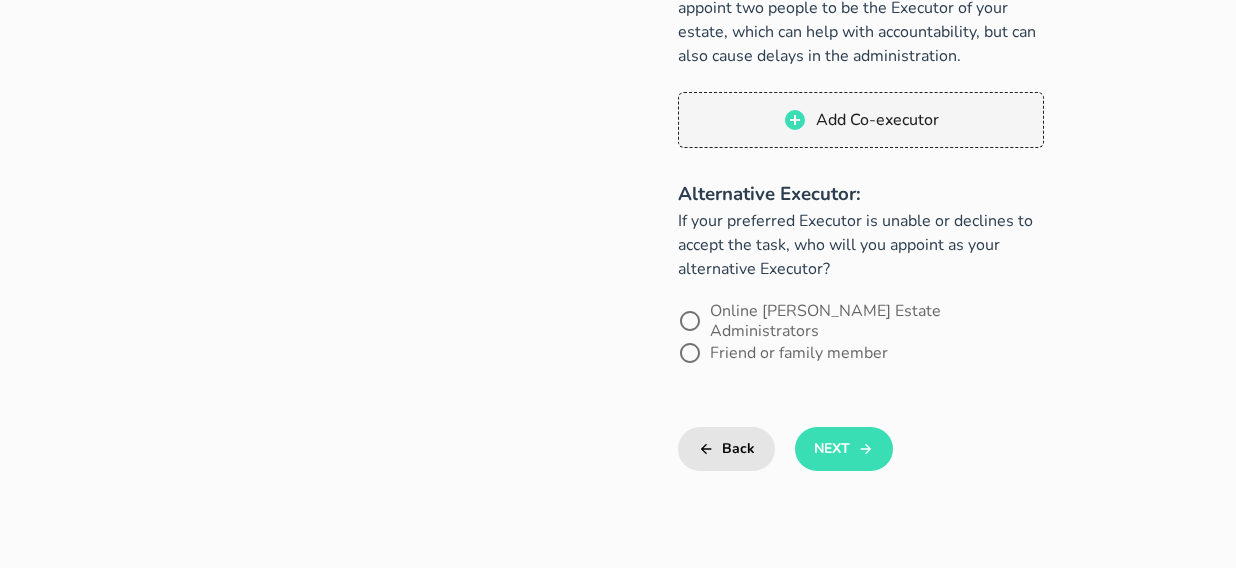 click on "Appoint the Executor of your estate   What is an Executor?
An Executor is the company (or person) which will attend to the
administration of your deceased estate when you pass on.
They will need to make a list of your assets and liabilities, ensure
that your assets are distributed in accordance with the terms of
your will and manage your estate until such time as the distribution
of your assets have been finalised.
Who should I choose as my Executor?
Unless you have a specific, capable person who you trust and who
you believe will be up to the time consuming and often
challenging task, then we suggest appointing QuickWill’s as
Executor.
QuickWill administers estates through Online [PERSON_NAME] Estate
Administrators.
If you choose a family member or friend, they can:" at bounding box center (861, -452) 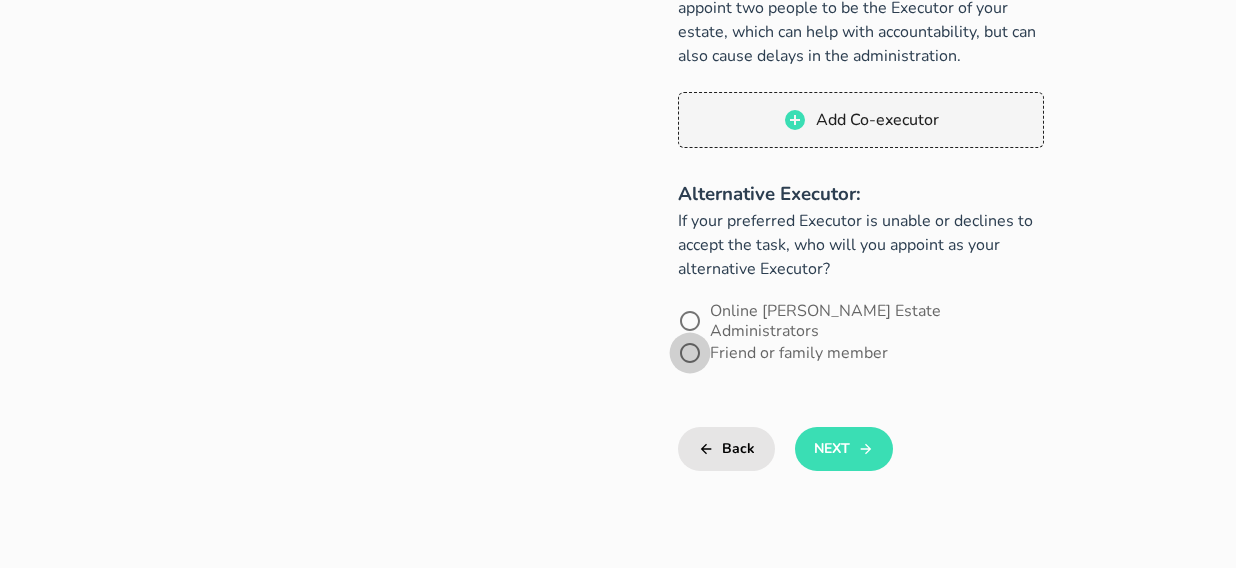 click at bounding box center (690, 353) 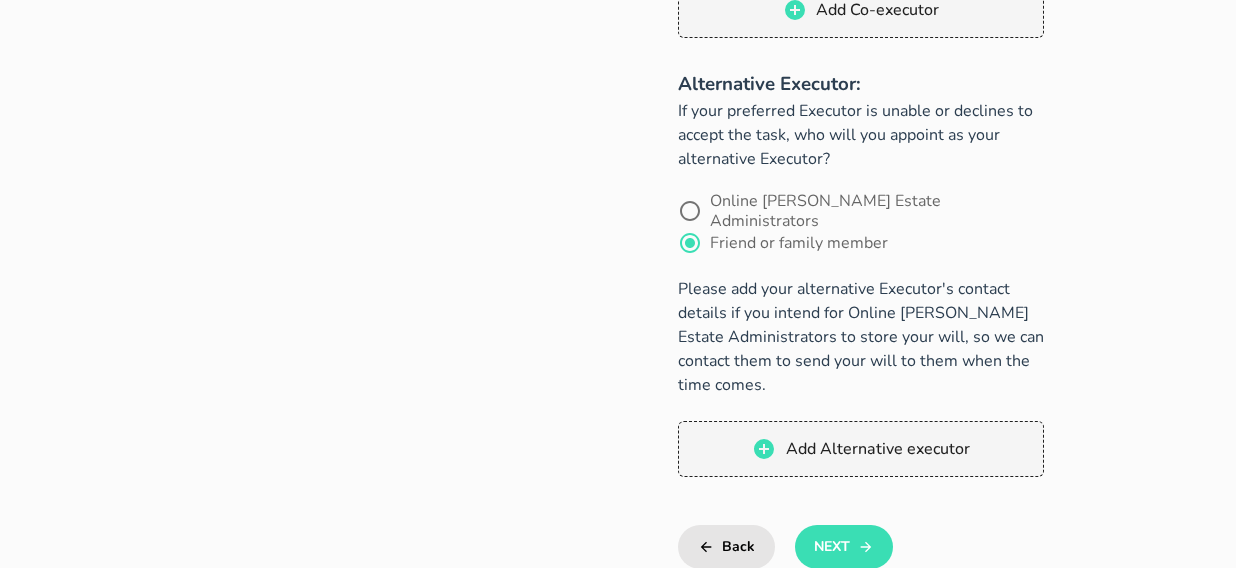 scroll, scrollTop: 1664, scrollLeft: 0, axis: vertical 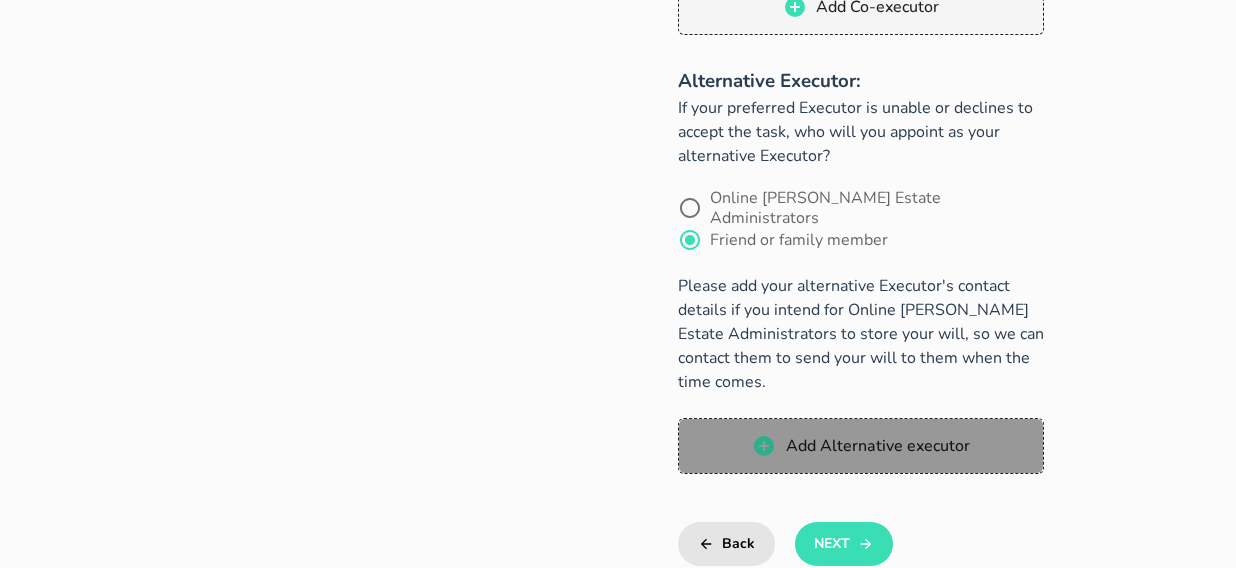 click on "Add Alternative executor" at bounding box center (876, 446) 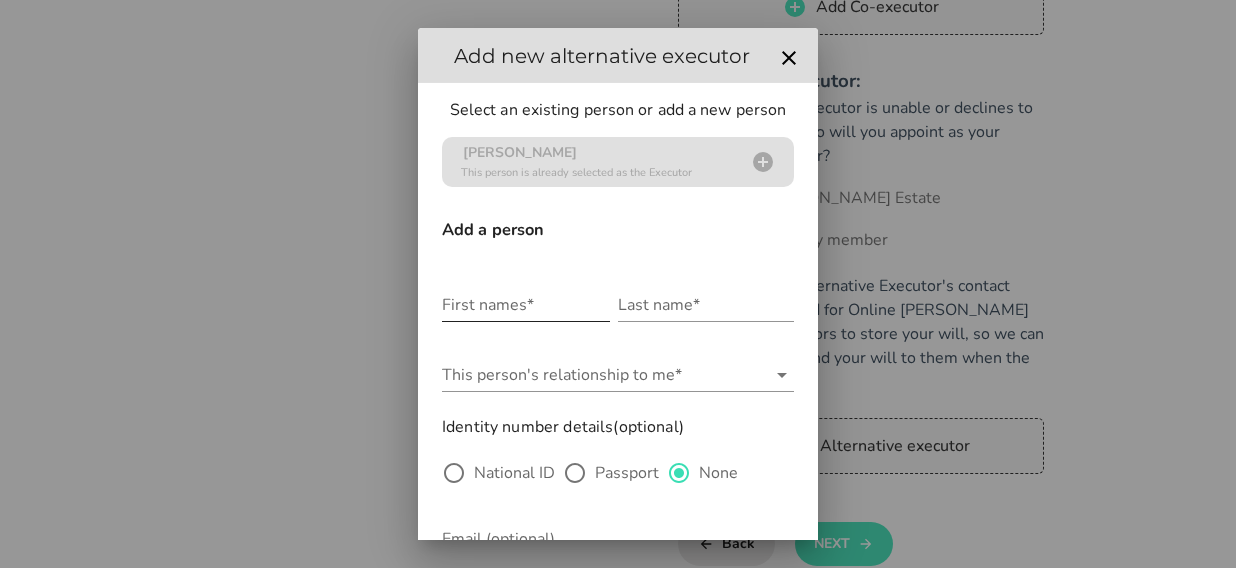 click on "First names*" at bounding box center (526, 305) 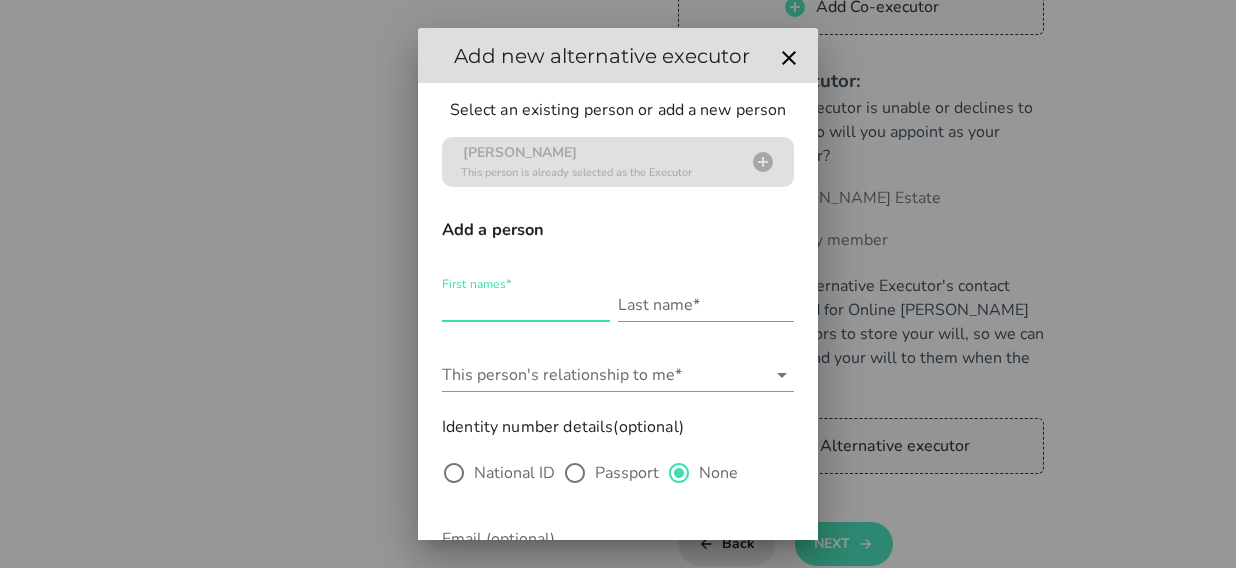 click at bounding box center (618, 284) 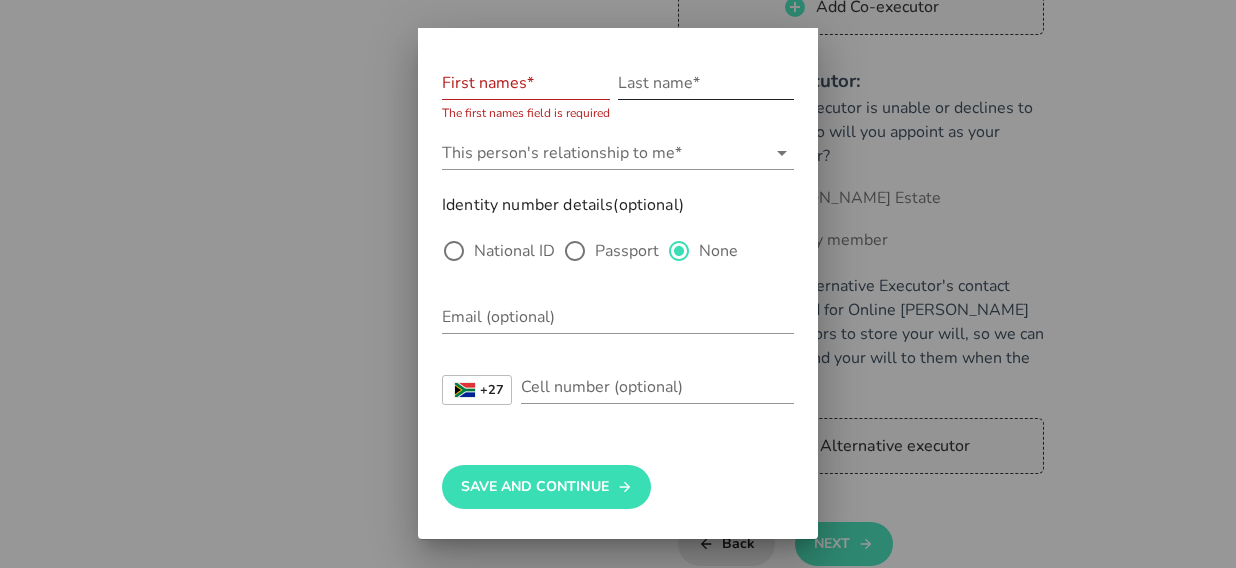 scroll, scrollTop: 0, scrollLeft: 0, axis: both 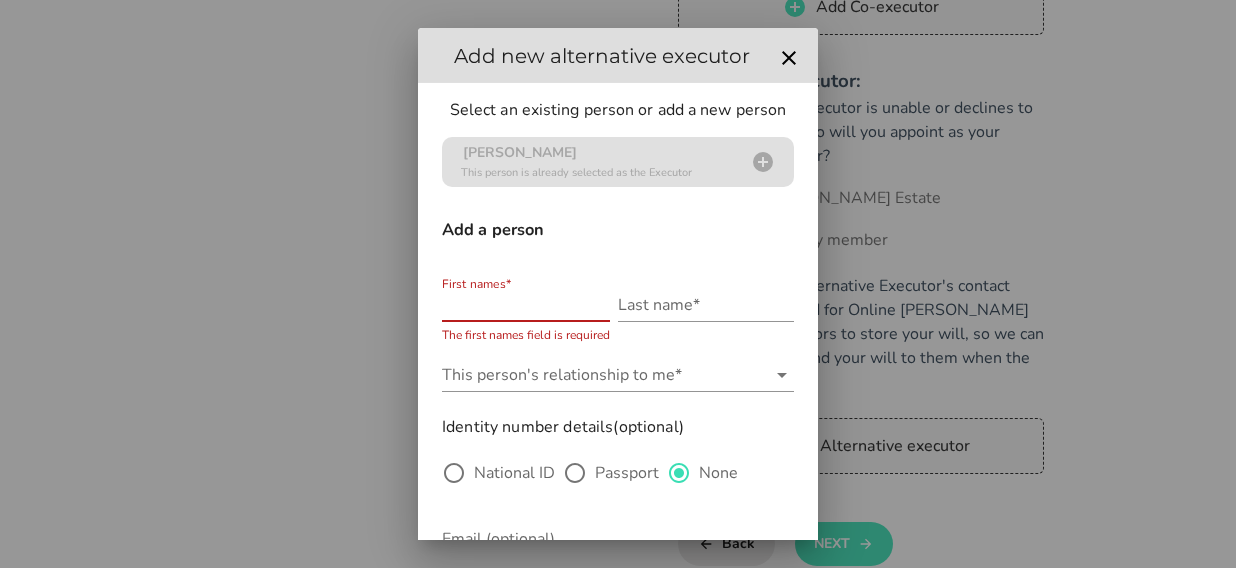 click on "First names*" at bounding box center (526, 305) 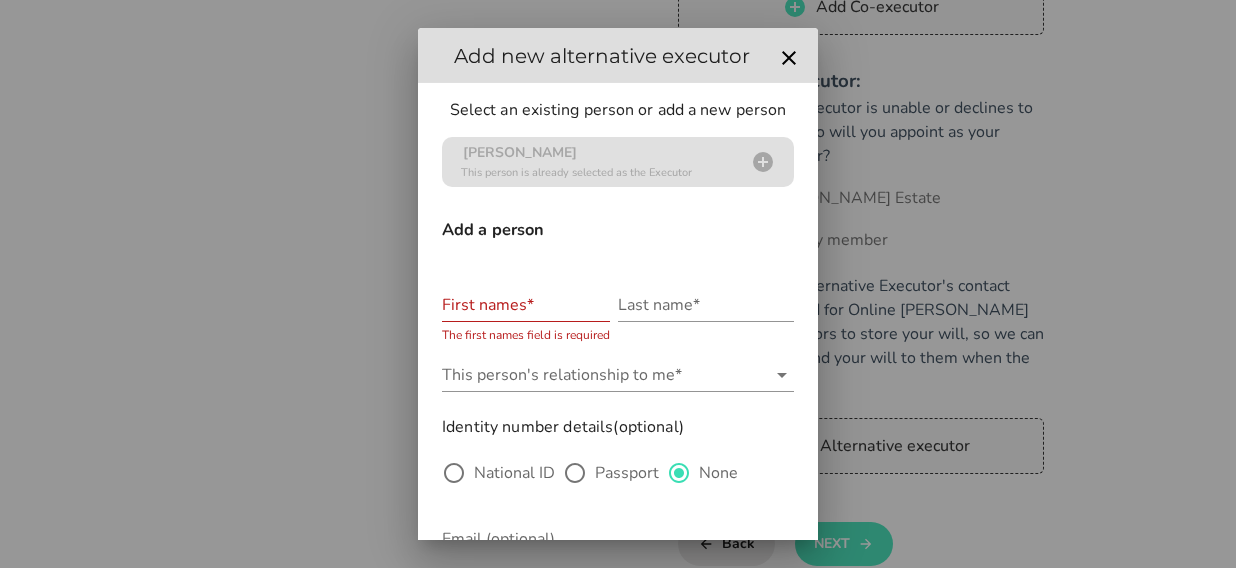 click at bounding box center [618, 284] 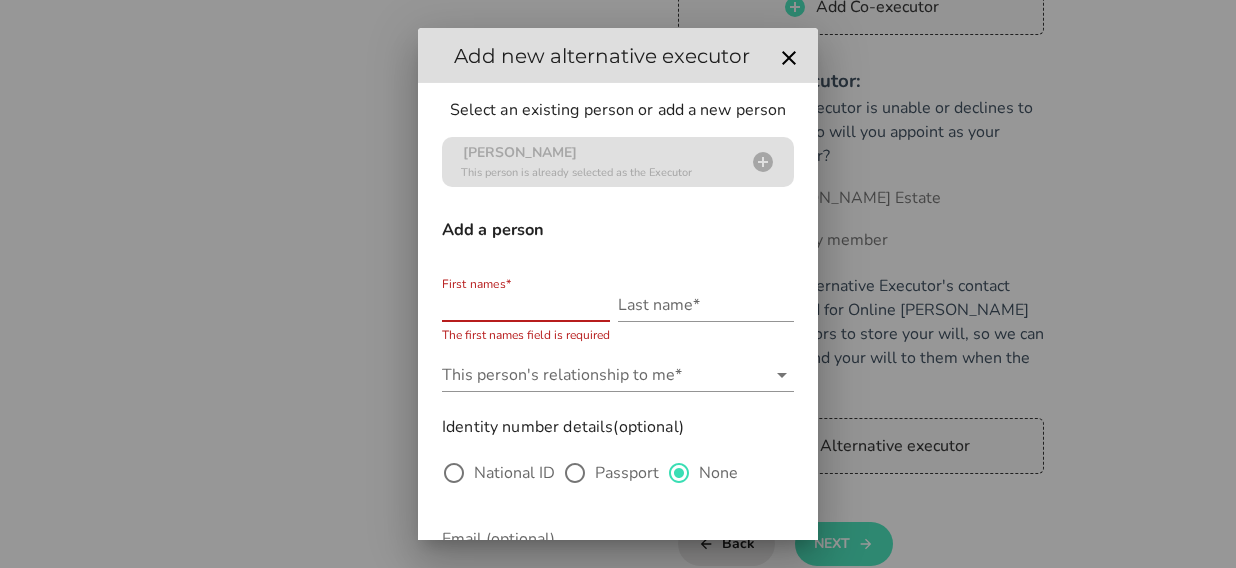 click on "First names*" at bounding box center (526, 305) 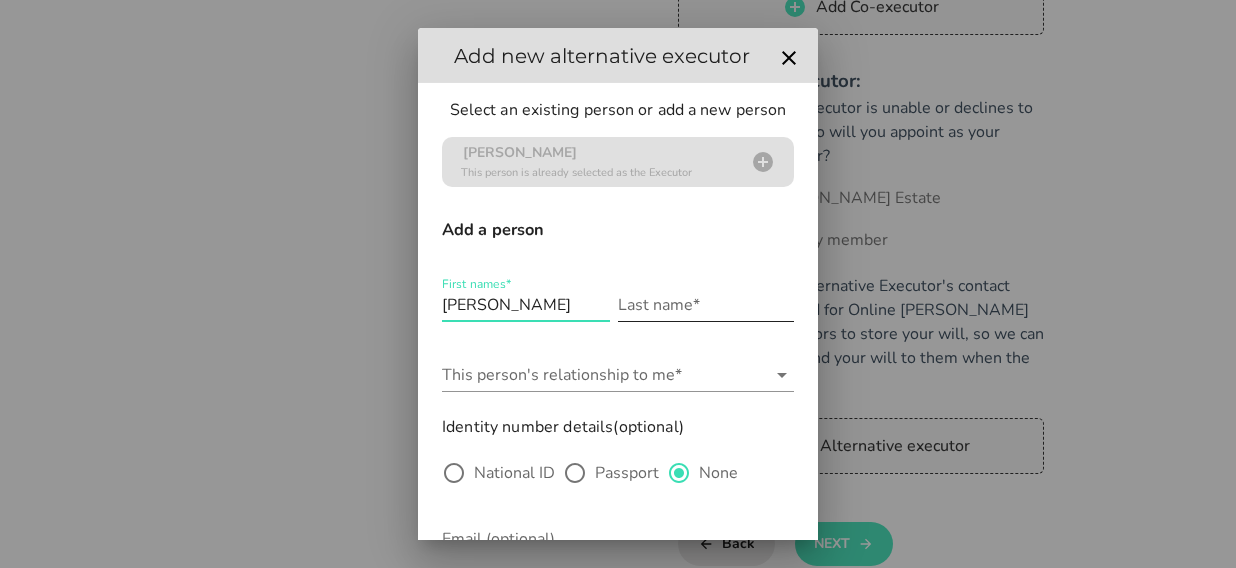 type on "[PERSON_NAME]" 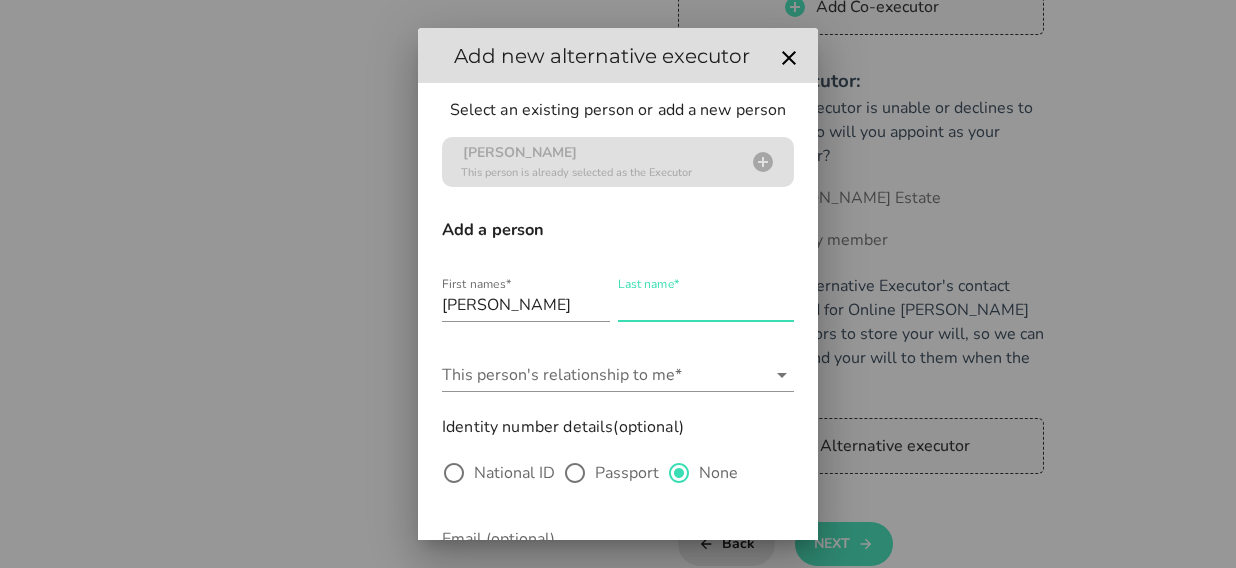 click on "Last name*" at bounding box center [706, 305] 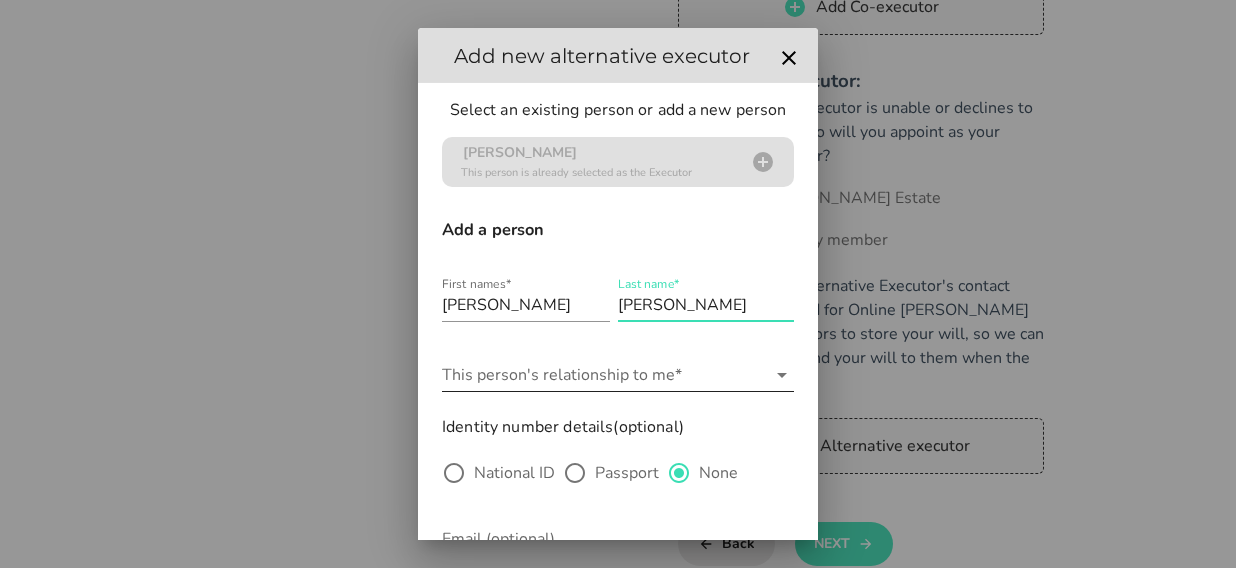 type on "[PERSON_NAME]" 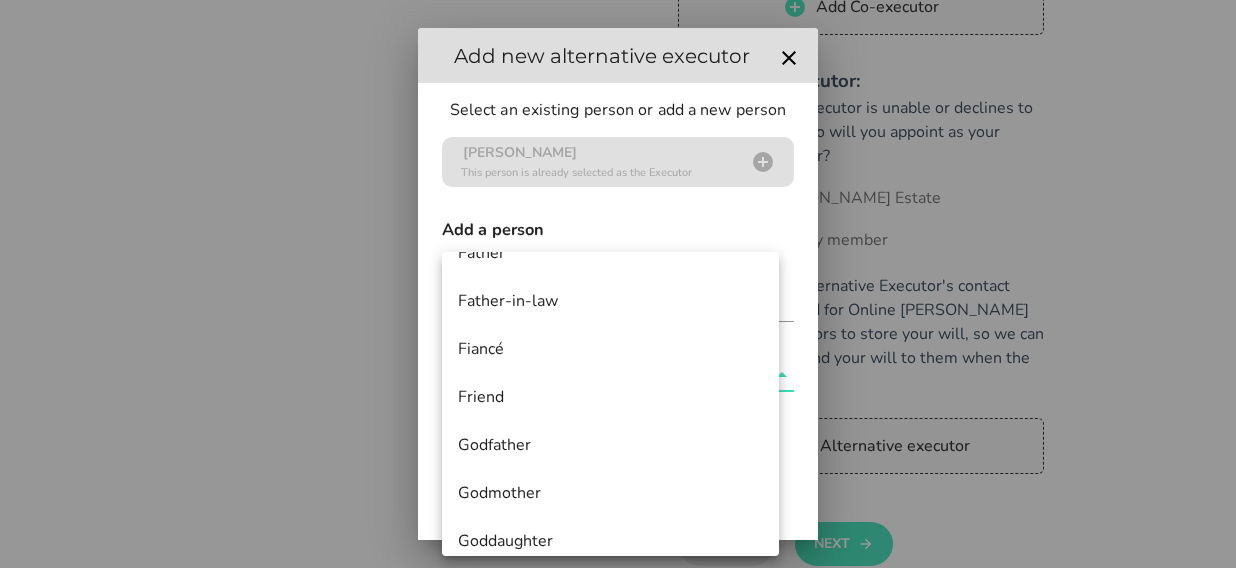 scroll, scrollTop: 320, scrollLeft: 0, axis: vertical 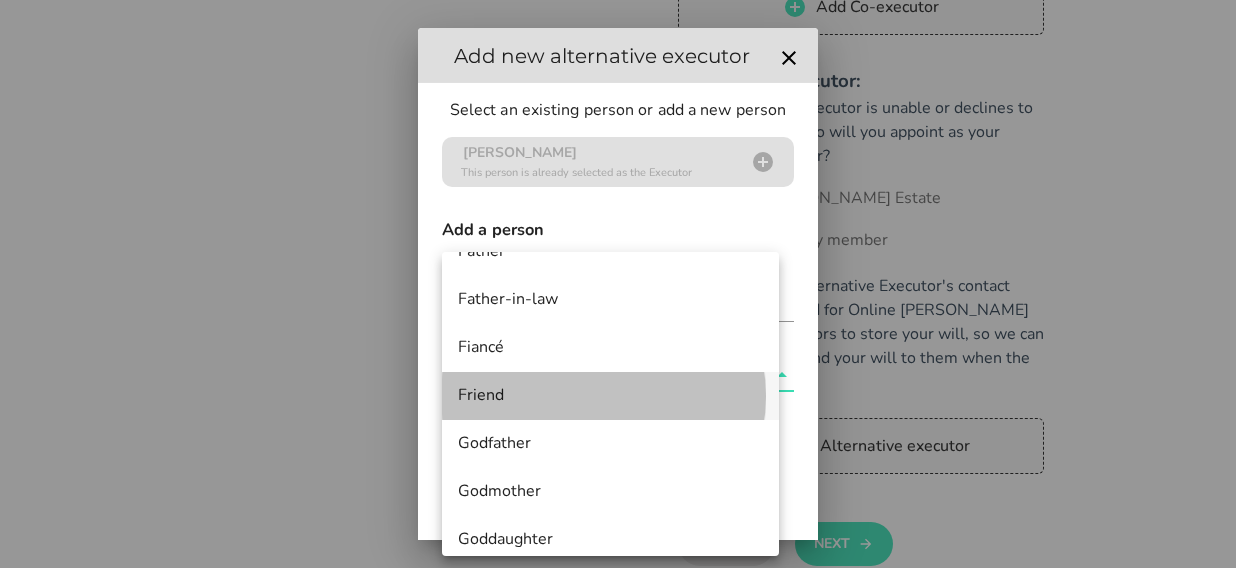 click on "Friend" at bounding box center [610, 395] 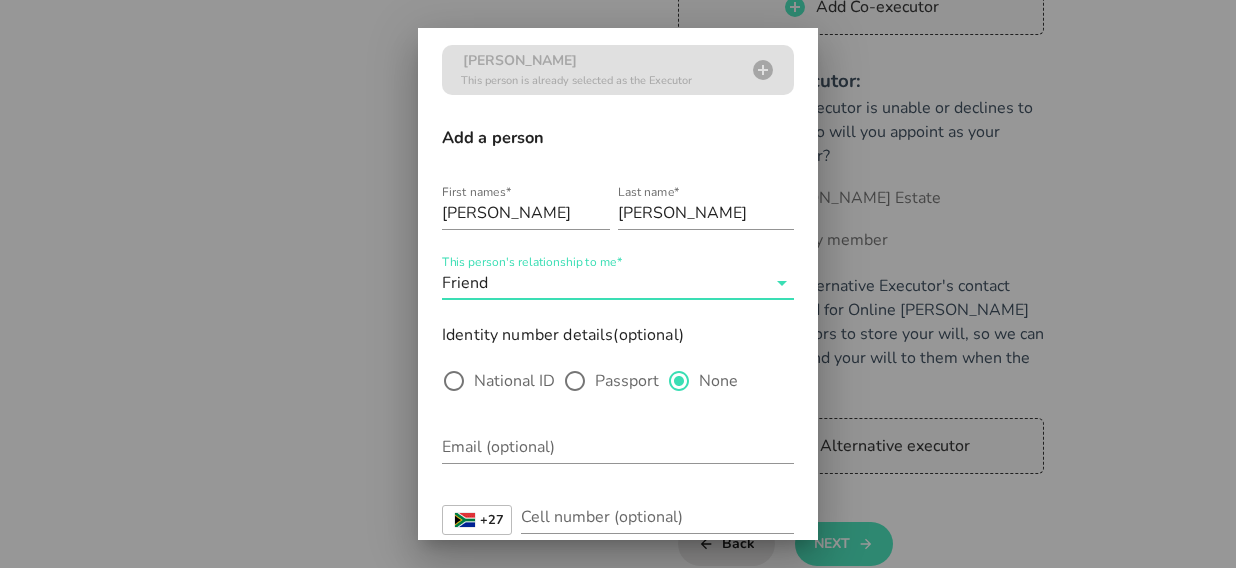 scroll, scrollTop: 106, scrollLeft: 0, axis: vertical 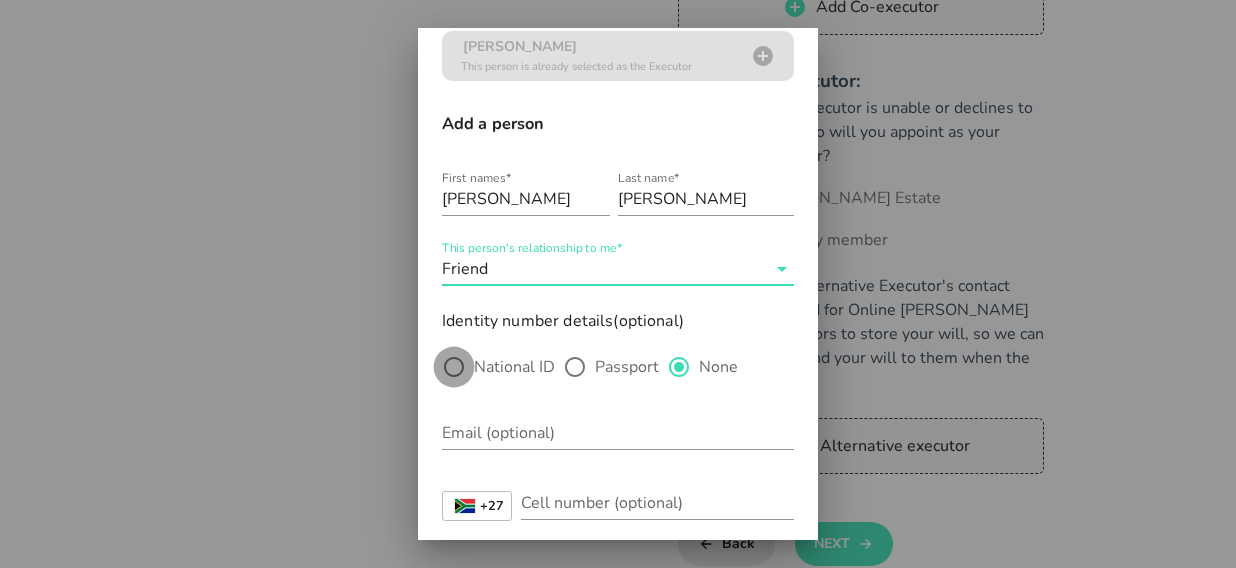 click at bounding box center [454, 367] 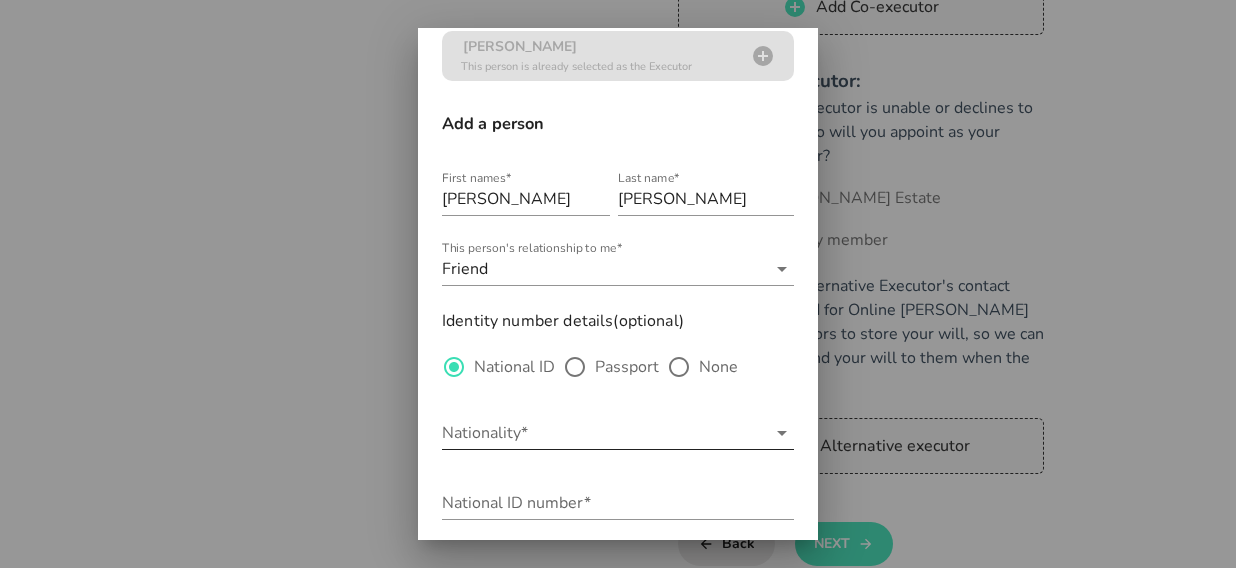 click on "Nationality*" at bounding box center [604, 433] 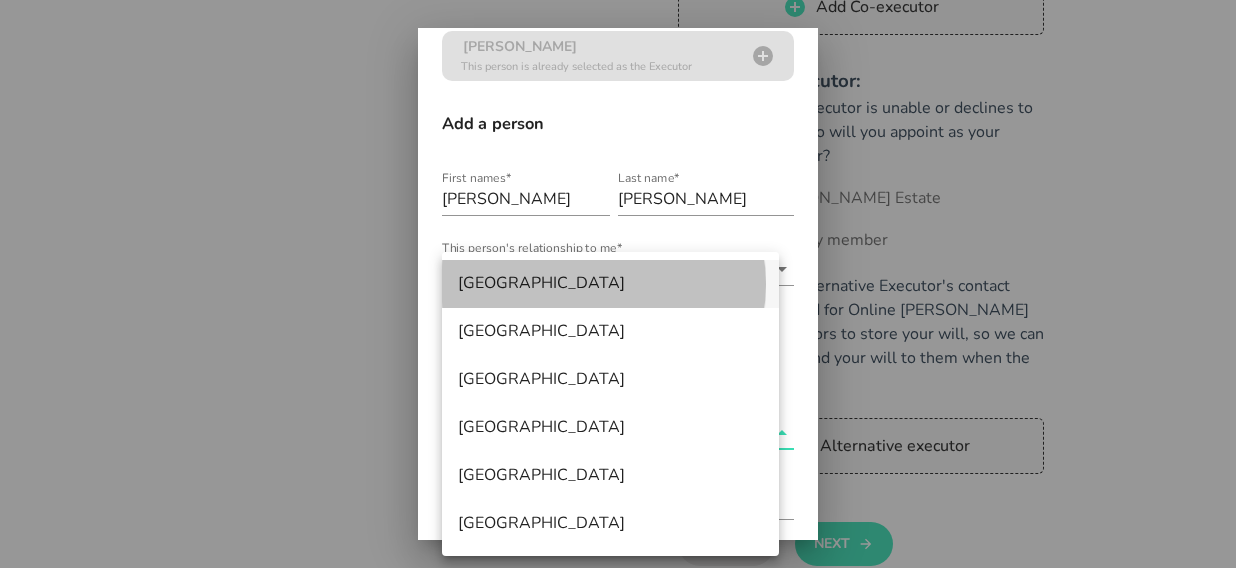 click on "[GEOGRAPHIC_DATA]" at bounding box center (610, 283) 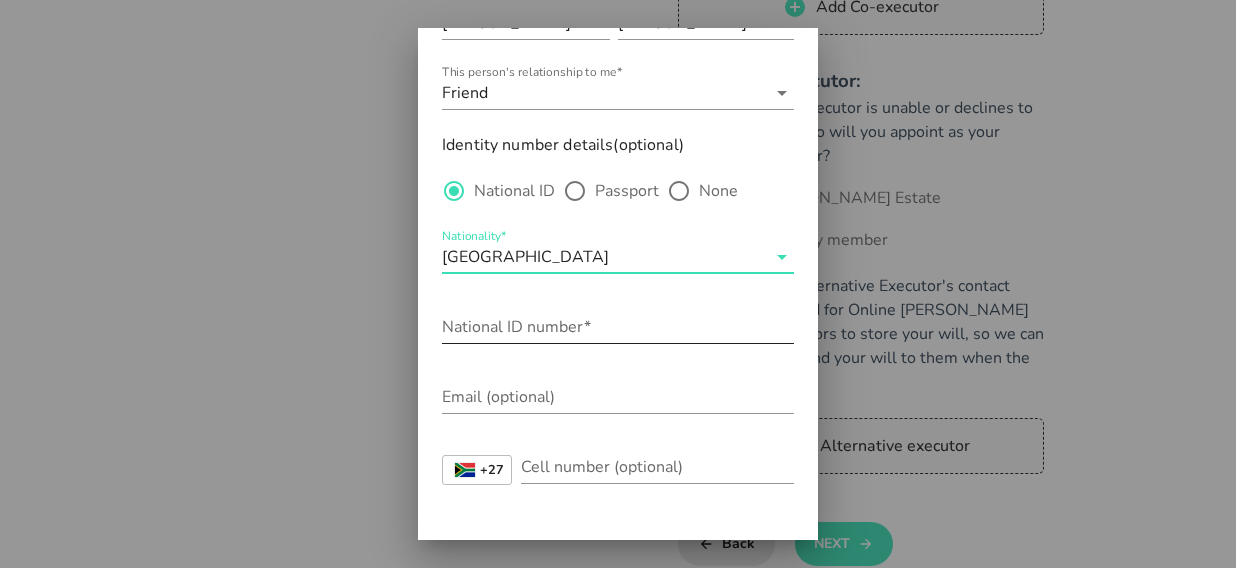 scroll, scrollTop: 288, scrollLeft: 0, axis: vertical 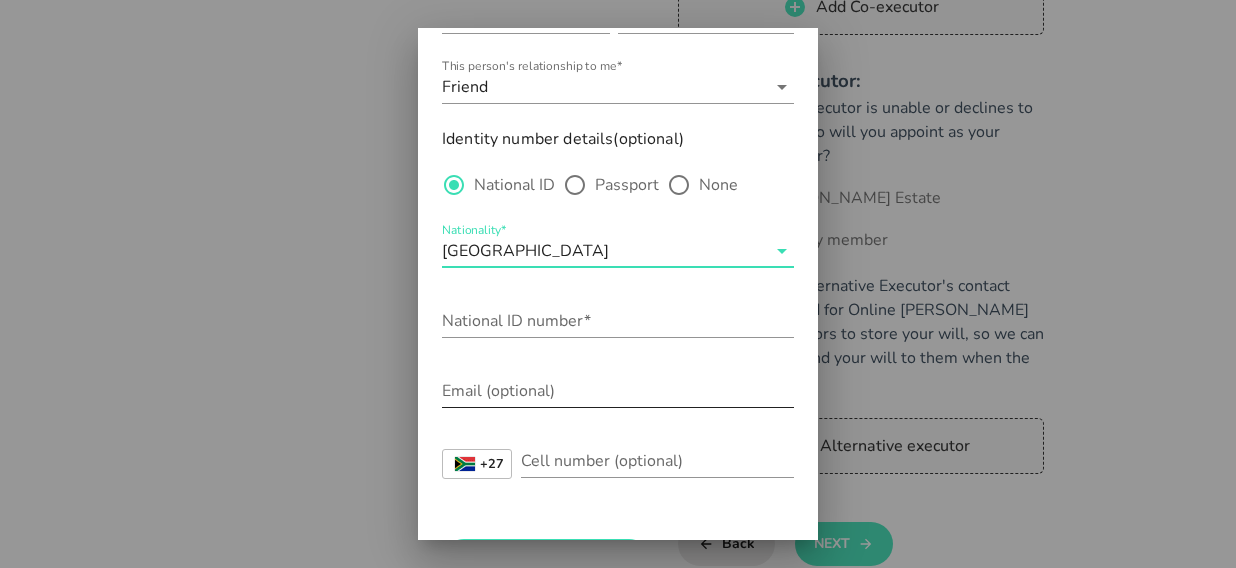 click on "Email (optional)" at bounding box center [618, 391] 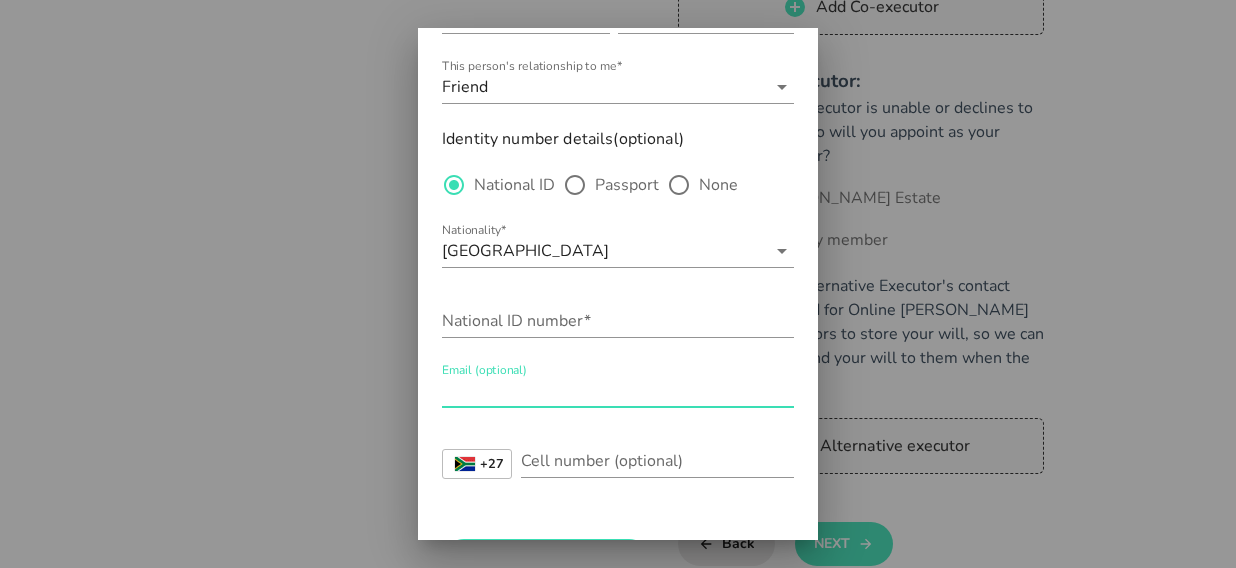 paste on "[EMAIL_ADDRESS][DOMAIN_NAME]" 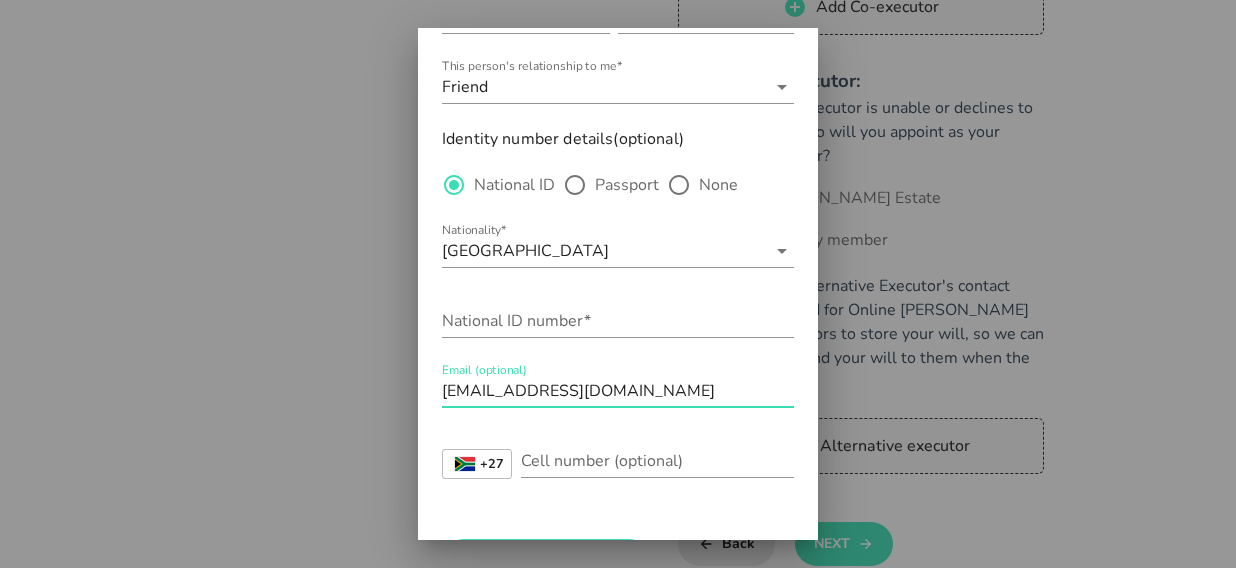 type on "[EMAIL_ADDRESS][DOMAIN_NAME]" 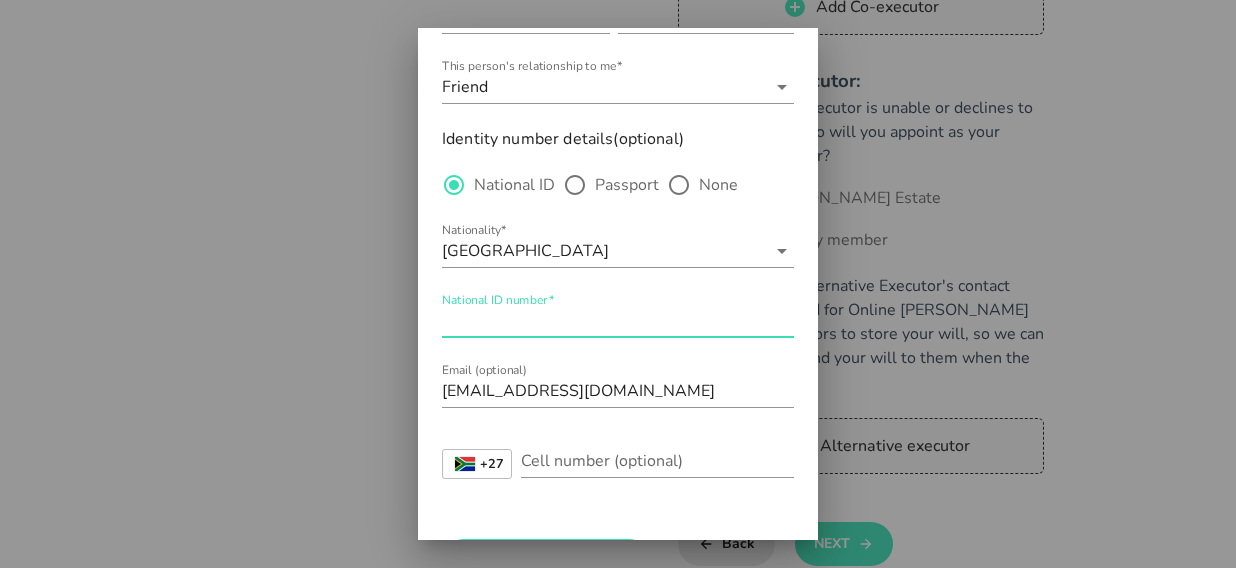 click on "National ID number*" at bounding box center (618, 321) 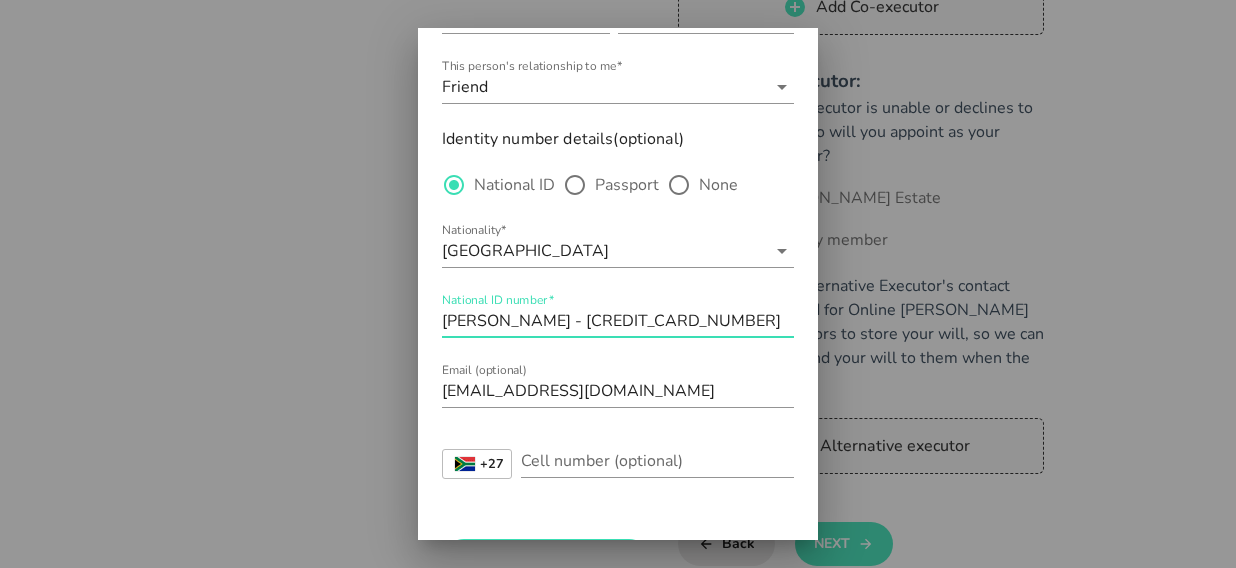 drag, startPoint x: 563, startPoint y: 321, endPoint x: 424, endPoint y: 311, distance: 139.35925 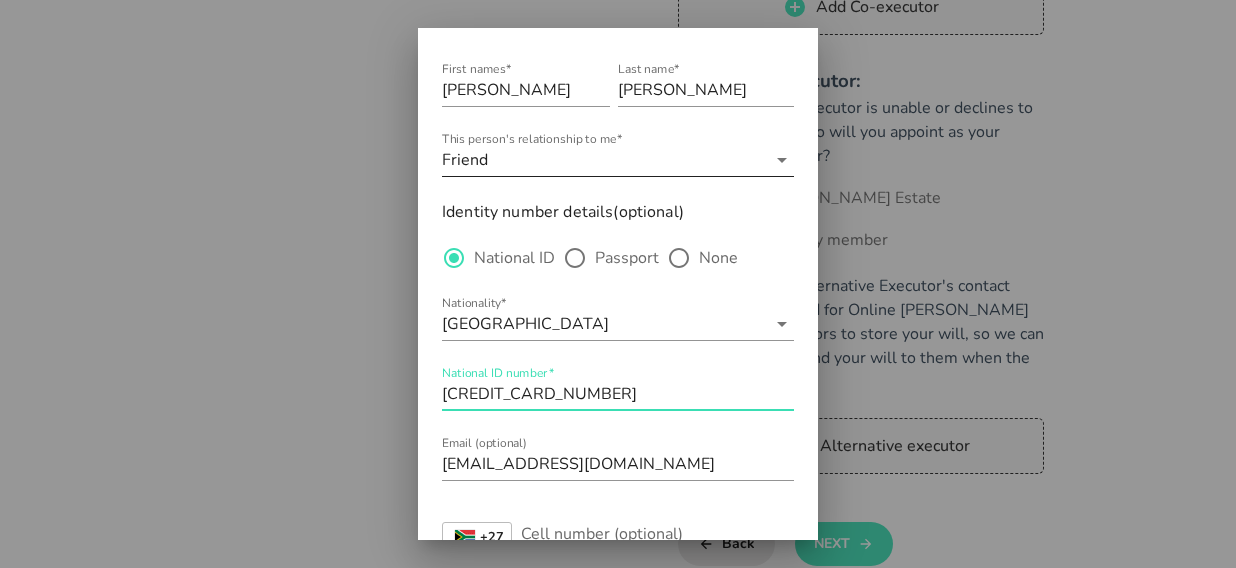 scroll, scrollTop: 213, scrollLeft: 0, axis: vertical 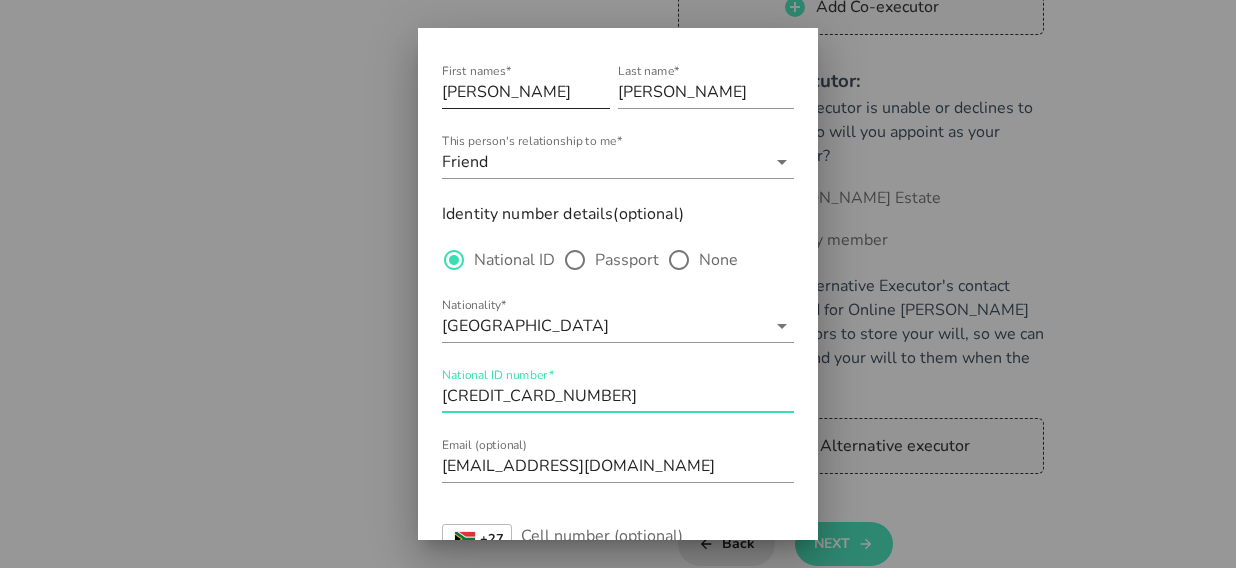 type on "[CREDIT_CARD_NUMBER]" 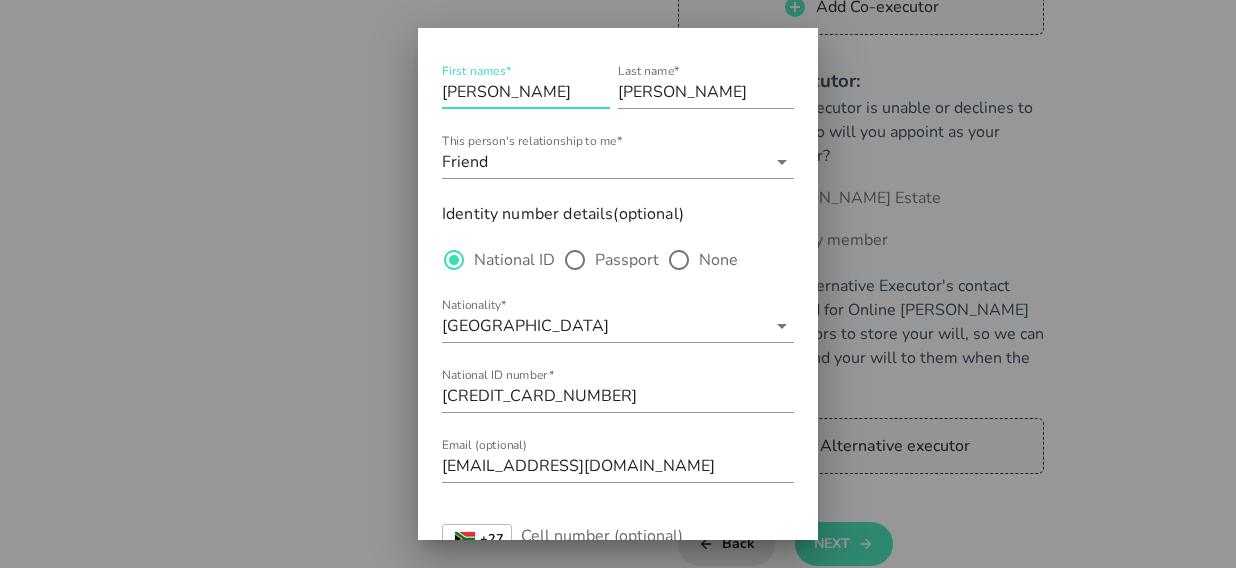 click on "[PERSON_NAME]" at bounding box center [526, 92] 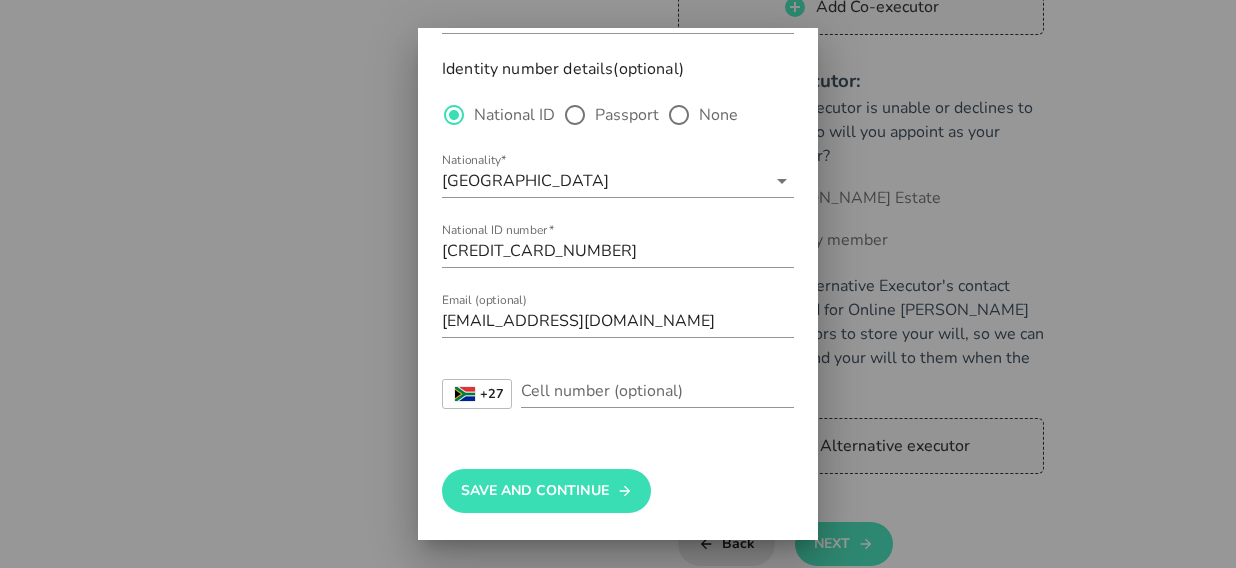 scroll, scrollTop: 362, scrollLeft: 0, axis: vertical 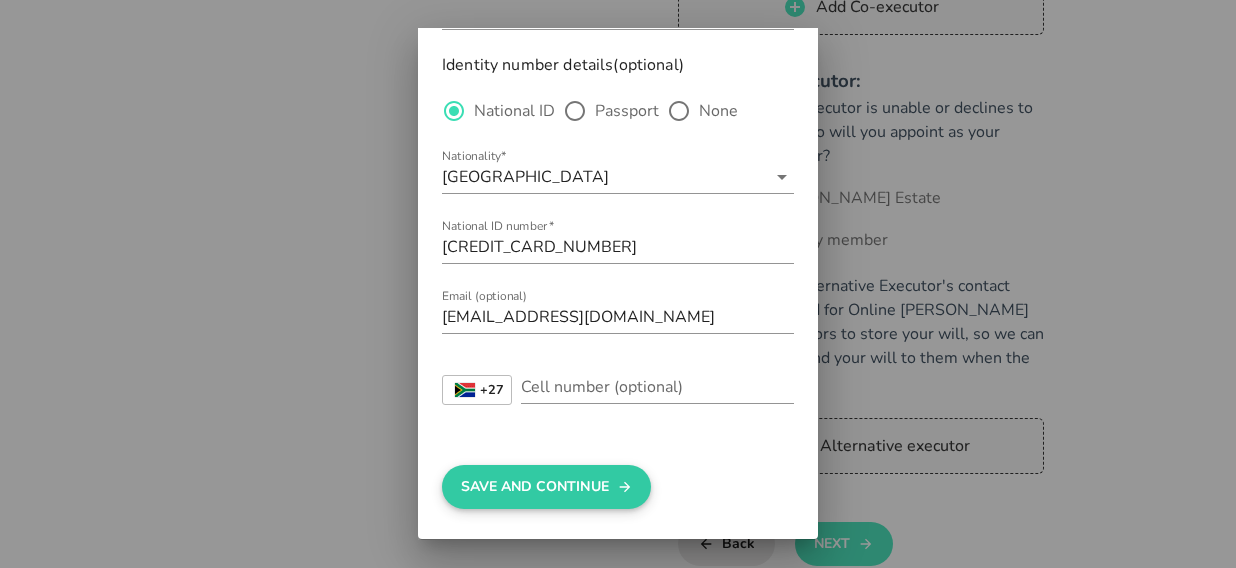 type on "[PERSON_NAME]" 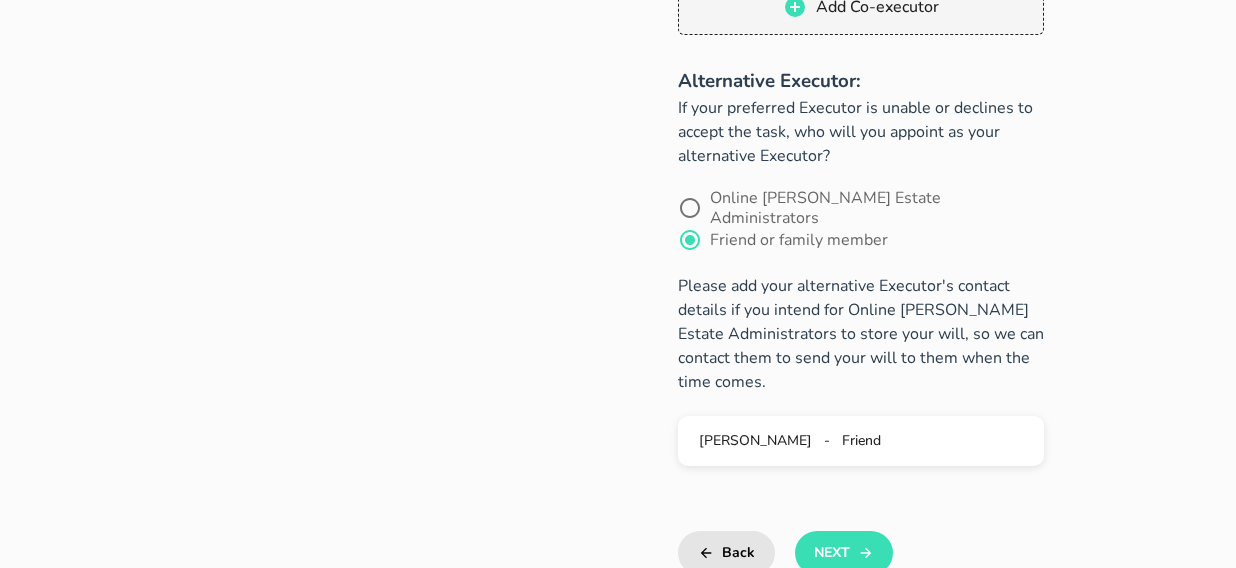 scroll, scrollTop: 0, scrollLeft: 0, axis: both 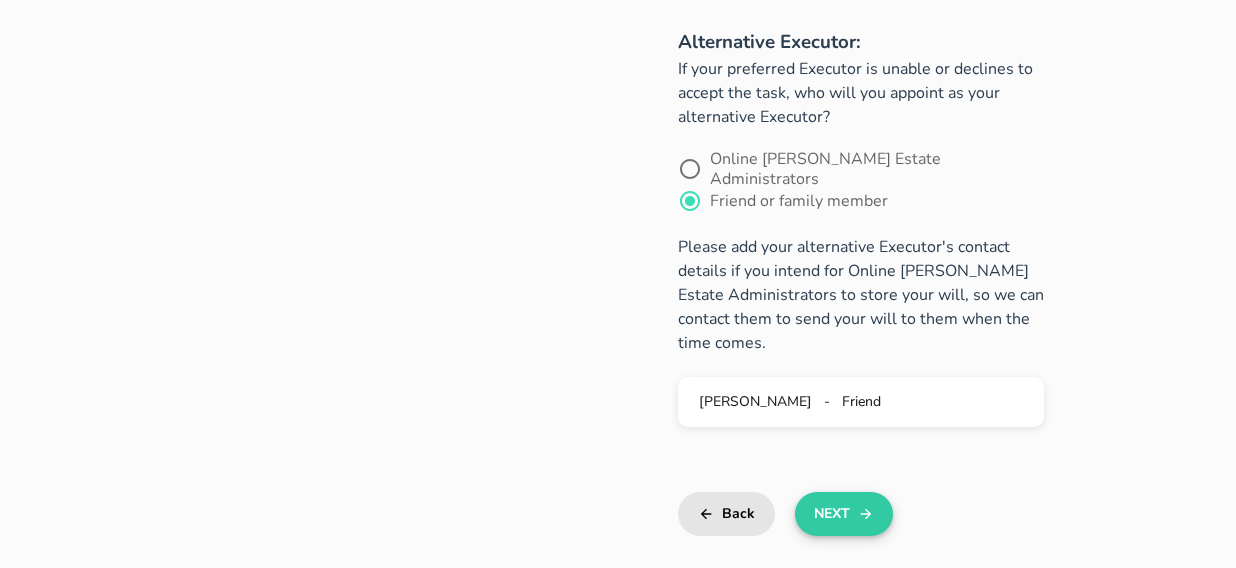 click on "Next" at bounding box center [843, 514] 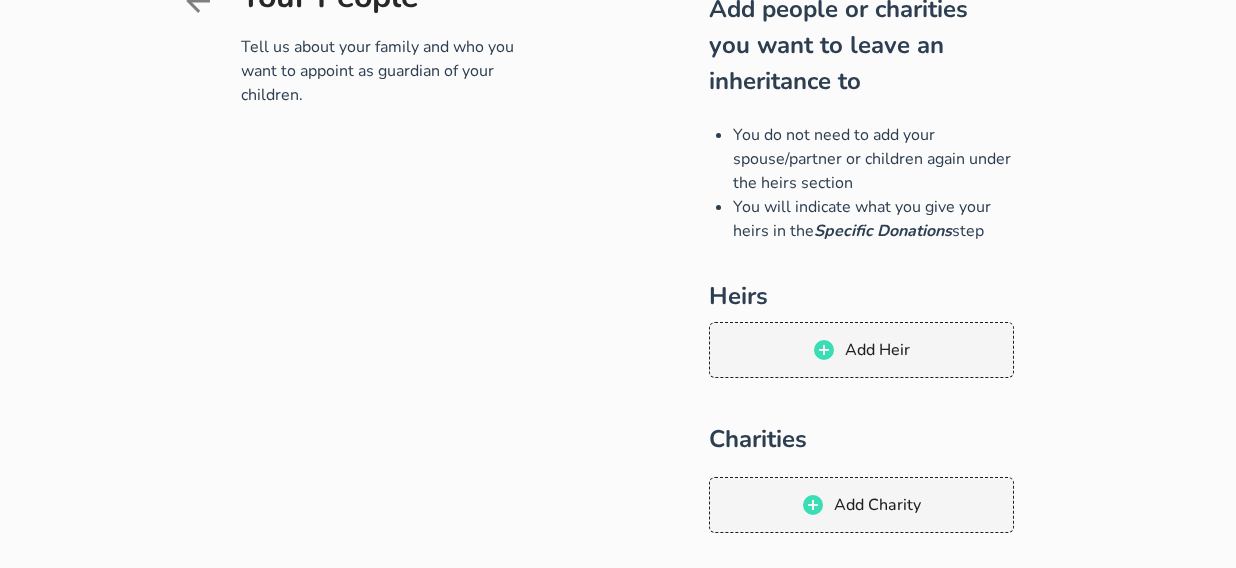 scroll, scrollTop: 0, scrollLeft: 0, axis: both 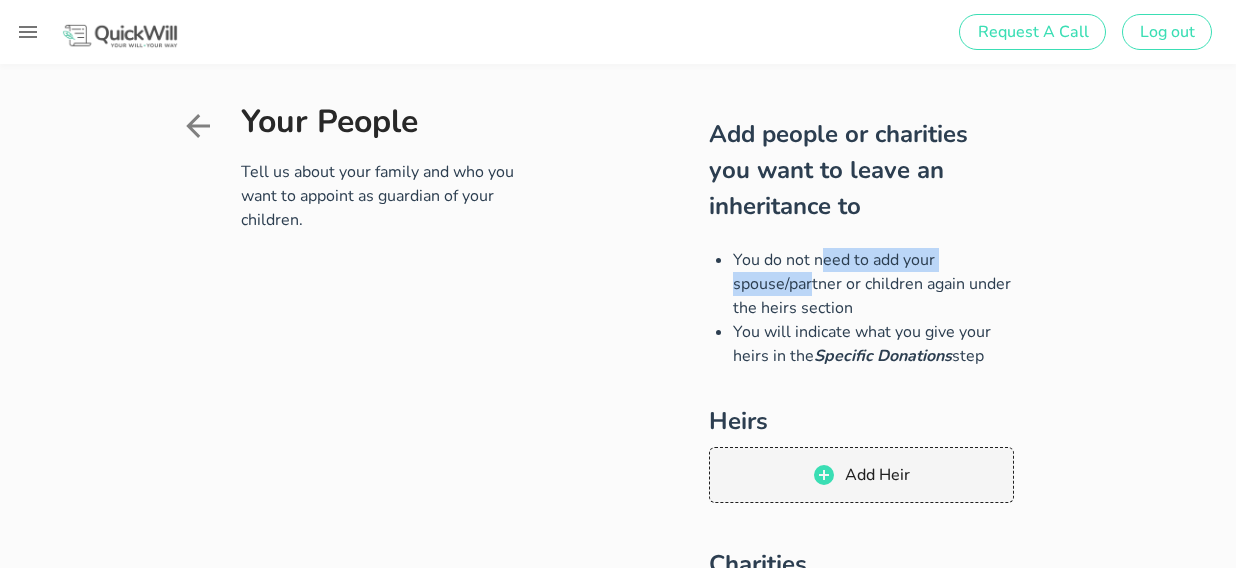 drag, startPoint x: 744, startPoint y: 266, endPoint x: 974, endPoint y: 253, distance: 230.3671 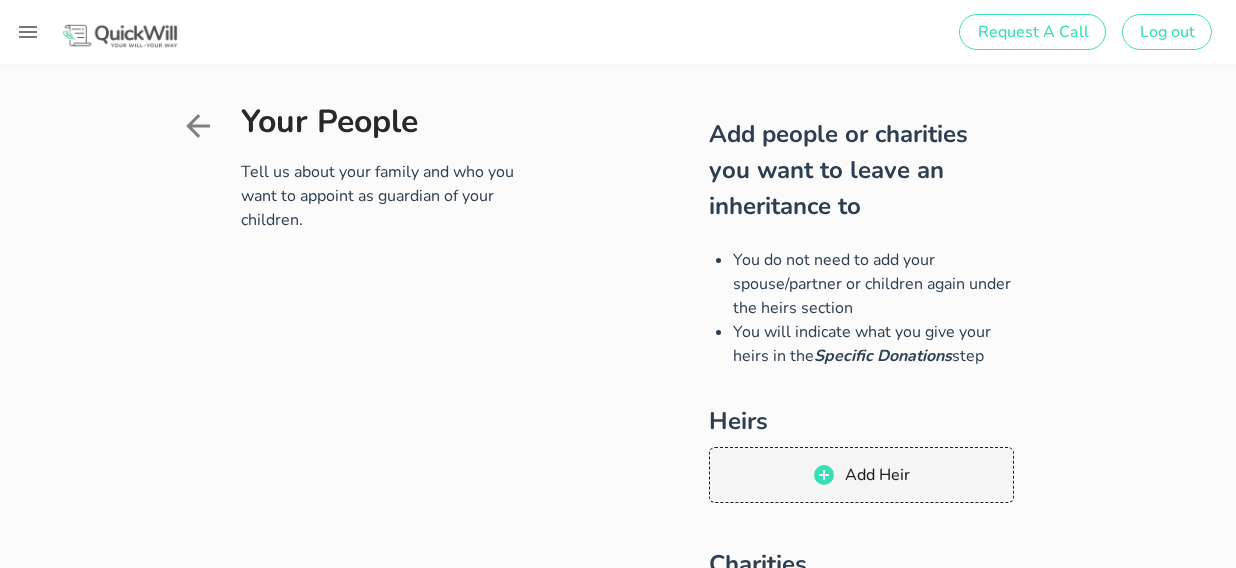 click on "Add people or charities you want to leave an inheritance to
You do not need to add your spouse/partner or children again under
the heirs section
You will indicate what you give your heirs in the
Specific Donations  step
Heirs         Add [PERSON_NAME], something went wrong. We're looking into it.
CLOSE
Charities       Add Charity
Oops, something went wrong. We're looking into it.
CLOSE
Trusts       Add Trust
Oops, something went wrong. We're looking into it.
CLOSE
Back
Next" at bounding box center (861, 552) 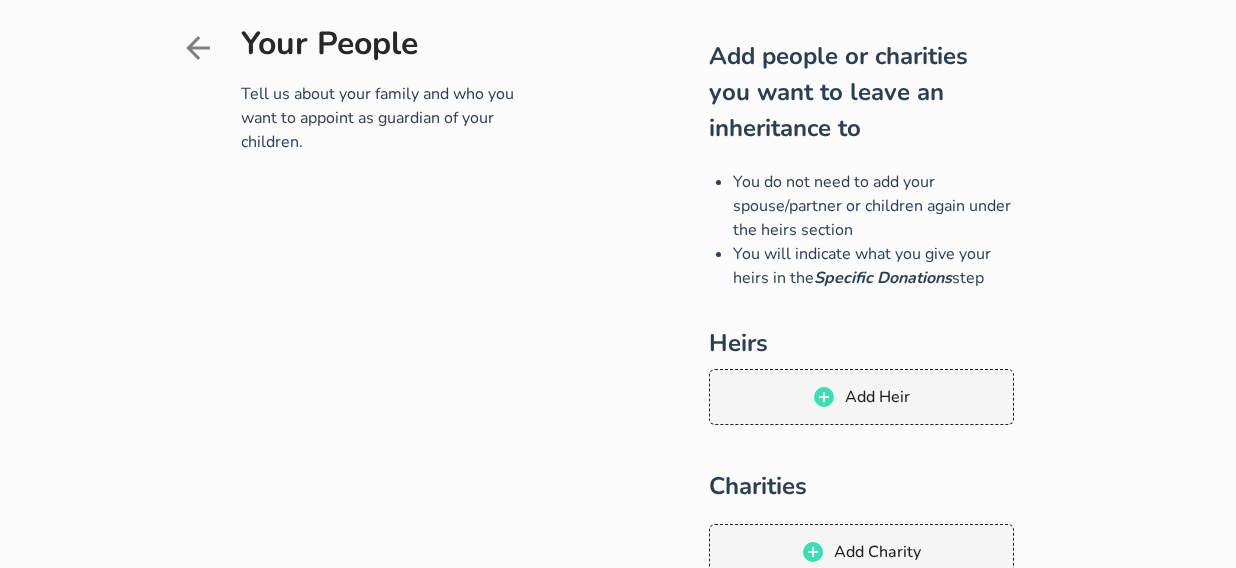 scroll, scrollTop: 77, scrollLeft: 0, axis: vertical 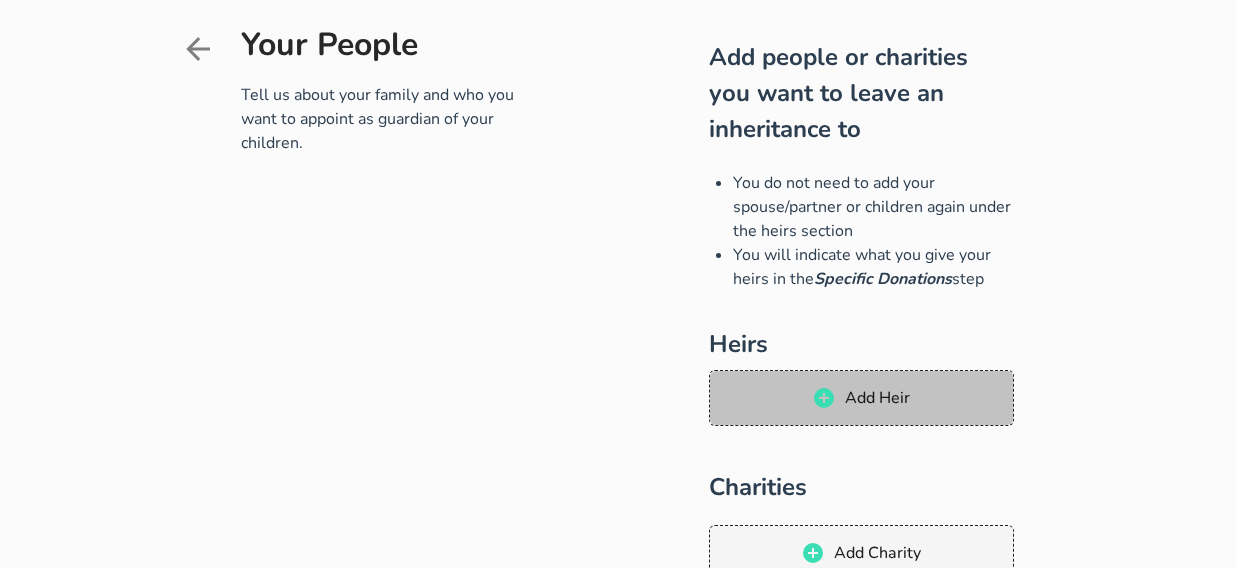 click on "Add Heir" at bounding box center (861, 398) 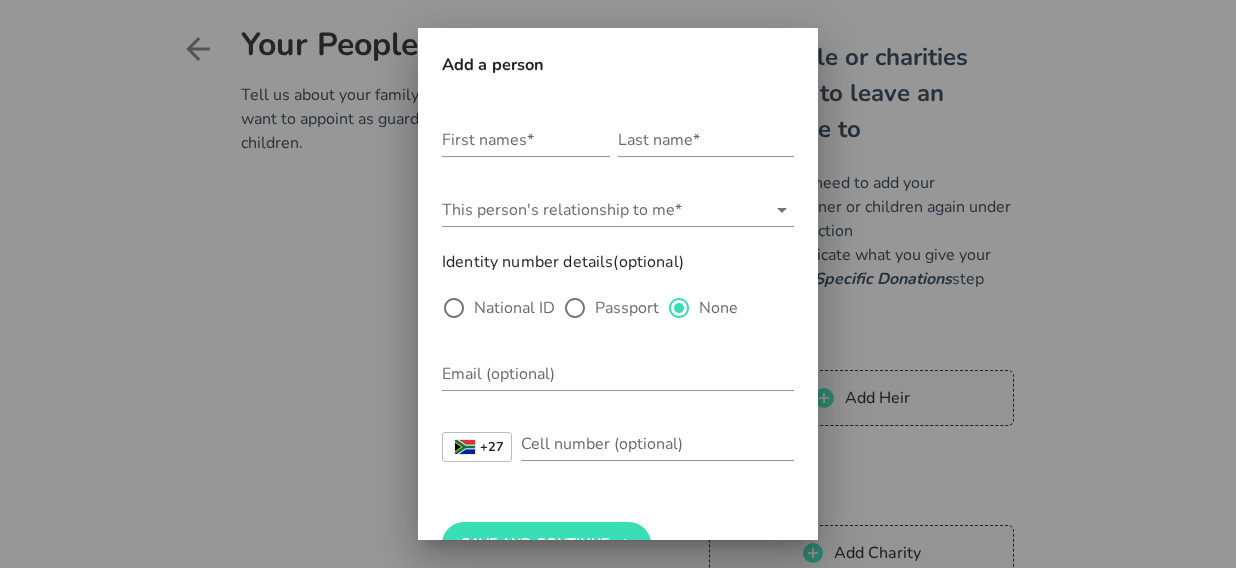 scroll, scrollTop: 225, scrollLeft: 0, axis: vertical 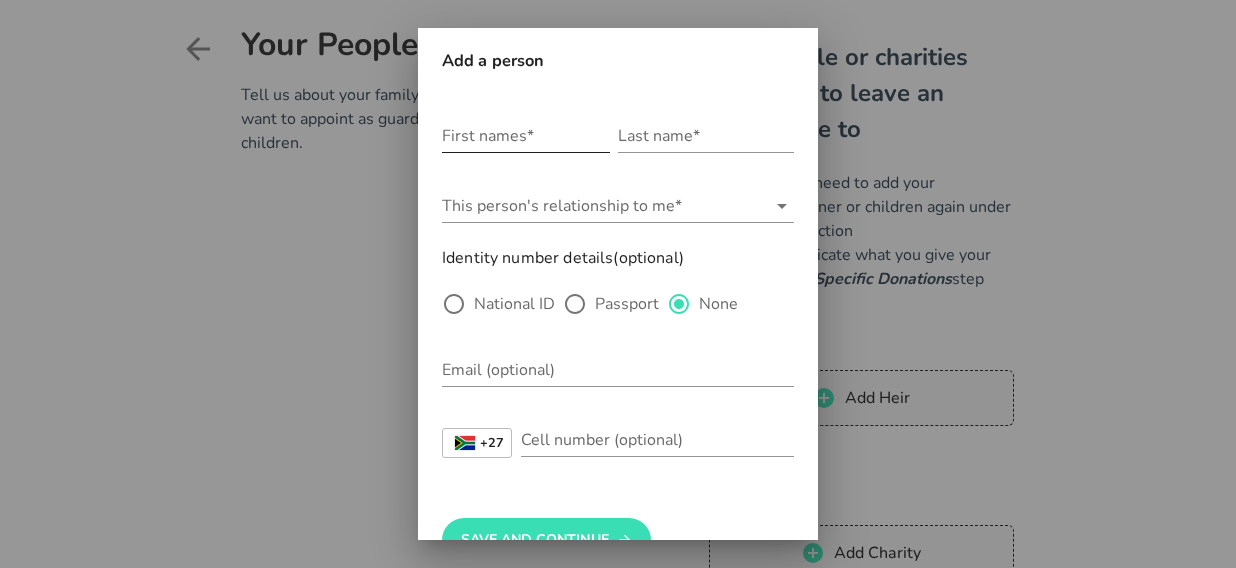 click on "First names*" at bounding box center (526, 136) 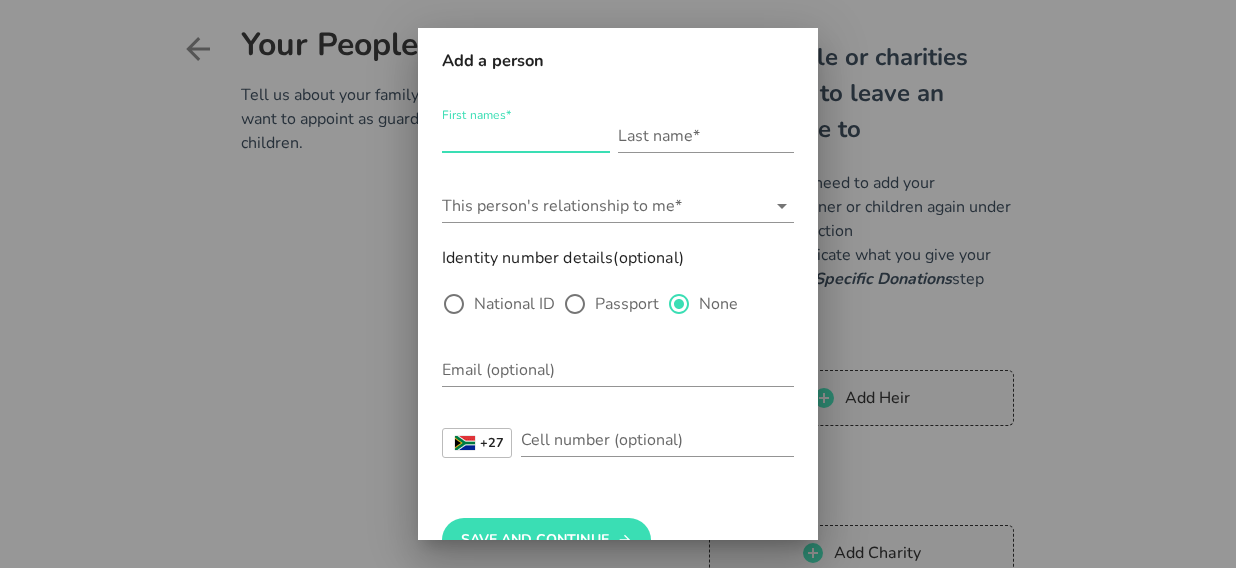 type on "[PERSON_NAME]" 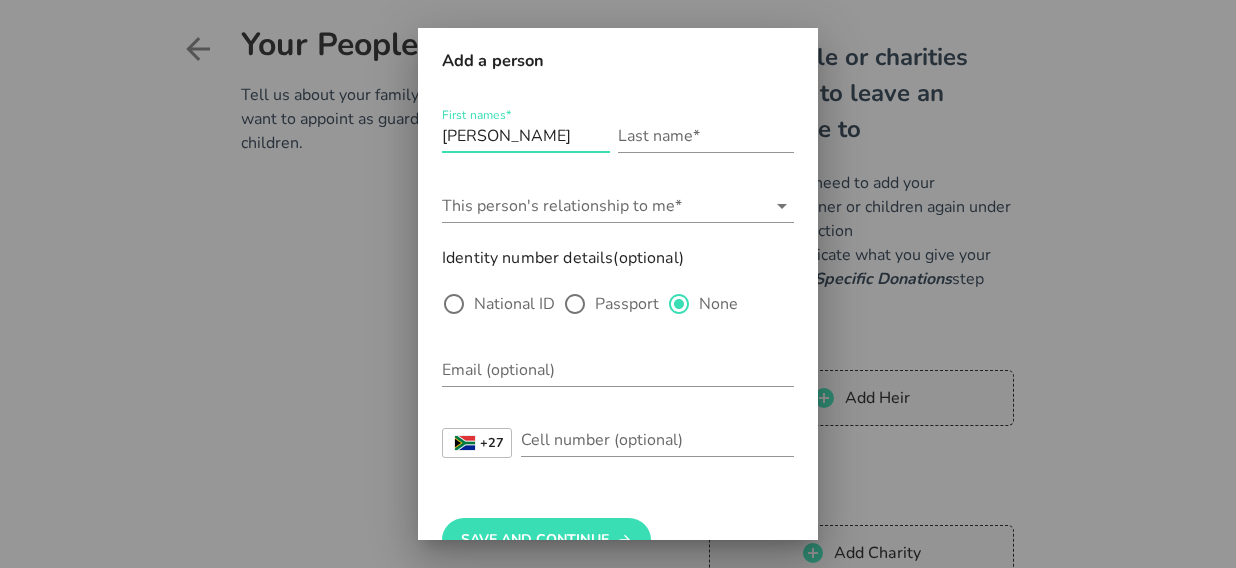 type on "[PERSON_NAME]" 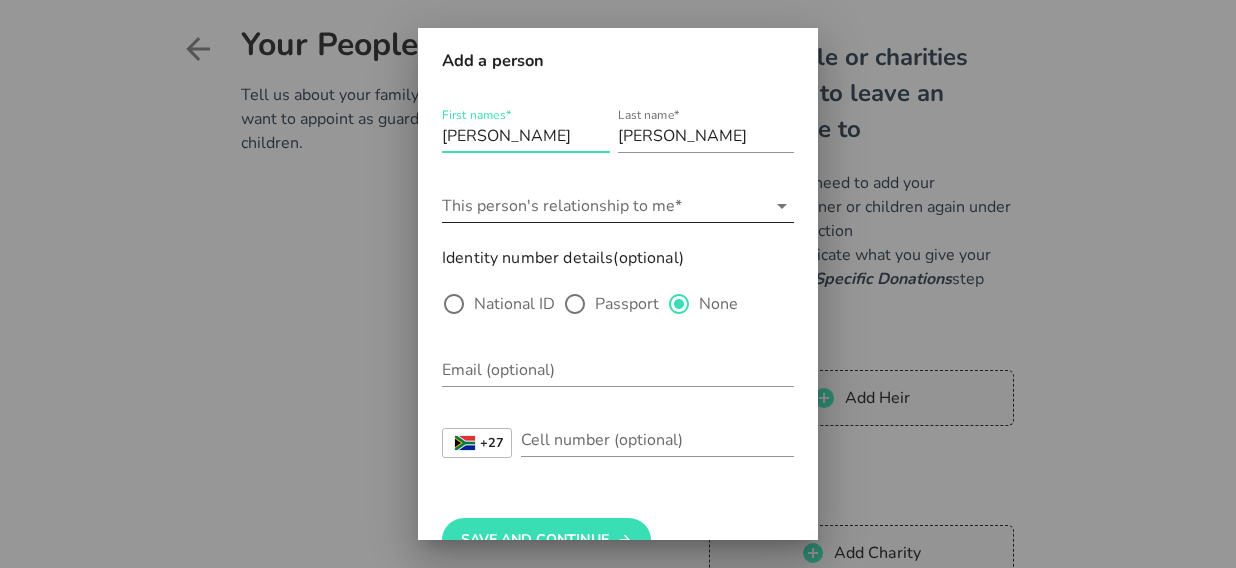 click on "This person's relationship to me*" at bounding box center [604, 206] 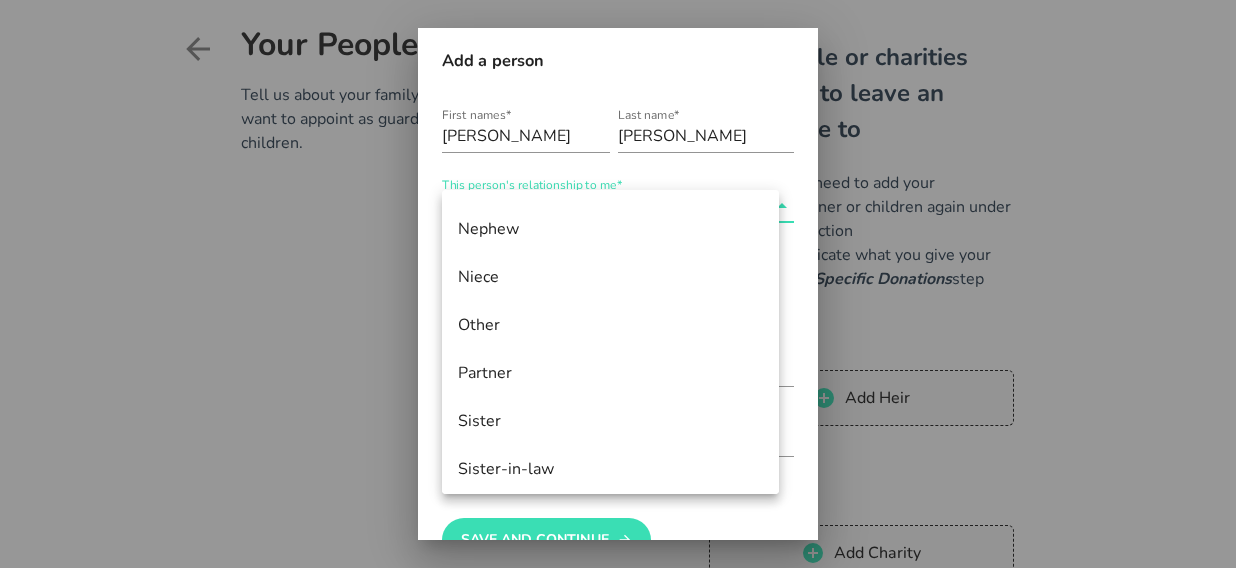 scroll, scrollTop: 1344, scrollLeft: 0, axis: vertical 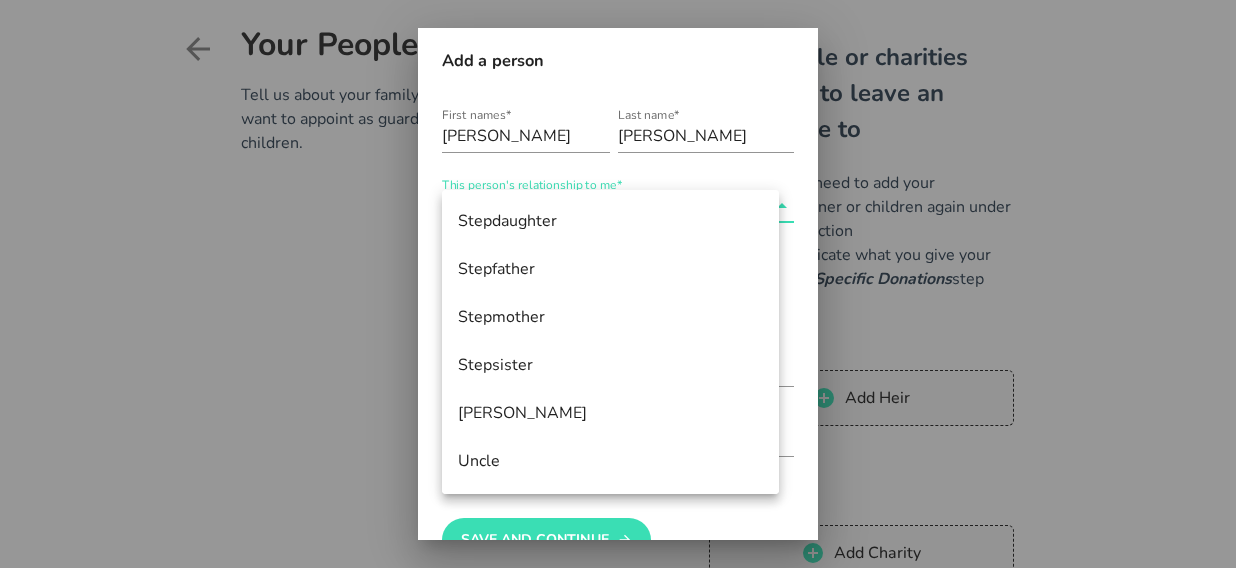 click at bounding box center [618, 284] 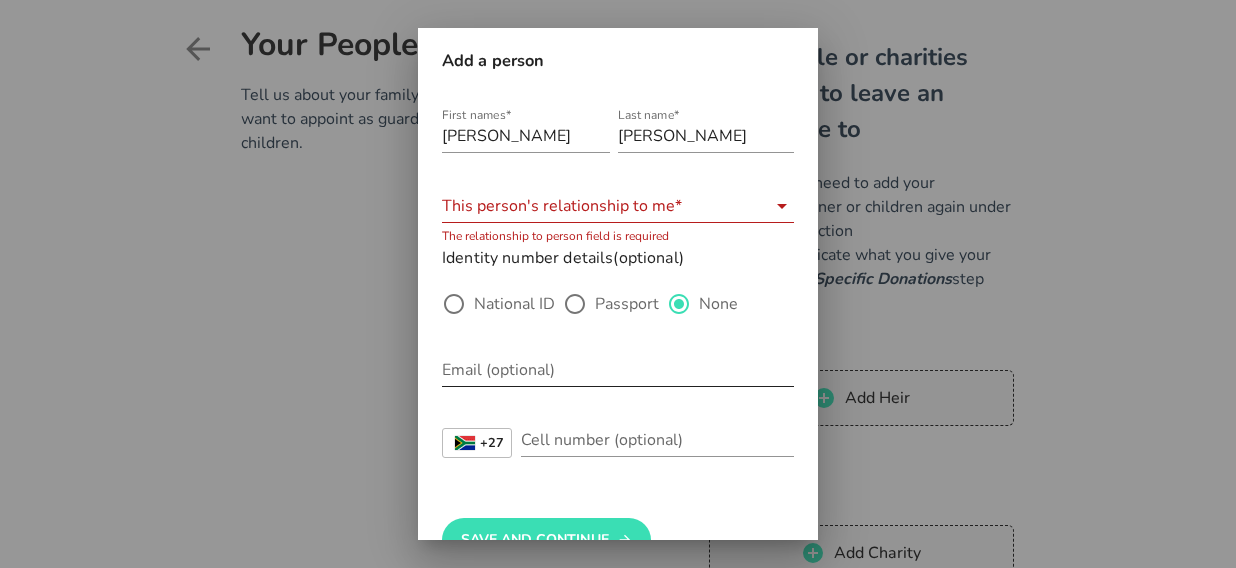 scroll, scrollTop: 0, scrollLeft: 0, axis: both 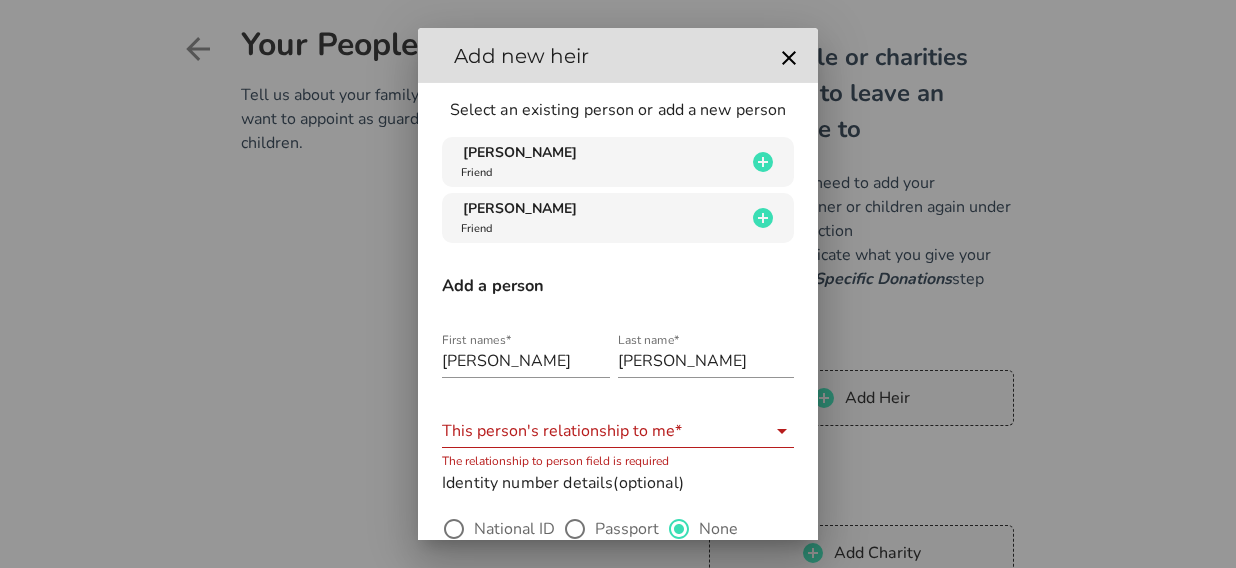 click at bounding box center [618, 284] 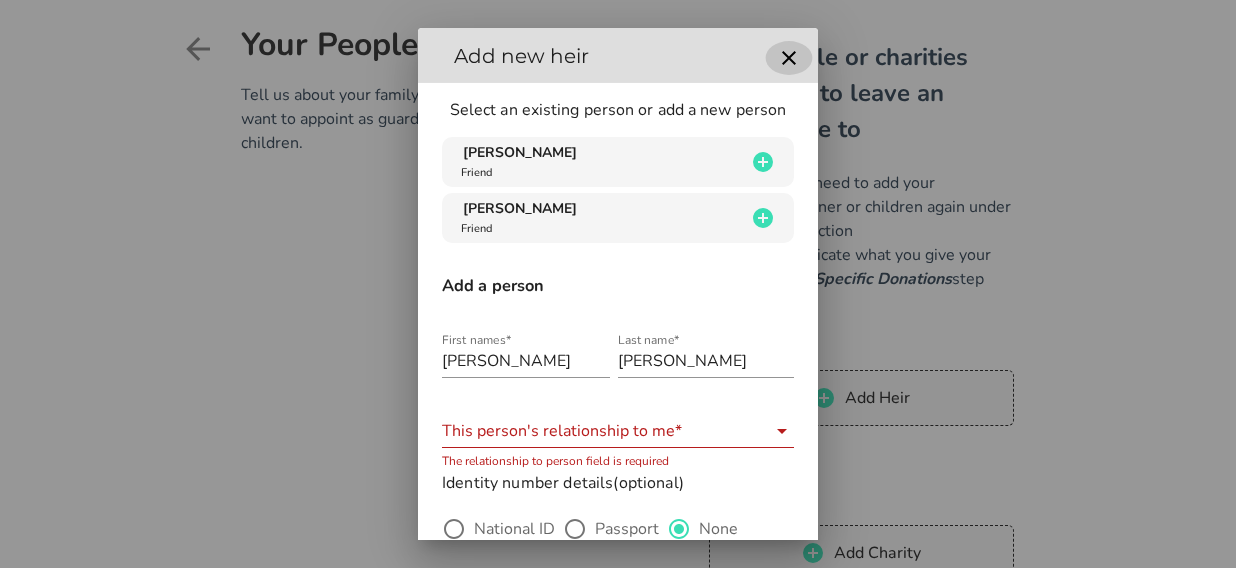 click 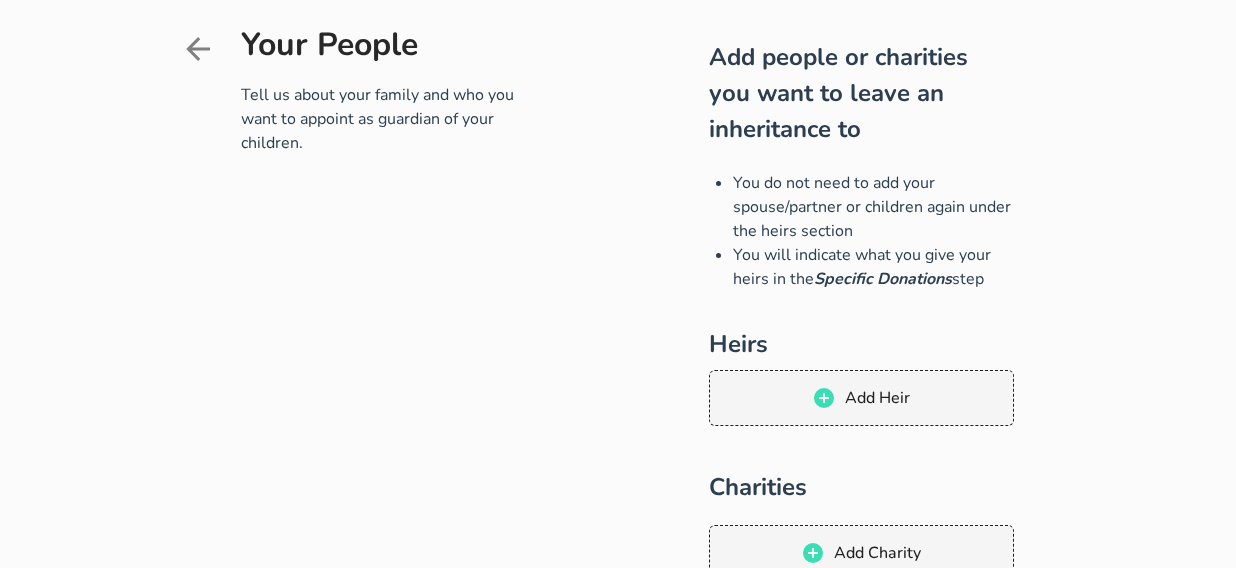 drag, startPoint x: 749, startPoint y: 190, endPoint x: 963, endPoint y: 224, distance: 216.6841 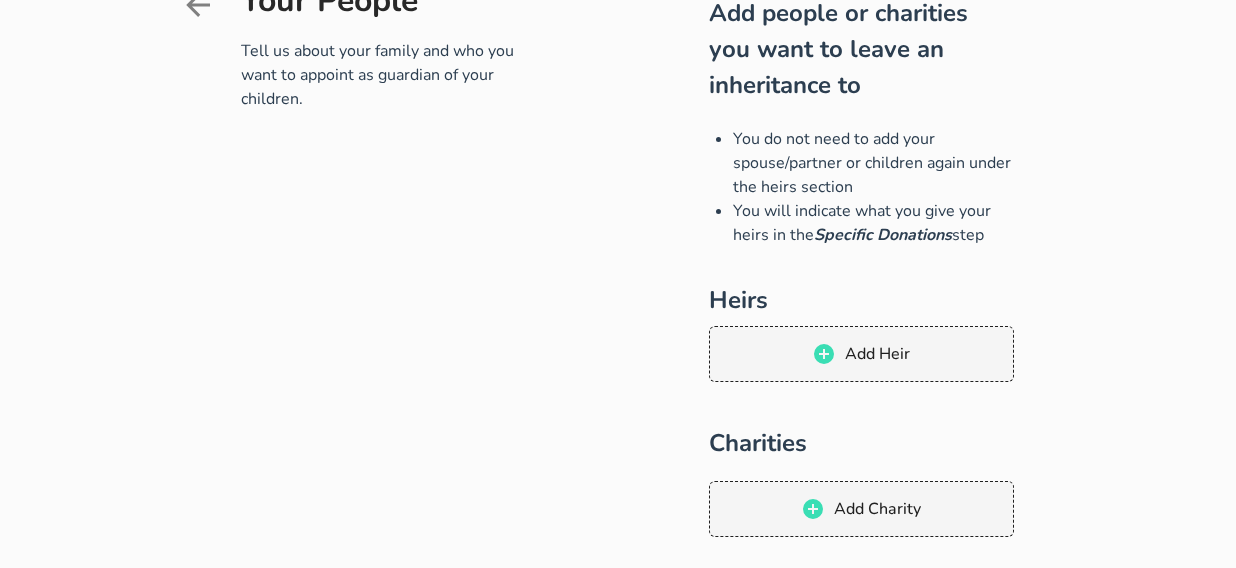 scroll, scrollTop: 135, scrollLeft: 0, axis: vertical 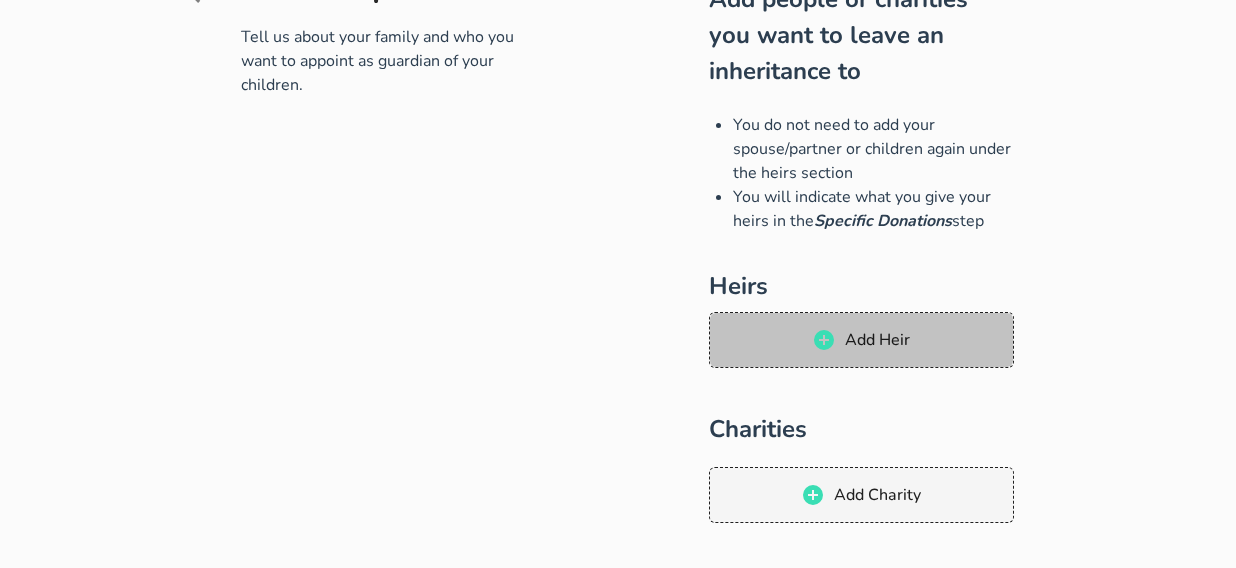 click on "Add Heir" at bounding box center (877, 340) 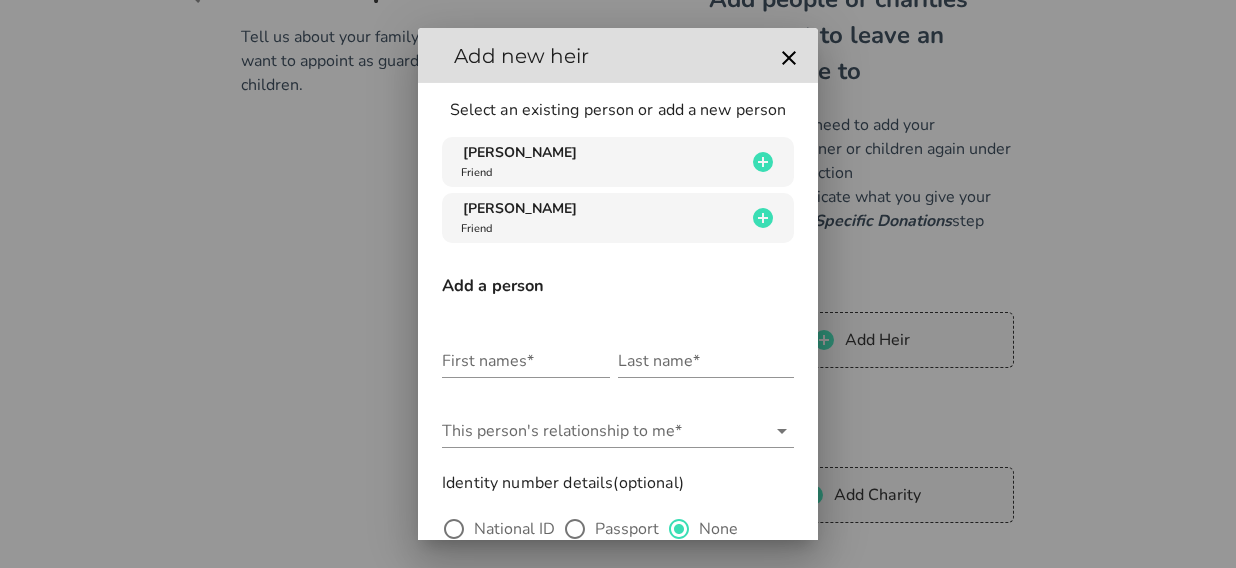 click at bounding box center (618, 284) 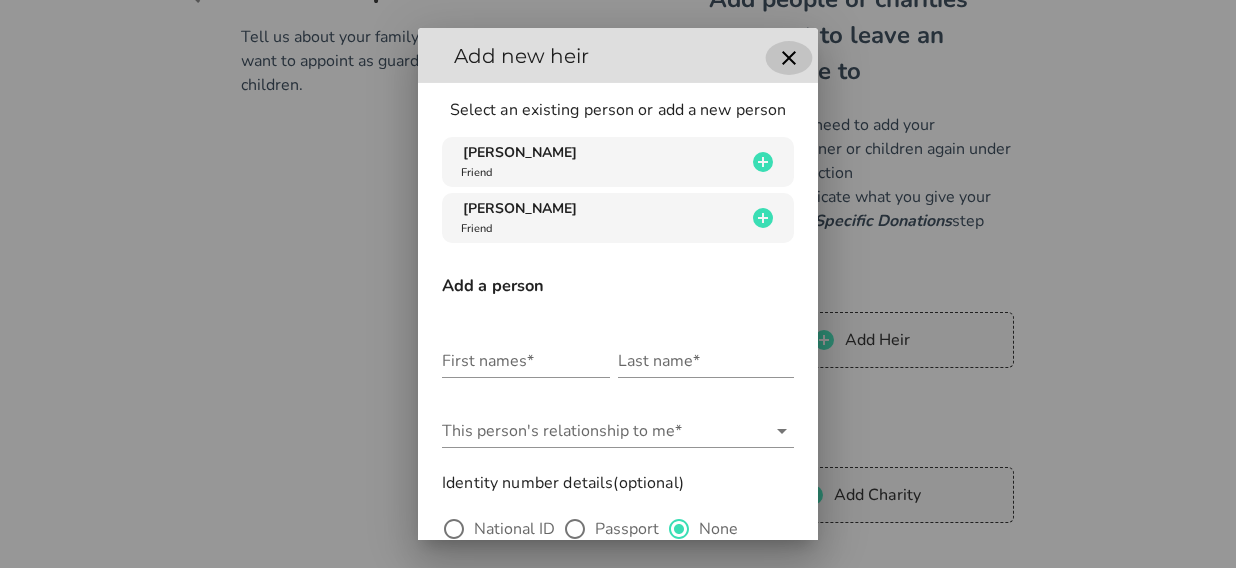 click 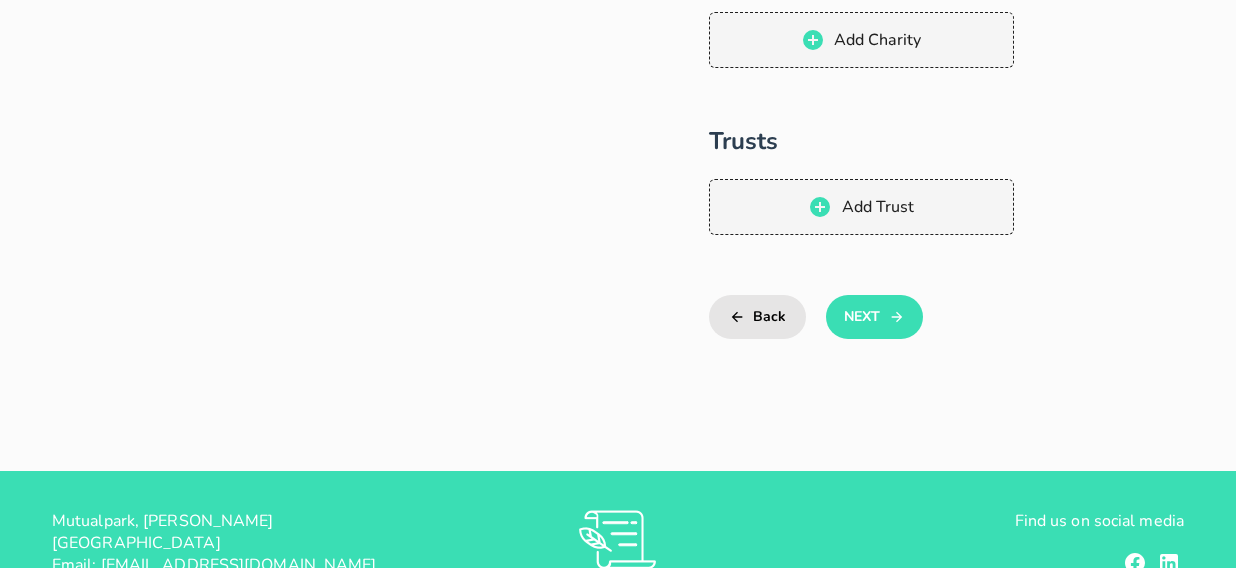 scroll, scrollTop: 627, scrollLeft: 0, axis: vertical 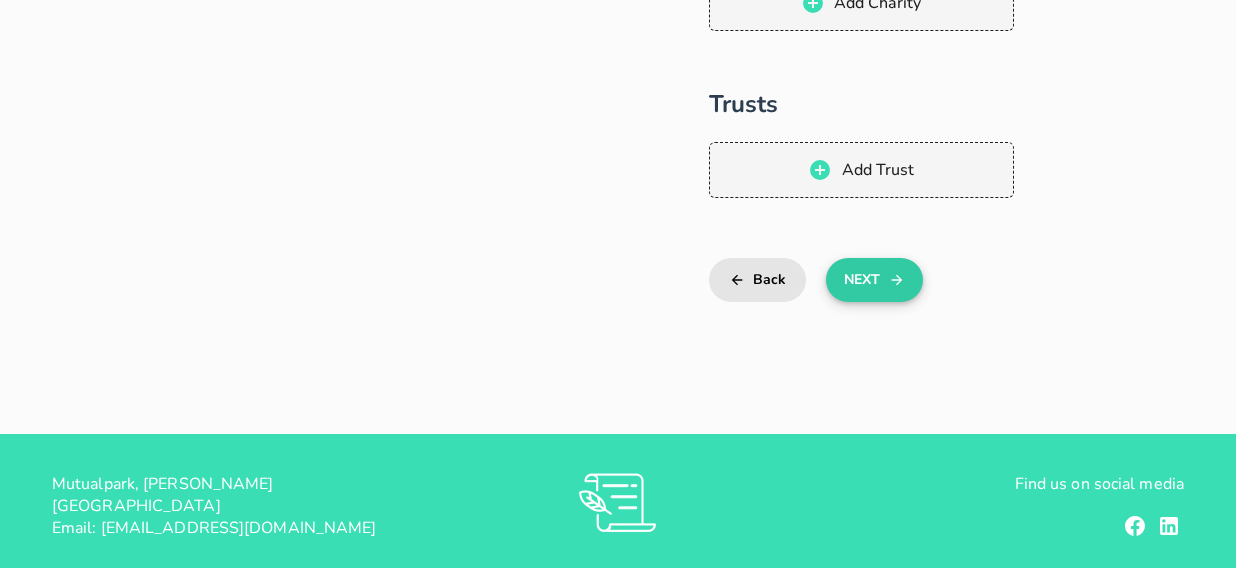 click on "Next" at bounding box center [874, 280] 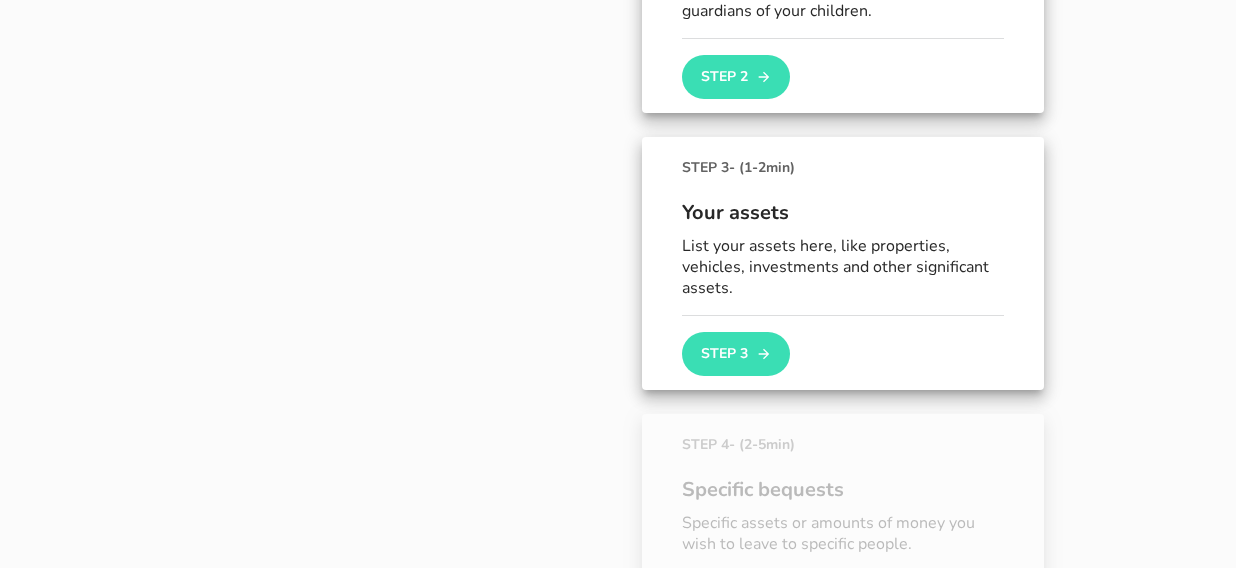 scroll, scrollTop: 574, scrollLeft: 0, axis: vertical 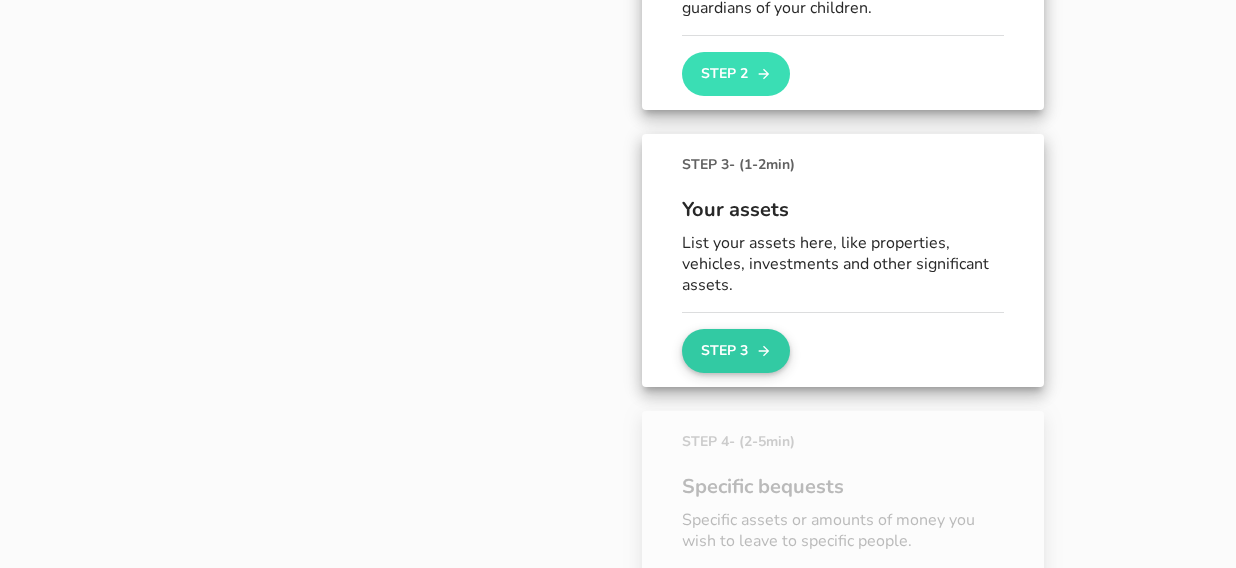 click on "Step 3" at bounding box center [736, 351] 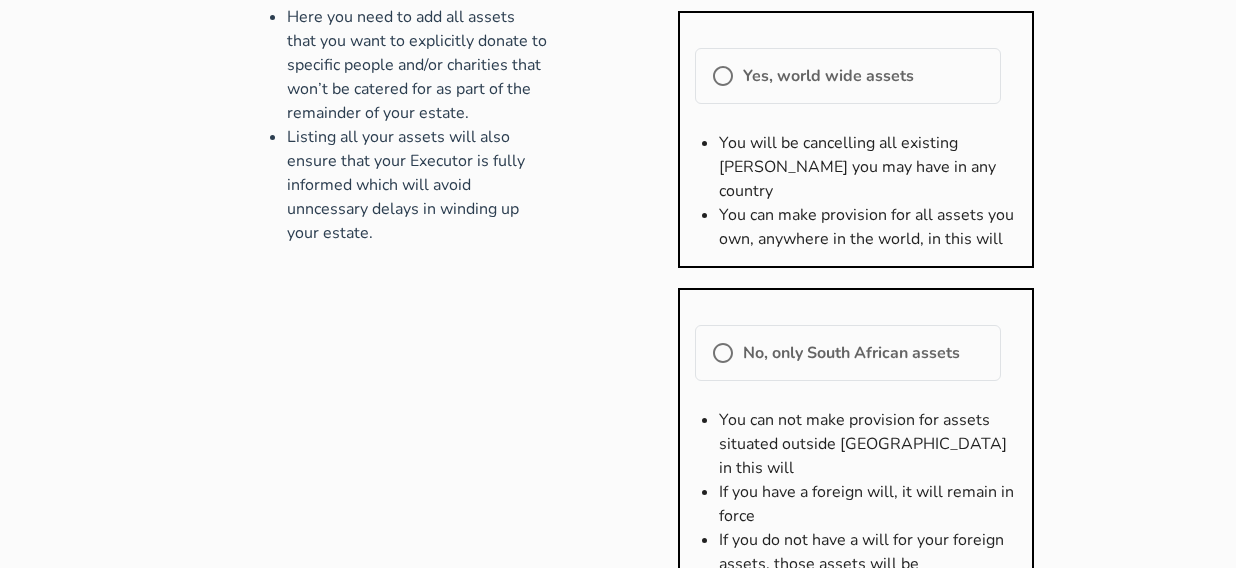 scroll, scrollTop: 182, scrollLeft: 0, axis: vertical 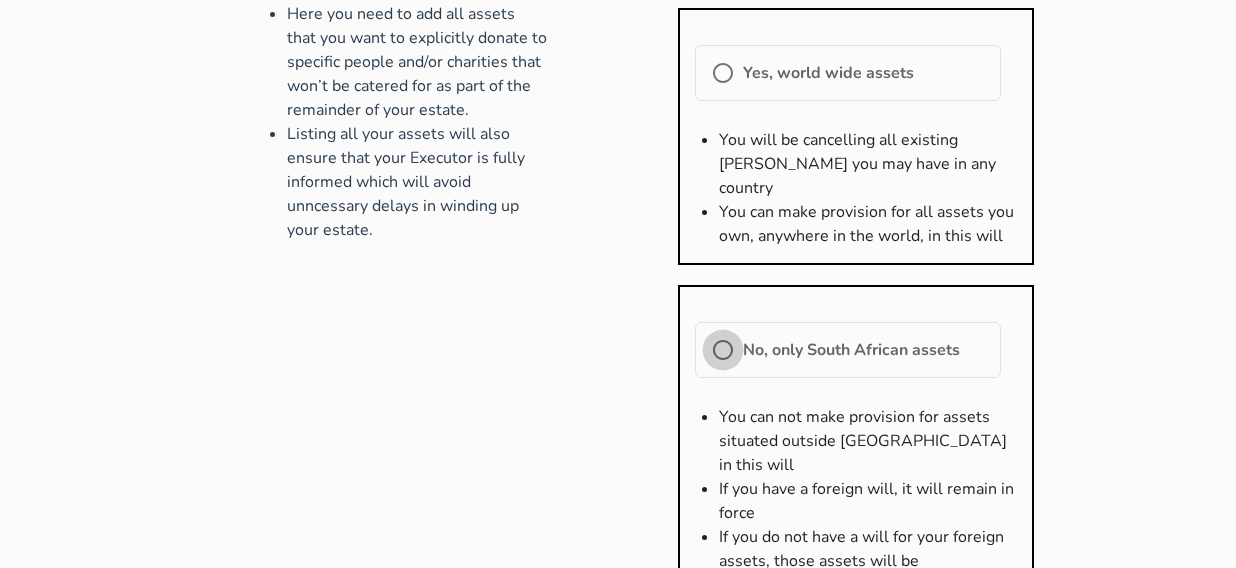 click at bounding box center (723, 350) 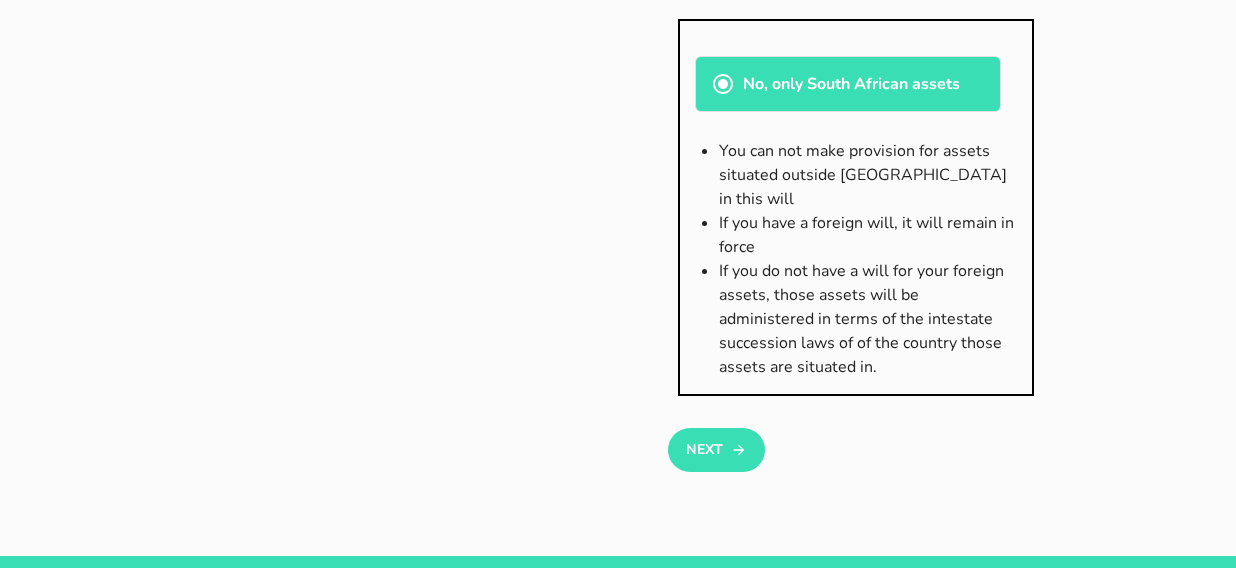 scroll, scrollTop: 452, scrollLeft: 0, axis: vertical 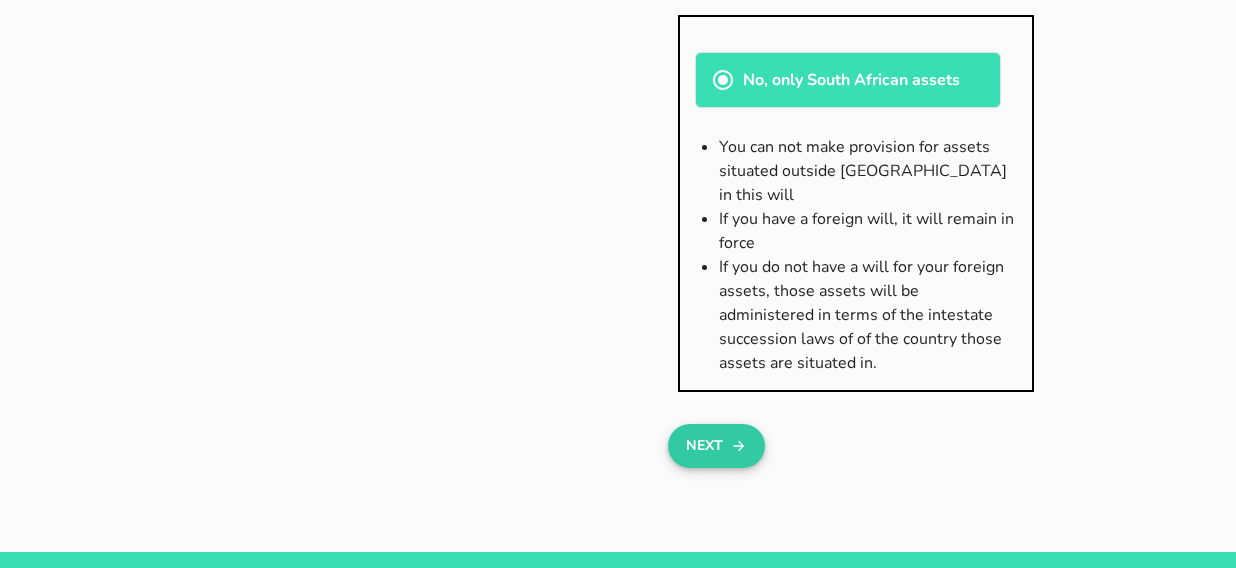 click on "Next" at bounding box center [716, 446] 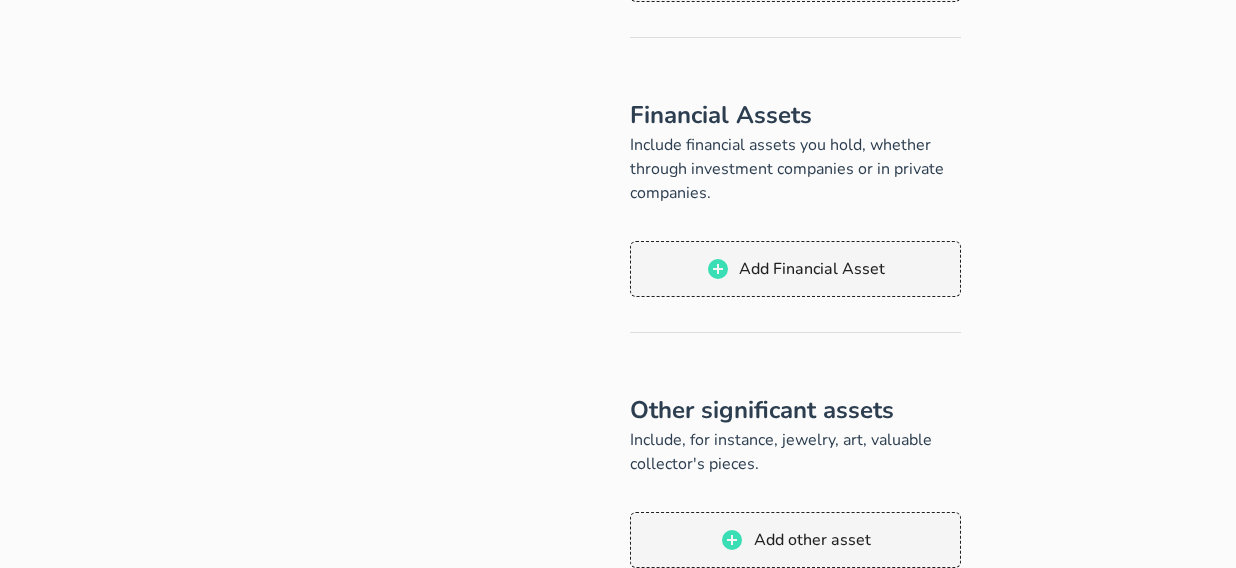 scroll, scrollTop: 752, scrollLeft: 0, axis: vertical 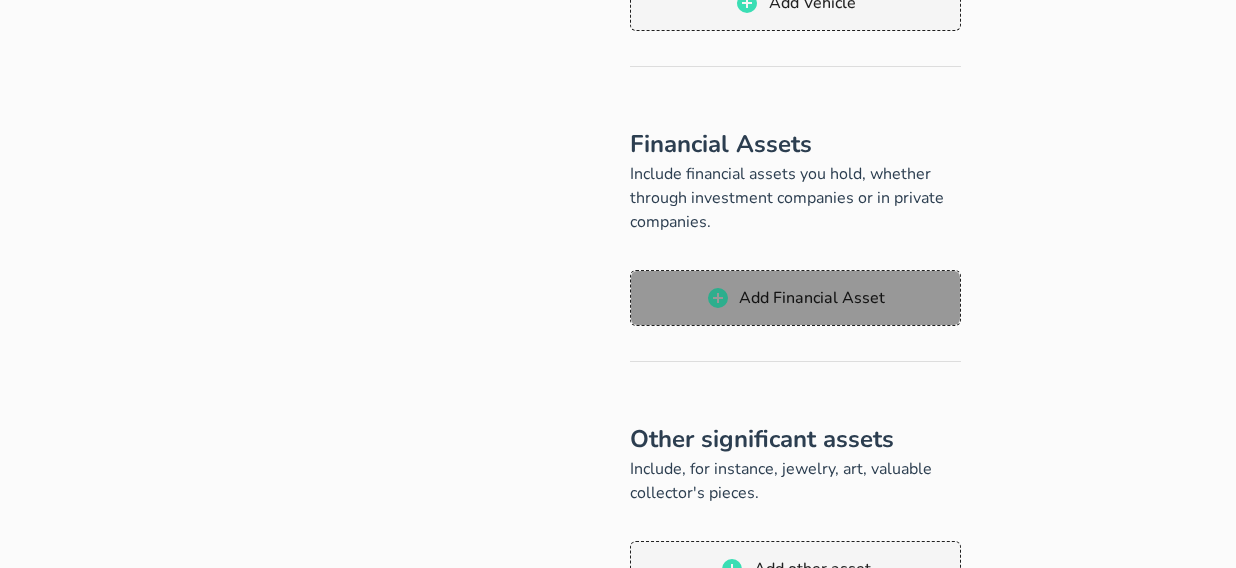 click on "Add Financial Asset" at bounding box center [811, 298] 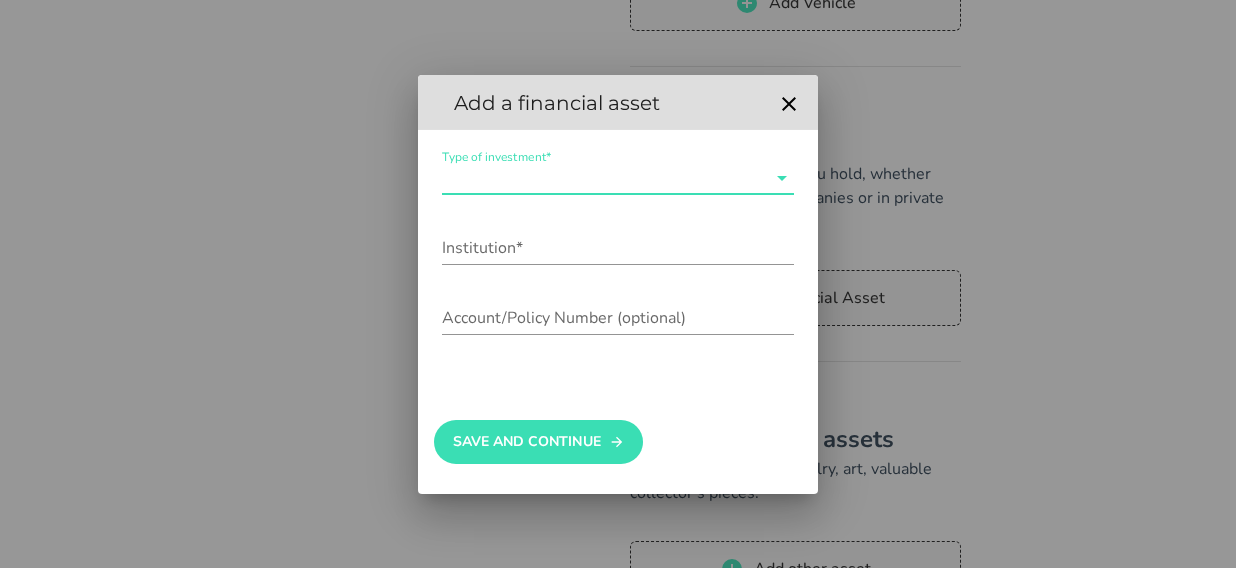 click on "Type of investment*" at bounding box center (604, 178) 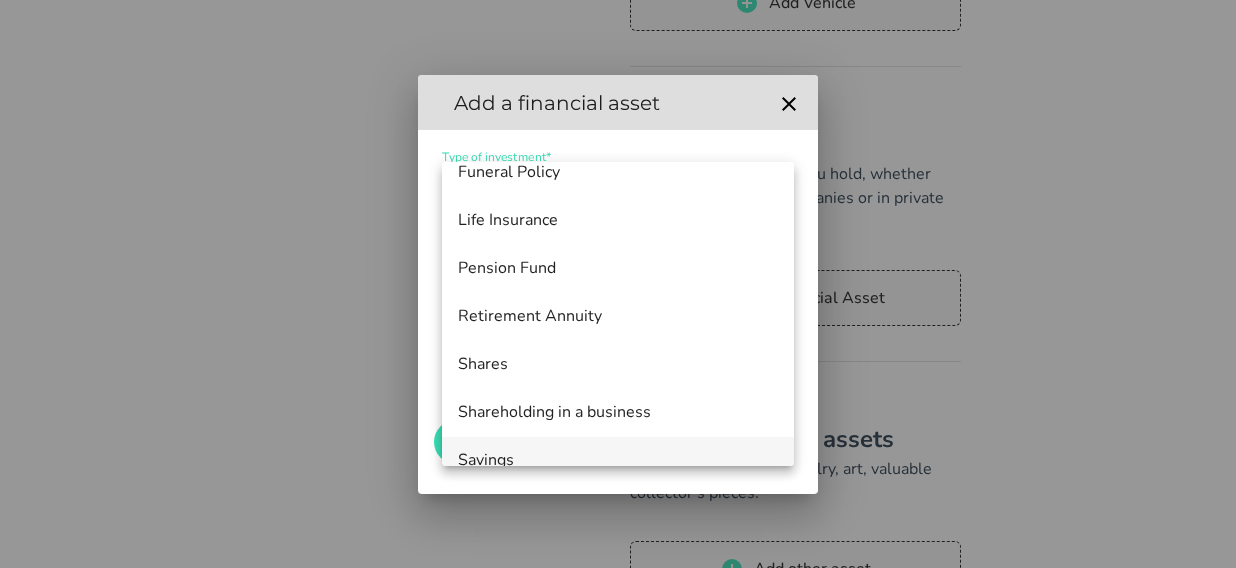 scroll, scrollTop: 0, scrollLeft: 0, axis: both 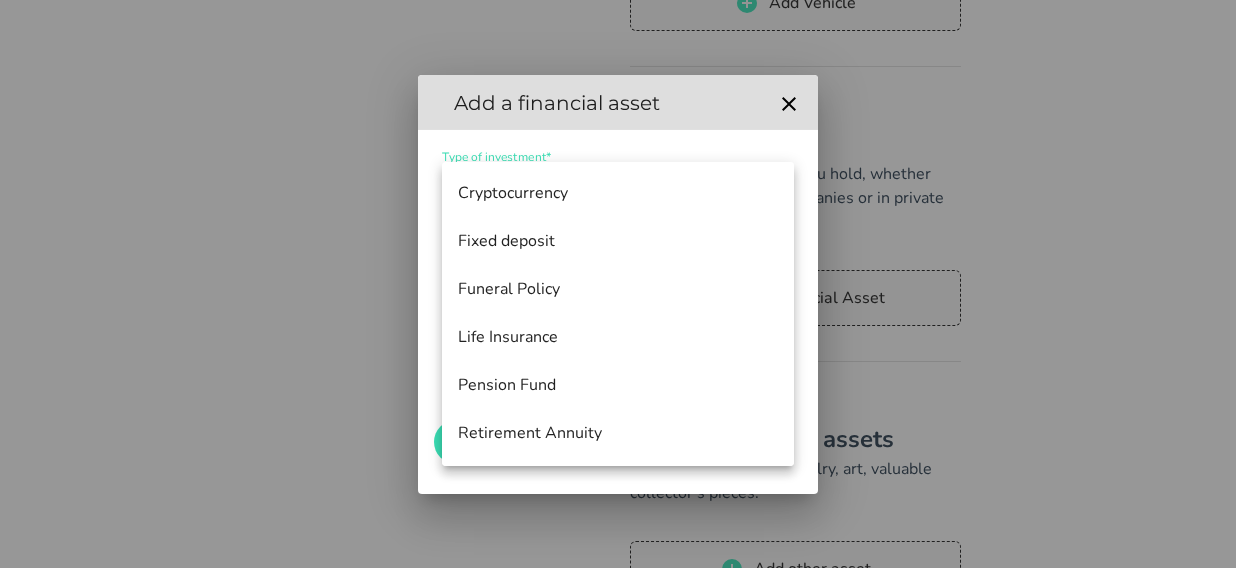 click on "Life Insurance" at bounding box center (618, 337) 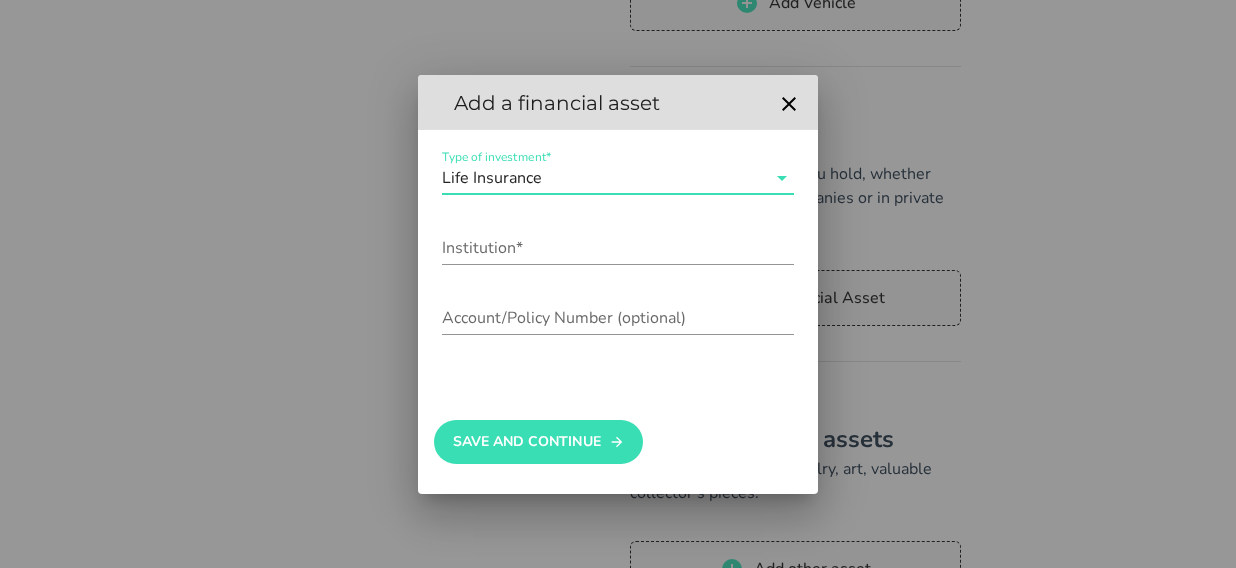 click 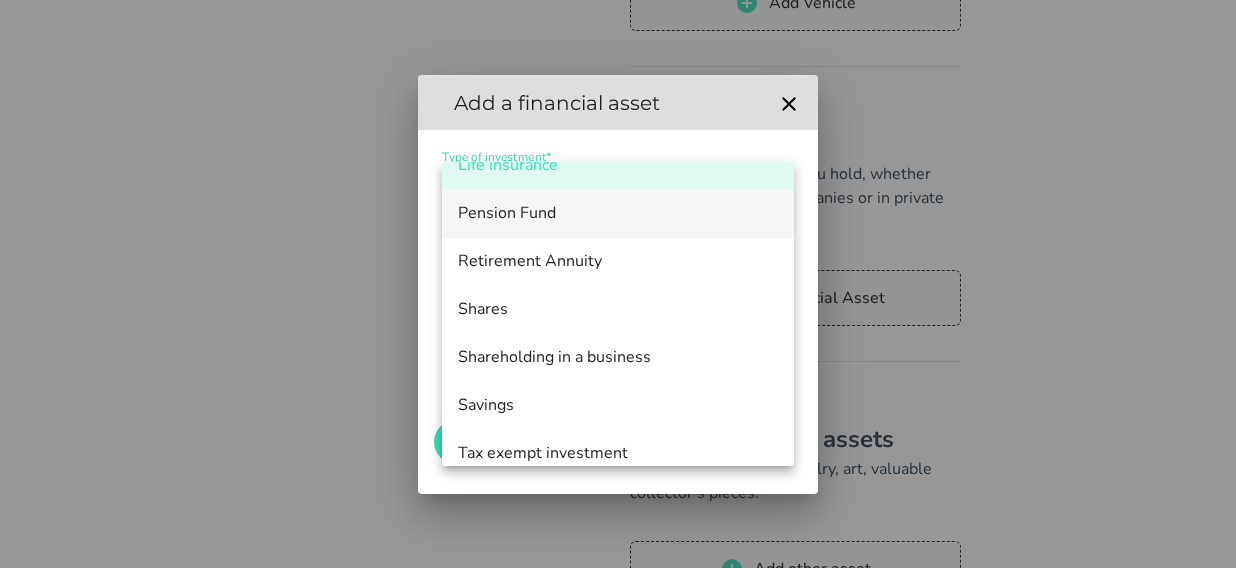 scroll, scrollTop: 240, scrollLeft: 0, axis: vertical 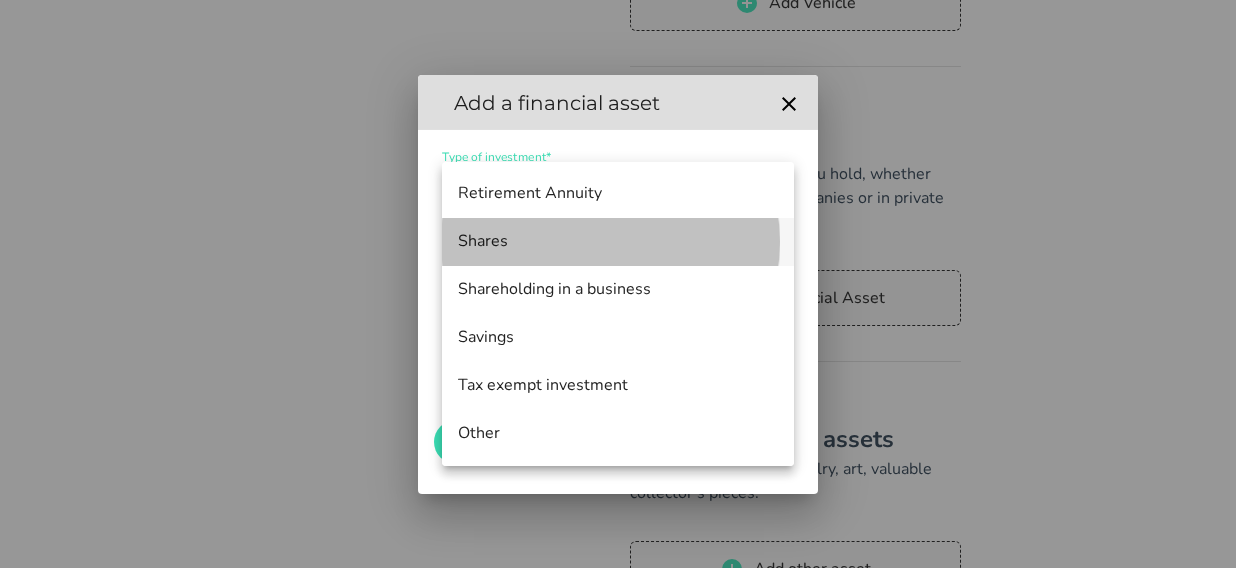 click on "Shares" at bounding box center [618, 241] 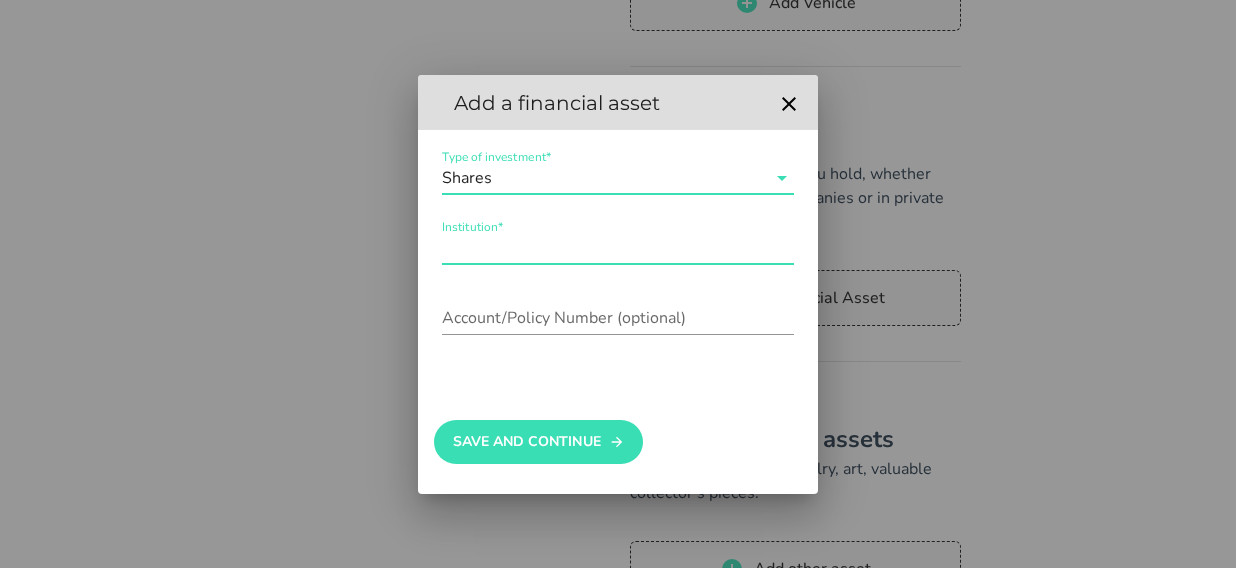 click on "Institution*" at bounding box center [618, 248] 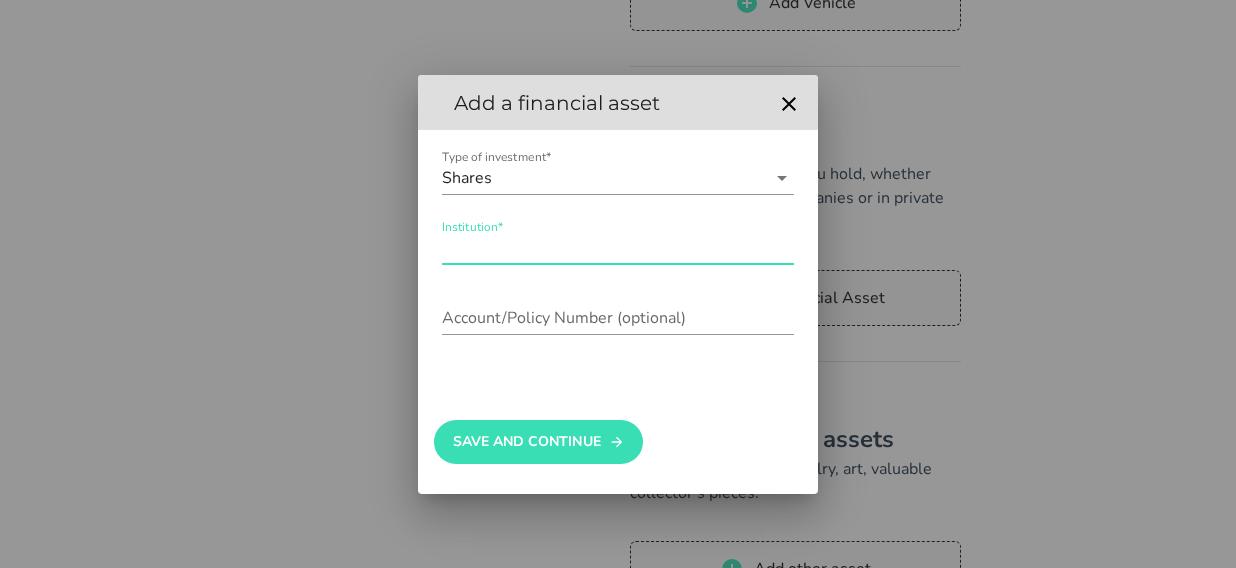 click on "Institution*" at bounding box center [618, 248] 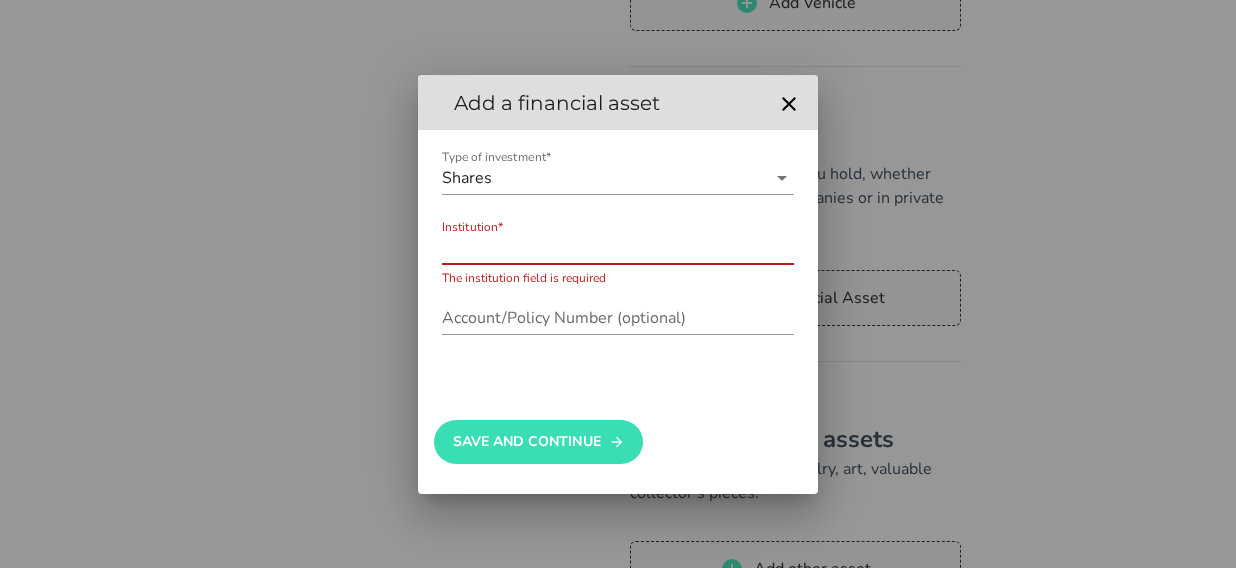click on "Institution*" at bounding box center (618, 248) 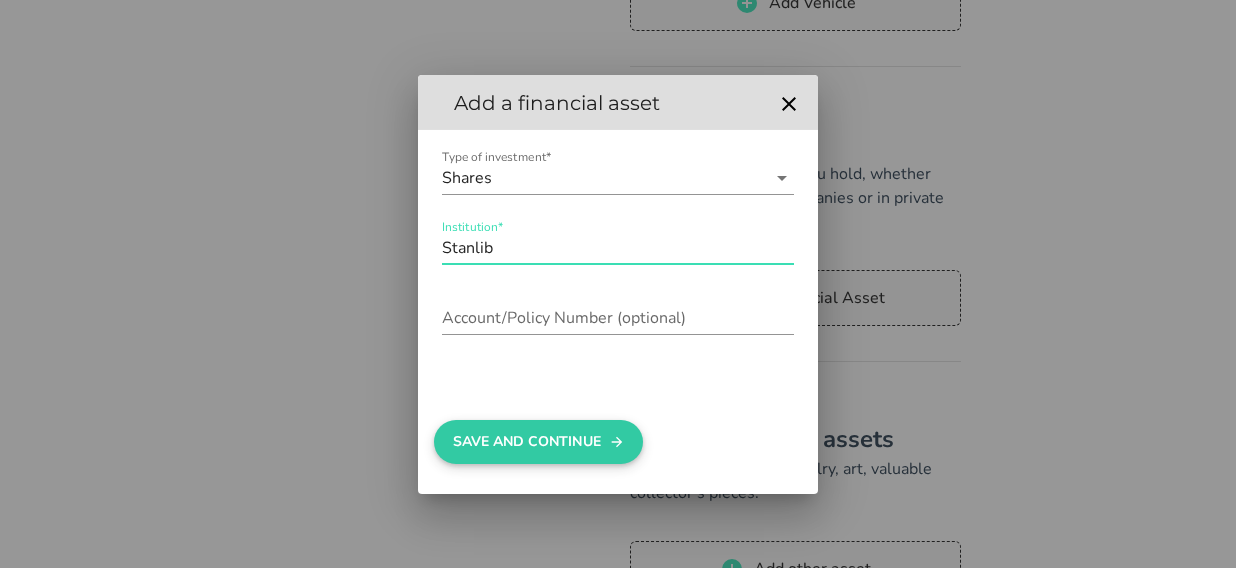 type on "Stanlib" 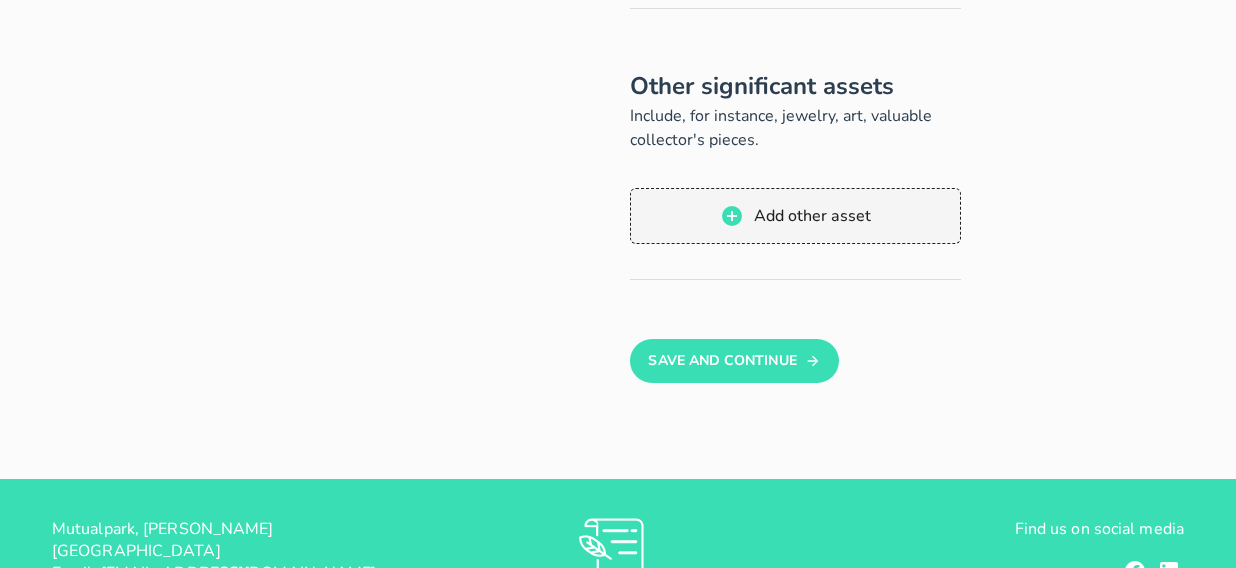 scroll, scrollTop: 1129, scrollLeft: 0, axis: vertical 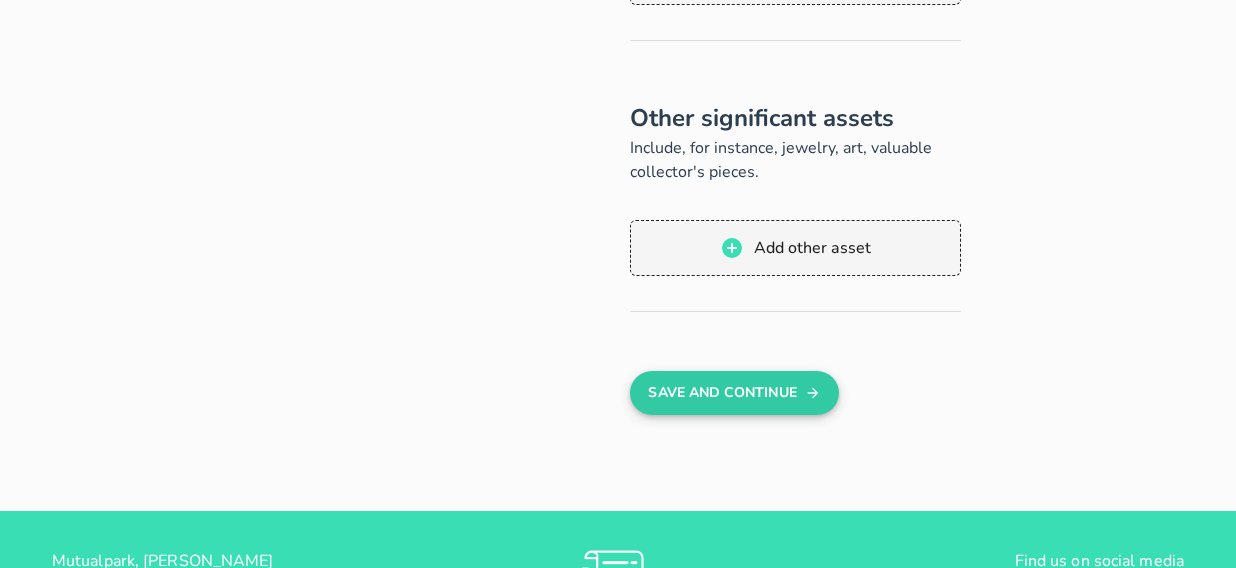 click on "Save And Continue" at bounding box center (734, 393) 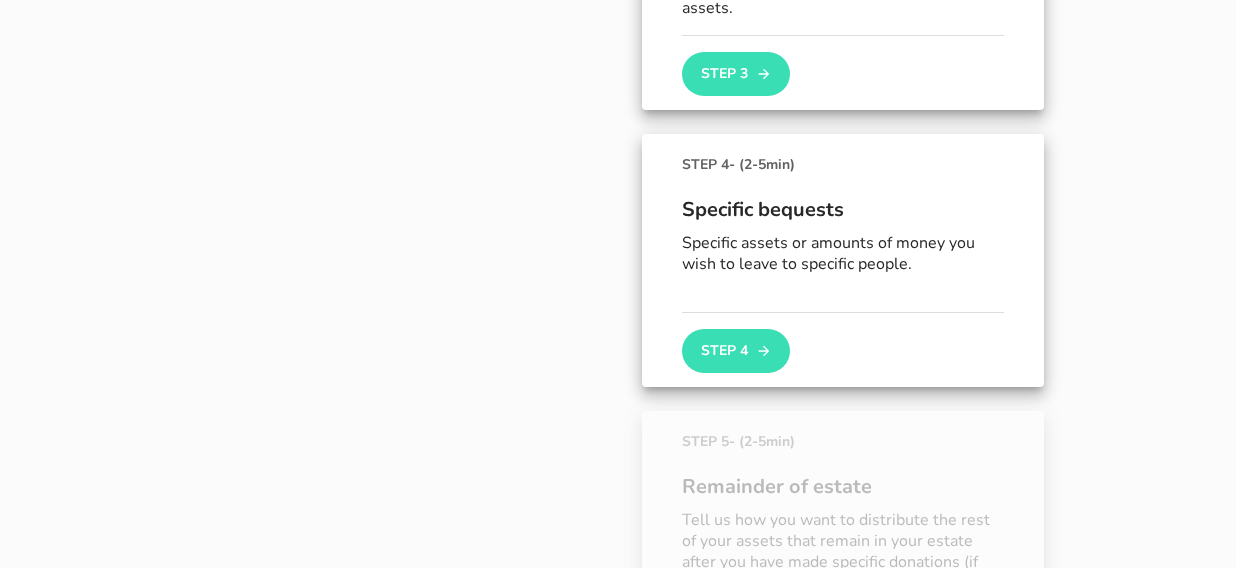 scroll, scrollTop: 865, scrollLeft: 0, axis: vertical 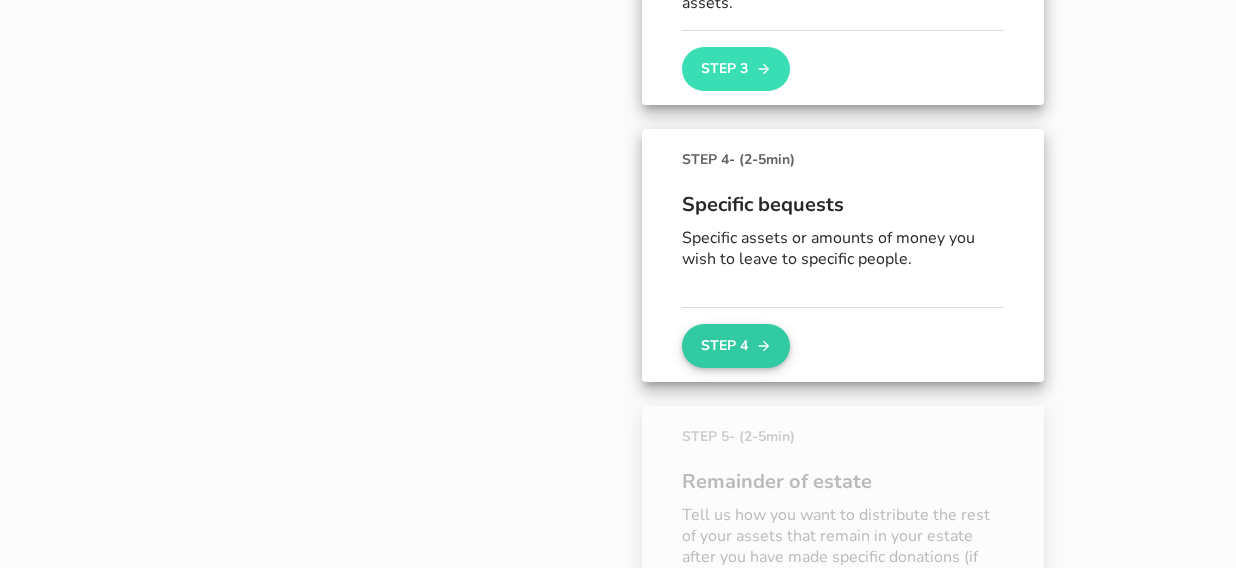 click on "Step 4" at bounding box center (736, 346) 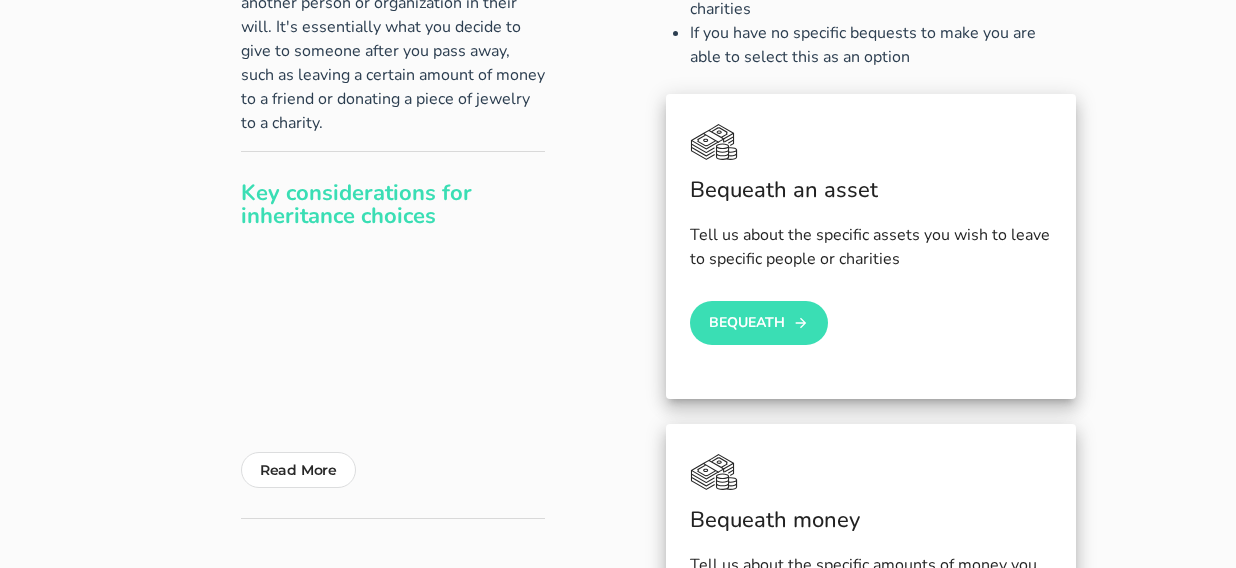 scroll, scrollTop: 0, scrollLeft: 0, axis: both 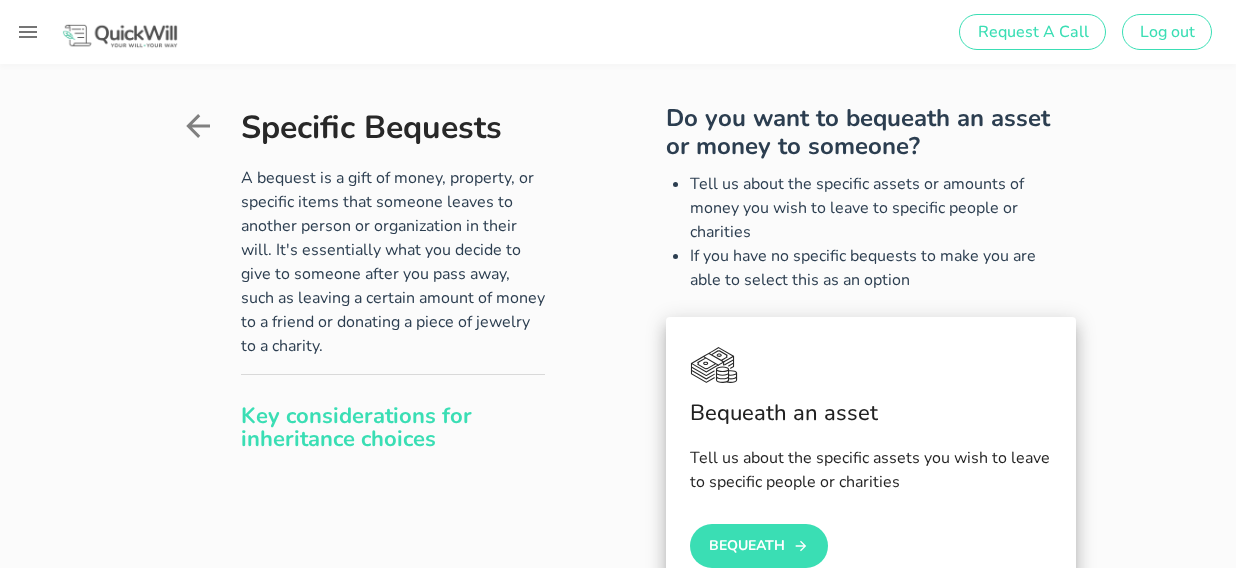 click 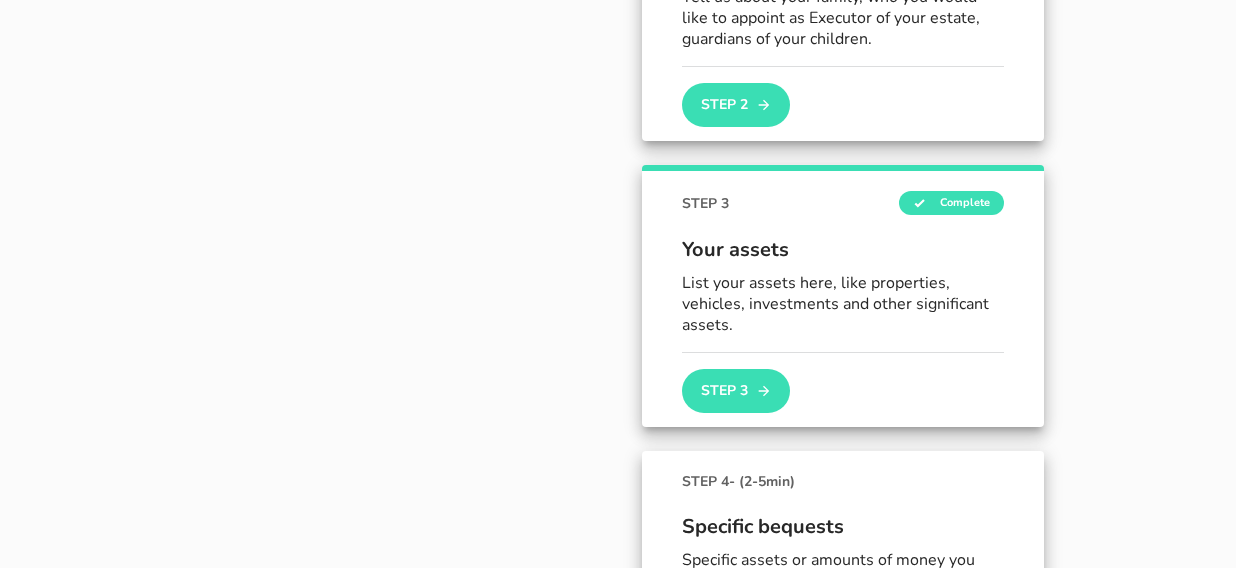 scroll, scrollTop: 547, scrollLeft: 0, axis: vertical 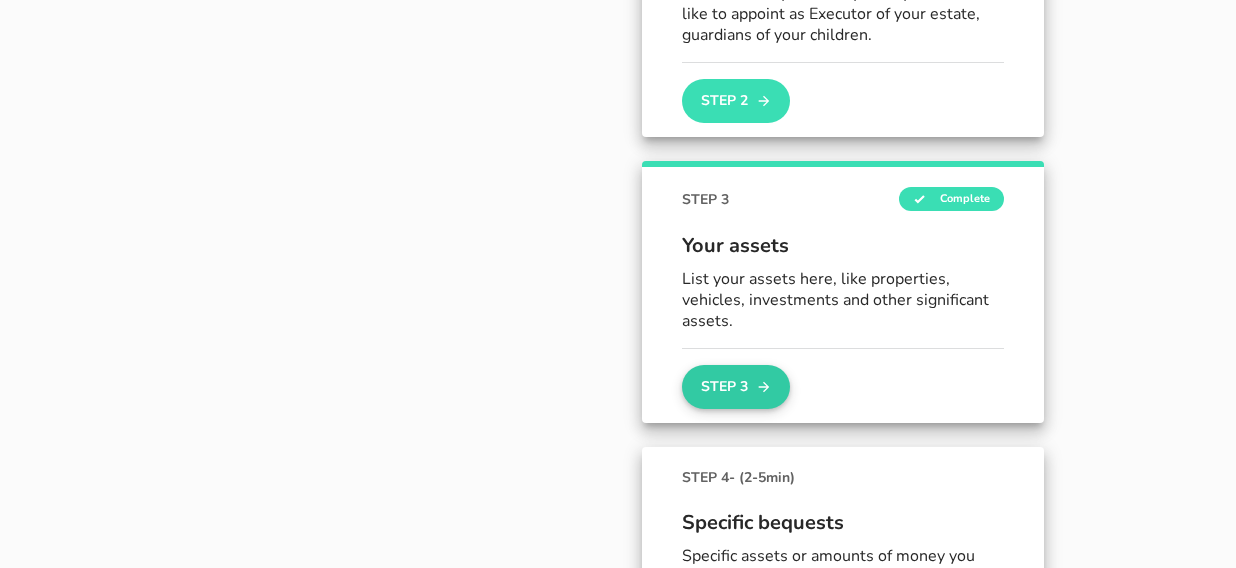 click on "Step 3" at bounding box center [736, 387] 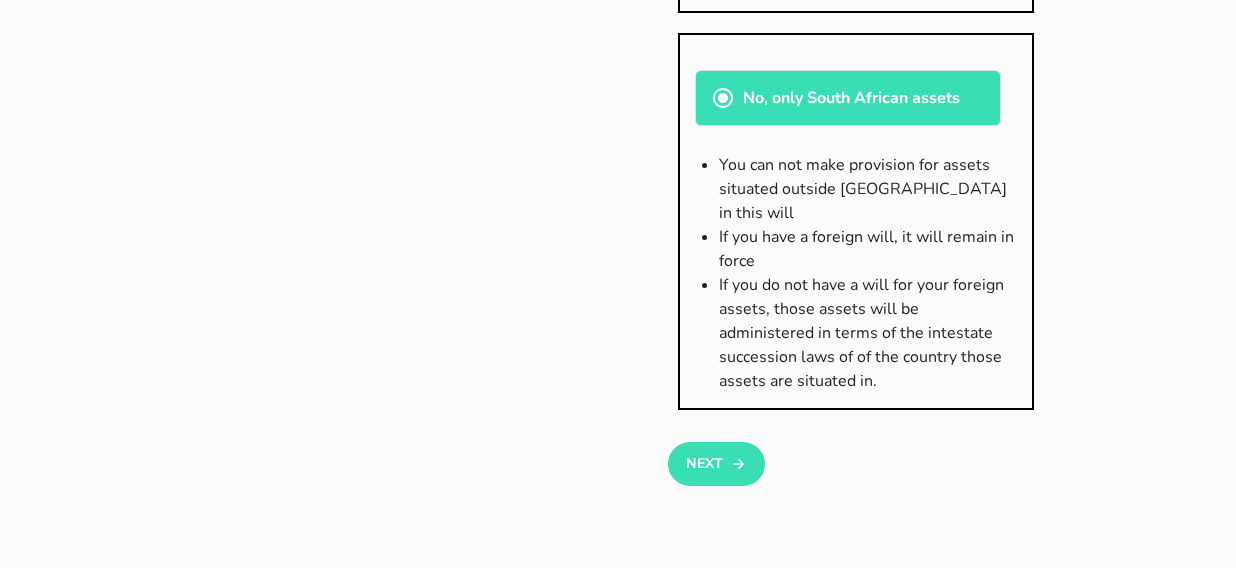 scroll, scrollTop: 445, scrollLeft: 0, axis: vertical 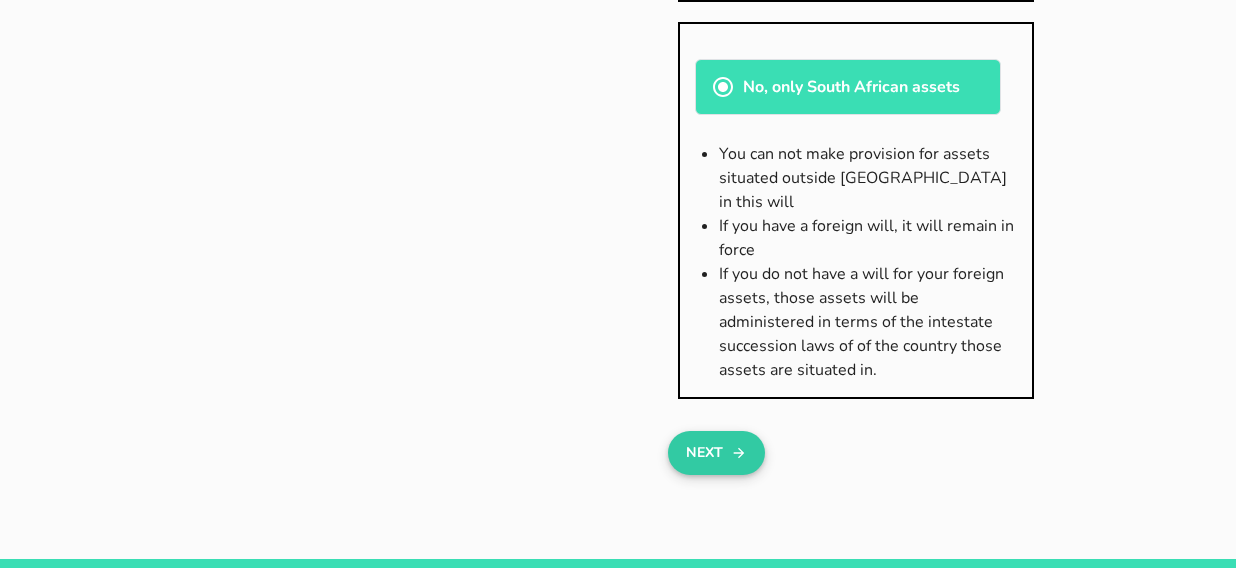 click on "Next" at bounding box center [716, 453] 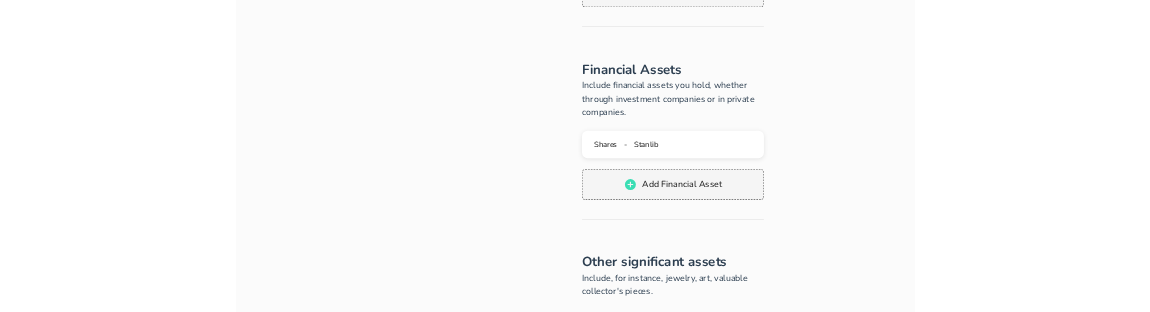scroll, scrollTop: 774, scrollLeft: 0, axis: vertical 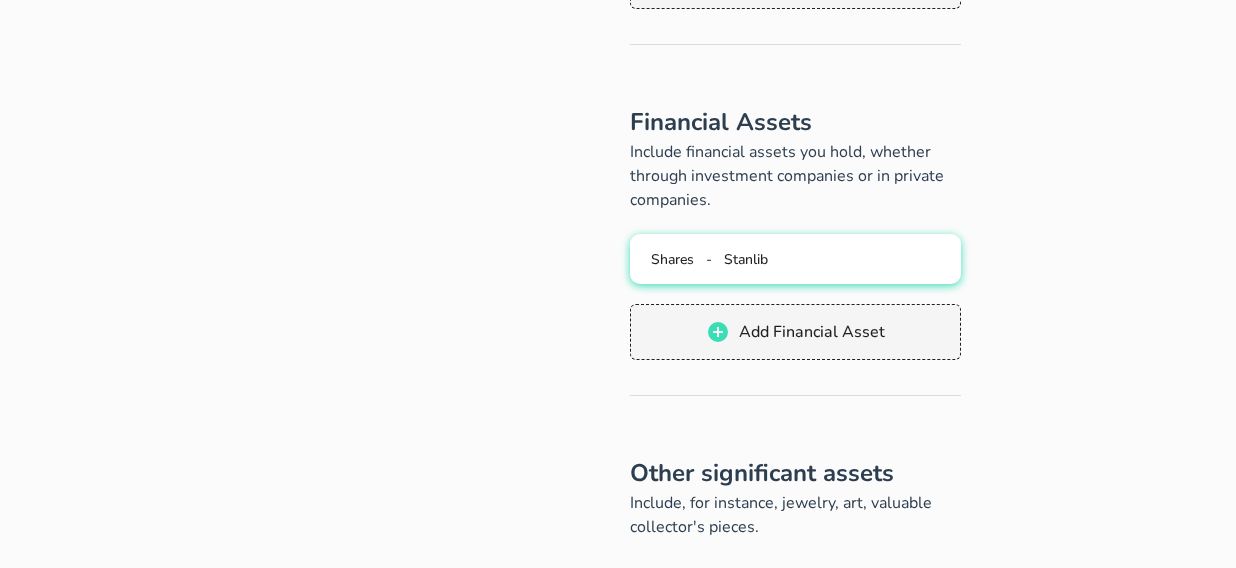 click on "Shares   -   Stanlib" at bounding box center [795, 259] 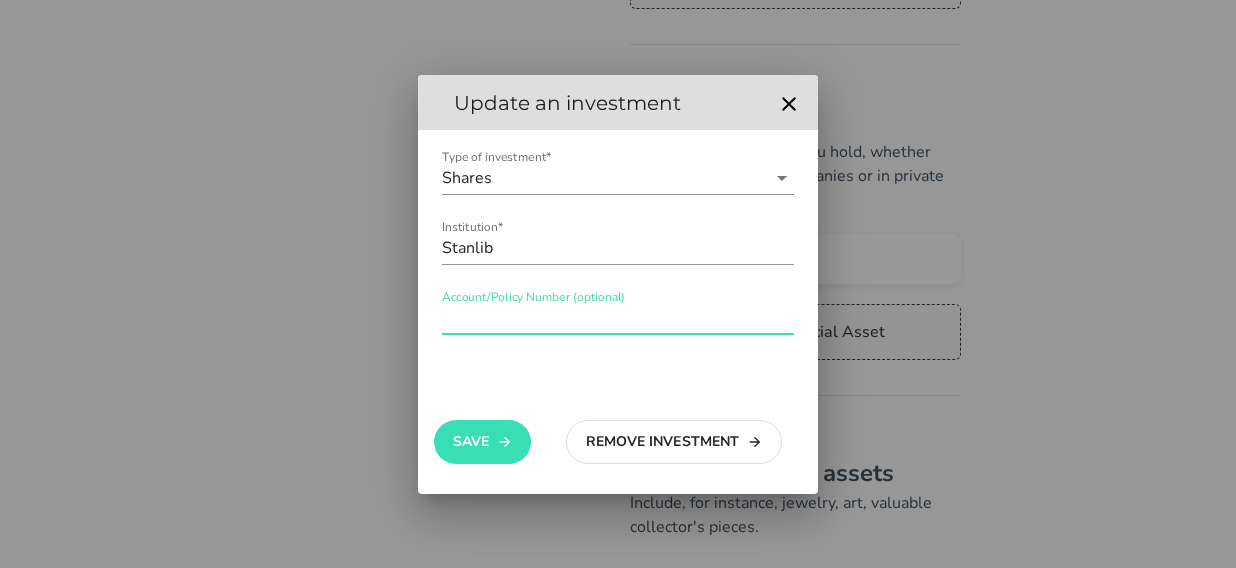 click on "Account/Policy Number (optional)" at bounding box center (618, 318) 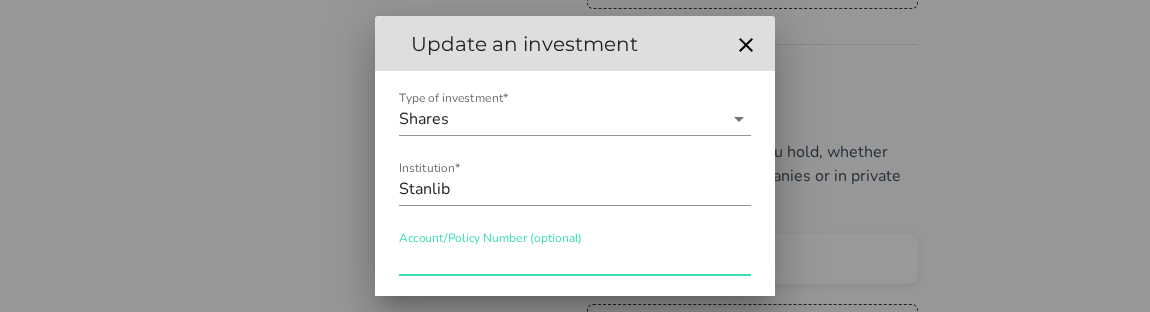 click on "Account/Policy Number (optional)" at bounding box center [575, 259] 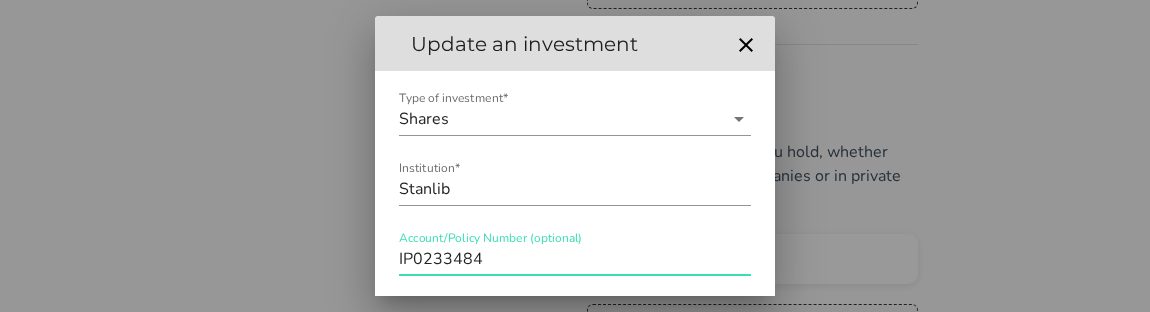 type on "IP0233484" 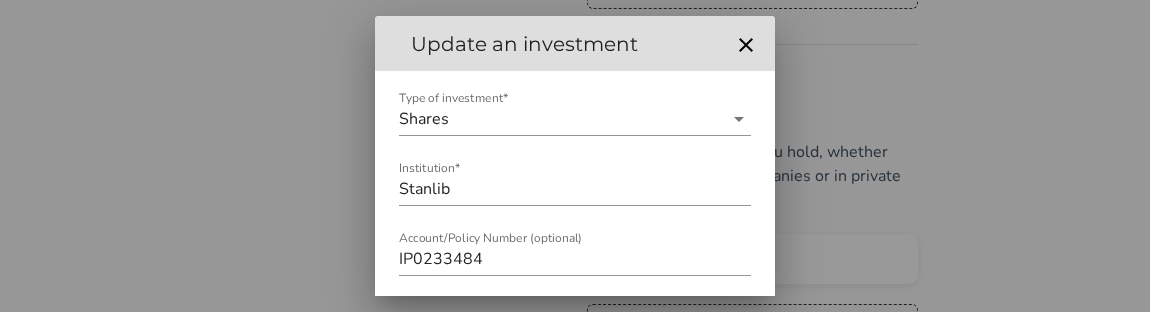 click at bounding box center (575, 156) 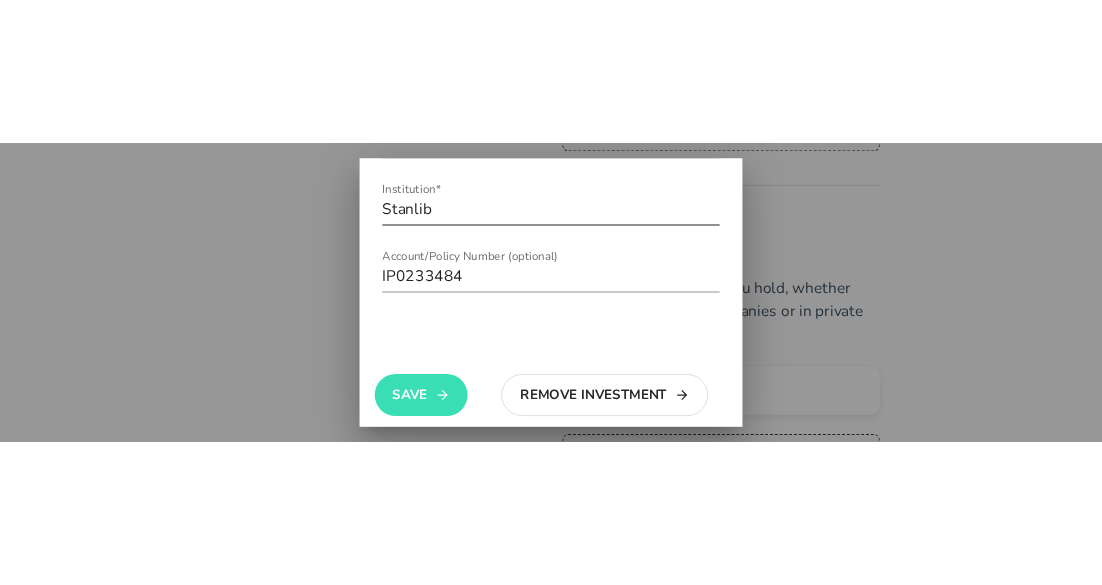 scroll, scrollTop: 138, scrollLeft: 0, axis: vertical 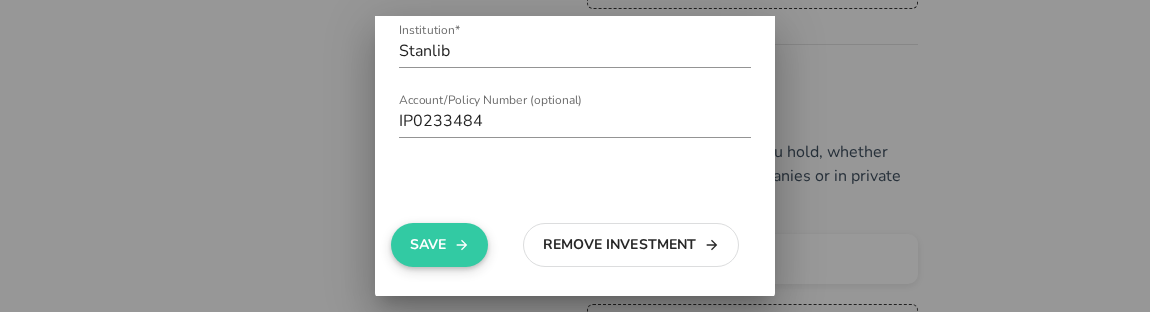 click on "Save" at bounding box center [439, 245] 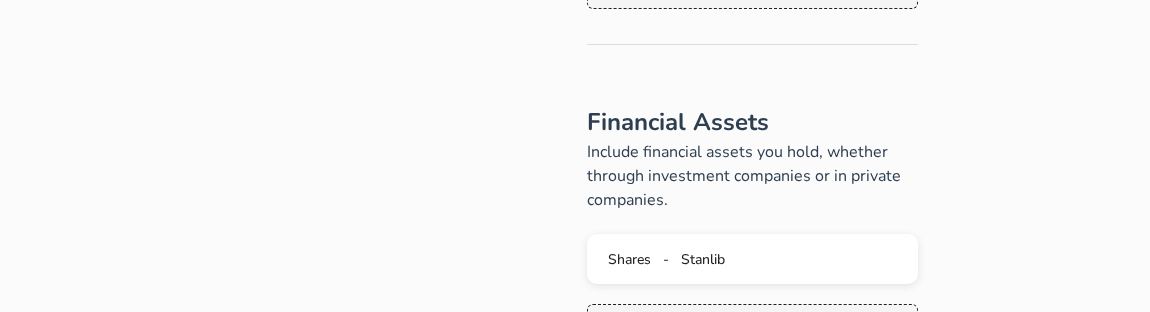 type 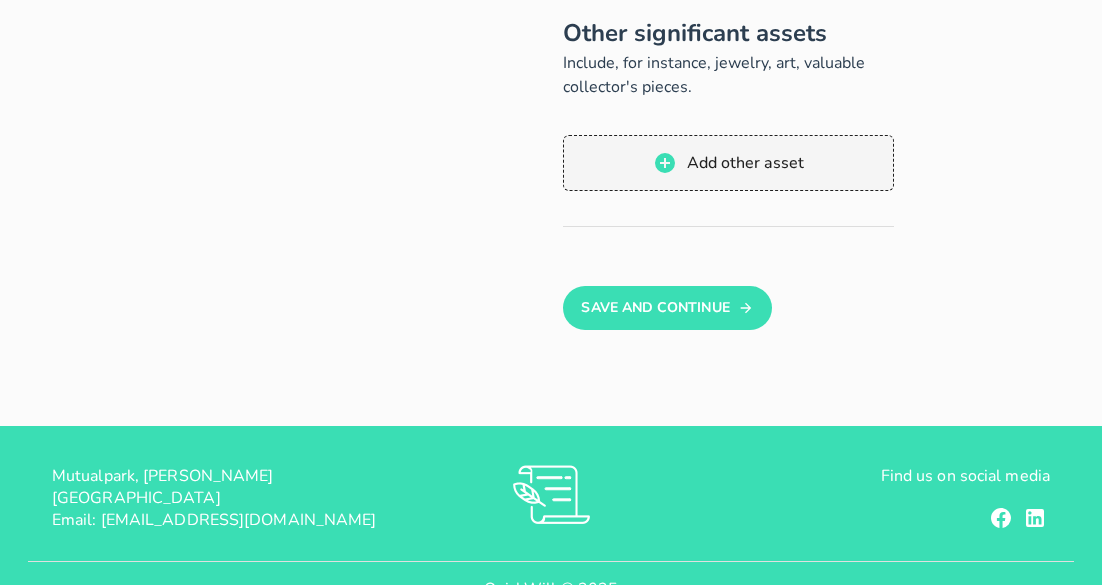 scroll, scrollTop: 1213, scrollLeft: 0, axis: vertical 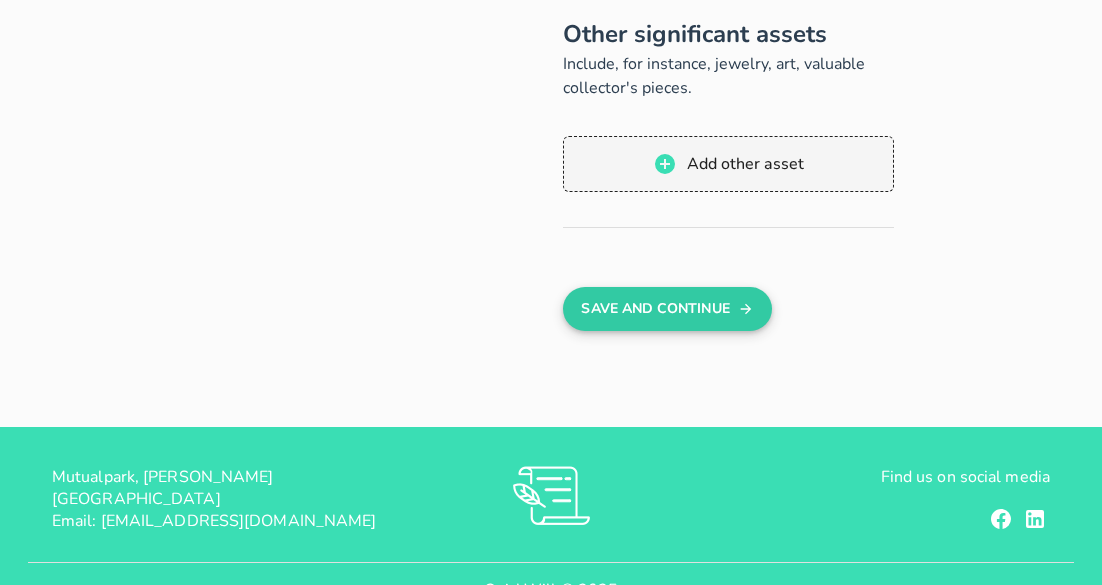 click on "Save And Continue" at bounding box center [667, 309] 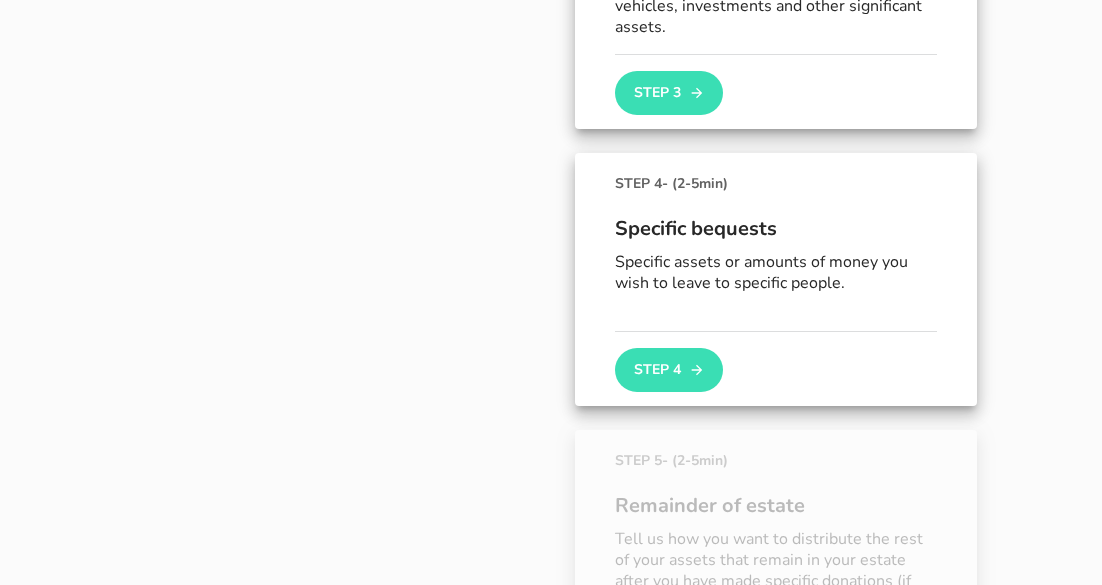 scroll, scrollTop: 791, scrollLeft: 0, axis: vertical 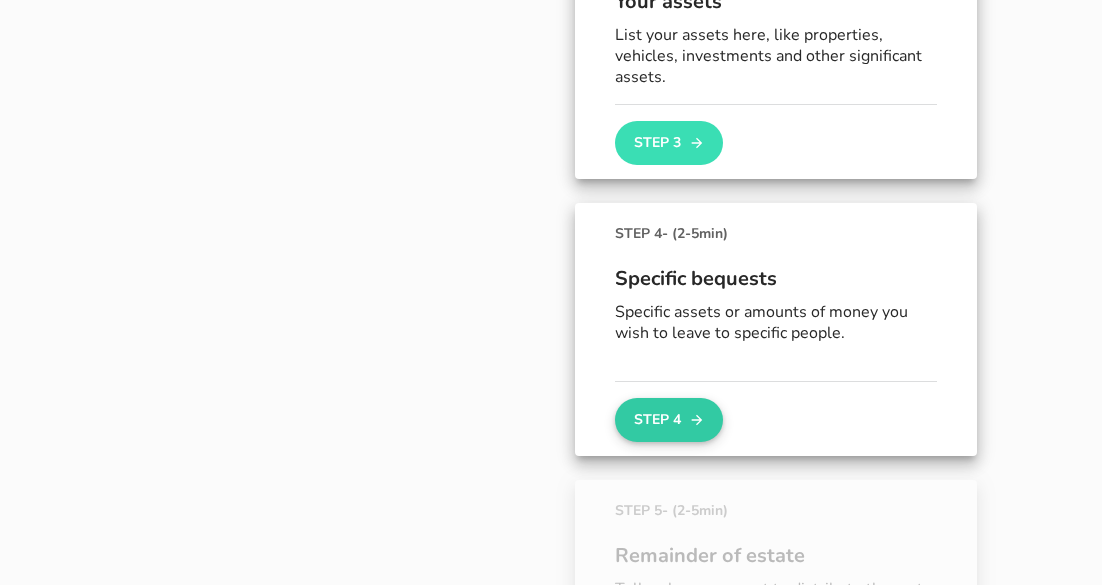 click on "Step 4" at bounding box center [669, 420] 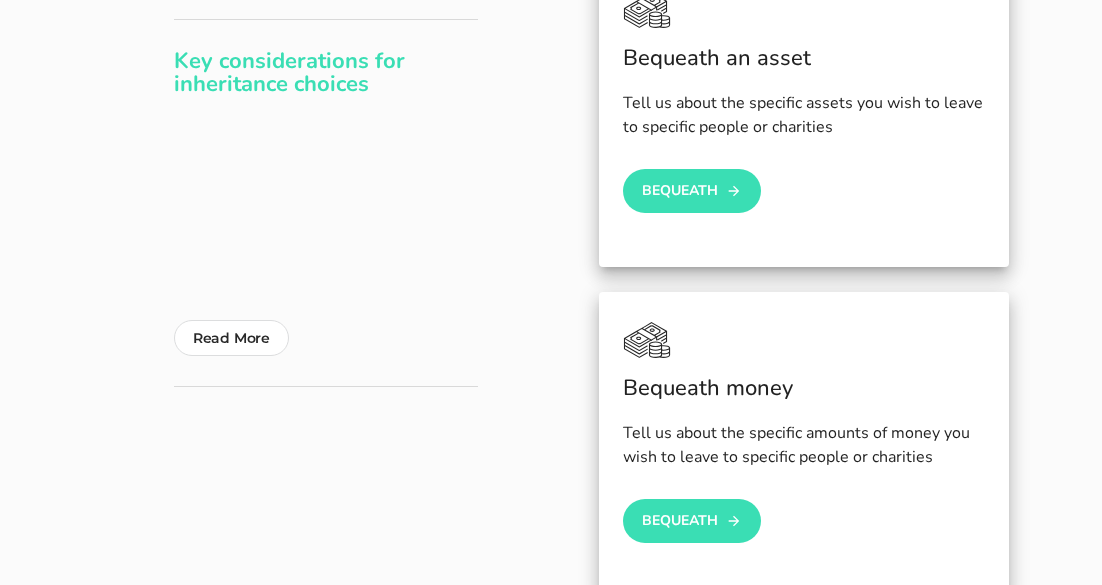 scroll, scrollTop: 360, scrollLeft: 0, axis: vertical 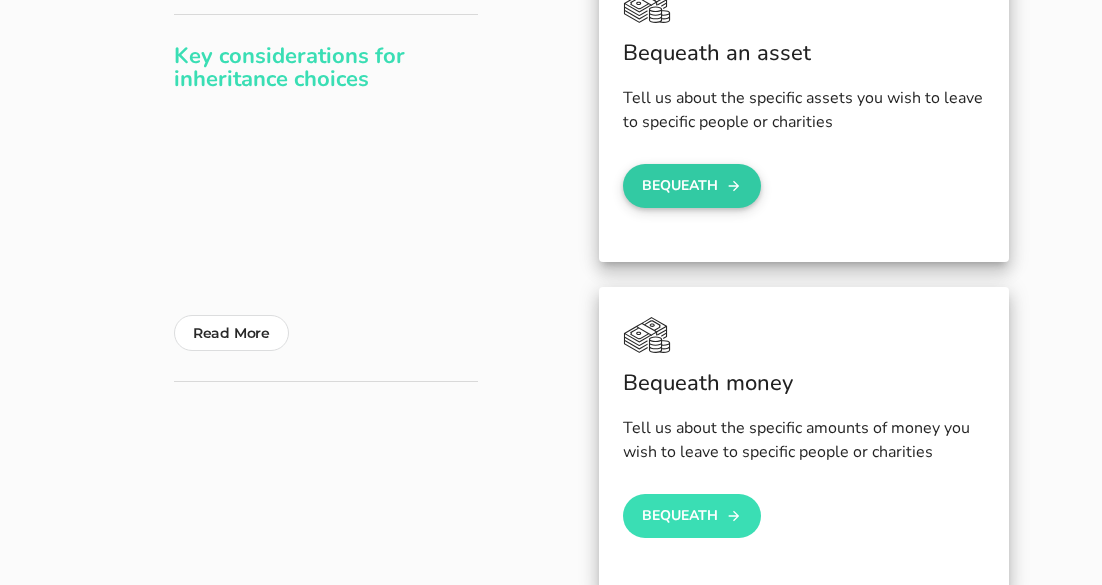 click on "Bequeath" at bounding box center [692, 186] 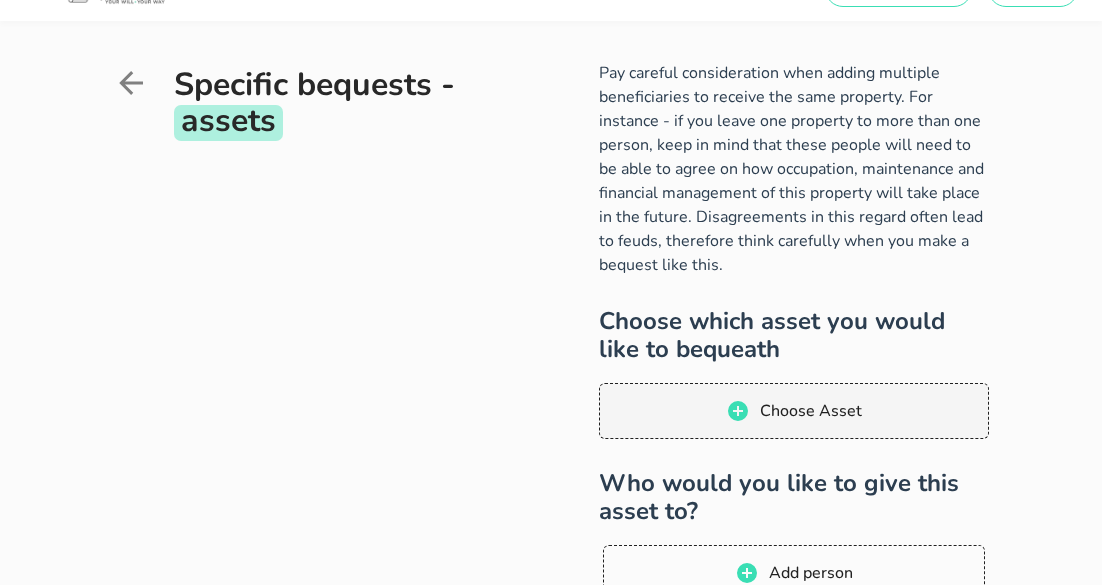 scroll, scrollTop: 53, scrollLeft: 0, axis: vertical 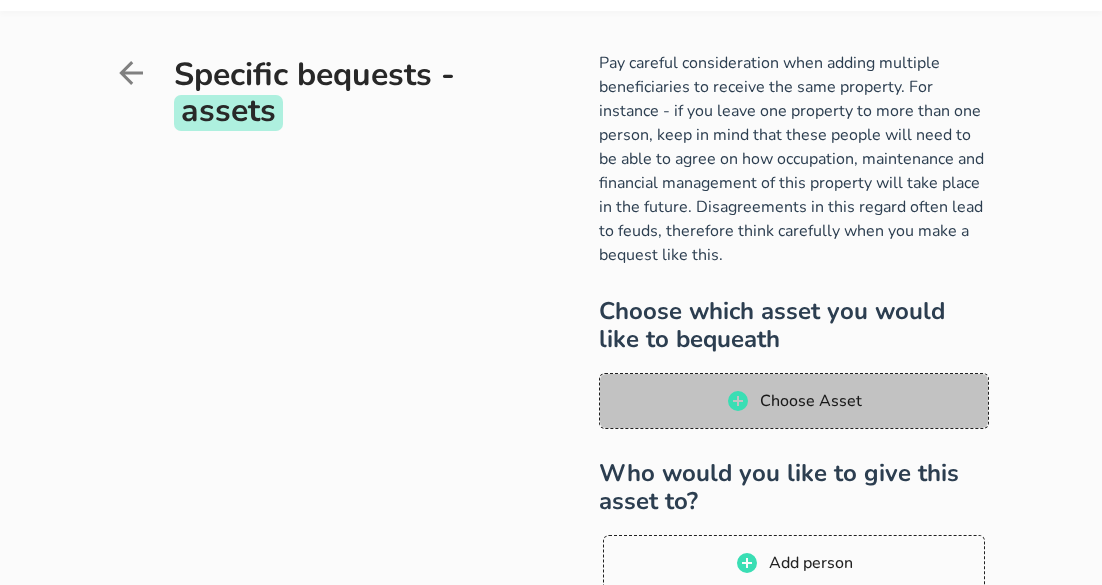 click on "Choose Asset" at bounding box center [794, 401] 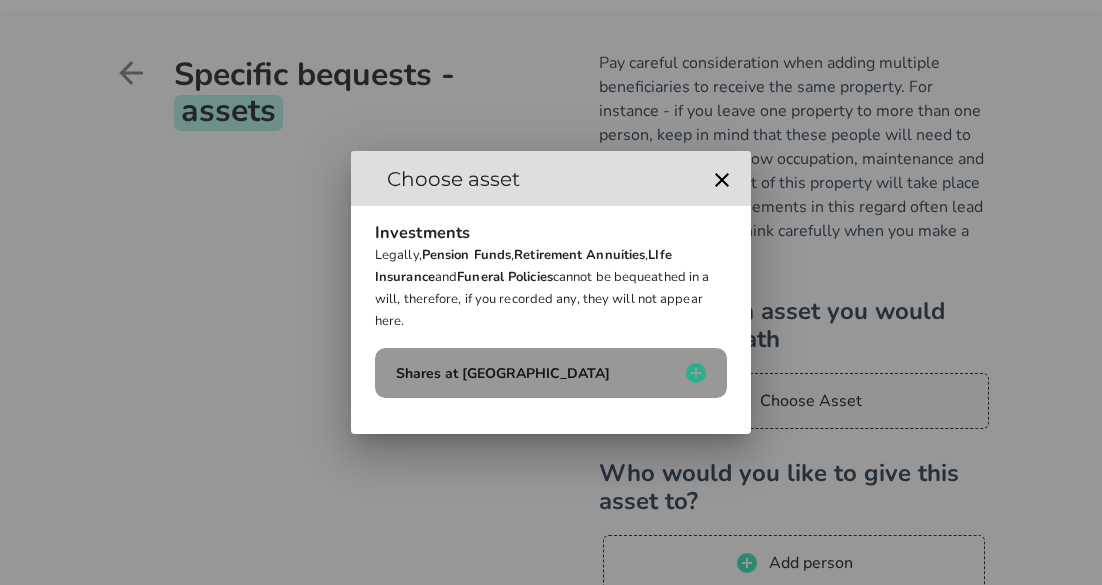 click on "Shares at [GEOGRAPHIC_DATA]" at bounding box center [534, 373] 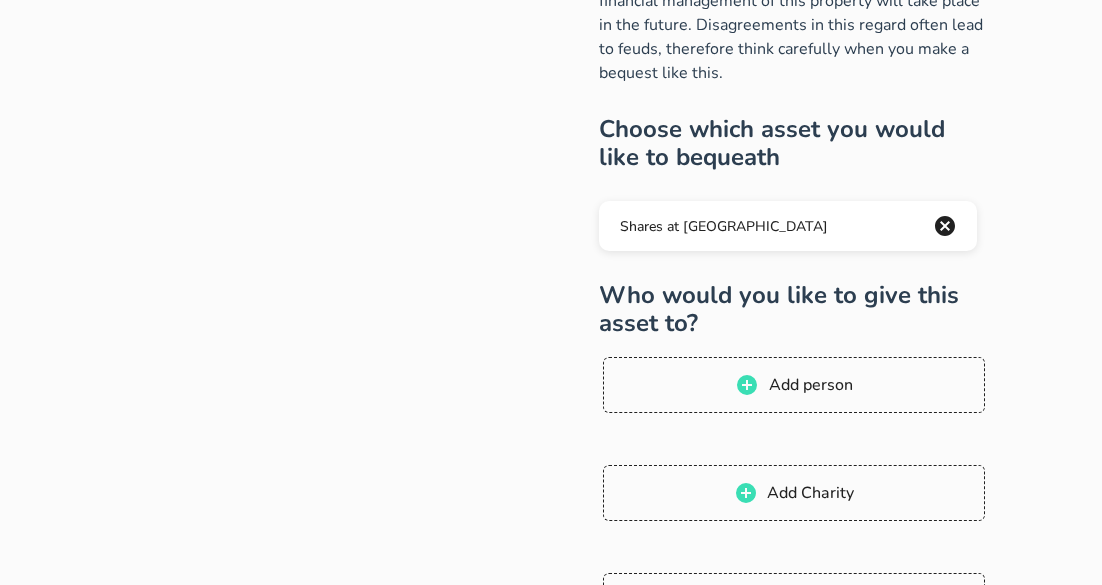 scroll, scrollTop: 241, scrollLeft: 0, axis: vertical 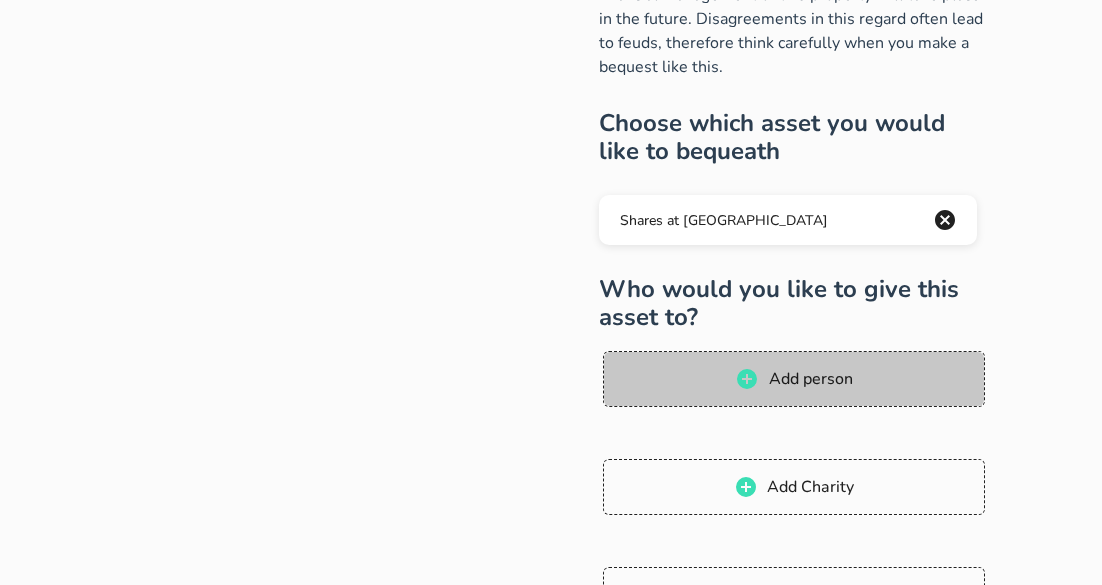 click on "Add person" at bounding box center (794, 379) 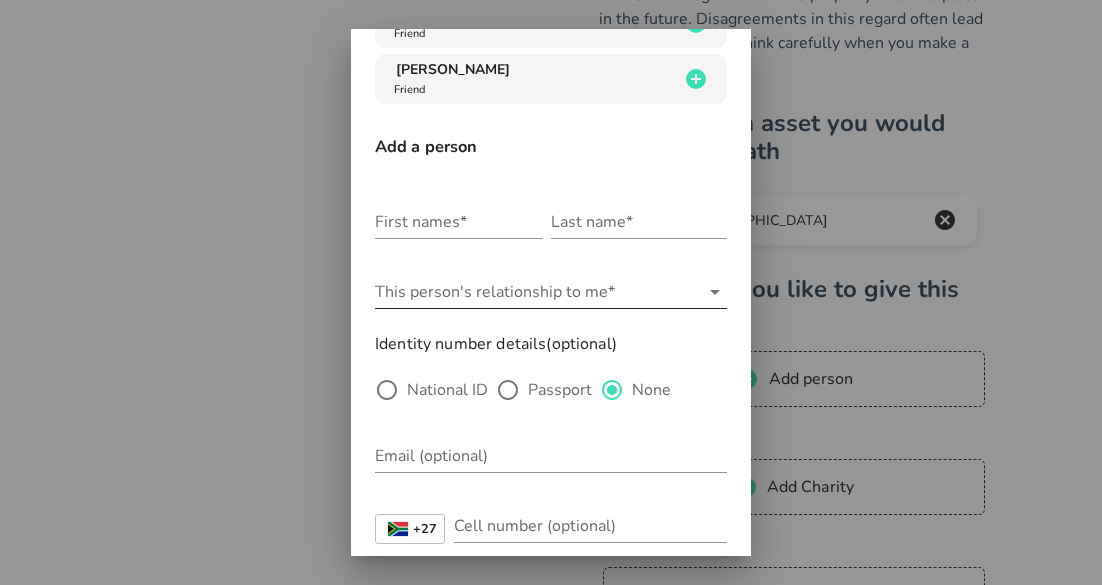 scroll, scrollTop: 136, scrollLeft: 0, axis: vertical 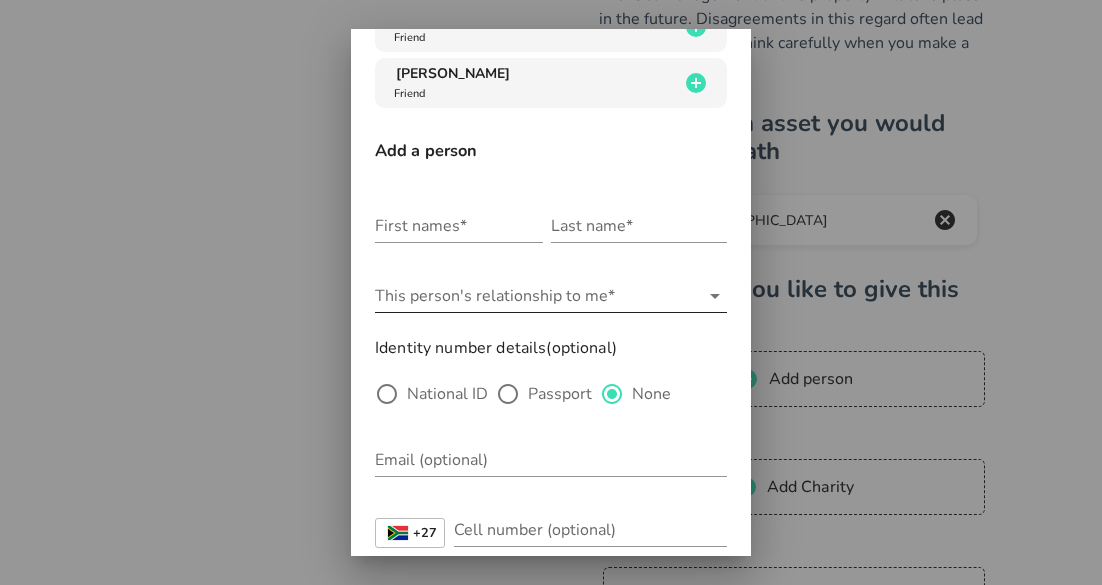 click on "This person's relationship to me*" at bounding box center (537, 296) 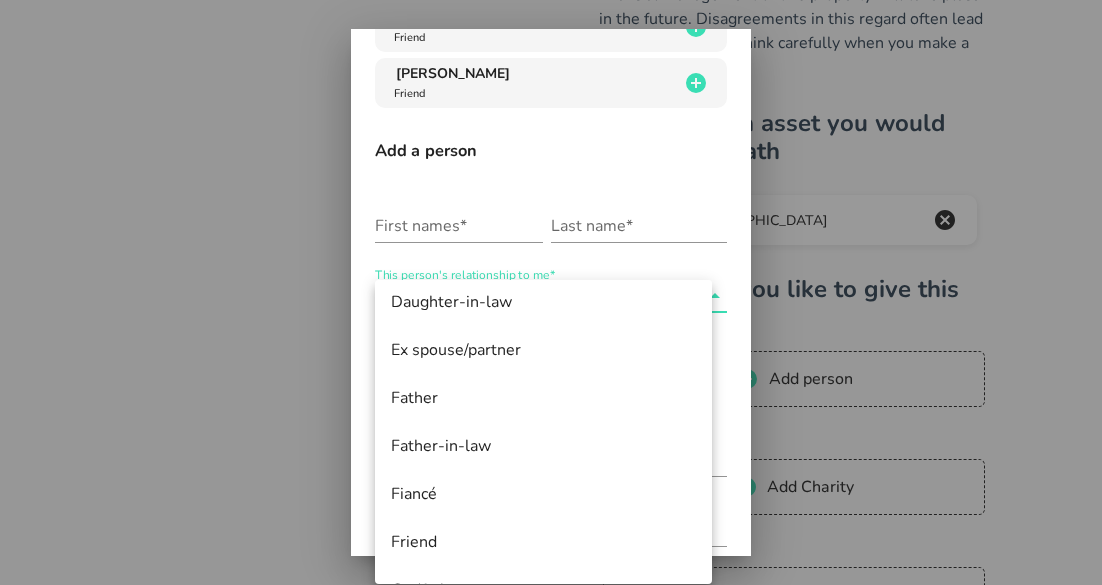 scroll, scrollTop: 0, scrollLeft: 0, axis: both 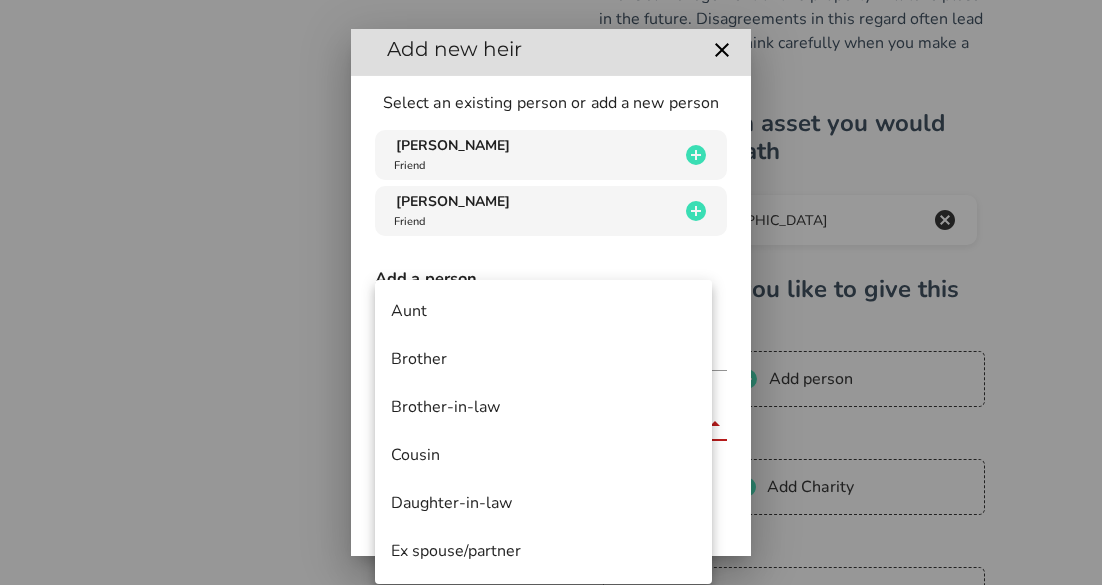 click at bounding box center [551, 292] 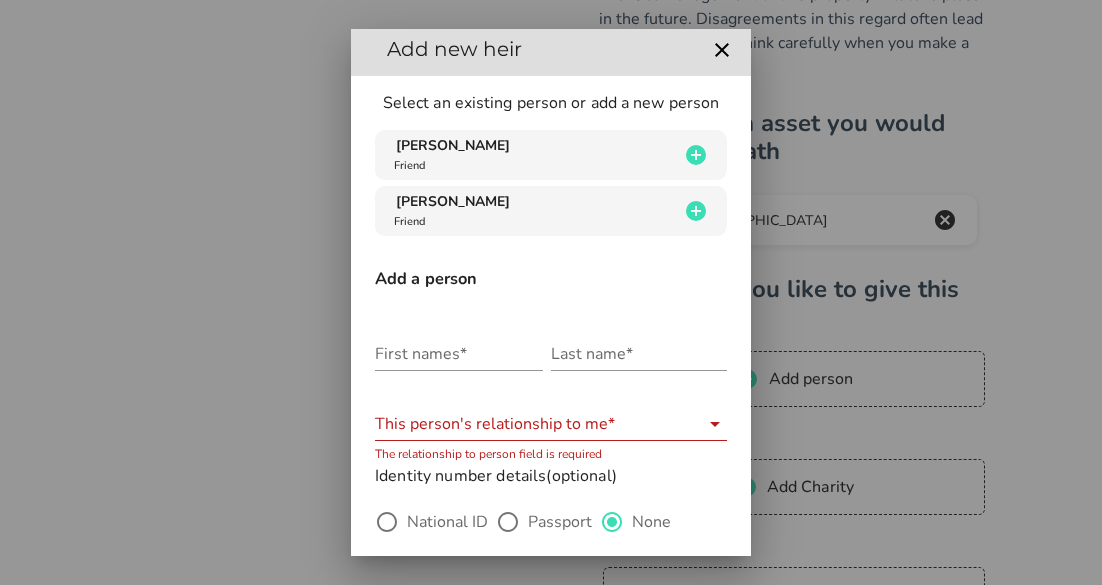 click 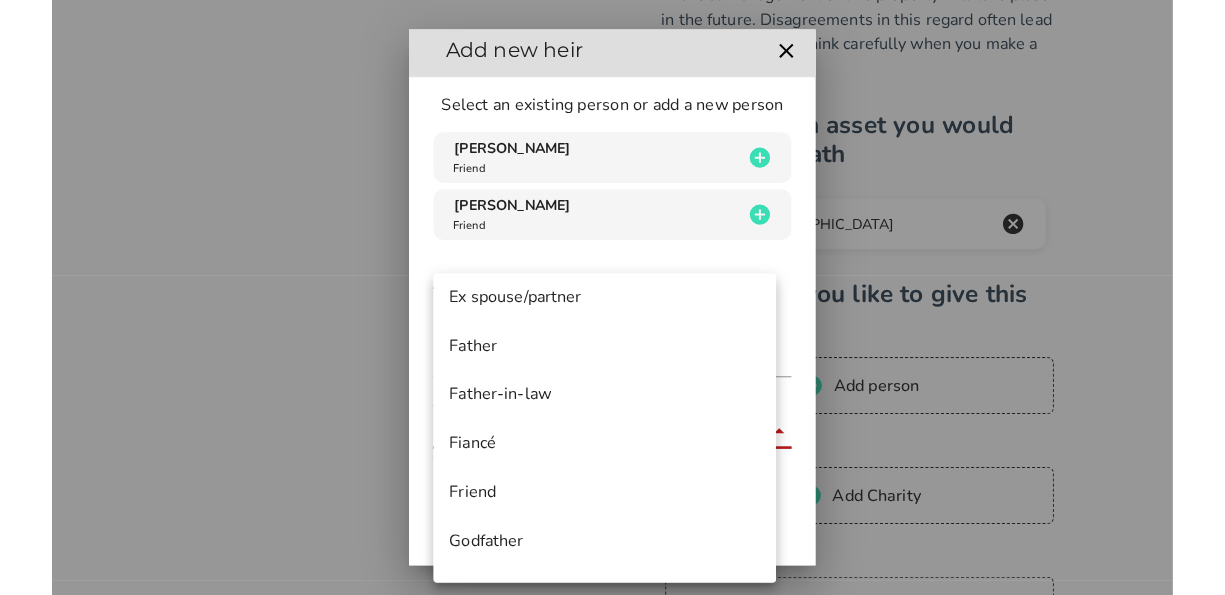 scroll, scrollTop: 0, scrollLeft: 0, axis: both 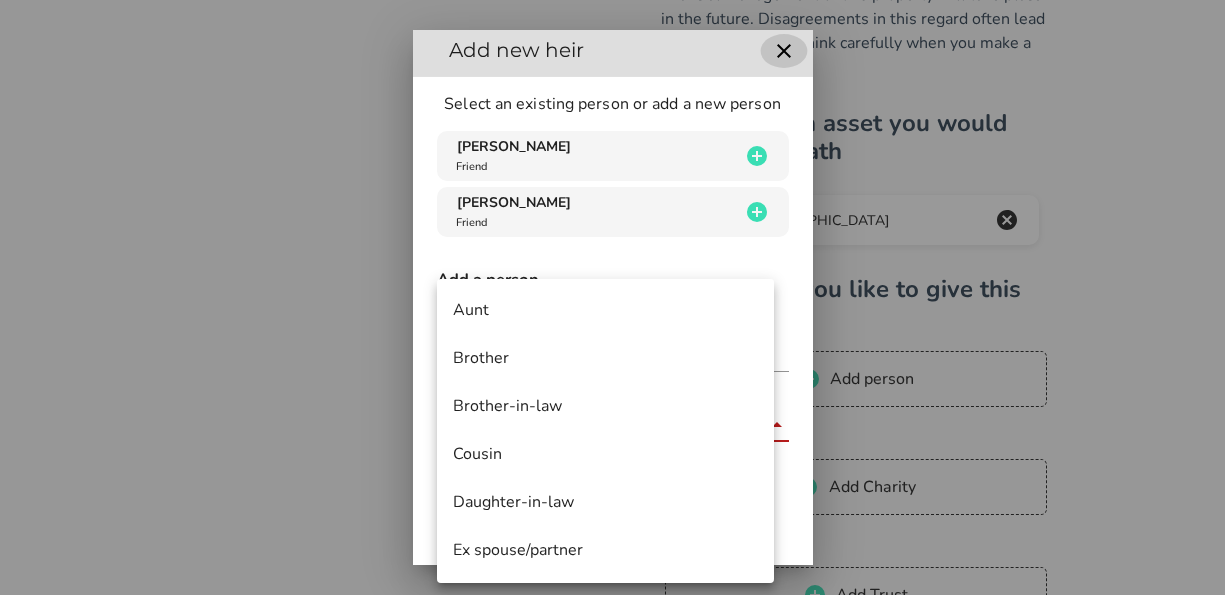 click 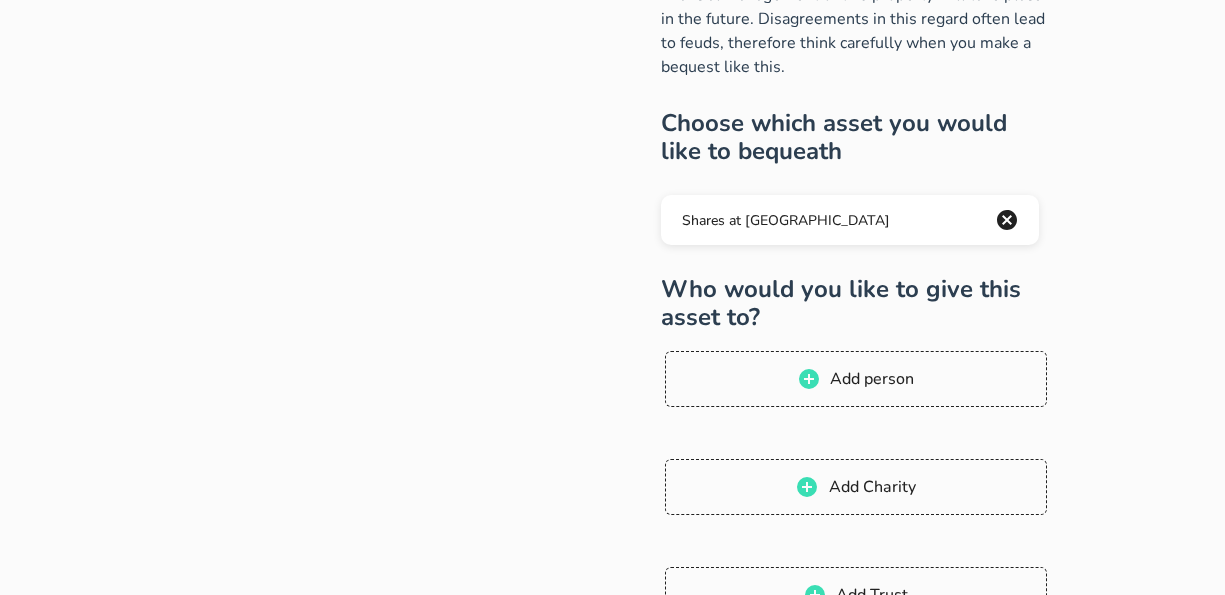 scroll, scrollTop: 0, scrollLeft: 0, axis: both 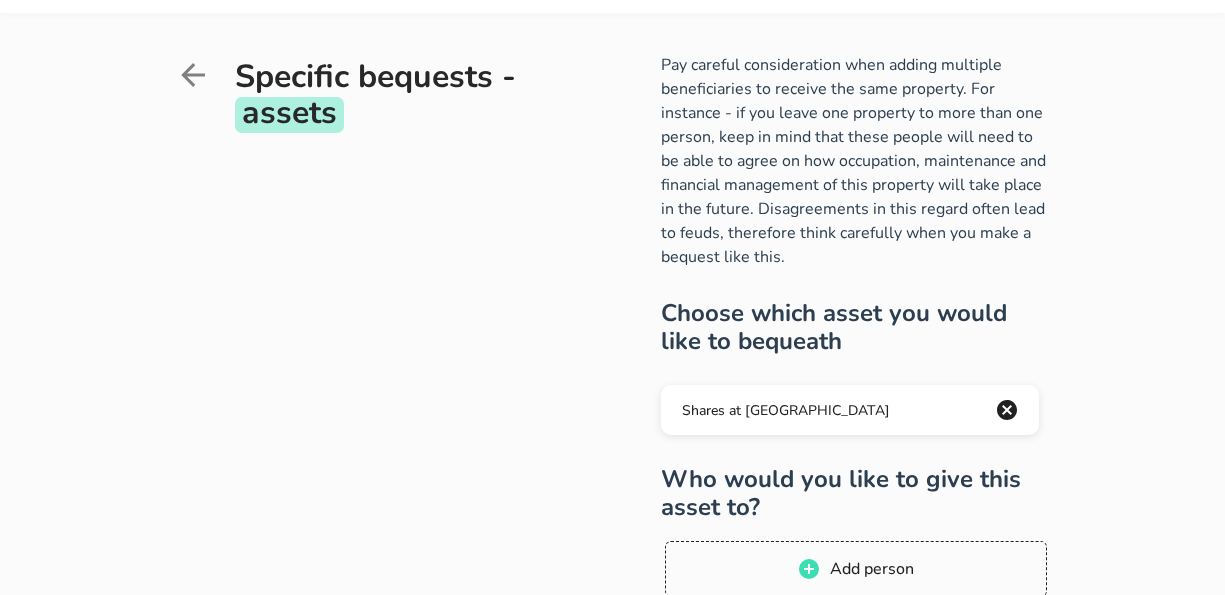 click 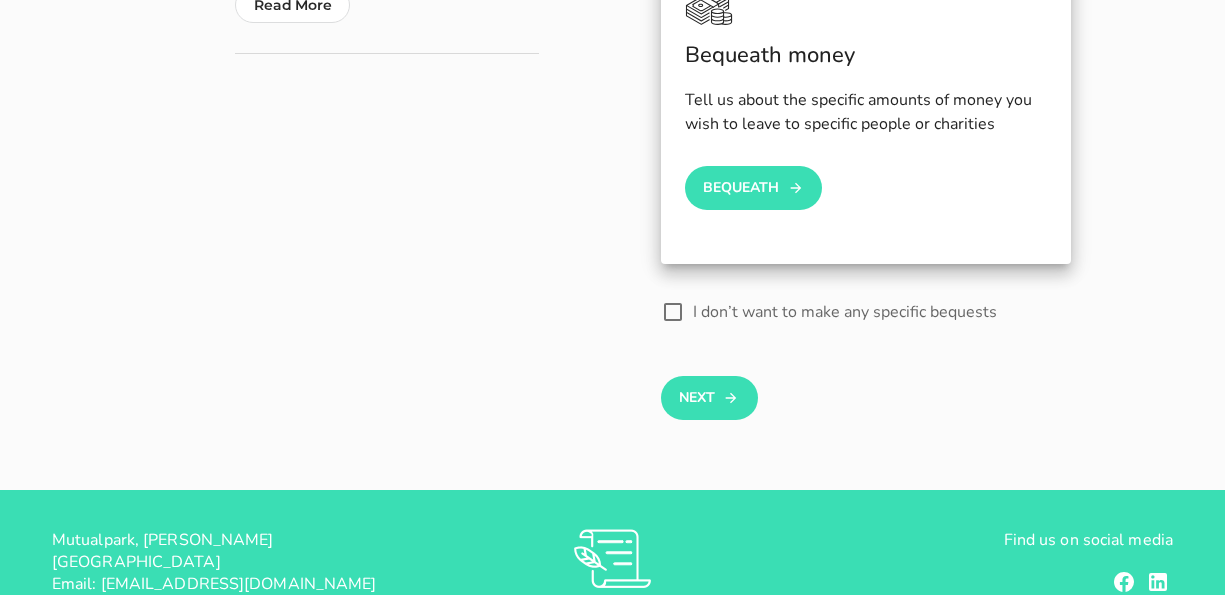 scroll, scrollTop: 713, scrollLeft: 0, axis: vertical 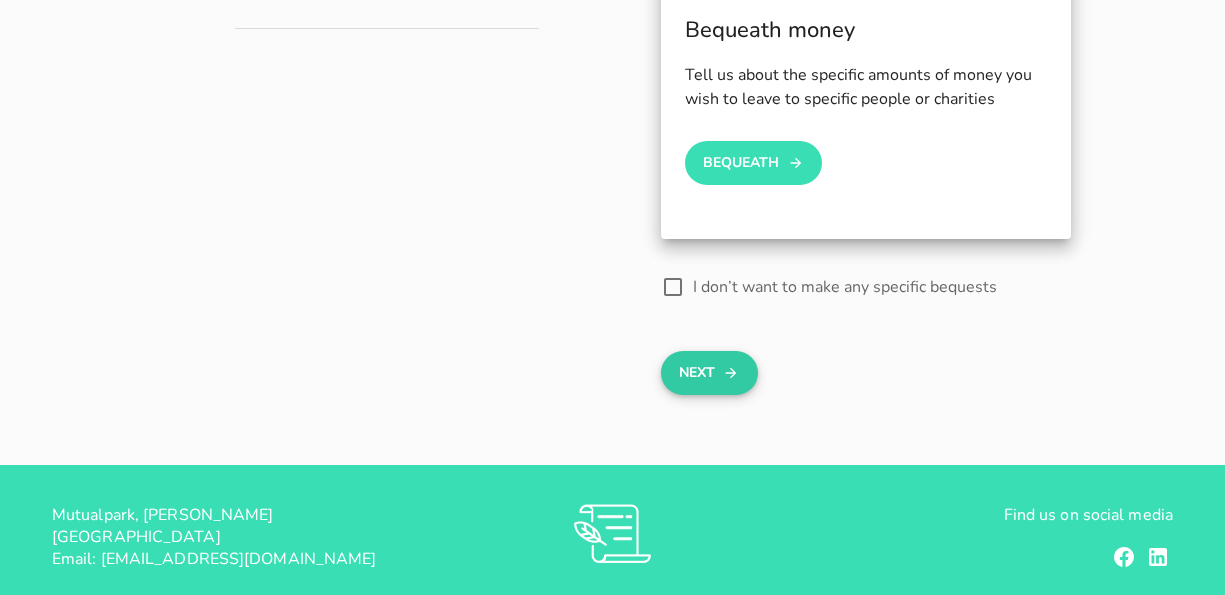 click on "Next" at bounding box center (709, 373) 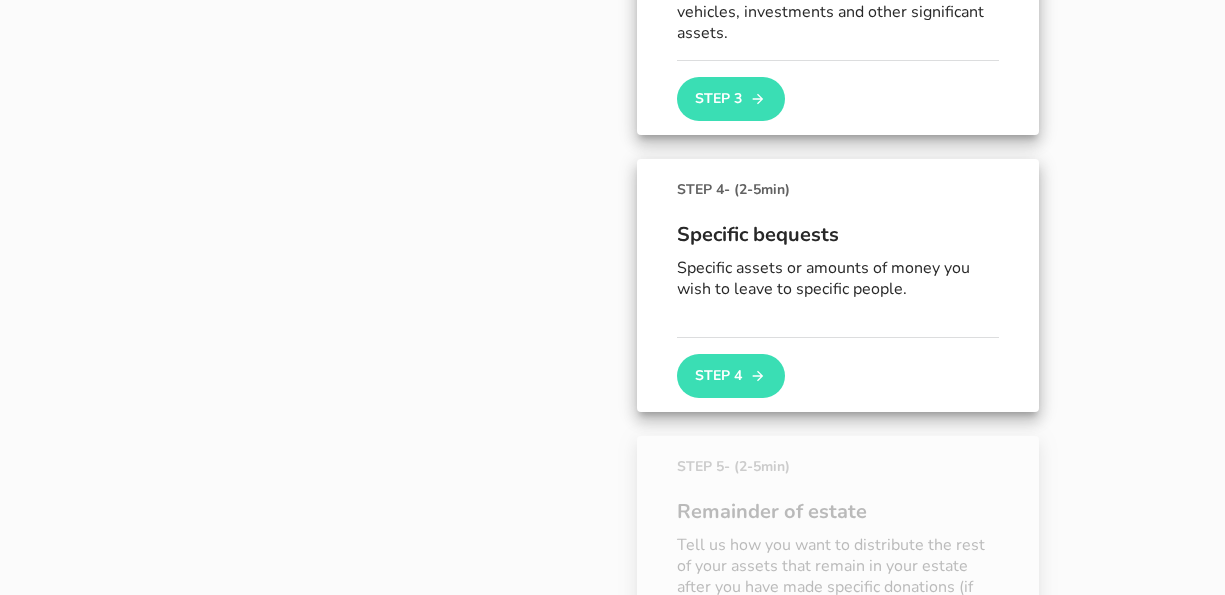 scroll, scrollTop: 836, scrollLeft: 0, axis: vertical 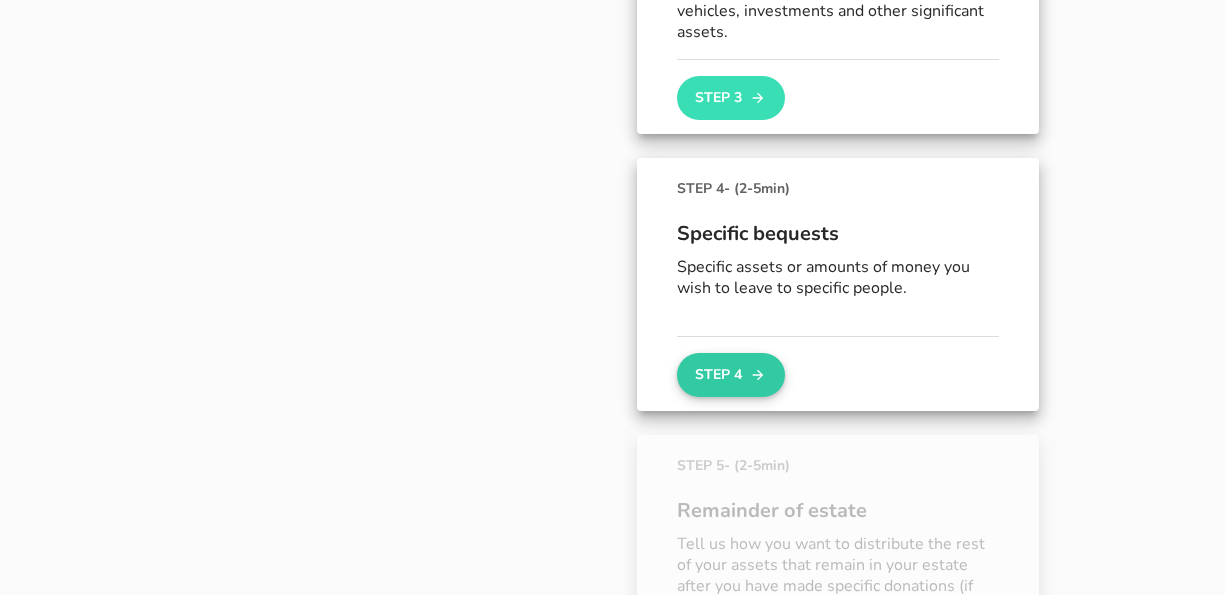 click on "Step 4" at bounding box center (731, 375) 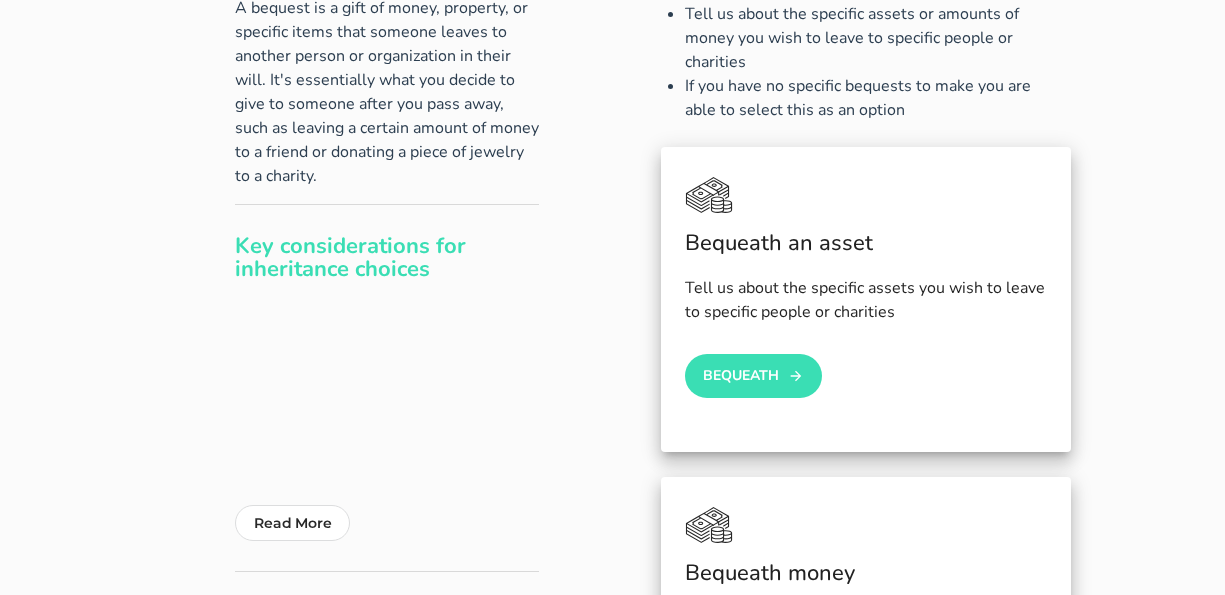 scroll, scrollTop: 188, scrollLeft: 0, axis: vertical 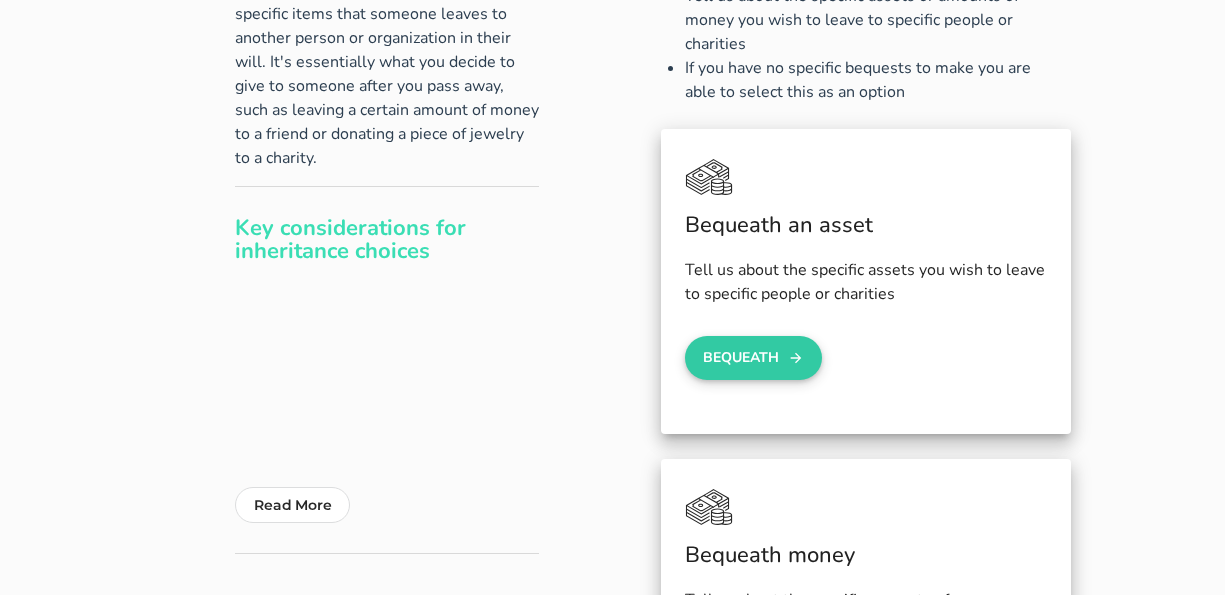click on "Bequeath" at bounding box center [754, 358] 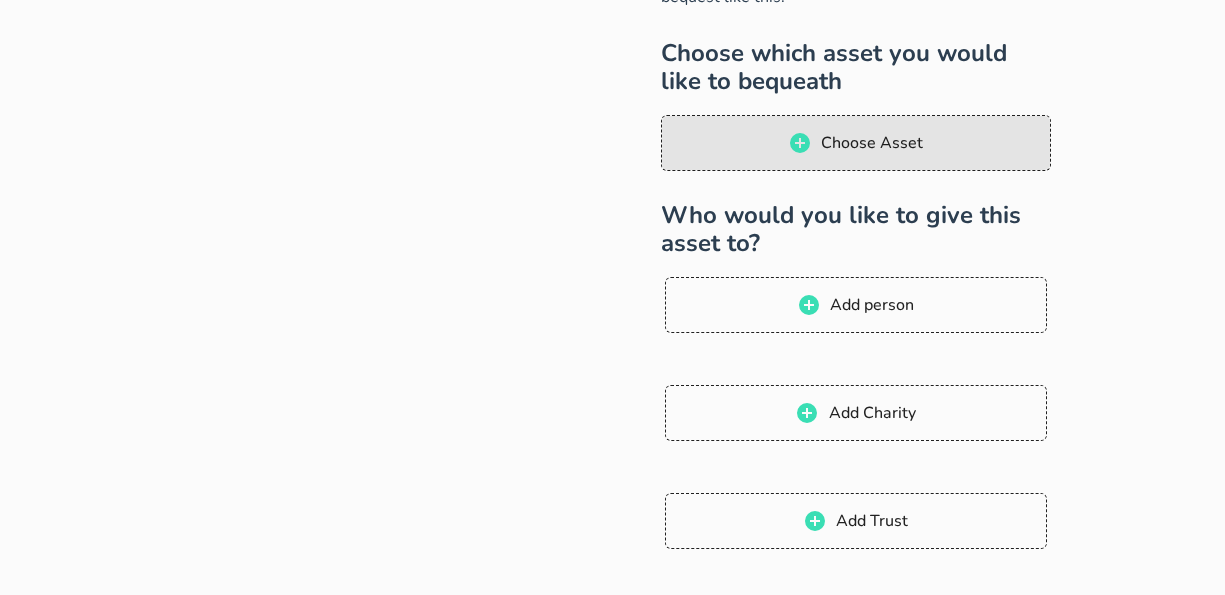 scroll, scrollTop: 309, scrollLeft: 0, axis: vertical 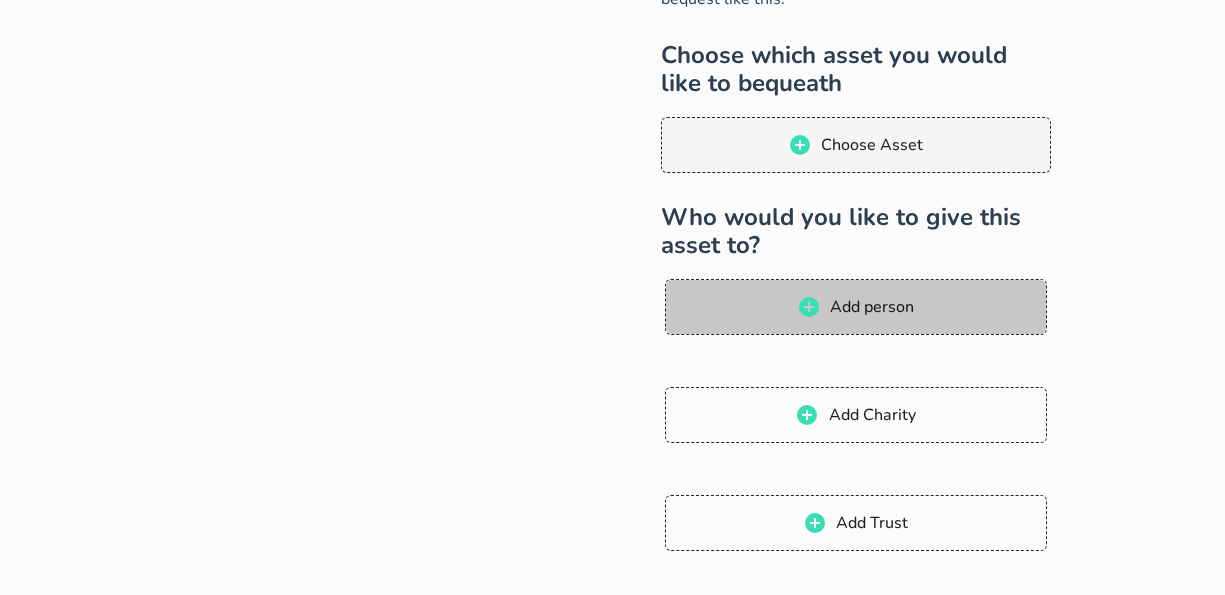 click on "Add person" at bounding box center (856, 307) 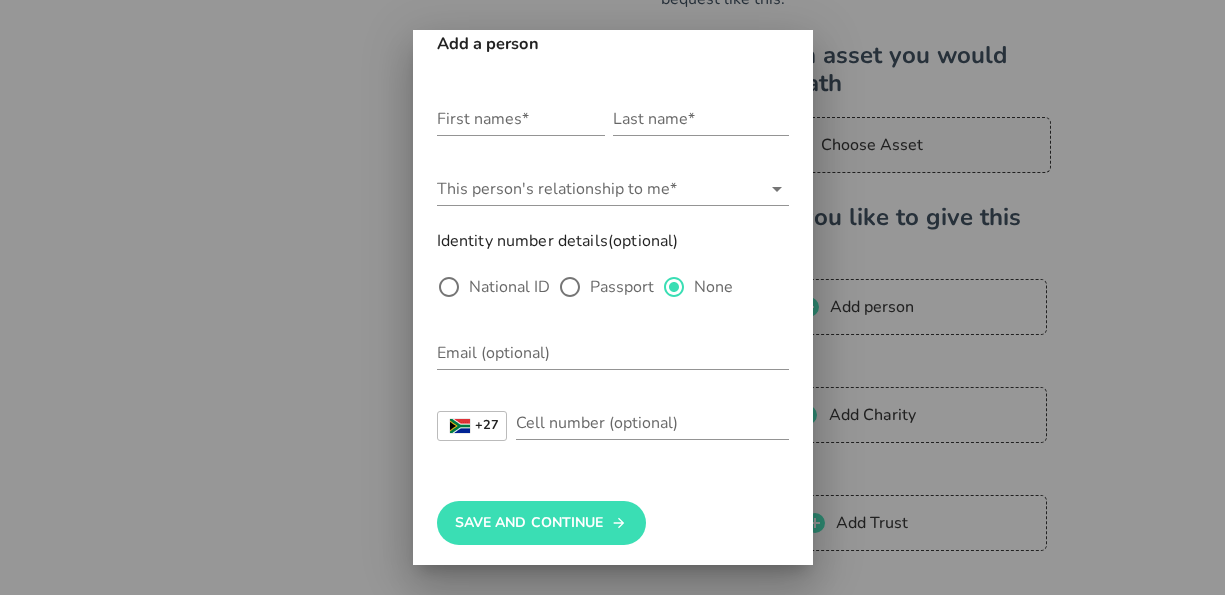 scroll, scrollTop: 0, scrollLeft: 0, axis: both 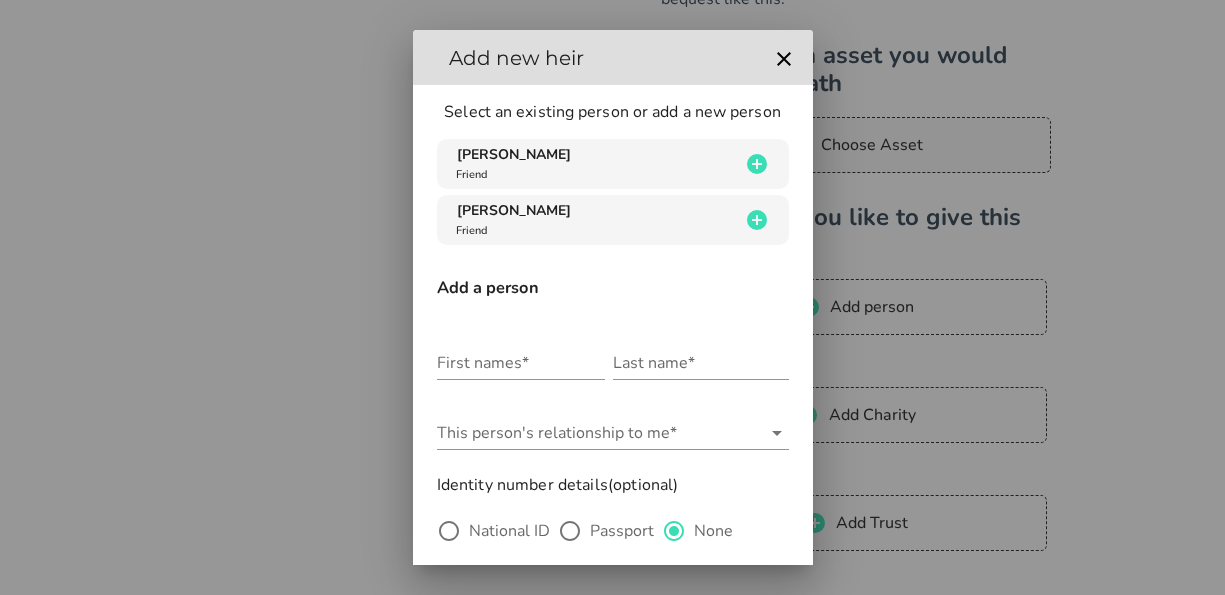 click at bounding box center [612, 297] 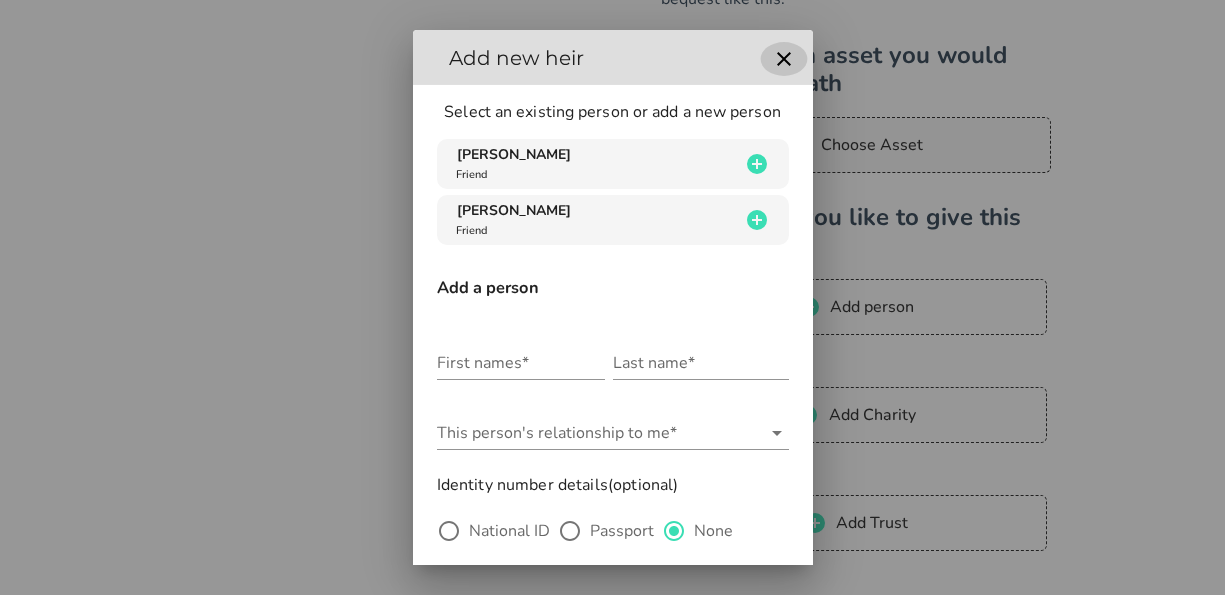 click 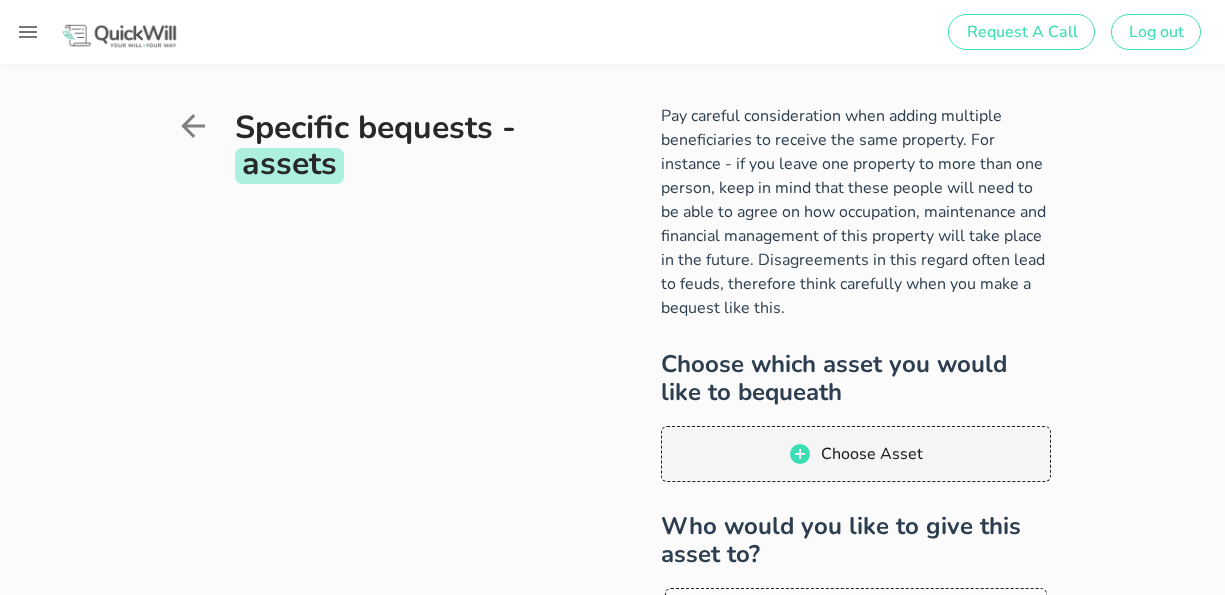 scroll, scrollTop: 351, scrollLeft: 0, axis: vertical 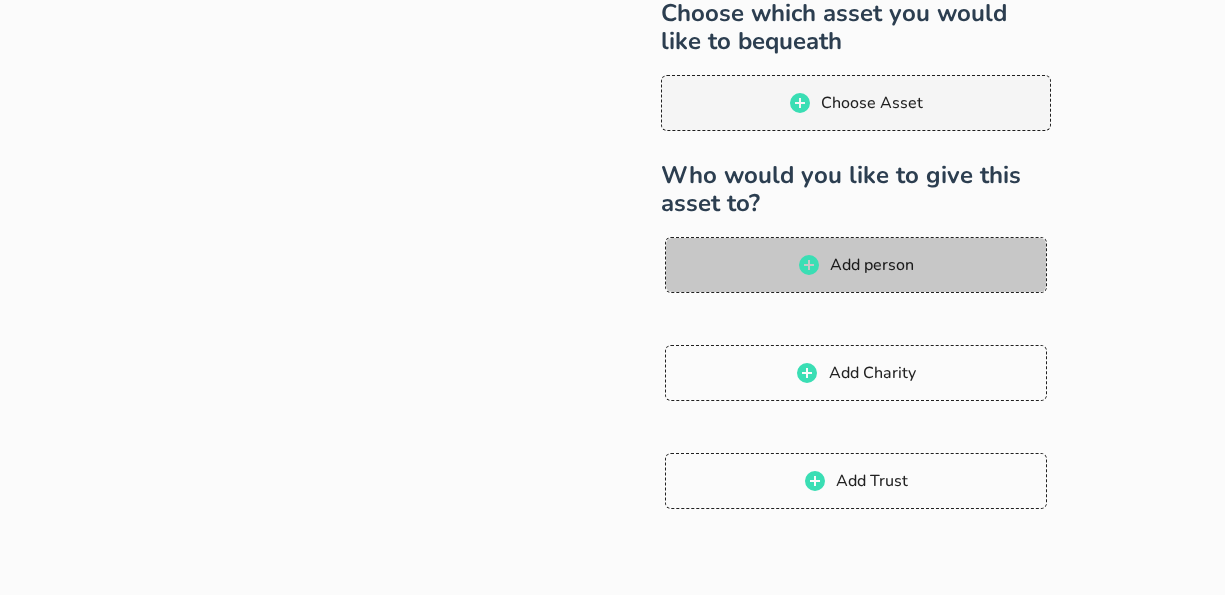 click on "Add person" at bounding box center (855, 265) 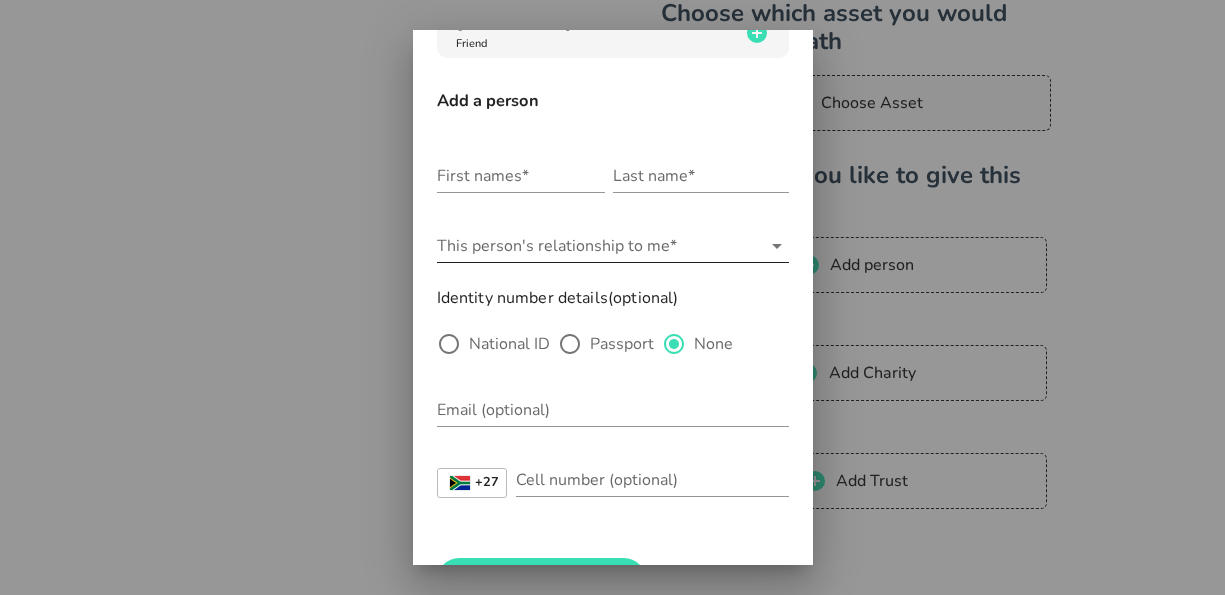 scroll, scrollTop: 188, scrollLeft: 0, axis: vertical 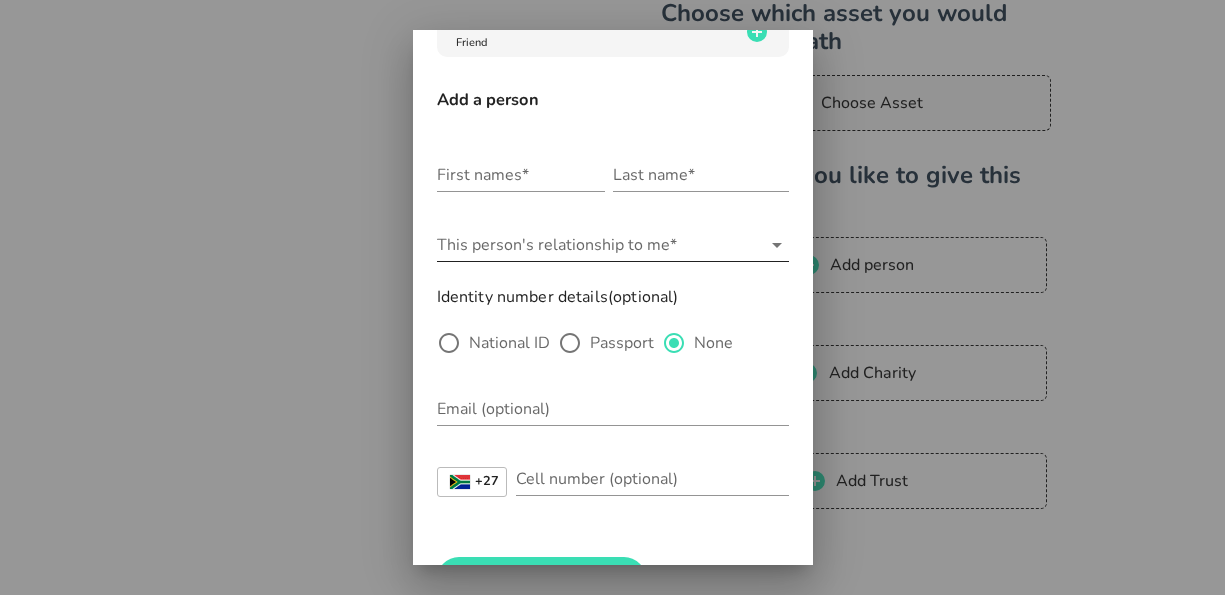 click on "This person's relationship to me*" at bounding box center [599, 245] 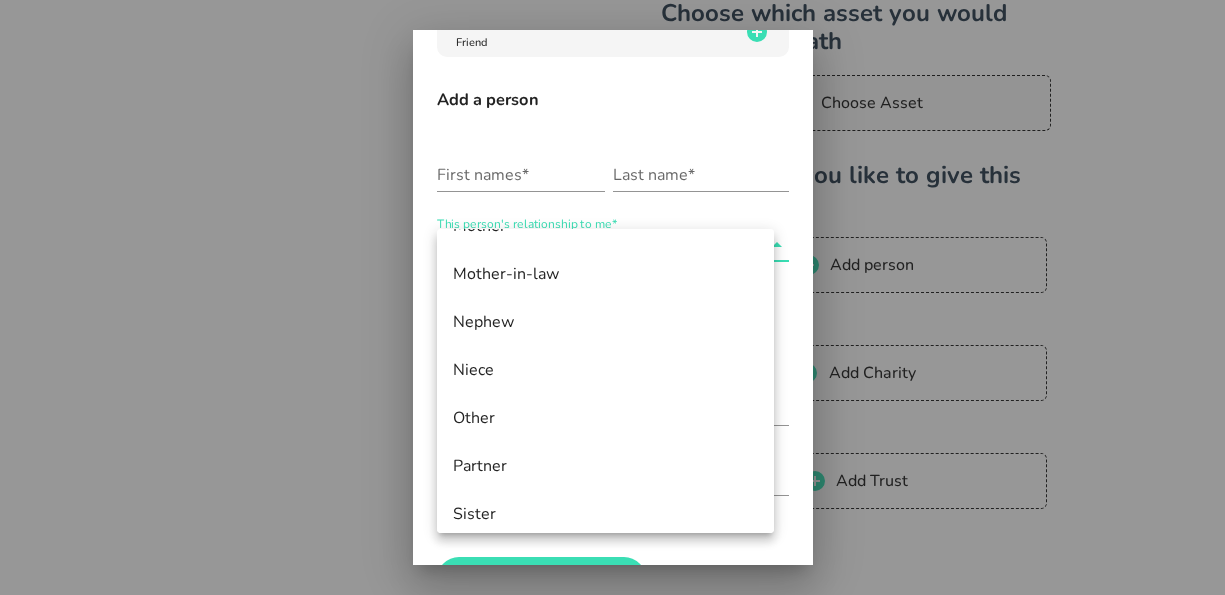scroll, scrollTop: 904, scrollLeft: 0, axis: vertical 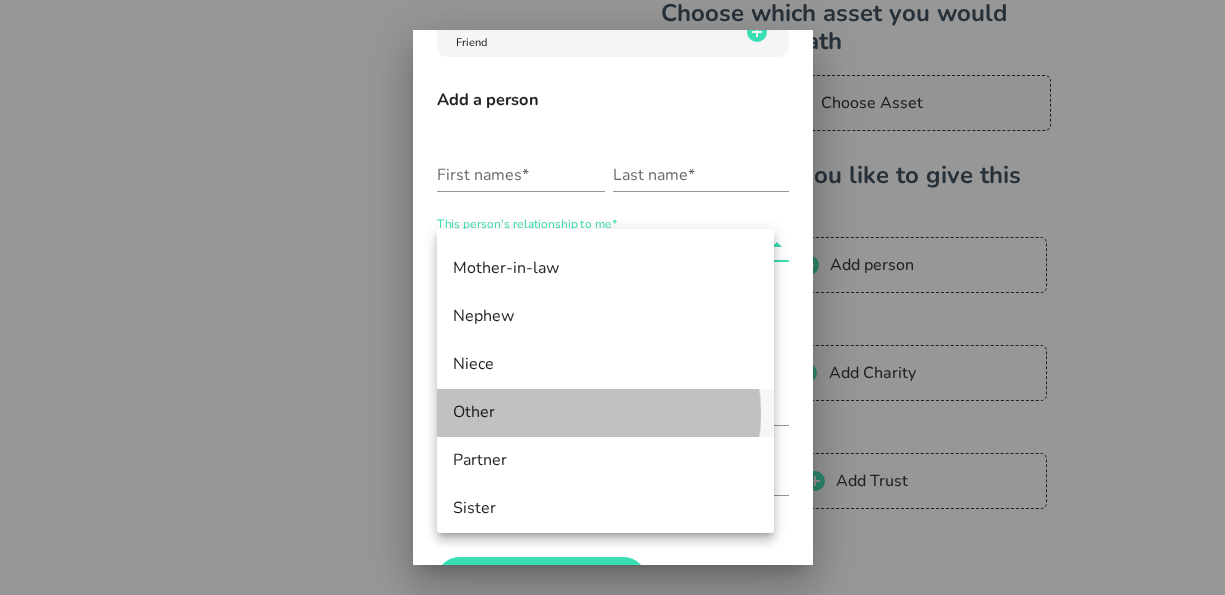 click on "Other" at bounding box center [605, 412] 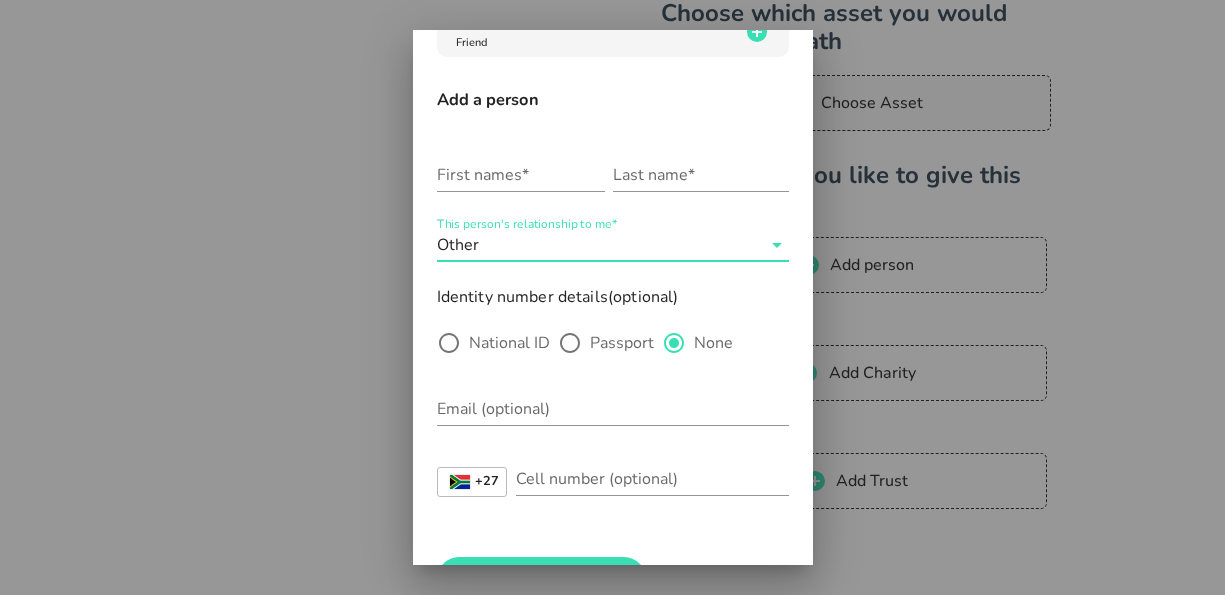 click on "This person's relationship to me*" at bounding box center (622, 245) 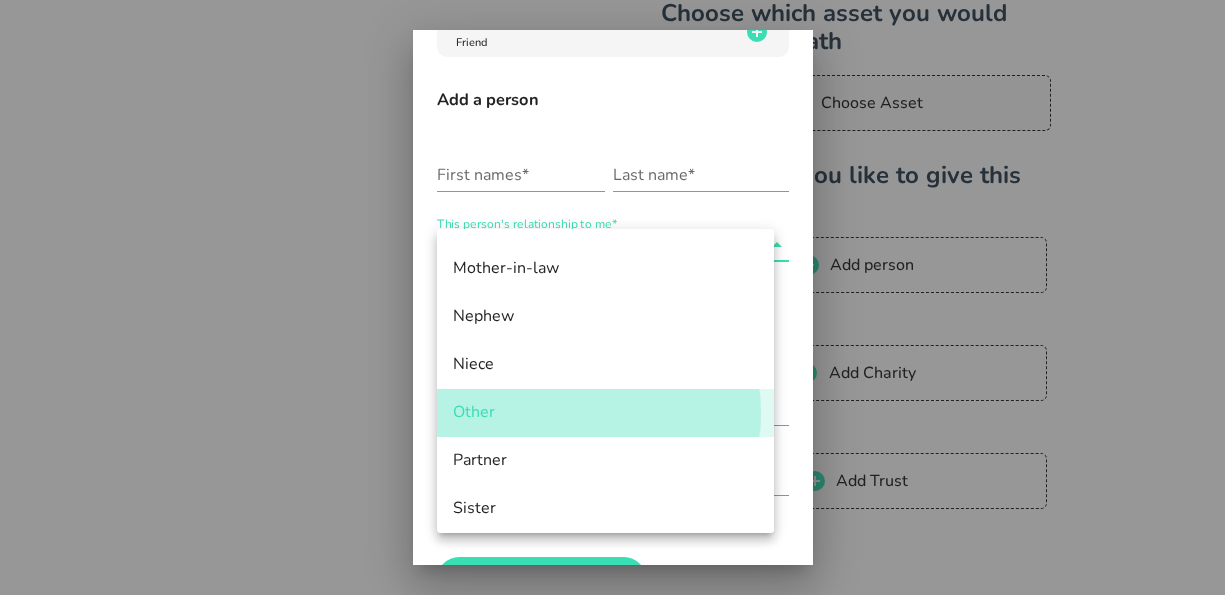 click on "Other" at bounding box center (605, 412) 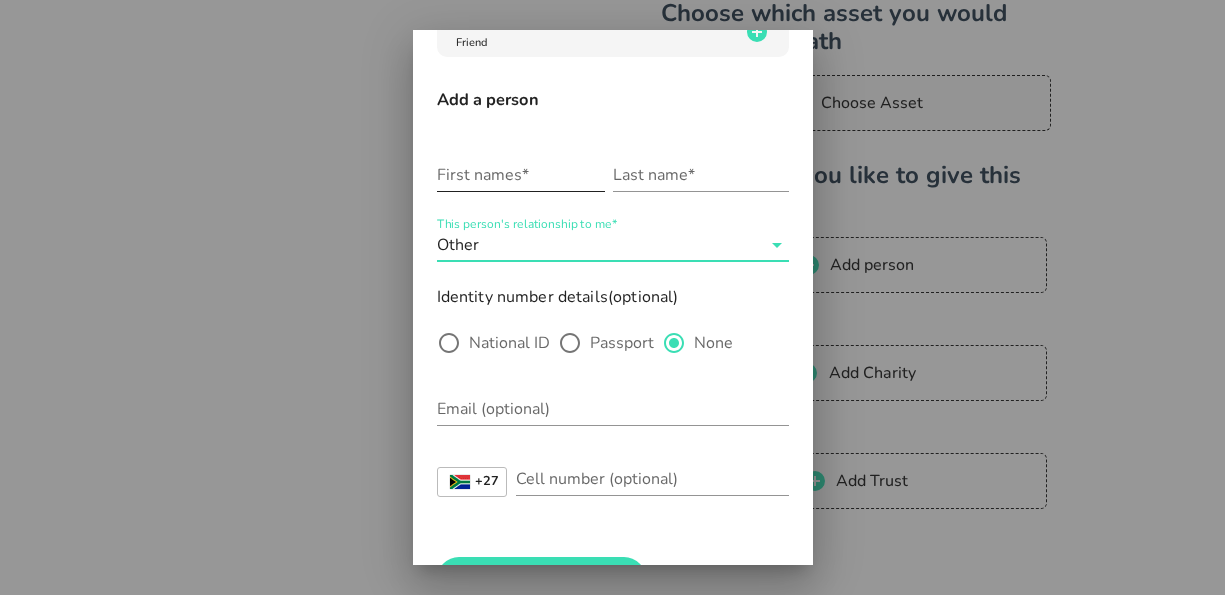 click on "First names*" at bounding box center (521, 175) 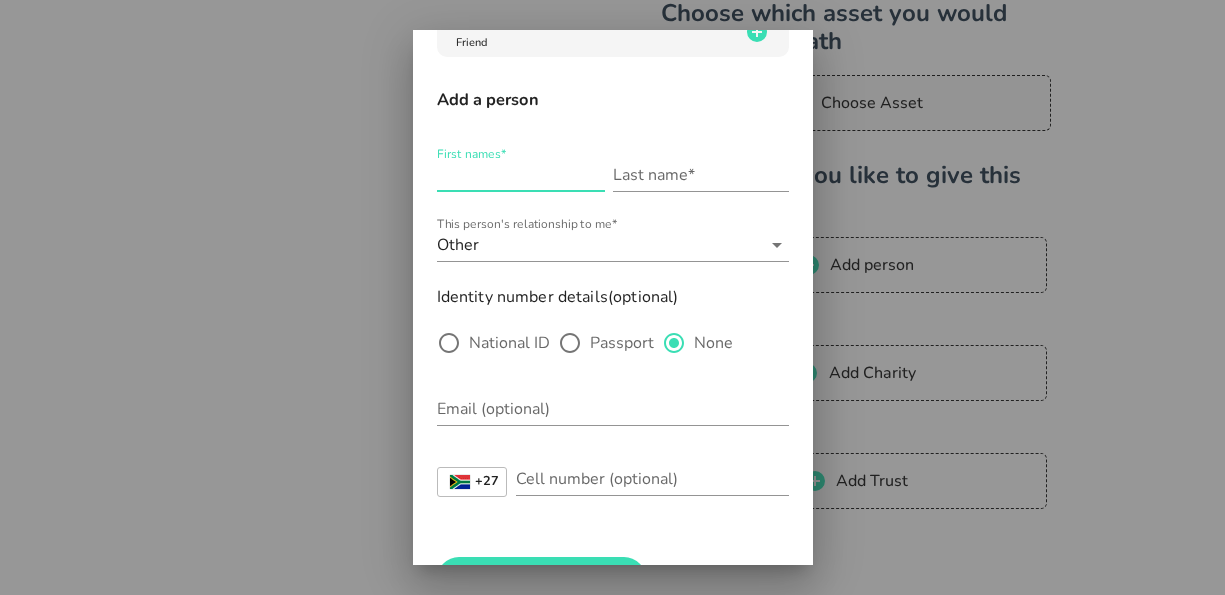 type on "[PERSON_NAME]" 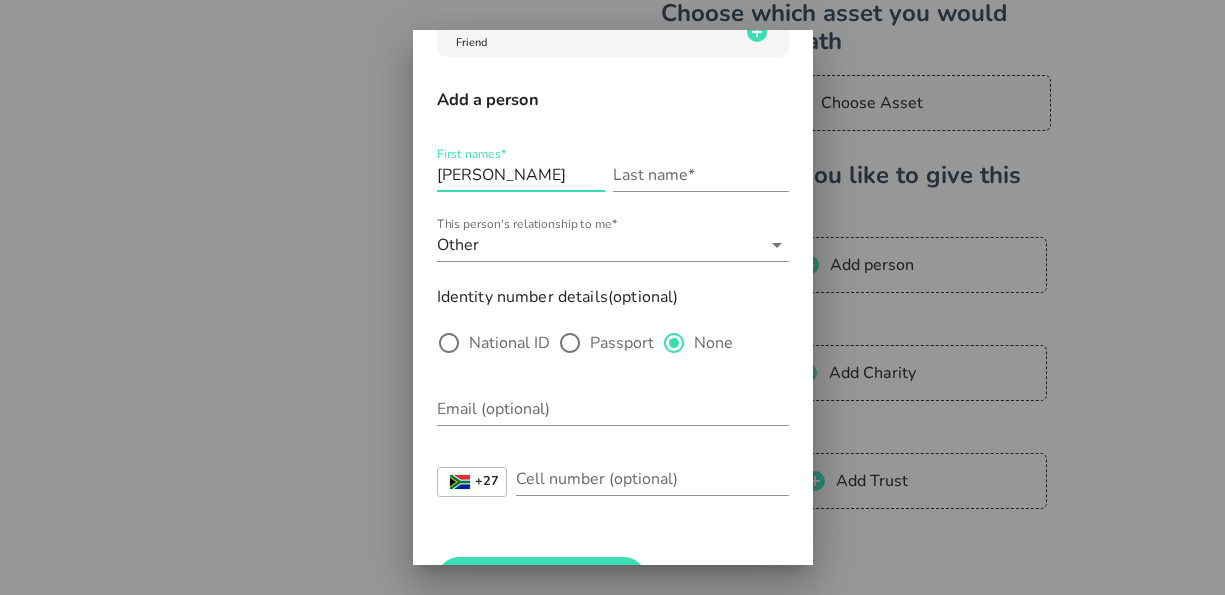 type on "[PERSON_NAME]" 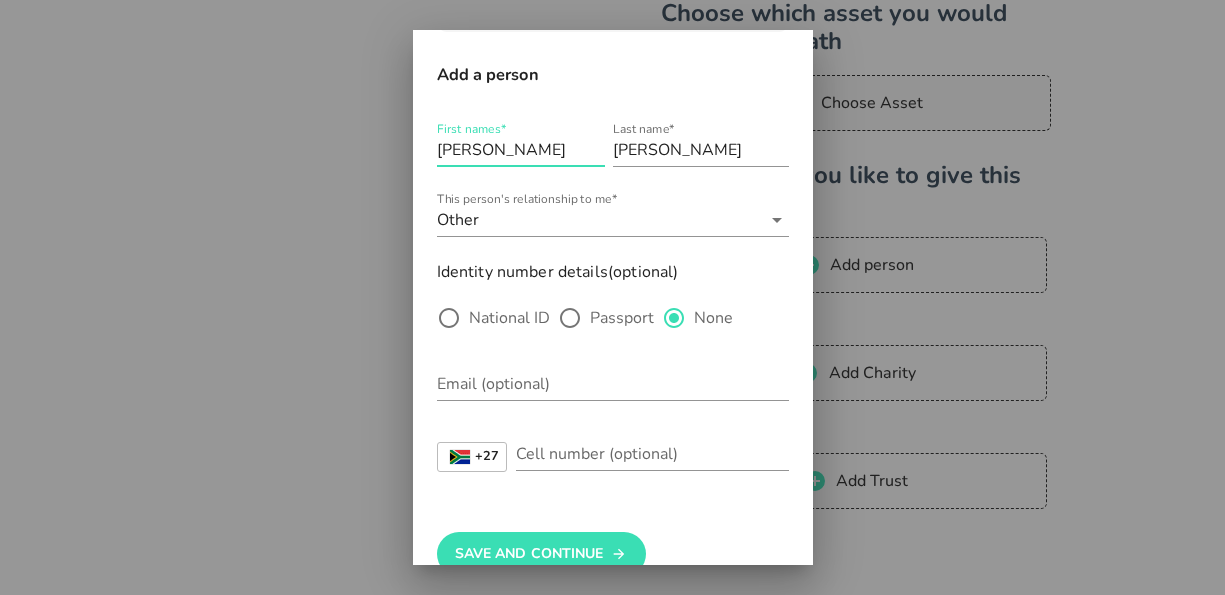 scroll, scrollTop: 222, scrollLeft: 0, axis: vertical 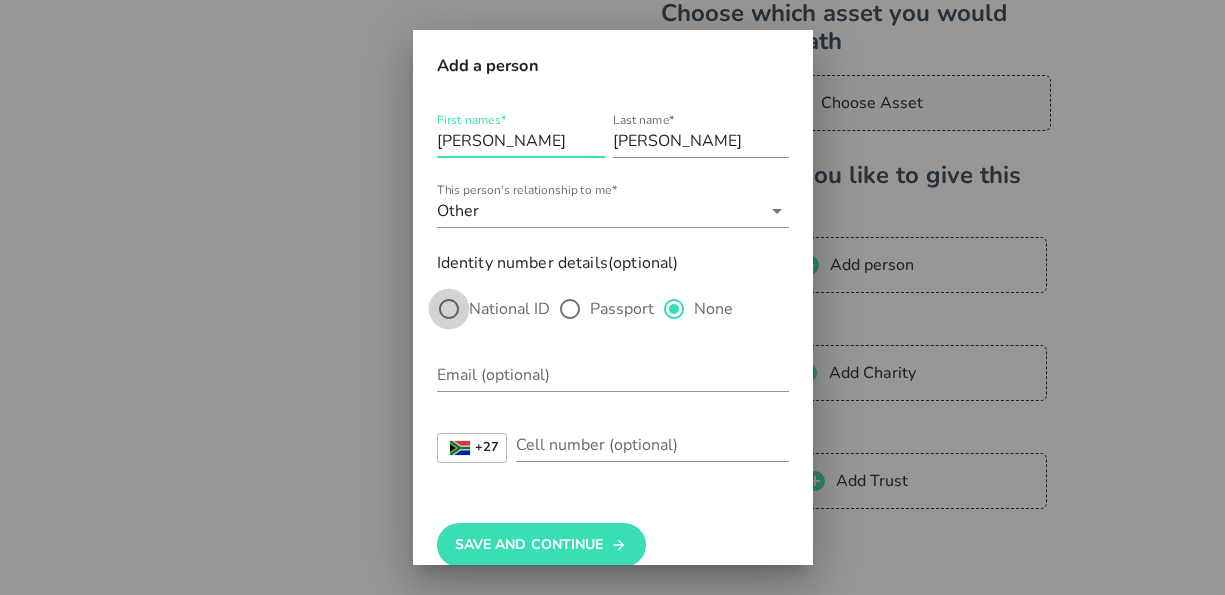 click at bounding box center (449, 309) 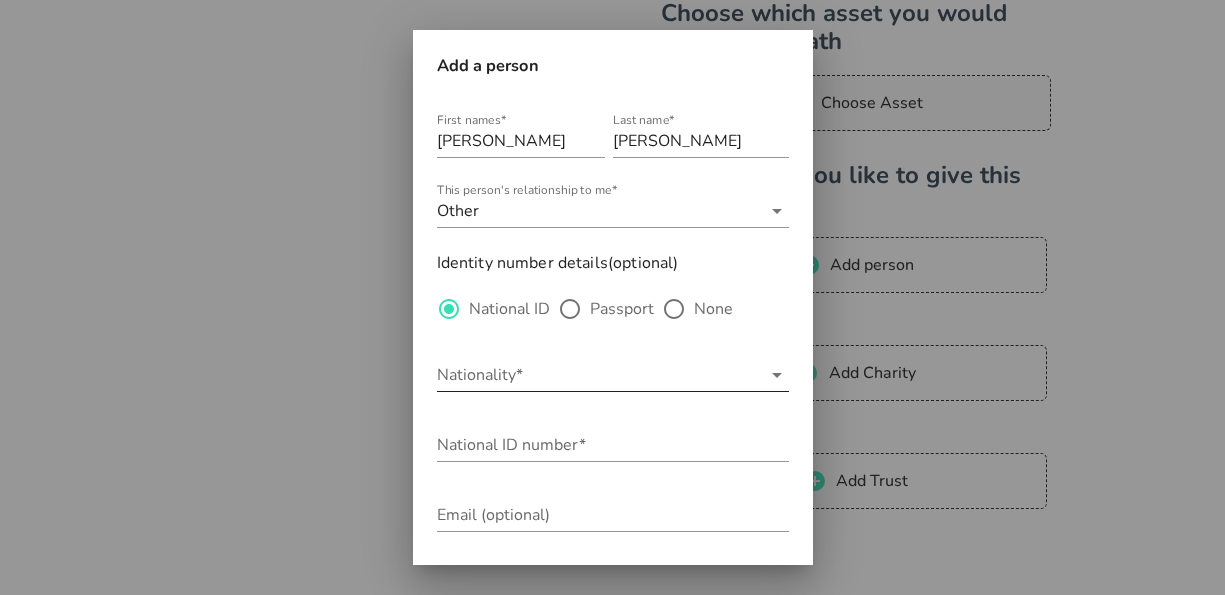 click on "Nationality*" at bounding box center [599, 375] 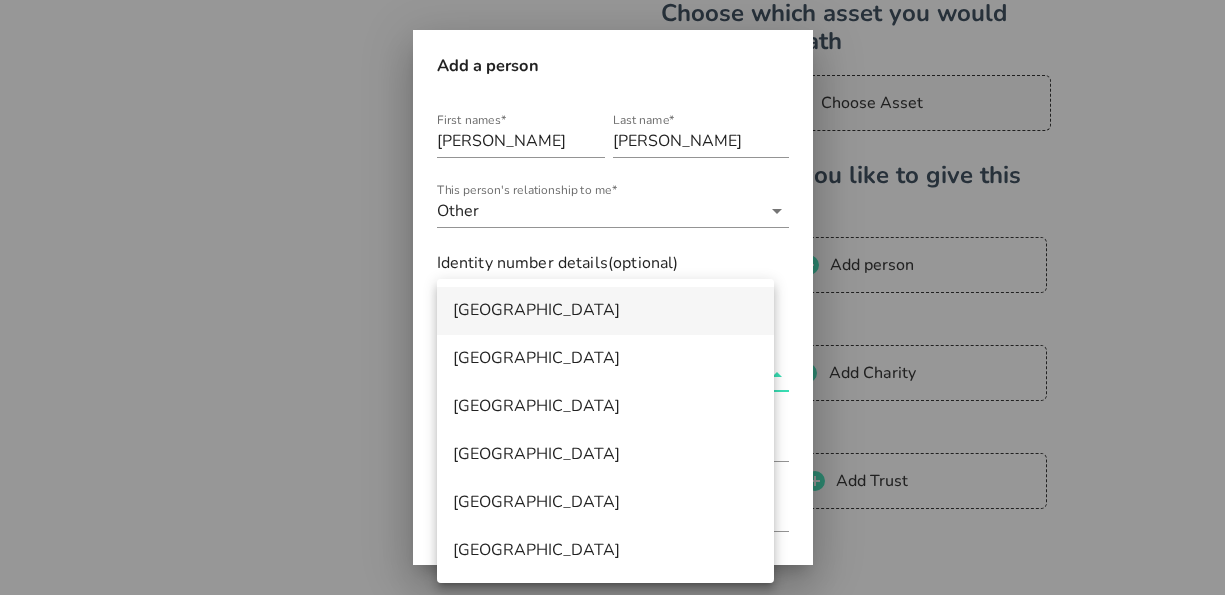click on "[GEOGRAPHIC_DATA]" at bounding box center (605, 310) 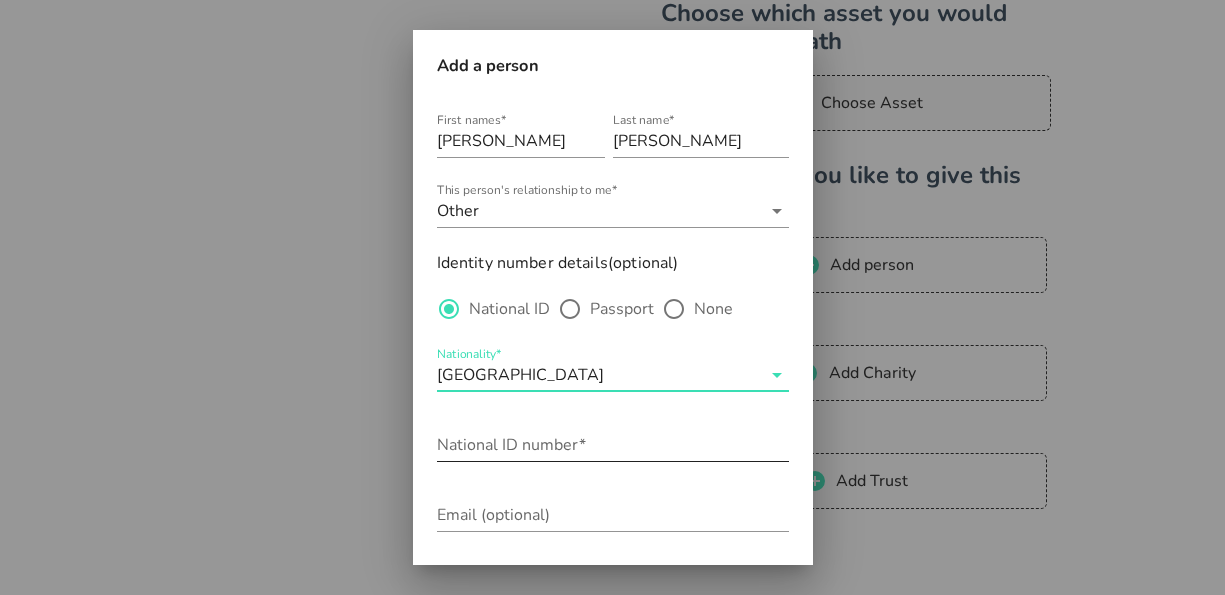 click on "National ID number*" at bounding box center [613, 445] 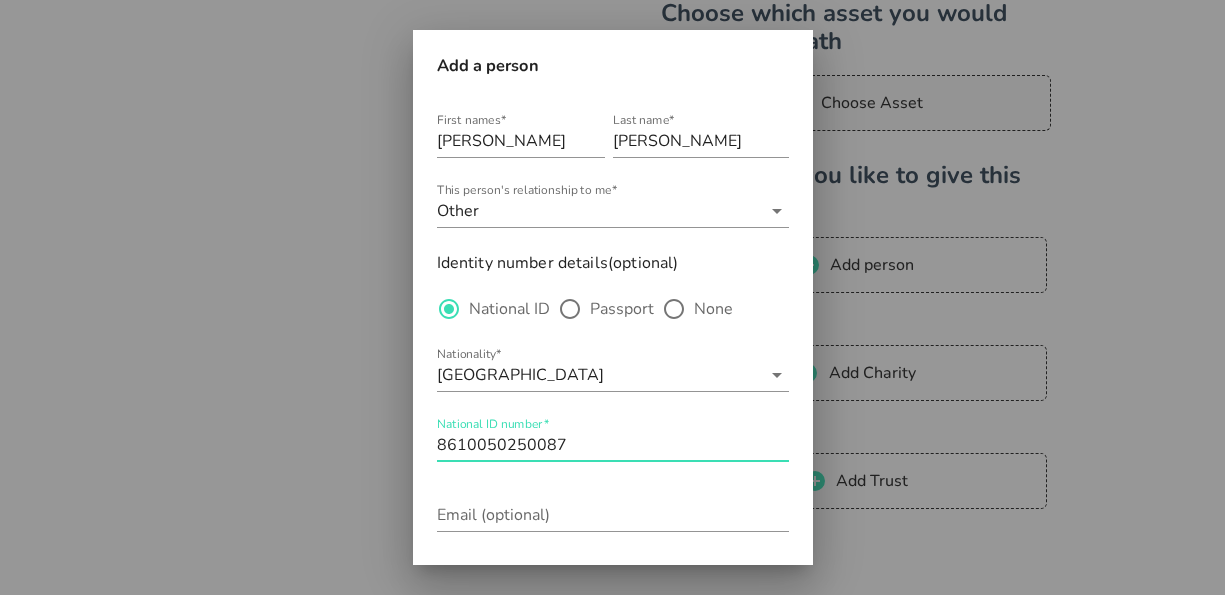 click on "8610050250087" at bounding box center (613, 445) 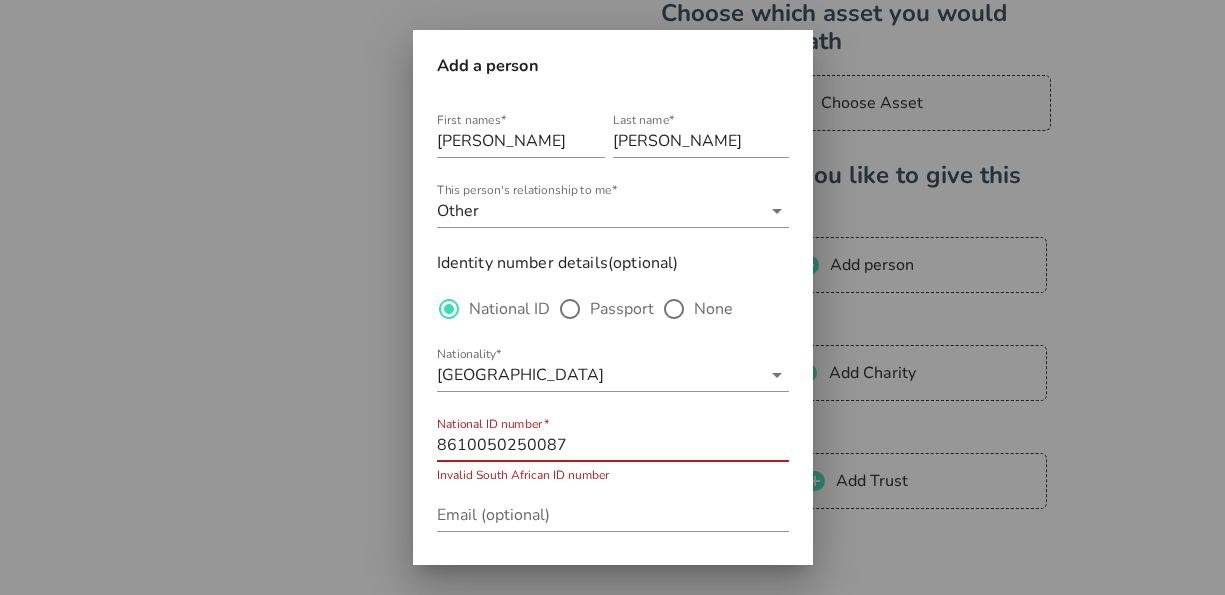 click on "8610050250087" at bounding box center [613, 445] 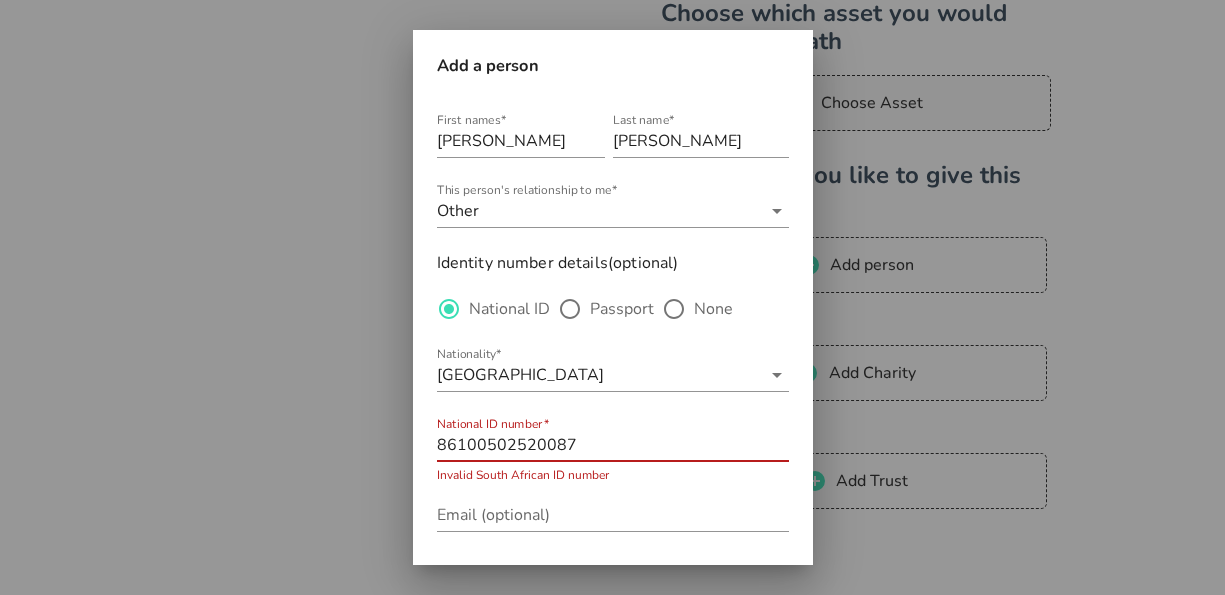 click on "86100502520087" at bounding box center (613, 445) 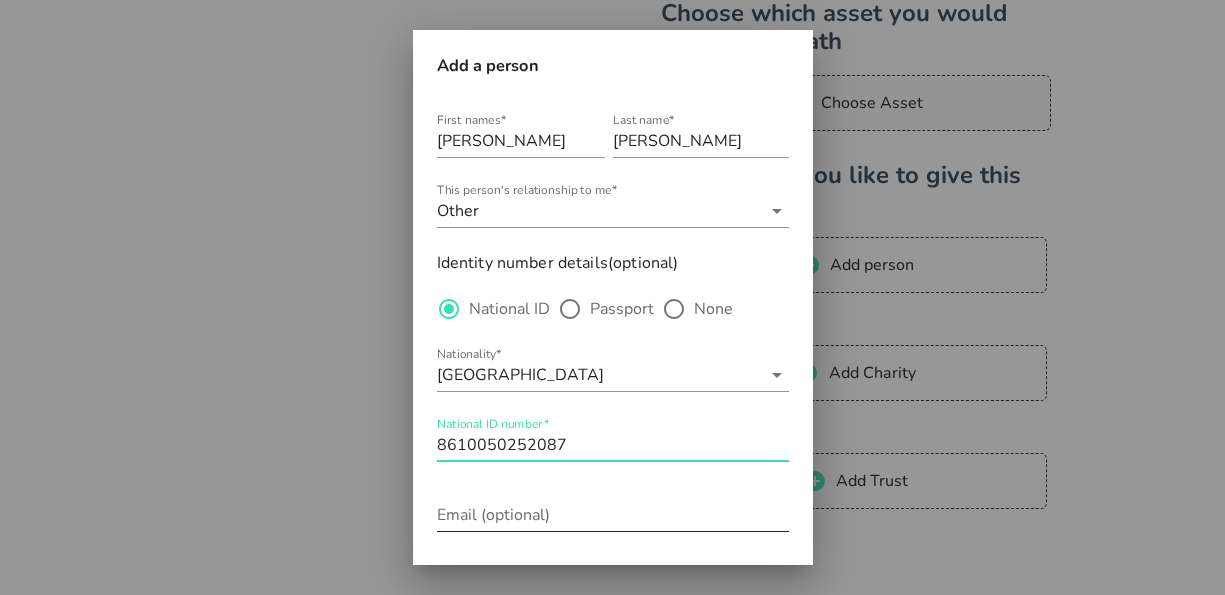 scroll, scrollTop: 393, scrollLeft: 0, axis: vertical 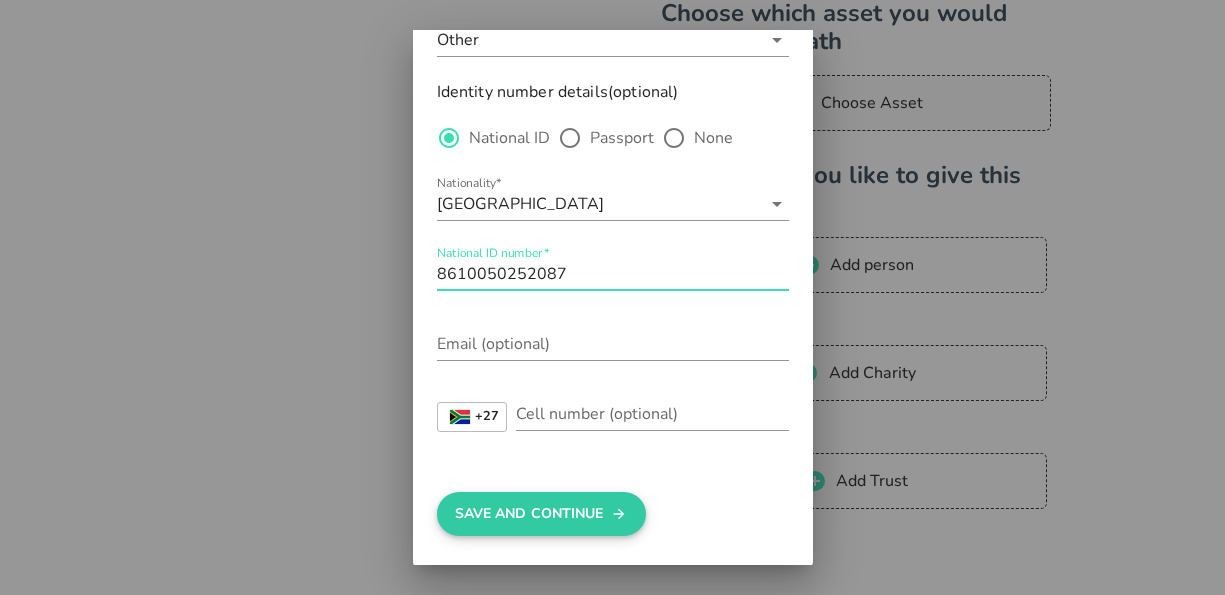 type on "8610050252087" 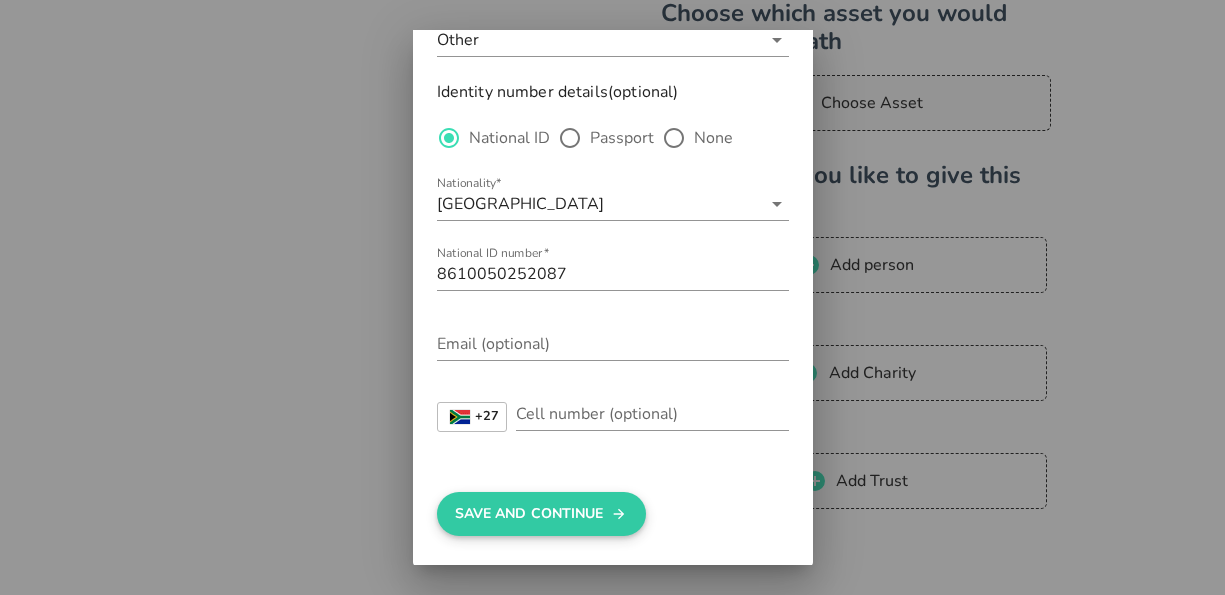 click on "Save And Continue" at bounding box center (541, 514) 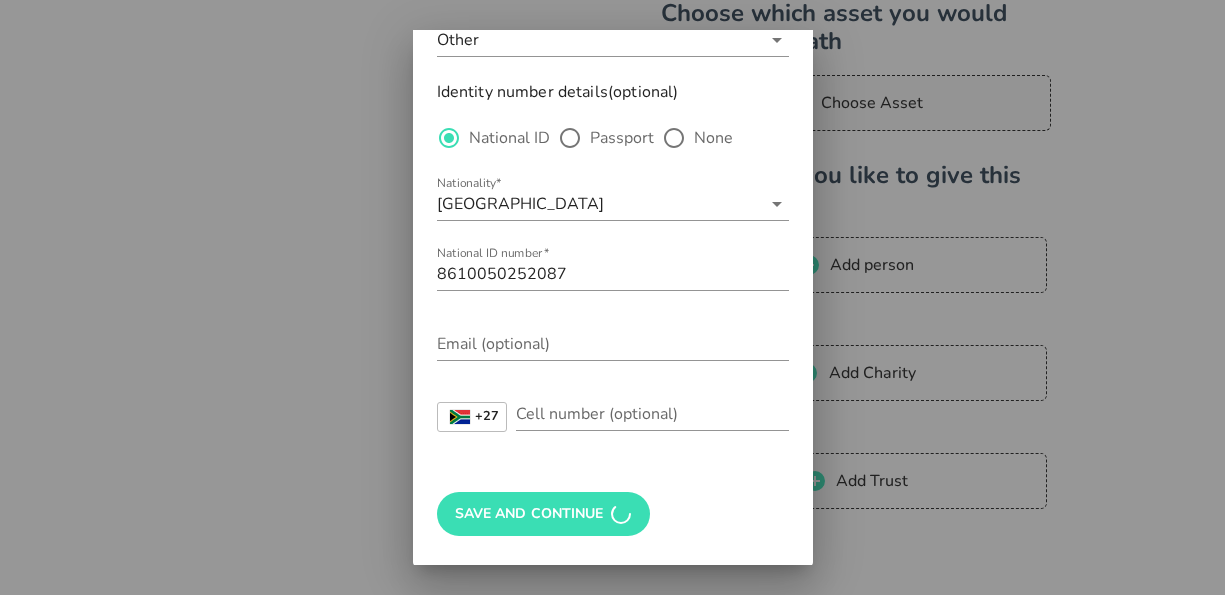 scroll, scrollTop: 0, scrollLeft: 0, axis: both 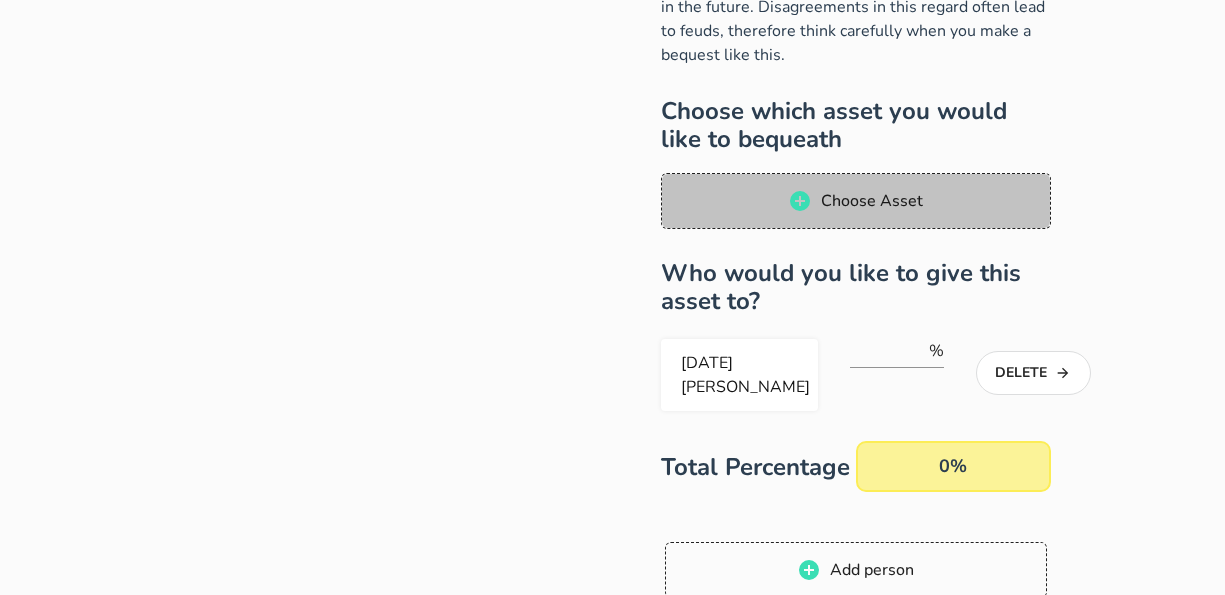 click on "Choose Asset" at bounding box center [856, 201] 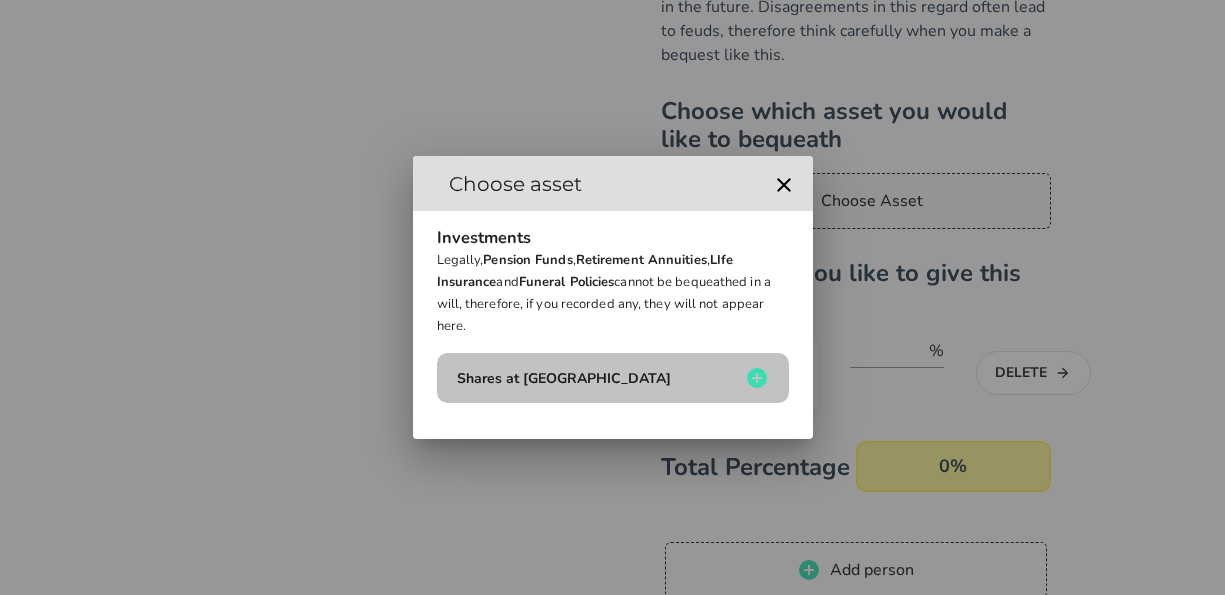 click on "Shares at [GEOGRAPHIC_DATA]" at bounding box center (596, 378) 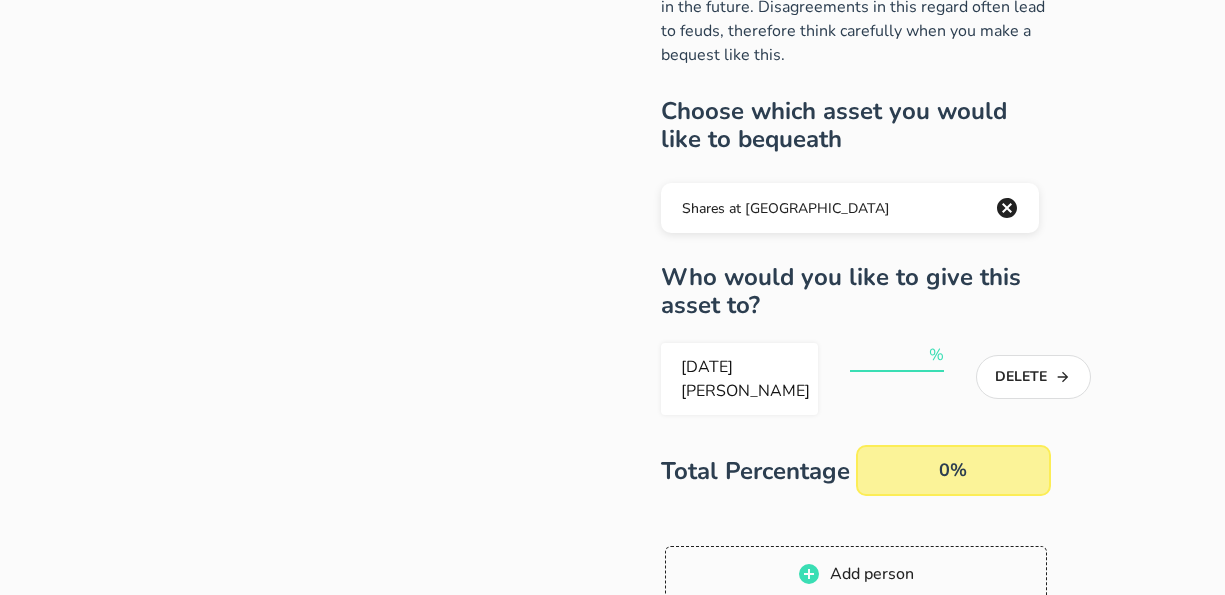 click at bounding box center [888, 355] 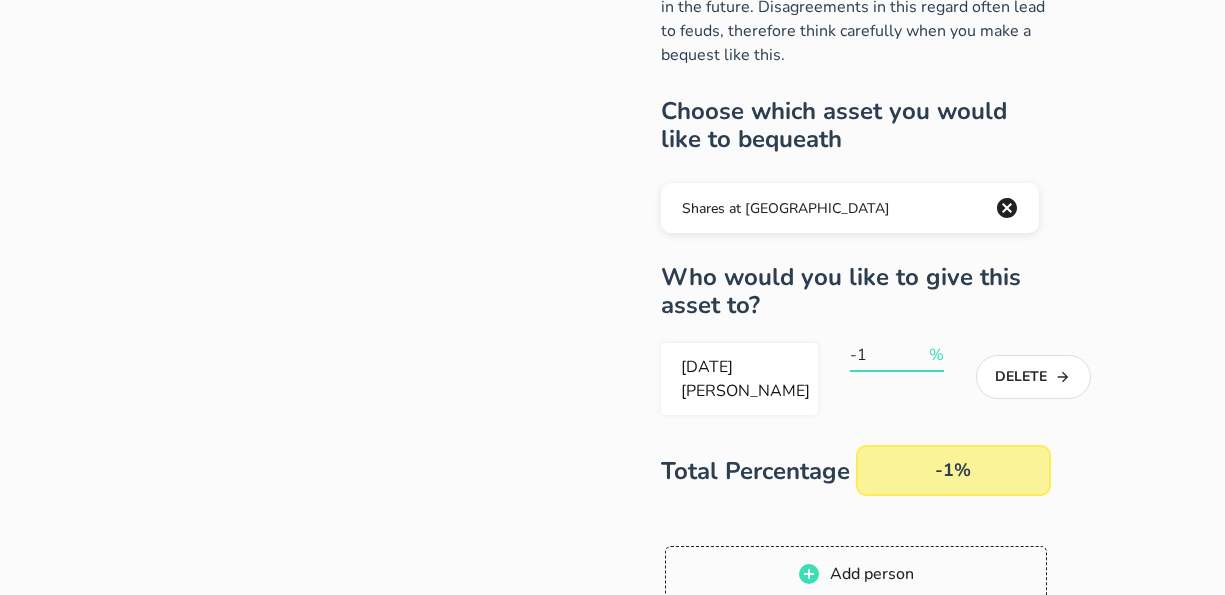 click on "-1" at bounding box center [888, 355] 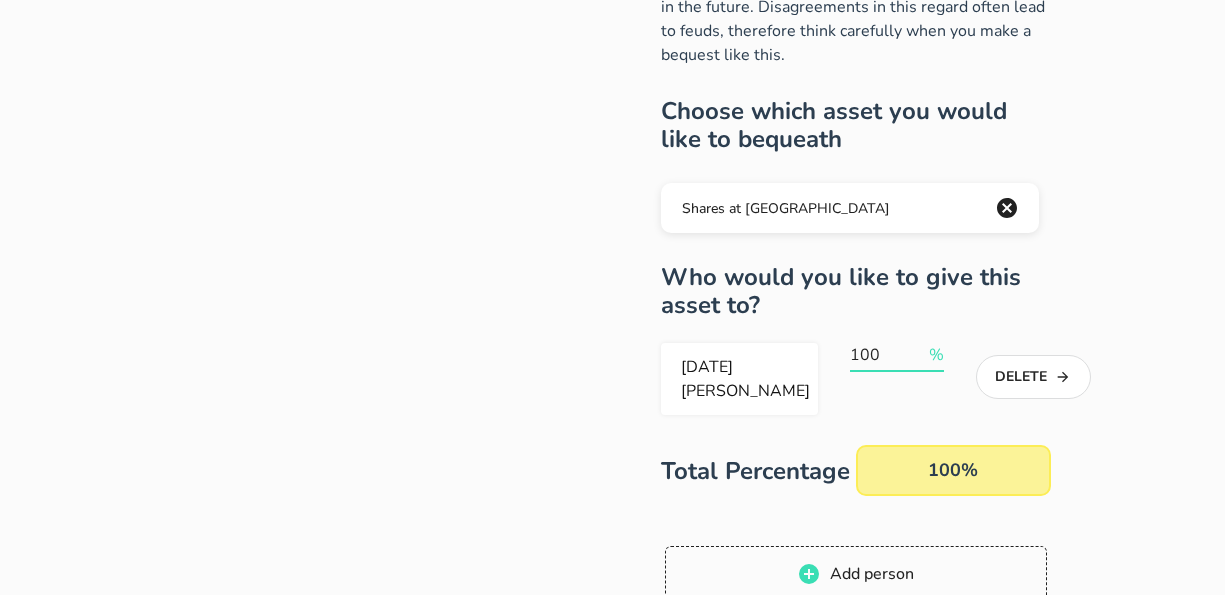 type on "100" 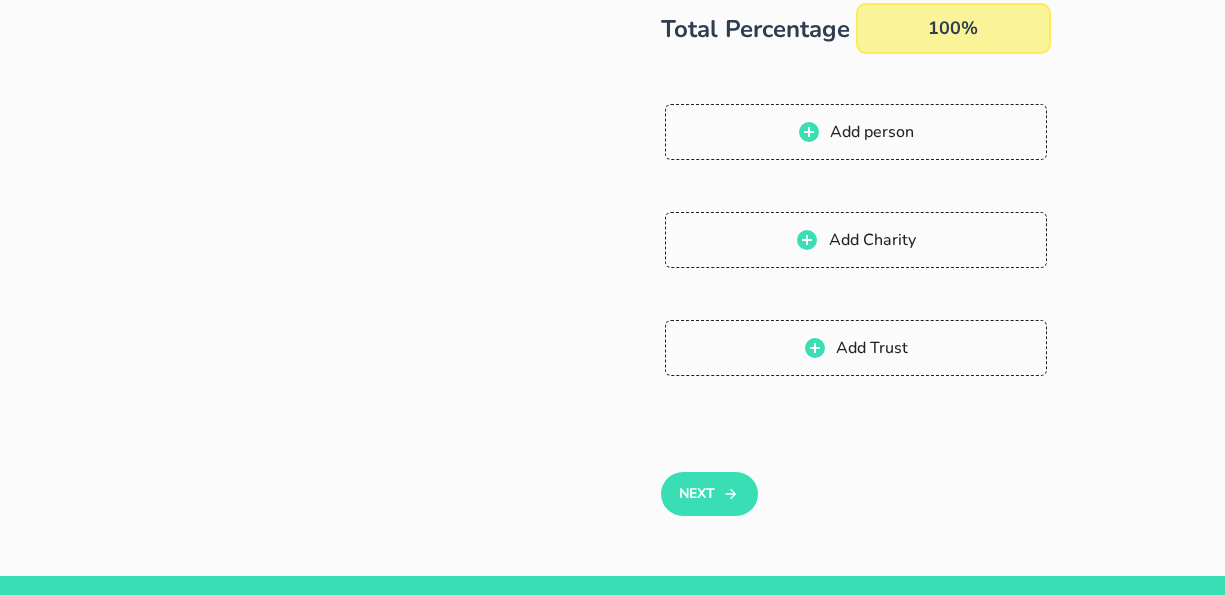 scroll, scrollTop: 605, scrollLeft: 0, axis: vertical 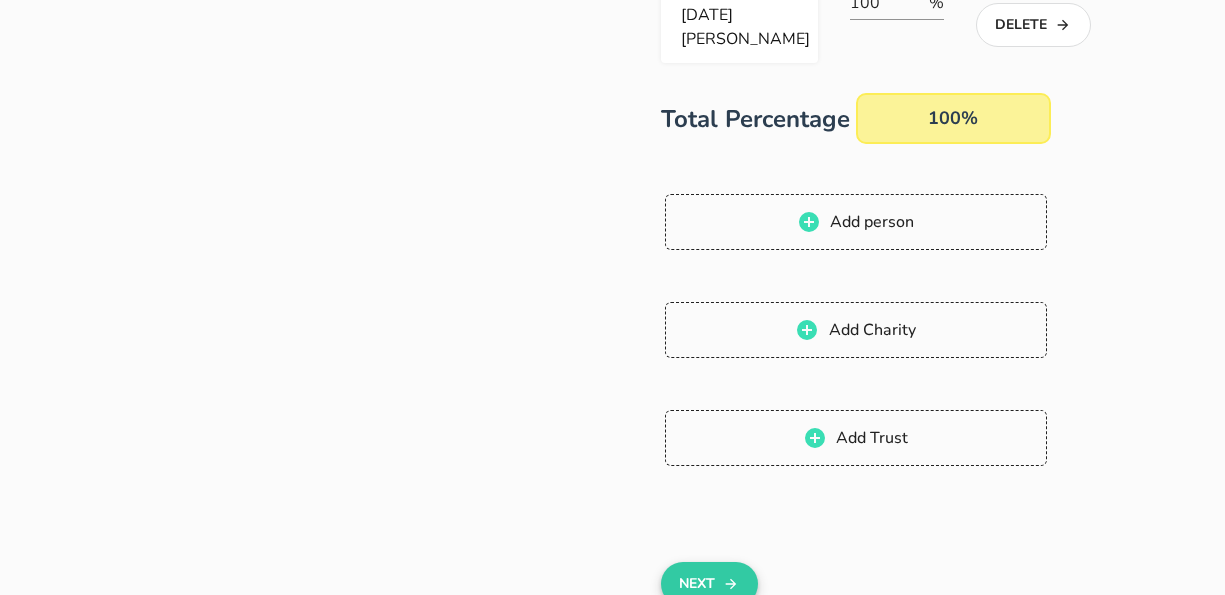 click on "Next" at bounding box center [709, 584] 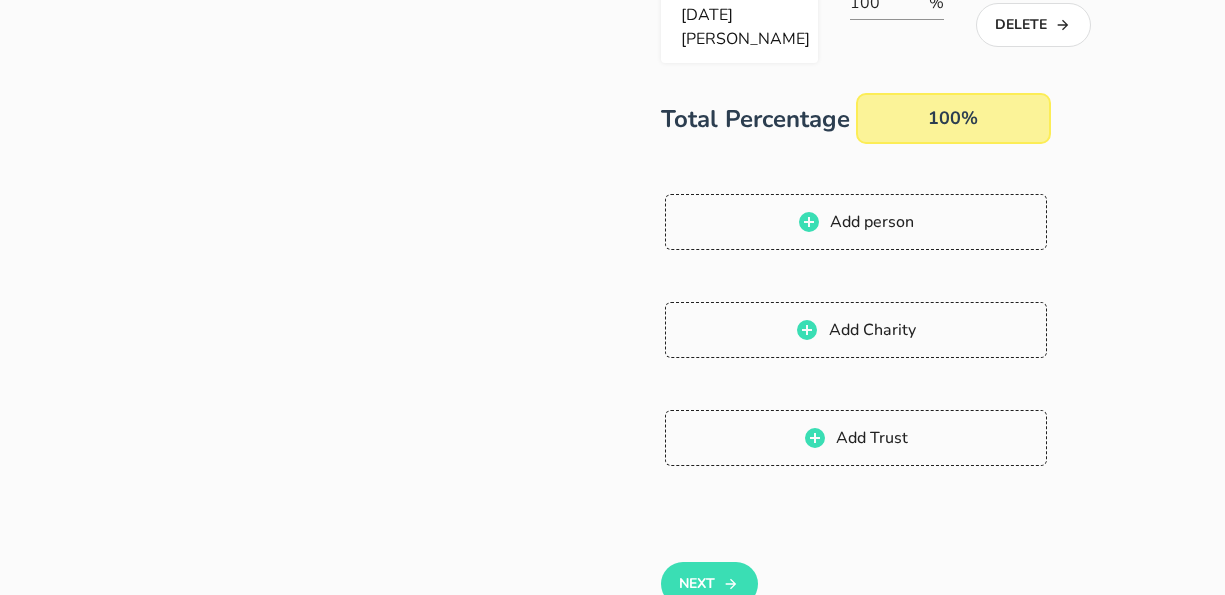 scroll, scrollTop: 0, scrollLeft: 0, axis: both 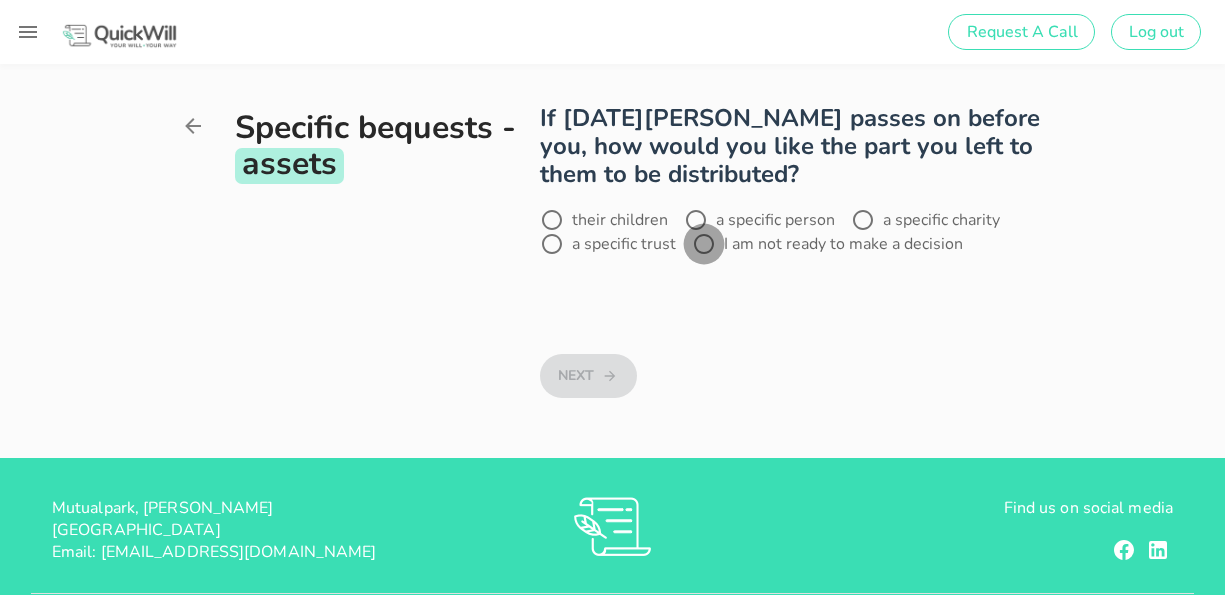 click at bounding box center (704, 244) 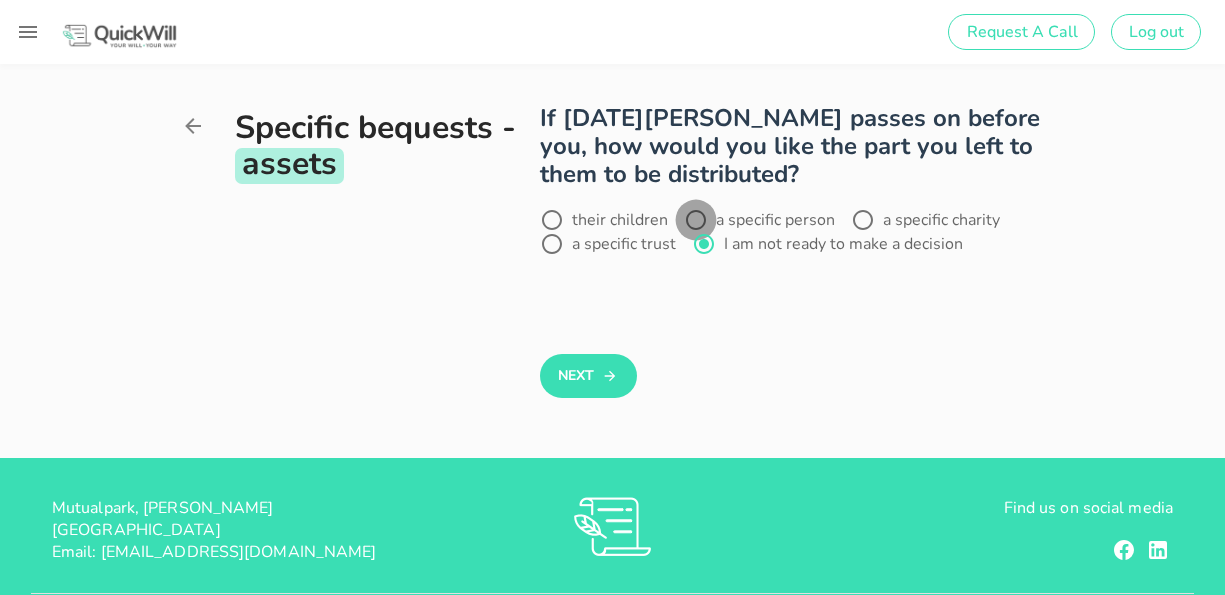 click at bounding box center [696, 220] 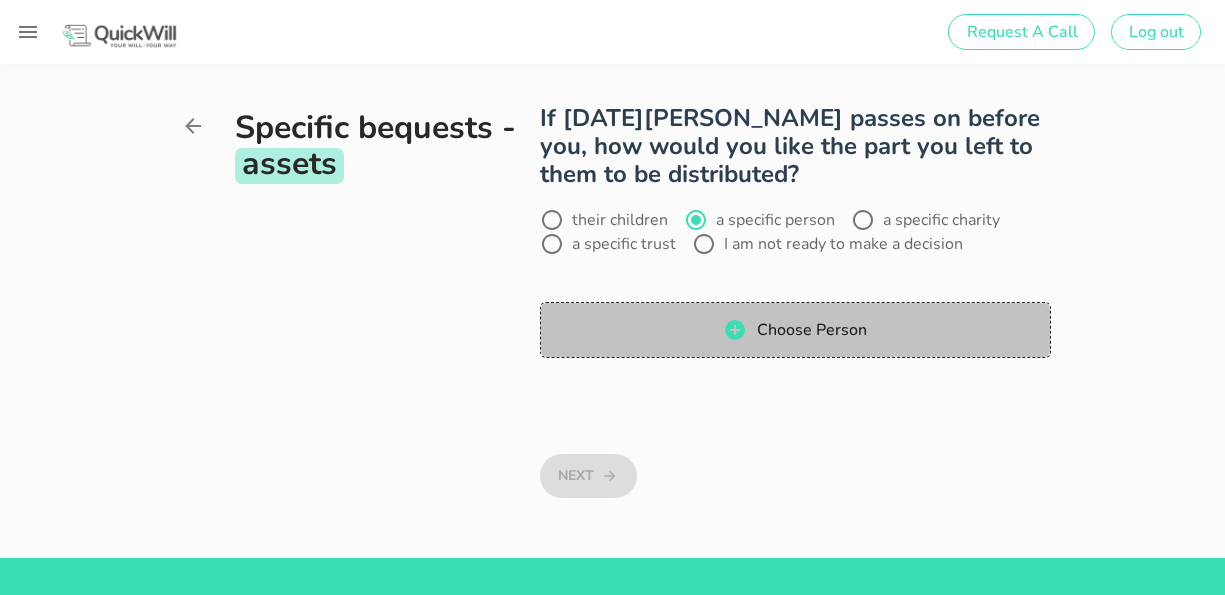 click on "Choose Person" at bounding box center [795, 330] 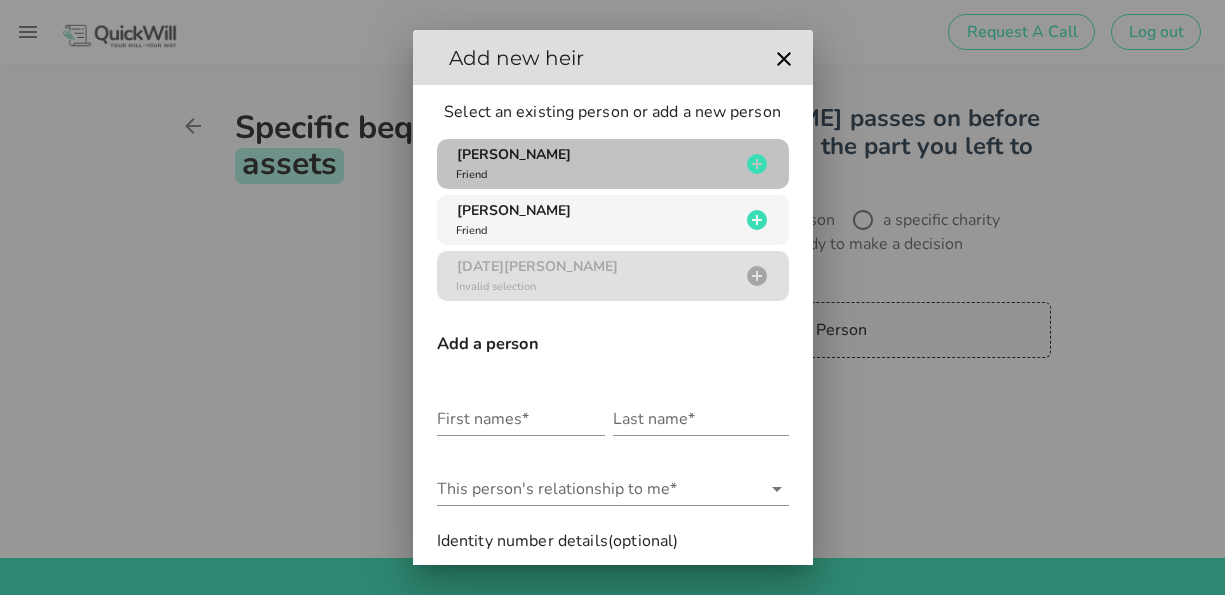 click on "[PERSON_NAME]   Friend" at bounding box center [596, 164] 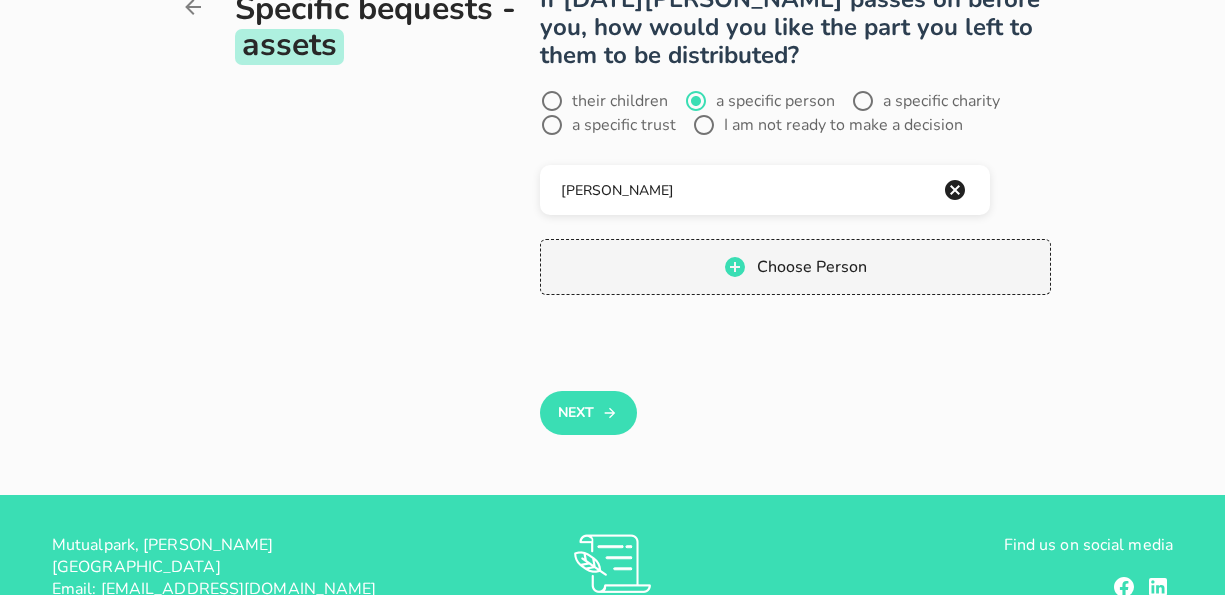 scroll, scrollTop: 122, scrollLeft: 0, axis: vertical 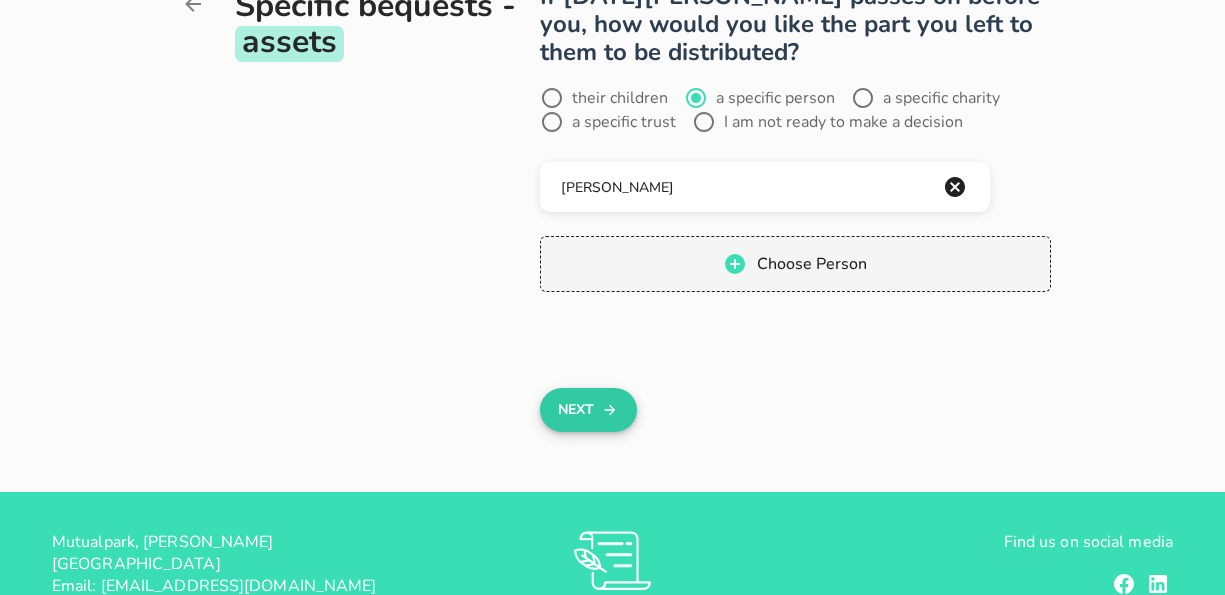 click on "Next" at bounding box center (588, 410) 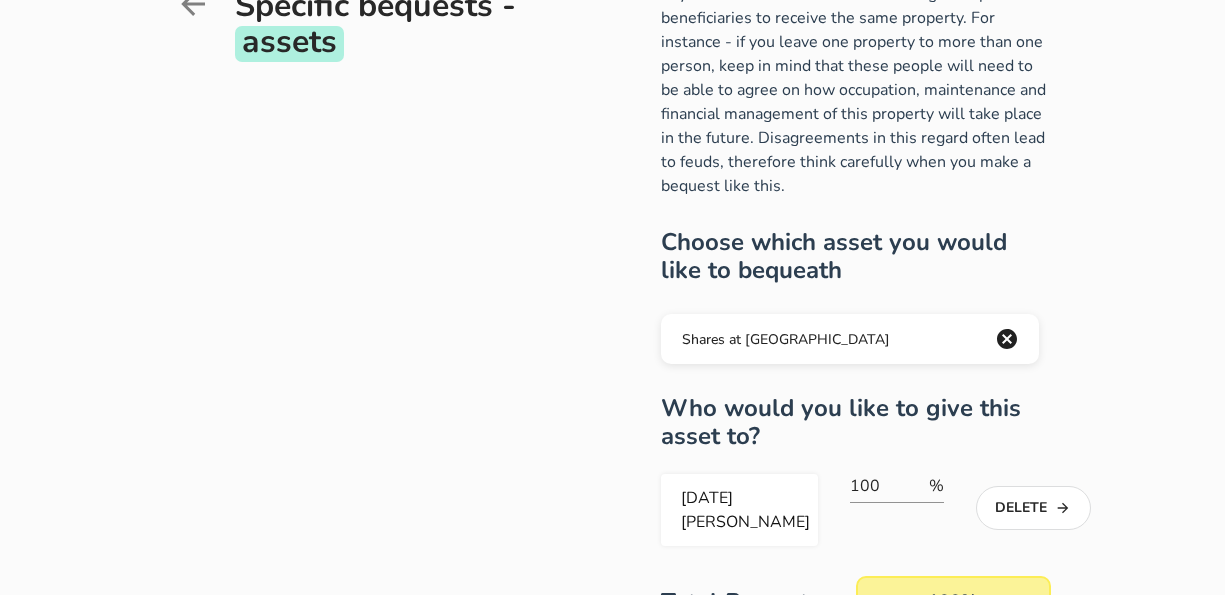 scroll, scrollTop: 0, scrollLeft: 0, axis: both 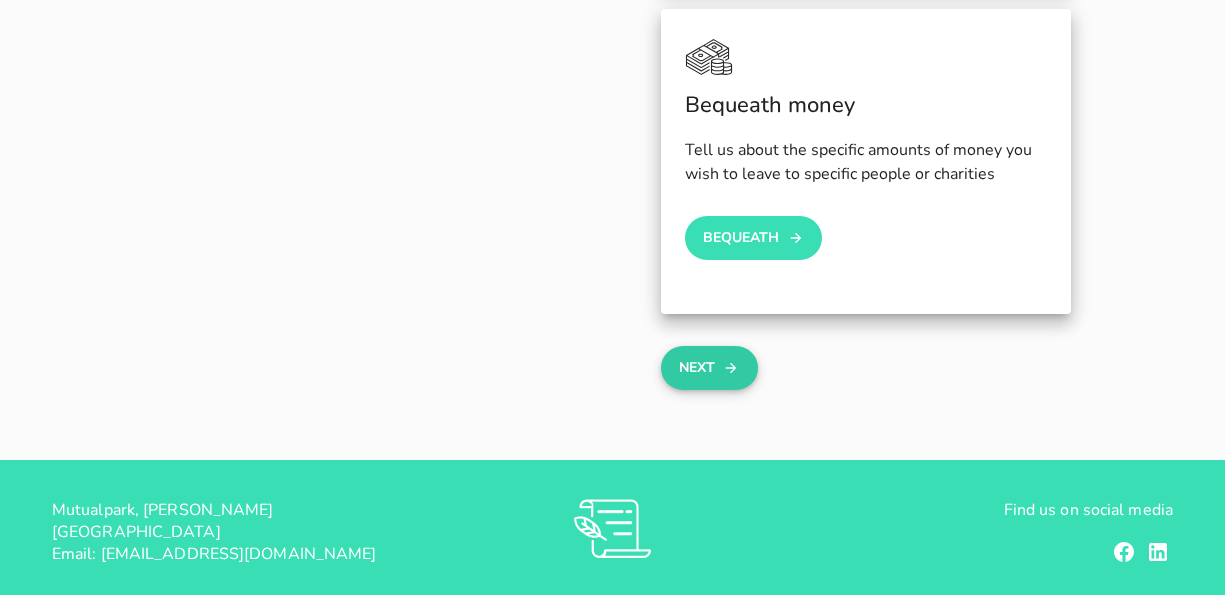 click on "Next" at bounding box center [709, 368] 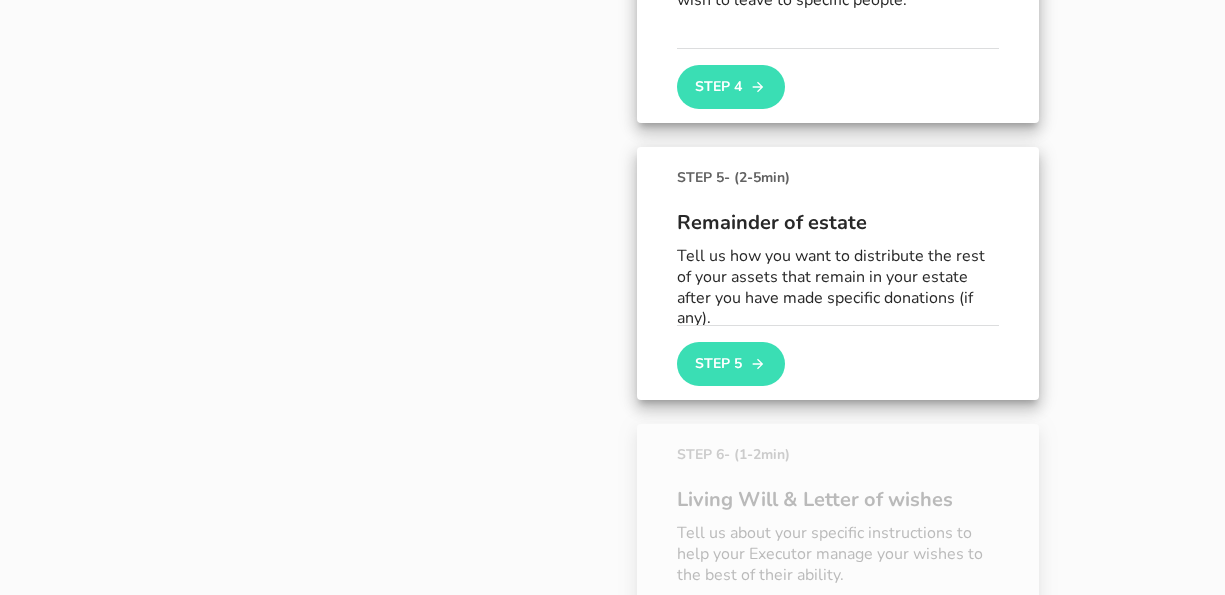 scroll, scrollTop: 1138, scrollLeft: 0, axis: vertical 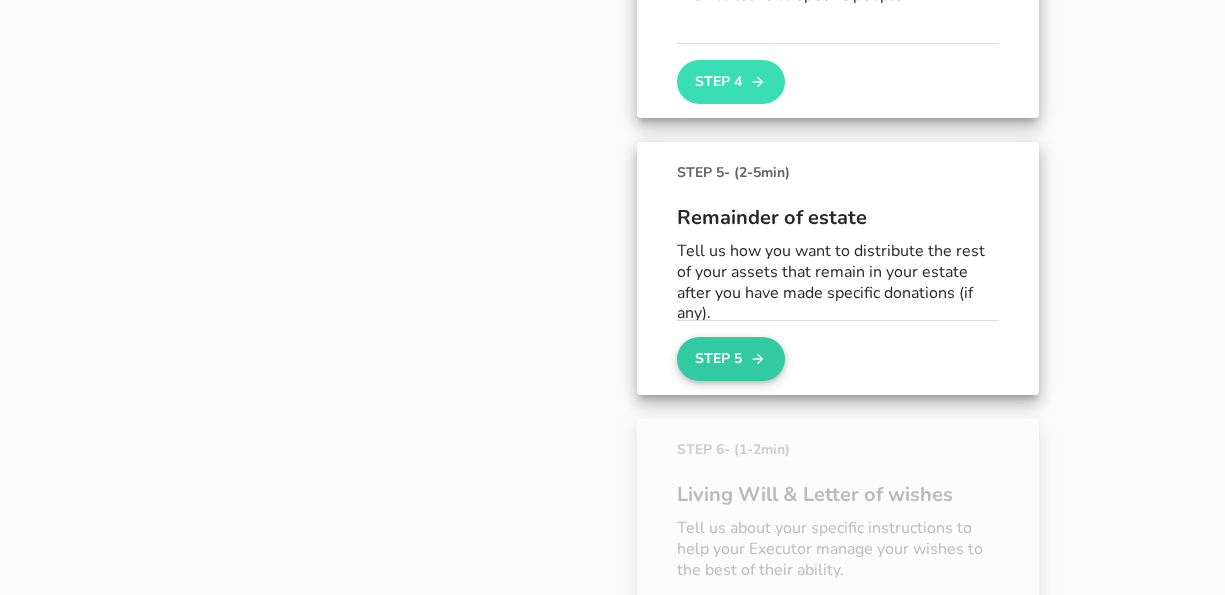 click on "Step 5" at bounding box center (731, 359) 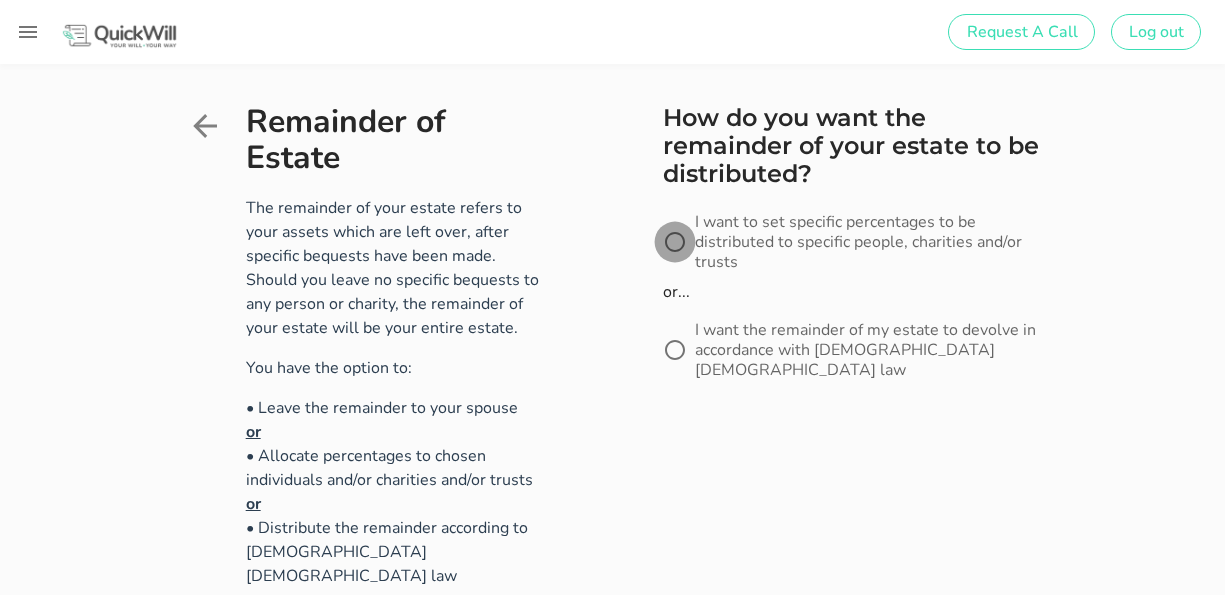 click at bounding box center [675, 242] 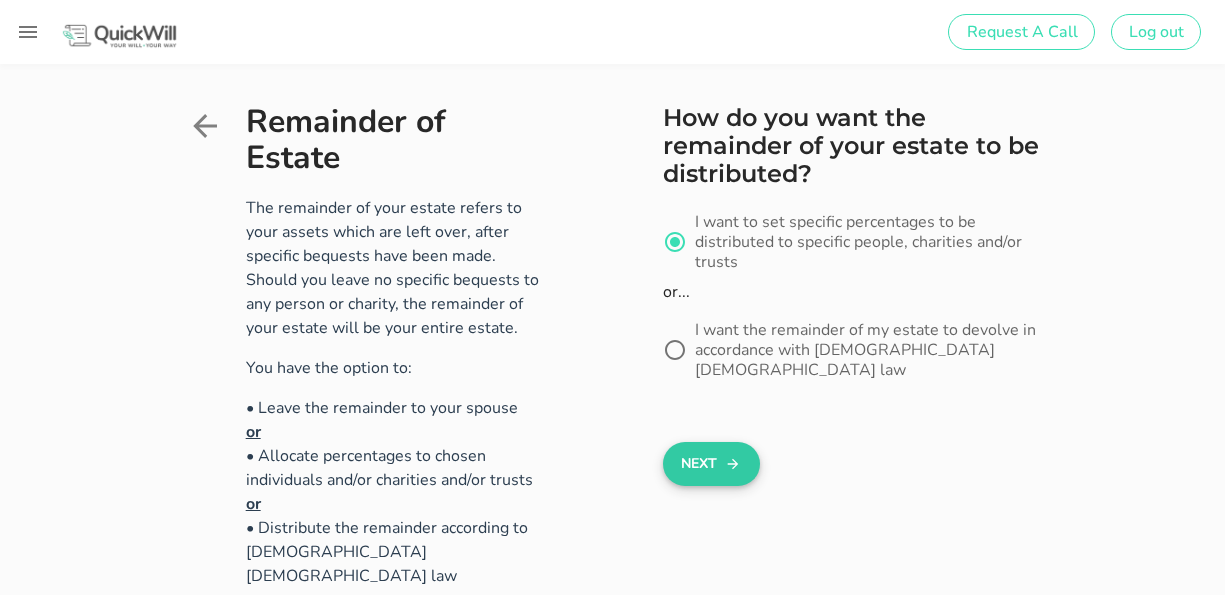 click on "Next" at bounding box center (711, 464) 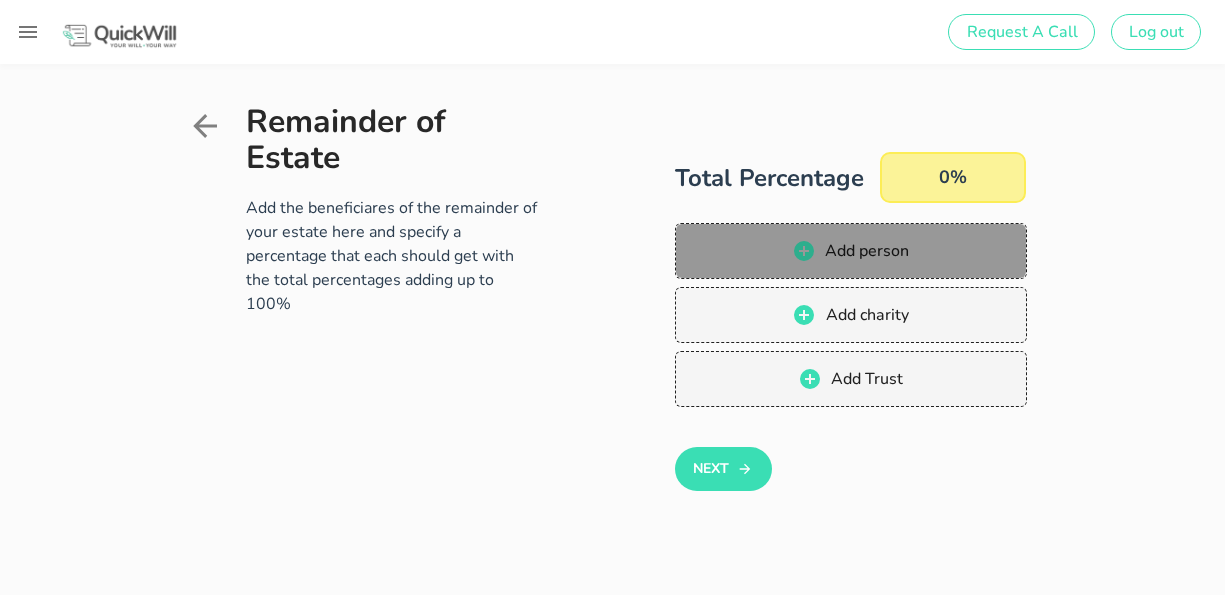 click on "Add person" at bounding box center (850, 251) 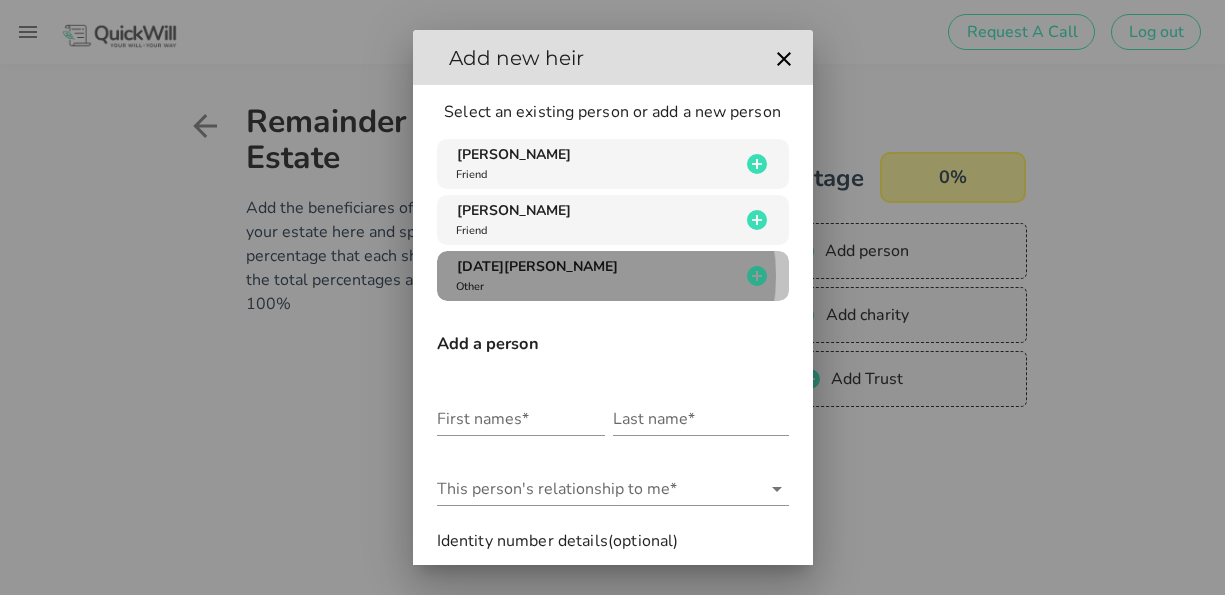 click on "[DATE][PERSON_NAME]   Other" at bounding box center (596, 276) 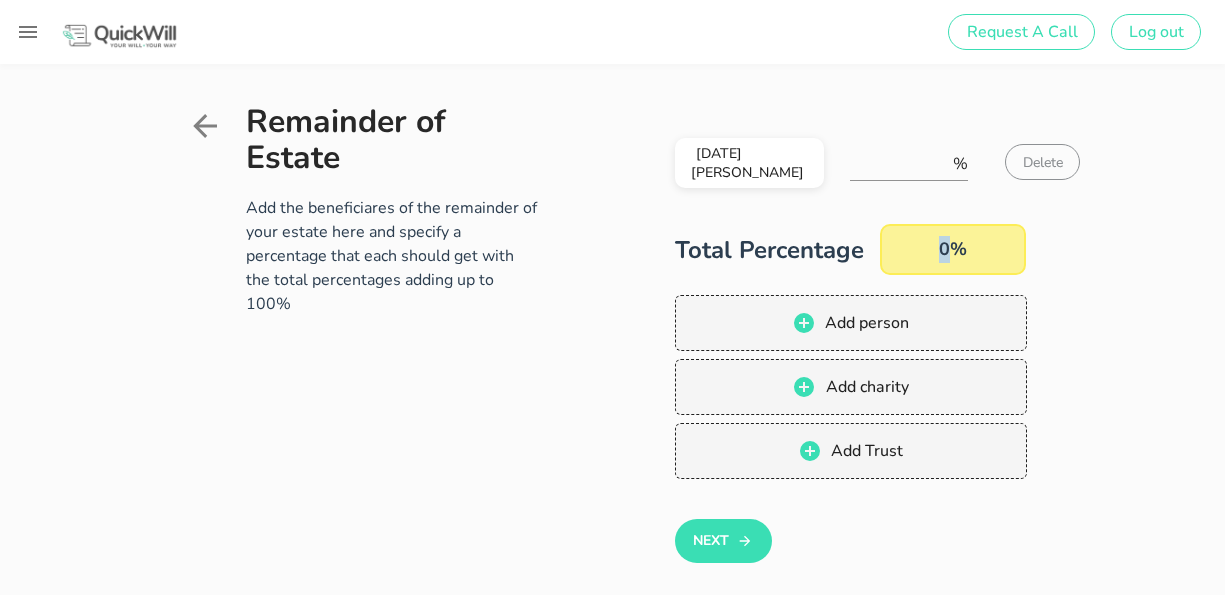 drag, startPoint x: 947, startPoint y: 249, endPoint x: 936, endPoint y: 249, distance: 11 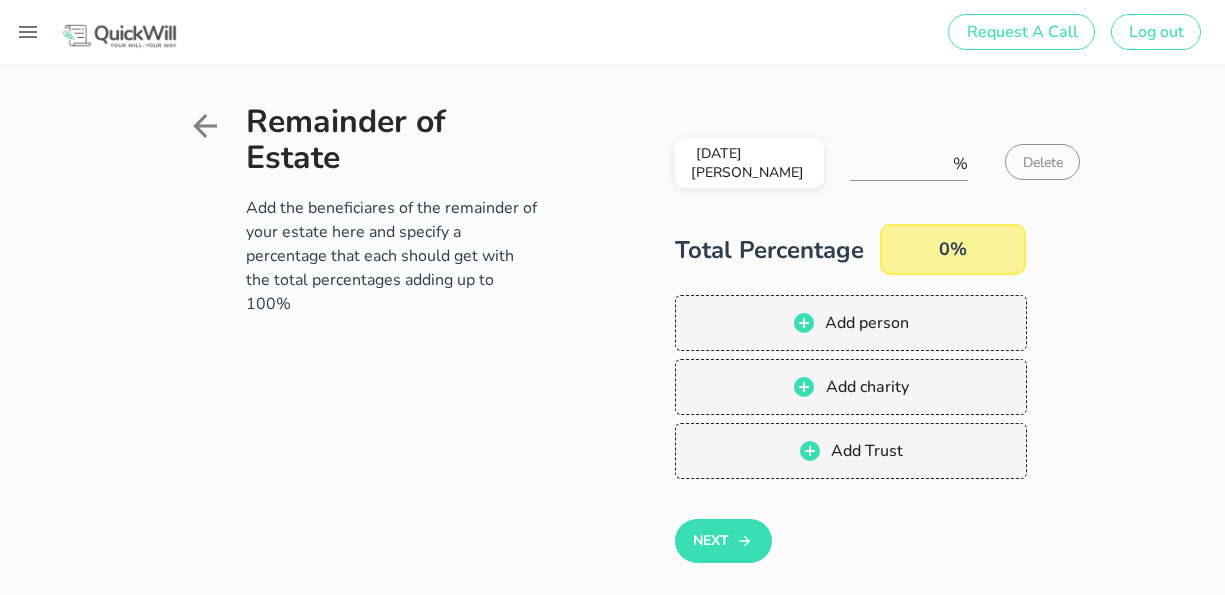 click on "Remainder of Estate
Add the beneficiares of the remainder of your estate here and
specify a percentage that each should get with the total
percentages adding up to 100%
[DATE][PERSON_NAME]   %
Delete
Total Percentage   0%         Add person     Add charity     Add Trust
Next
Oops, something went wrong. We're looking into it.
CLOSE
Oops, something went wrong. We're looking into it.
CLOSE
Oops, something went wrong. We're looking into it.
CLOSE
Oops, something went wrong. We're looking into it.
CLOSE" at bounding box center (613, 367) 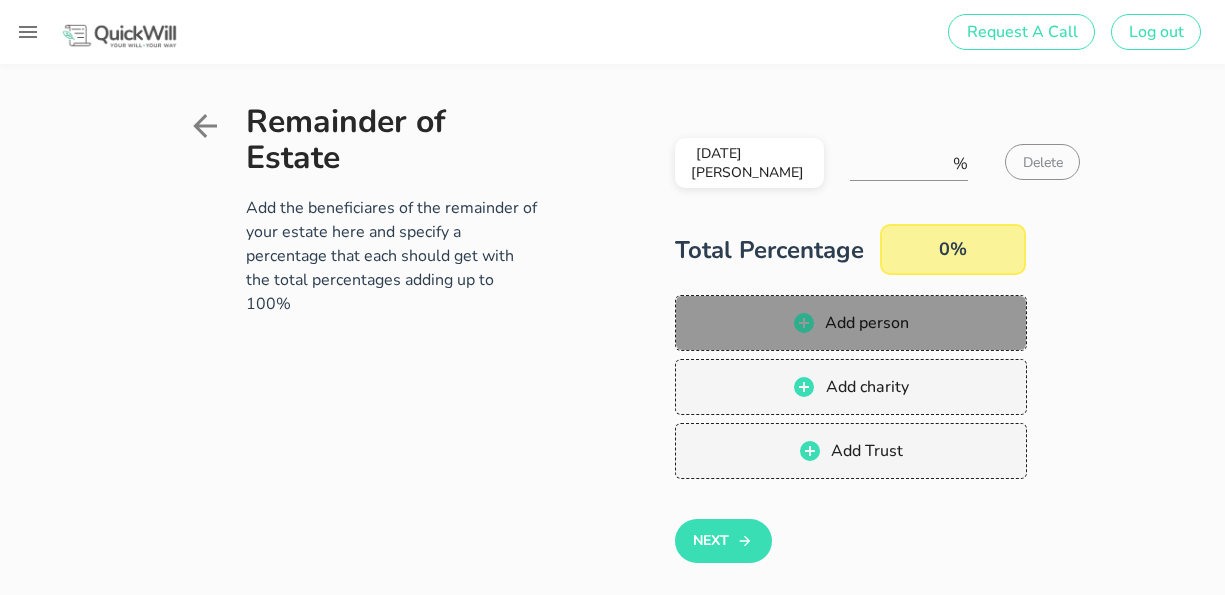 click on "Add person" at bounding box center [850, 323] 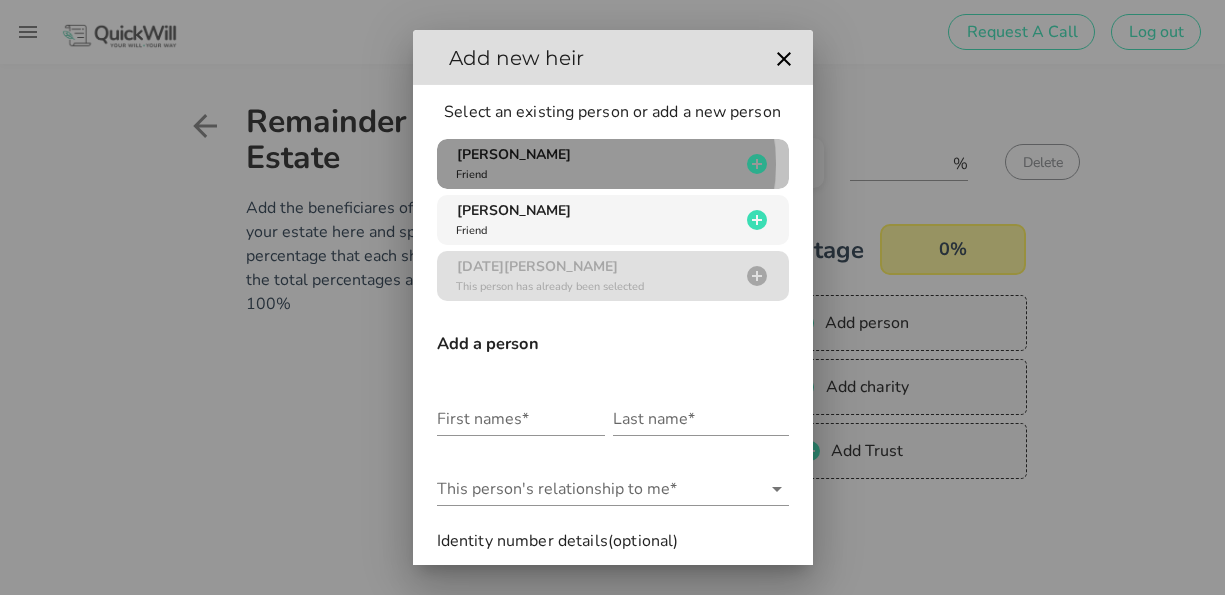 click on "[PERSON_NAME]   Friend" at bounding box center [596, 164] 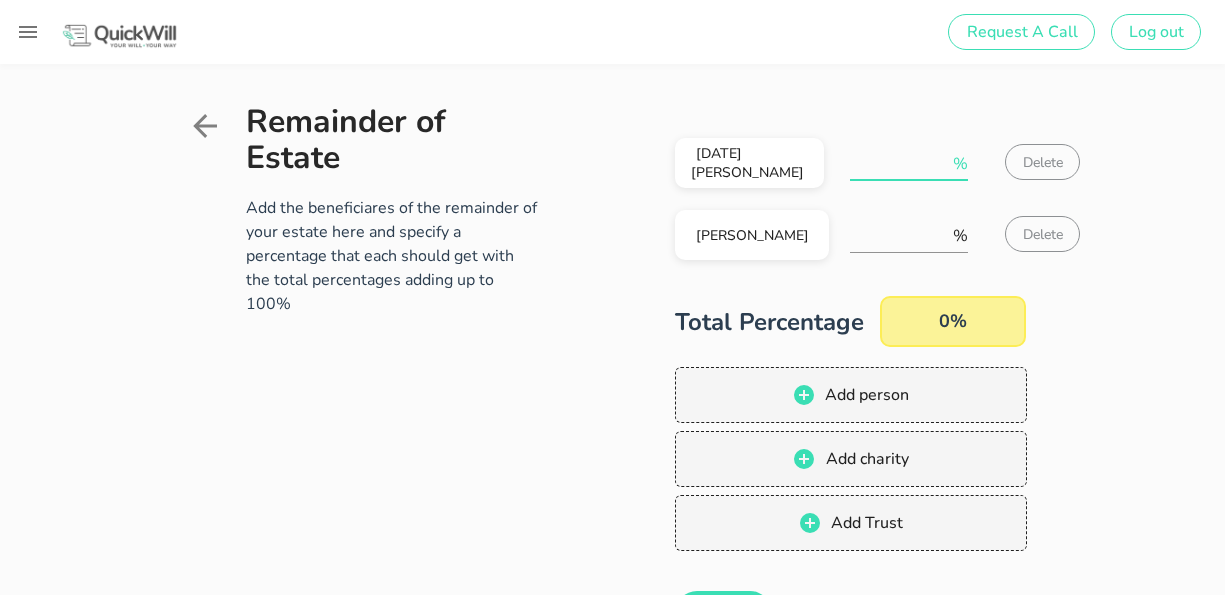click at bounding box center (899, 164) 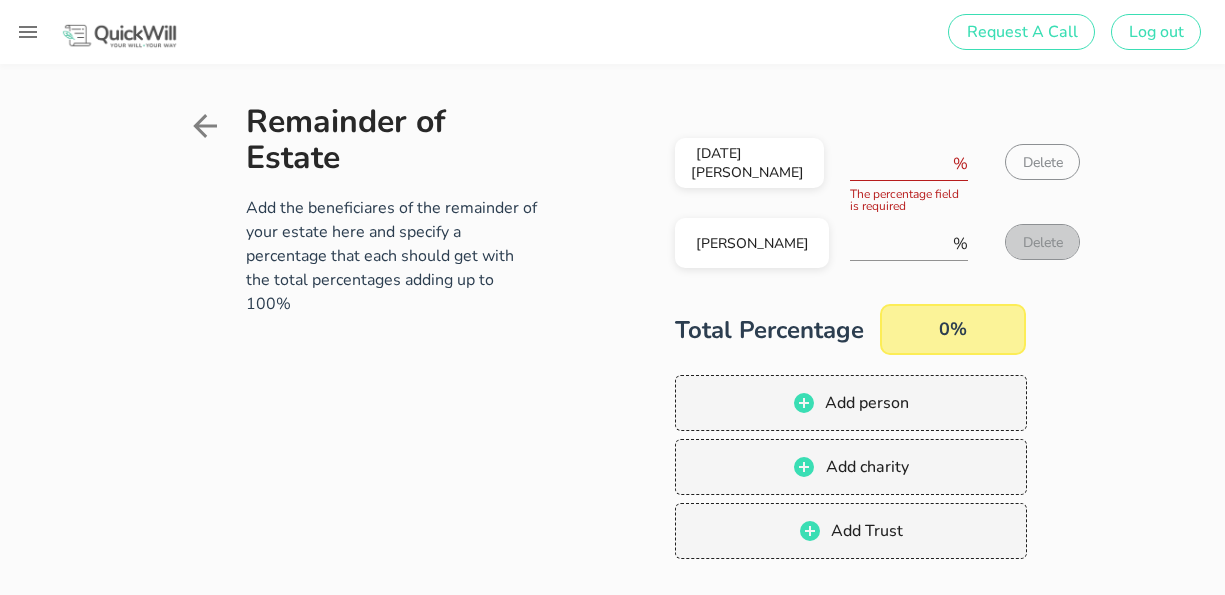 click on "Delete" at bounding box center [1042, 242] 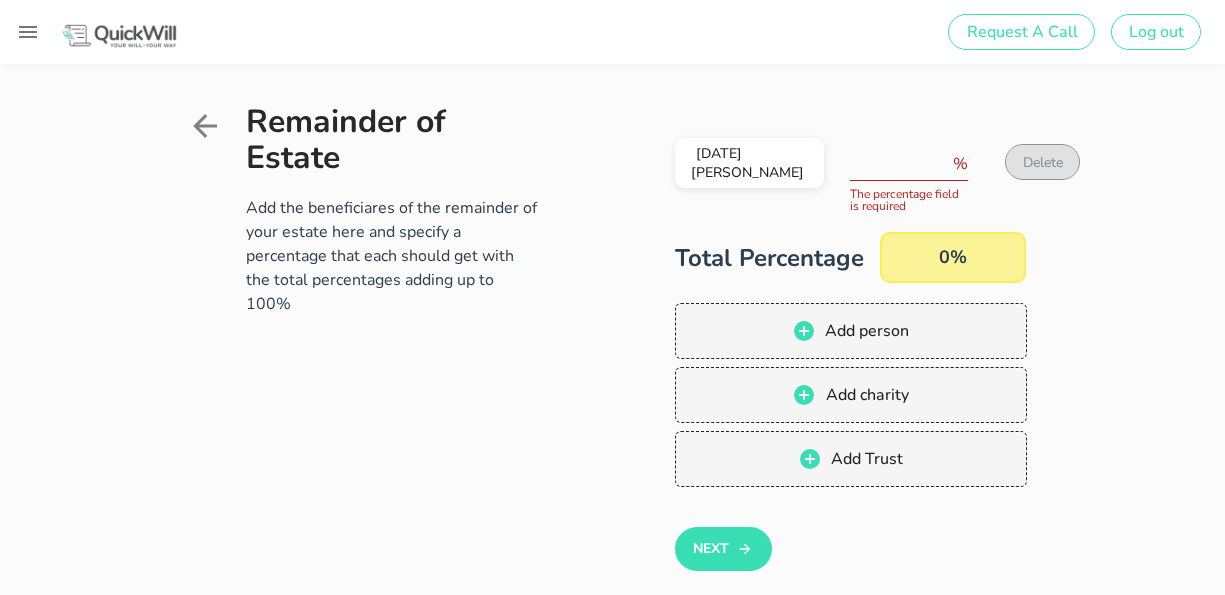 click on "Delete" at bounding box center [1042, 162] 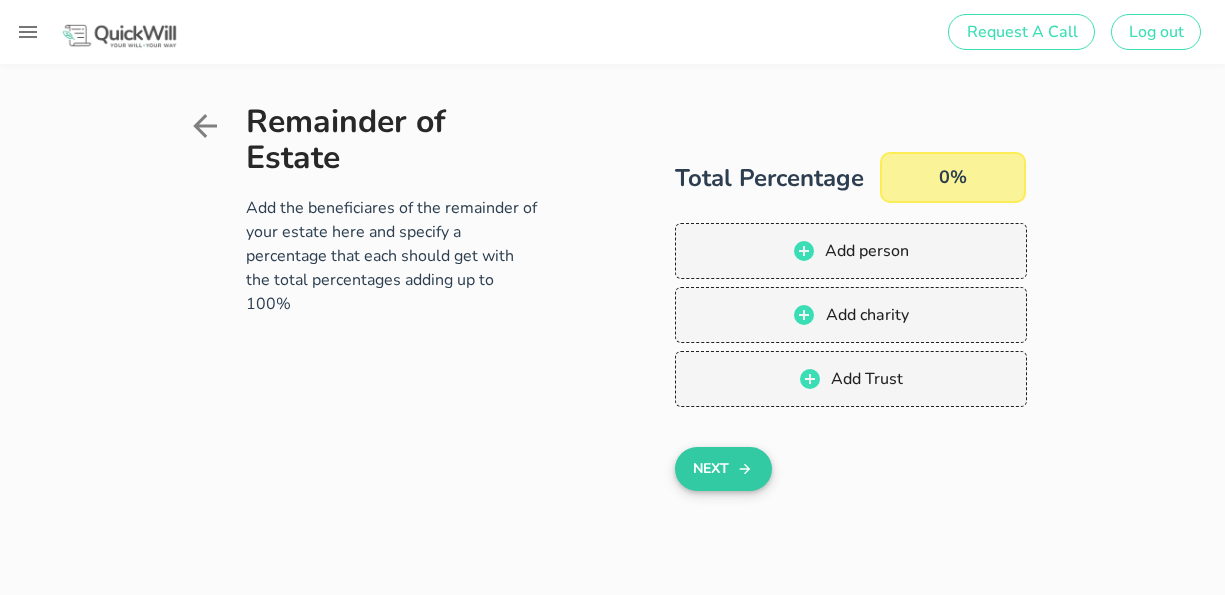 click on "Next" at bounding box center (723, 469) 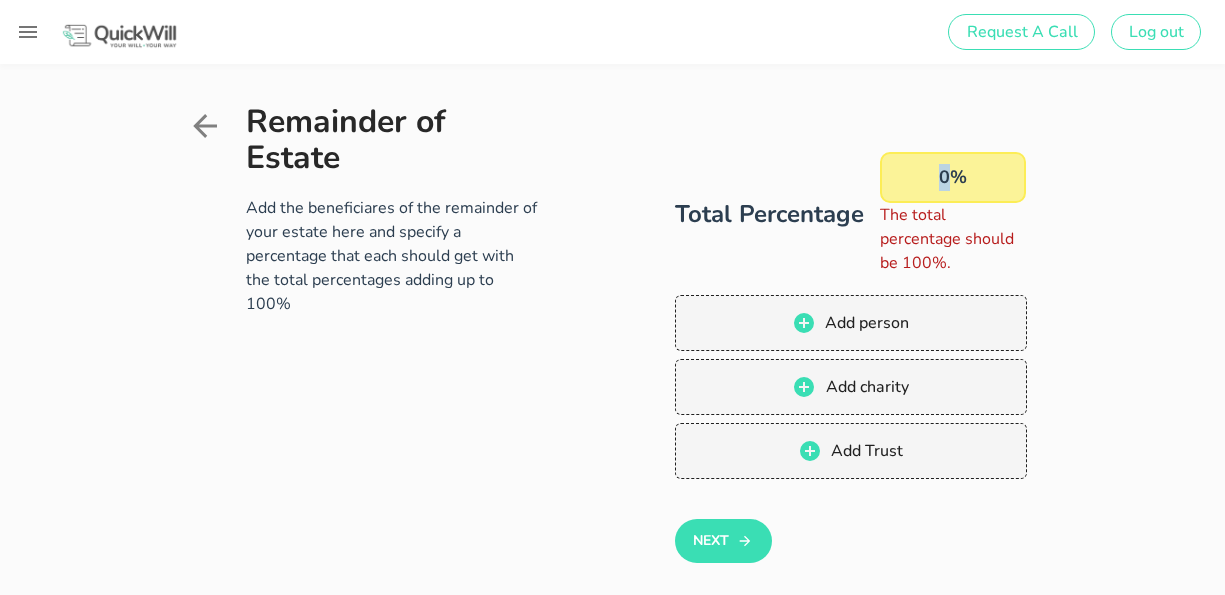 drag, startPoint x: 950, startPoint y: 171, endPoint x: 898, endPoint y: 167, distance: 52.153618 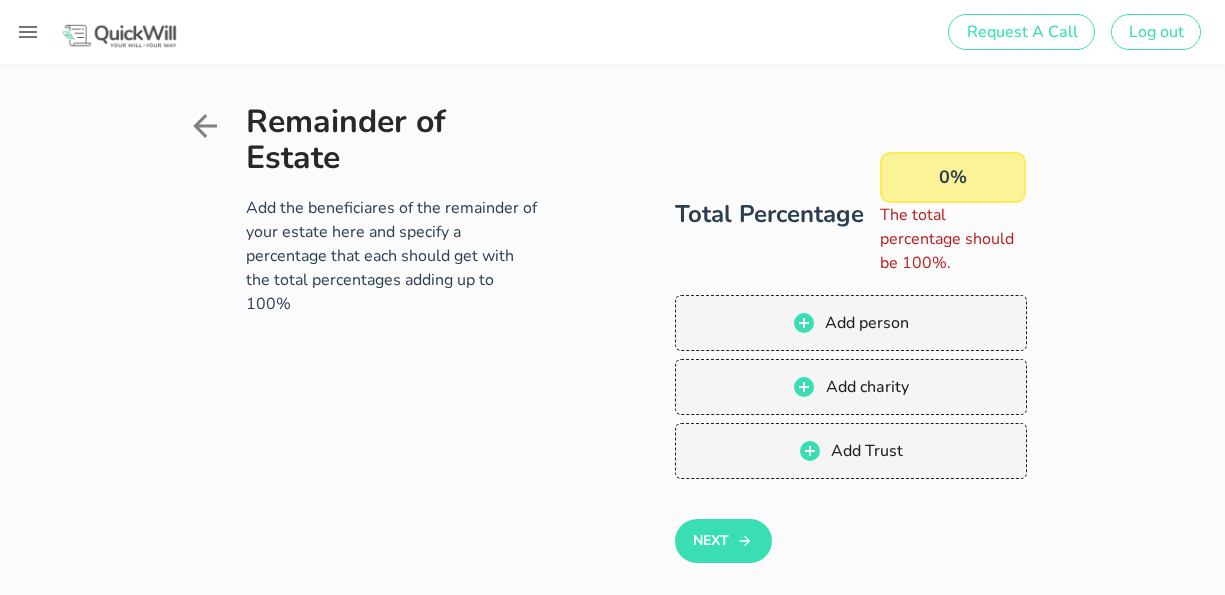 click on "0%" at bounding box center [953, 177] 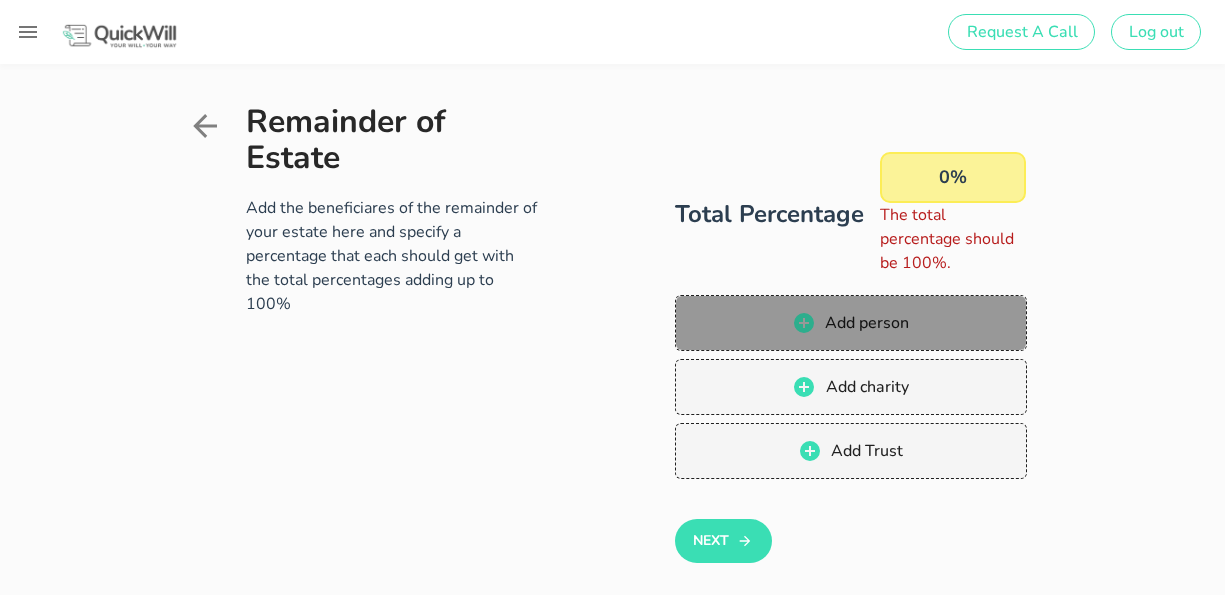 click on "Add person" at bounding box center (850, 323) 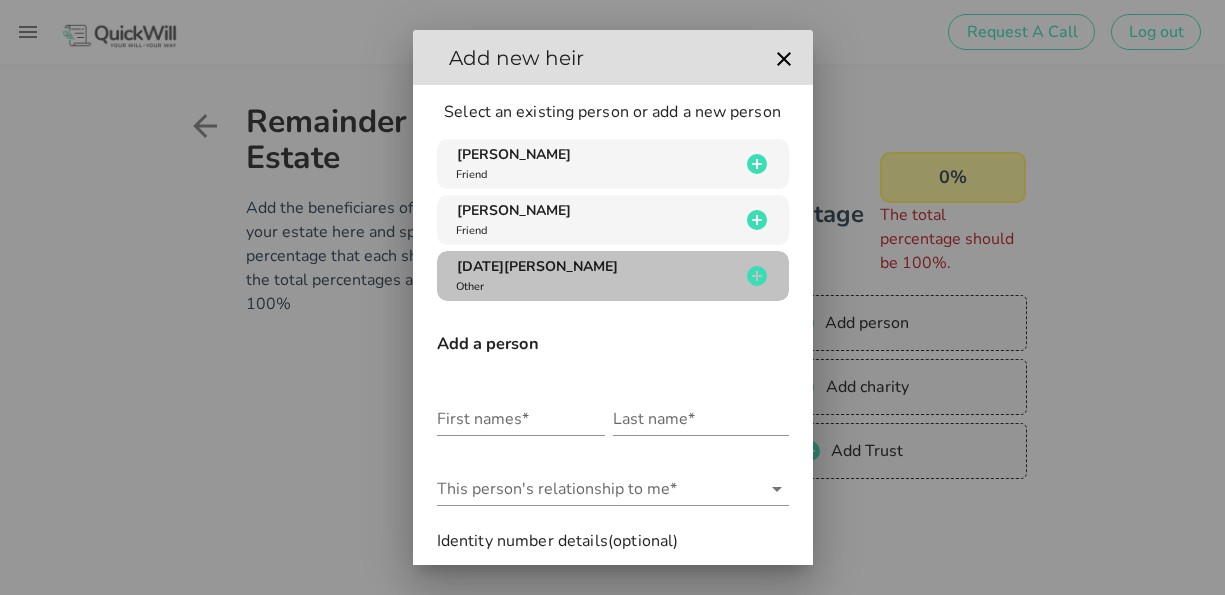 click on "[DATE][PERSON_NAME]   Other" at bounding box center [596, 276] 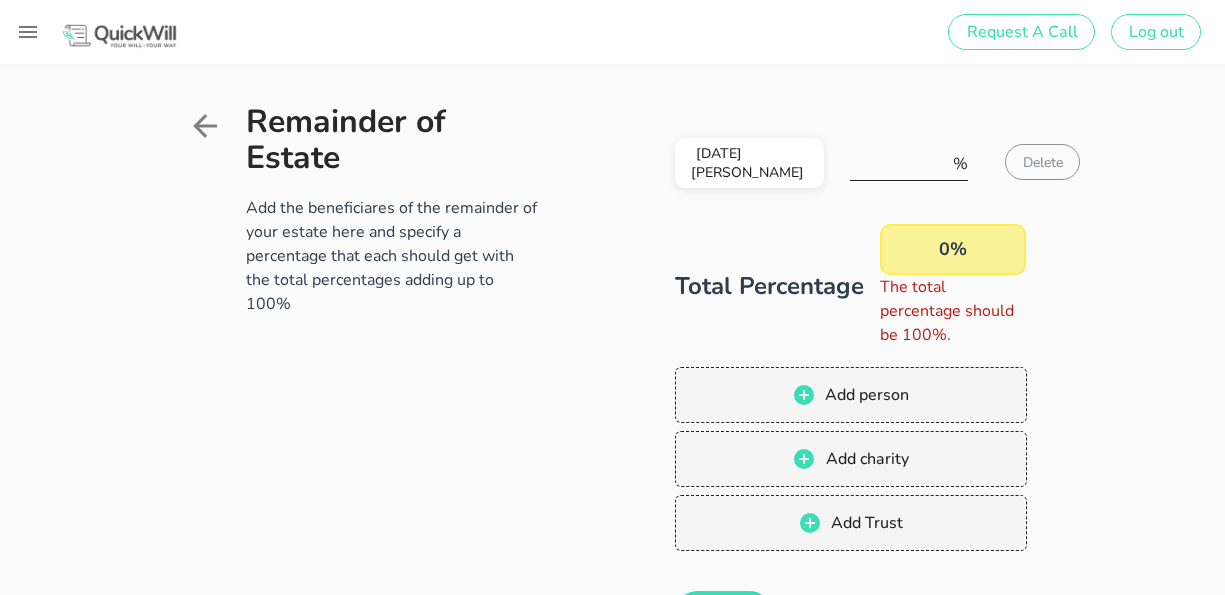 click at bounding box center (899, 164) 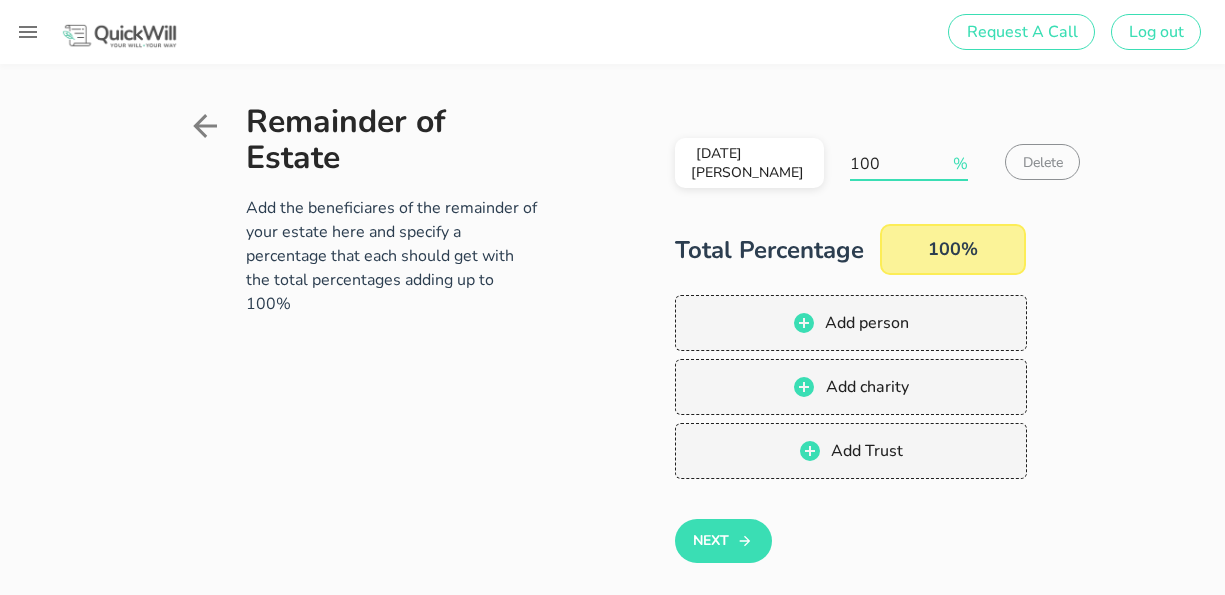 type on "100" 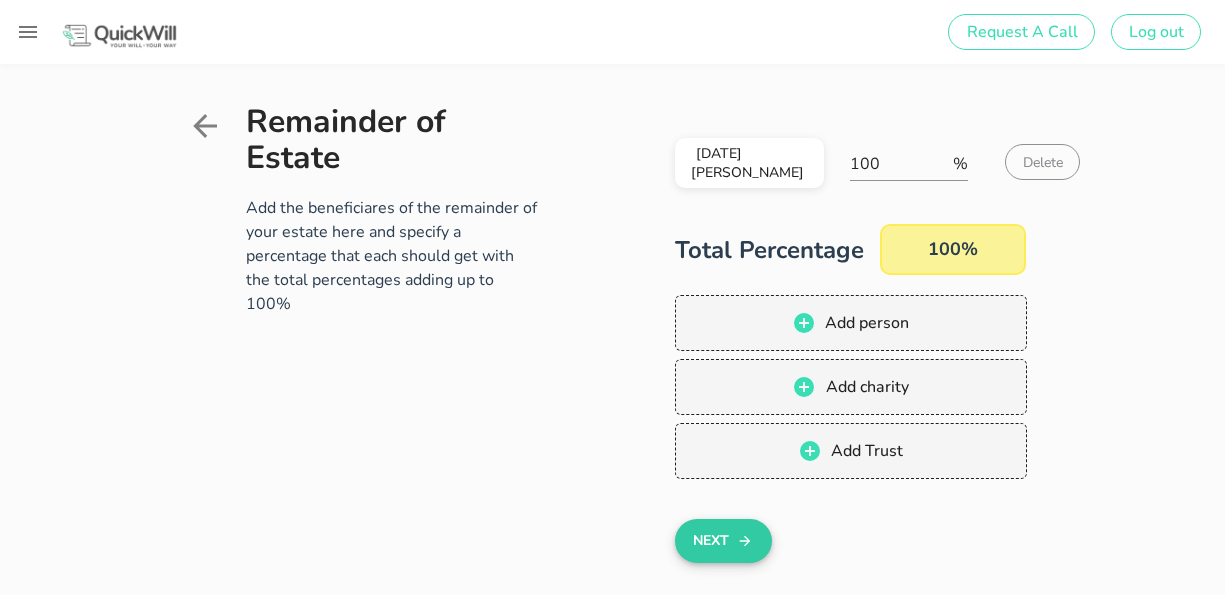 click on "Next" at bounding box center [723, 541] 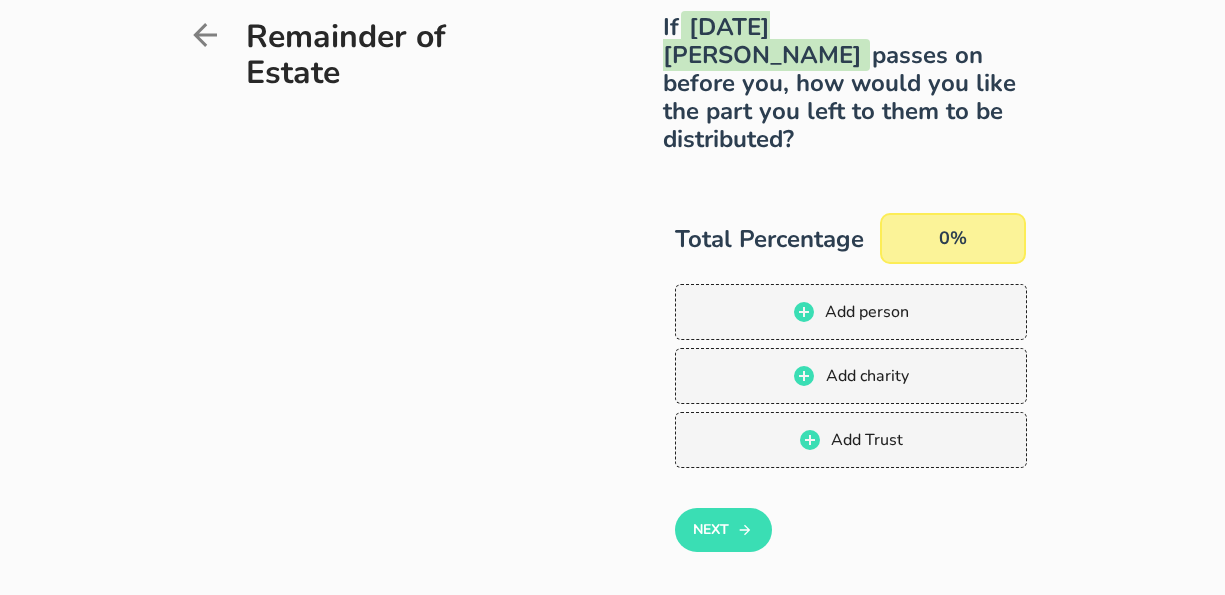 scroll, scrollTop: 92, scrollLeft: 0, axis: vertical 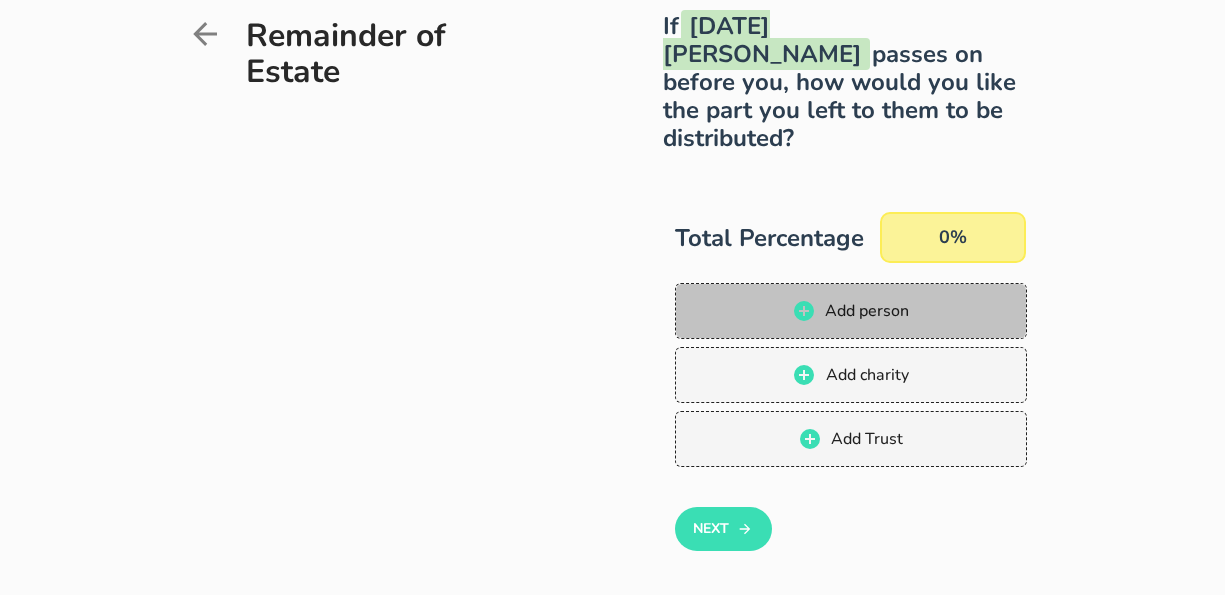 click on "Add person" at bounding box center (850, 311) 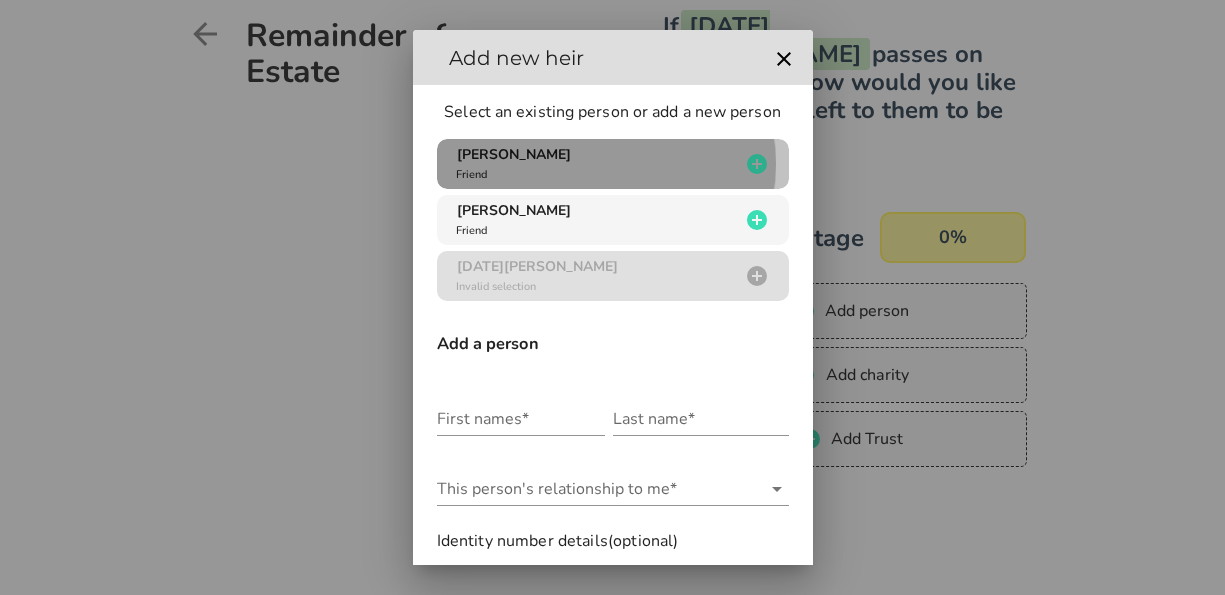 click on "[PERSON_NAME]   Friend" at bounding box center (596, 164) 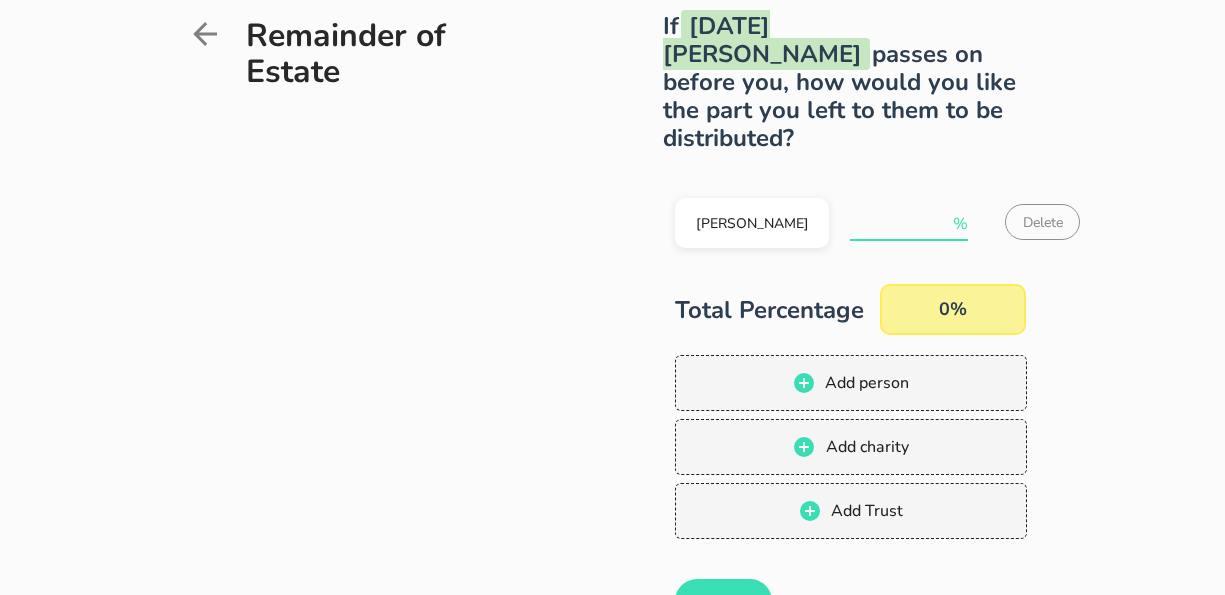 click at bounding box center (899, 224) 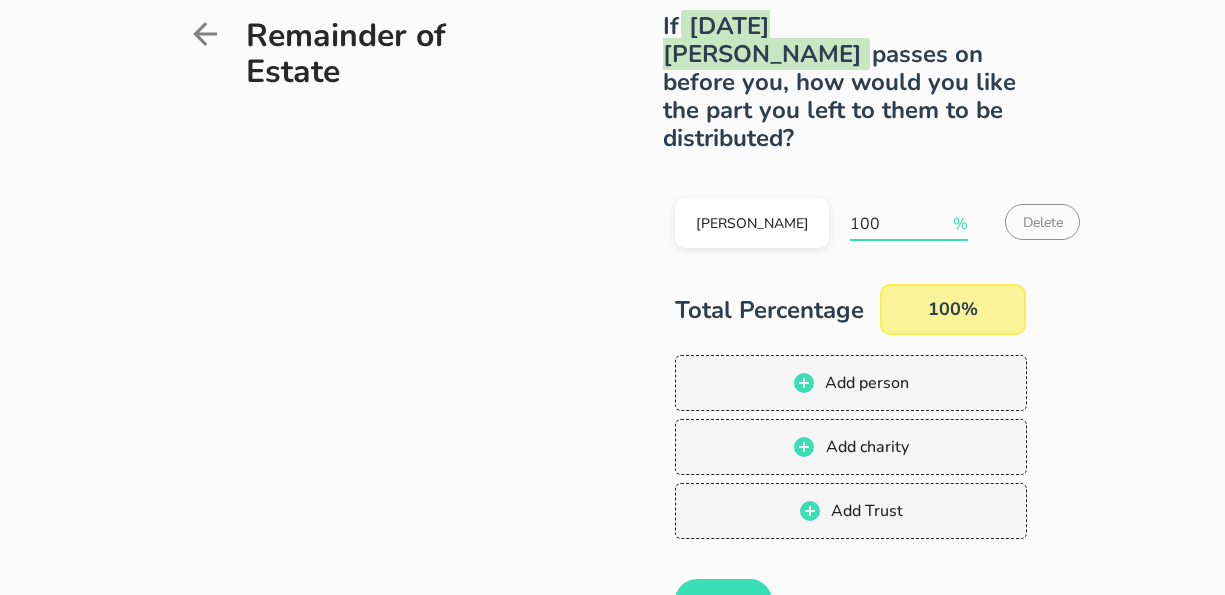 type on "100" 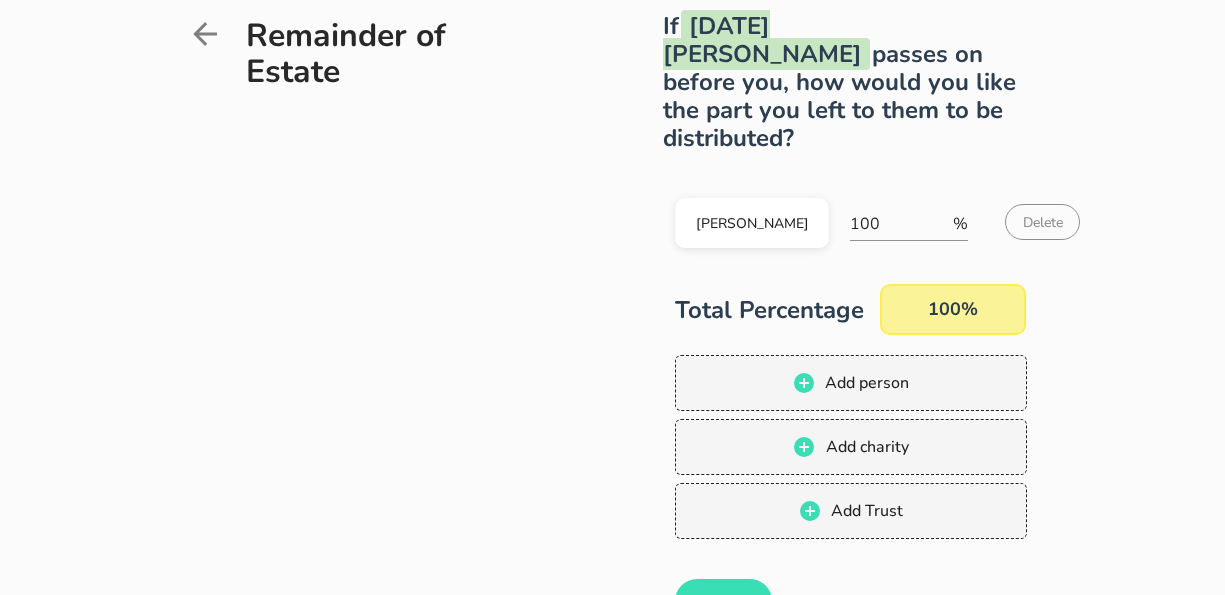 scroll, scrollTop: 310, scrollLeft: 0, axis: vertical 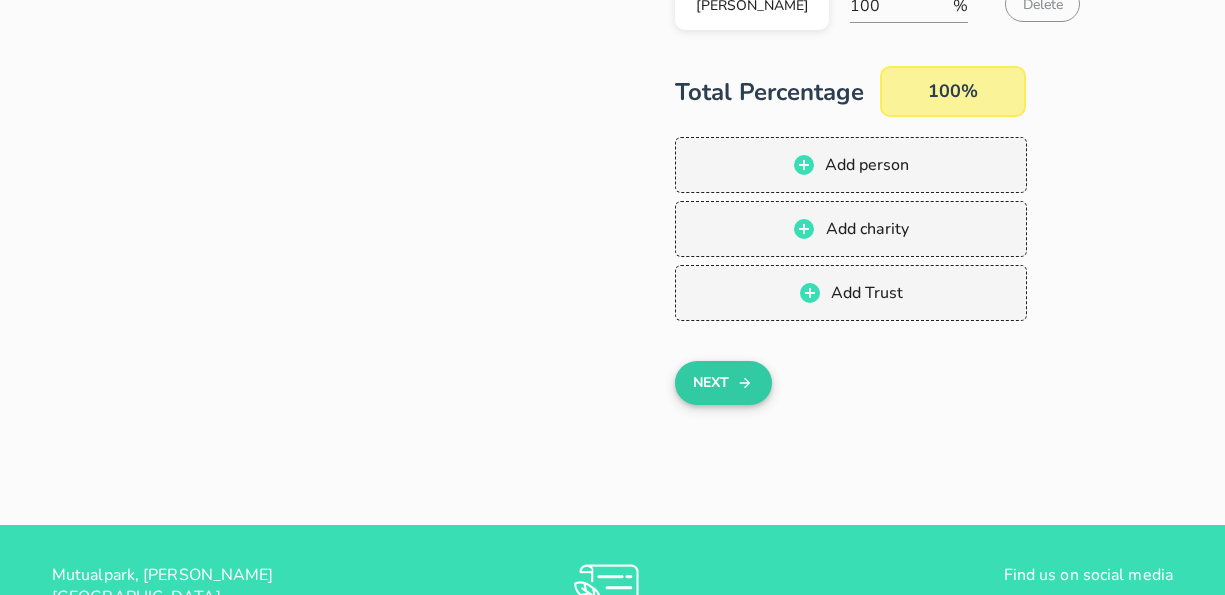 click on "Next" at bounding box center [723, 383] 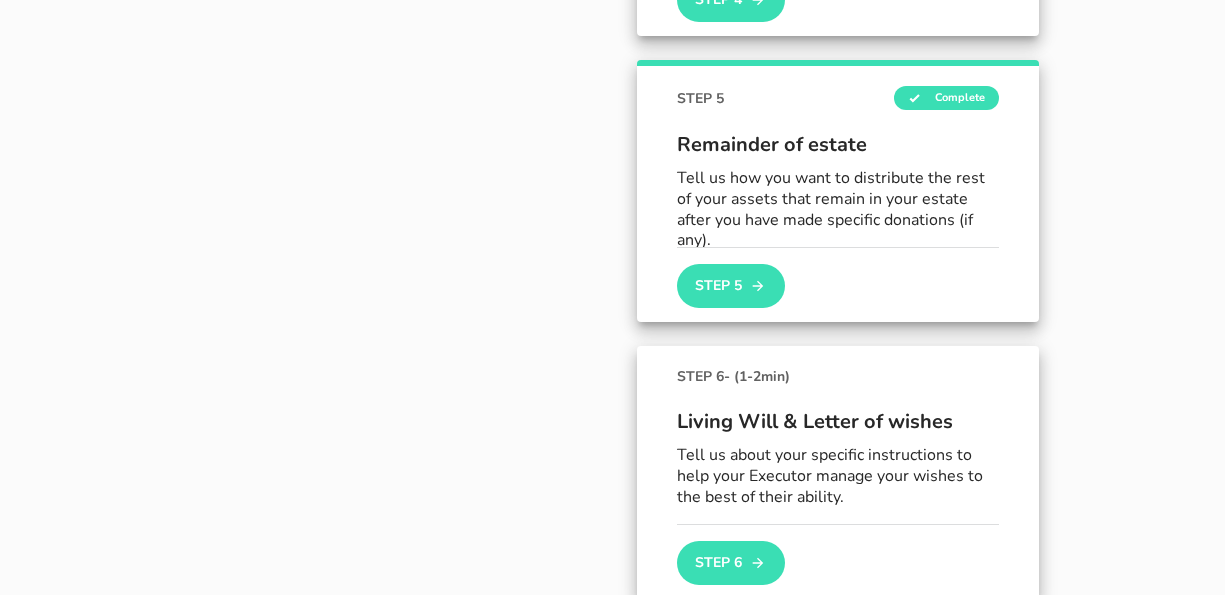 scroll, scrollTop: 1308, scrollLeft: 0, axis: vertical 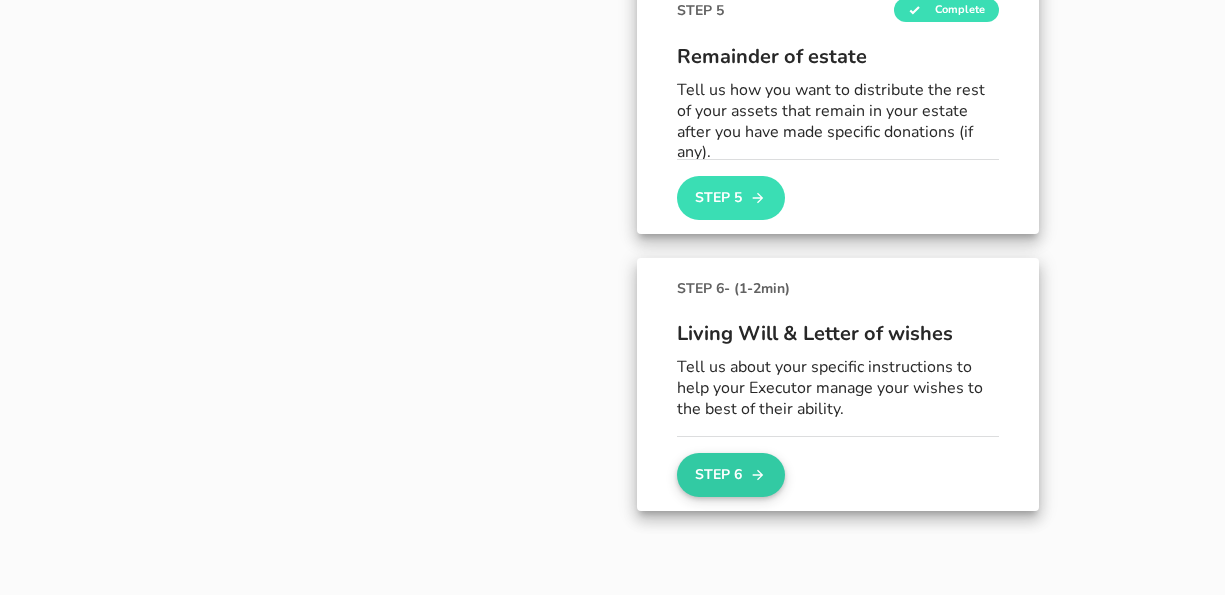 click on "Step 6" at bounding box center [731, 475] 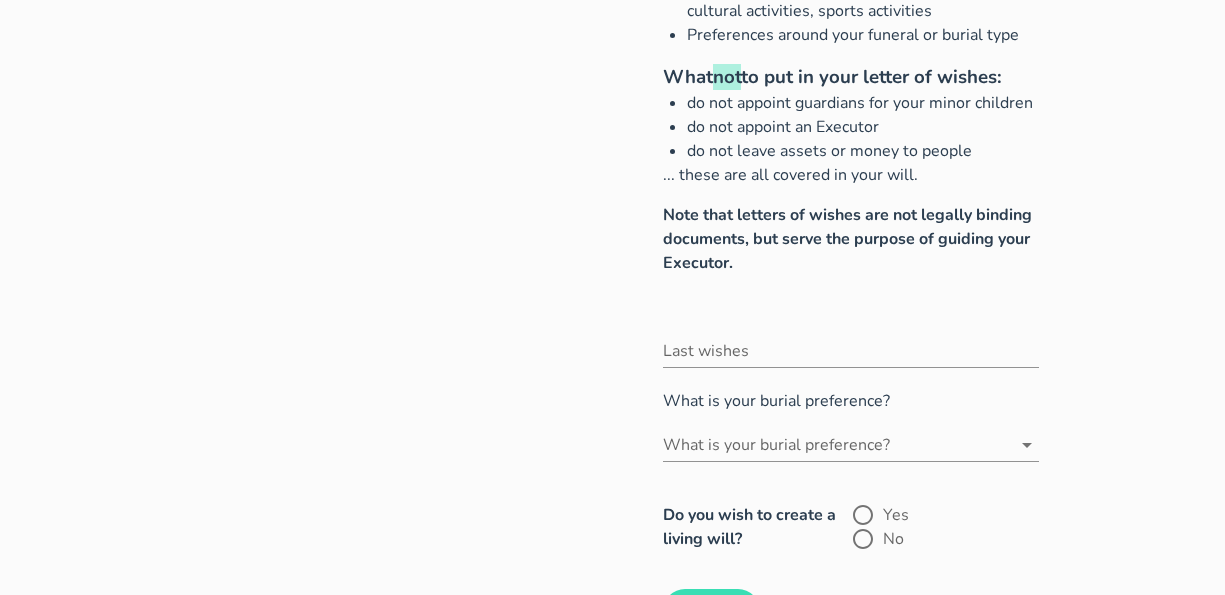 scroll, scrollTop: 298, scrollLeft: 0, axis: vertical 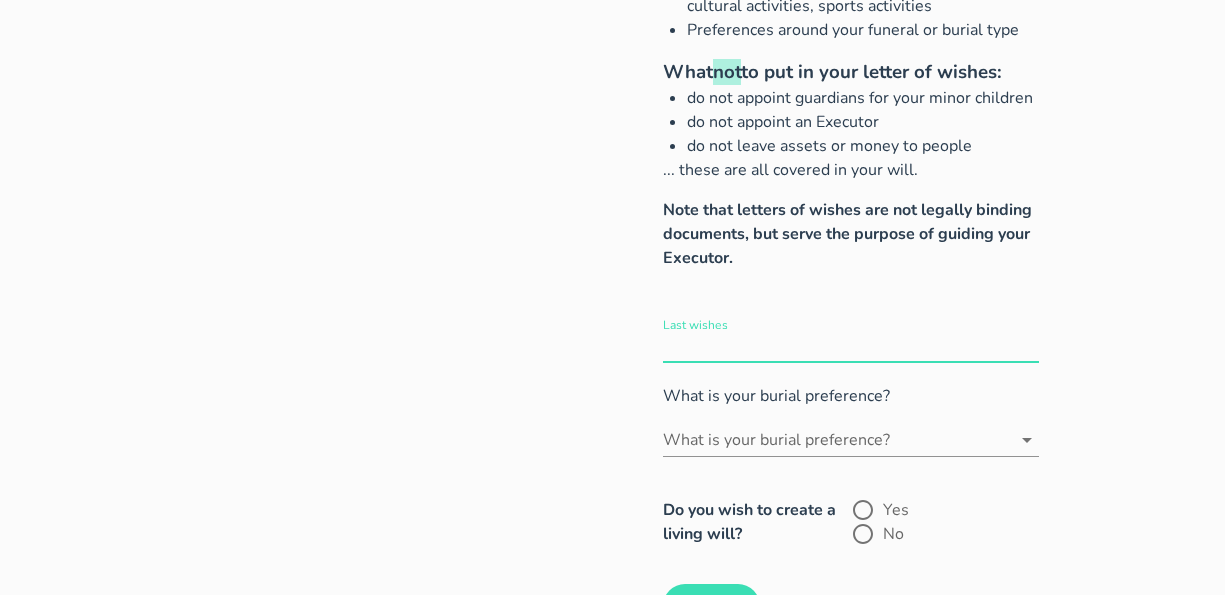 click on "Last wishes" at bounding box center [851, 346] 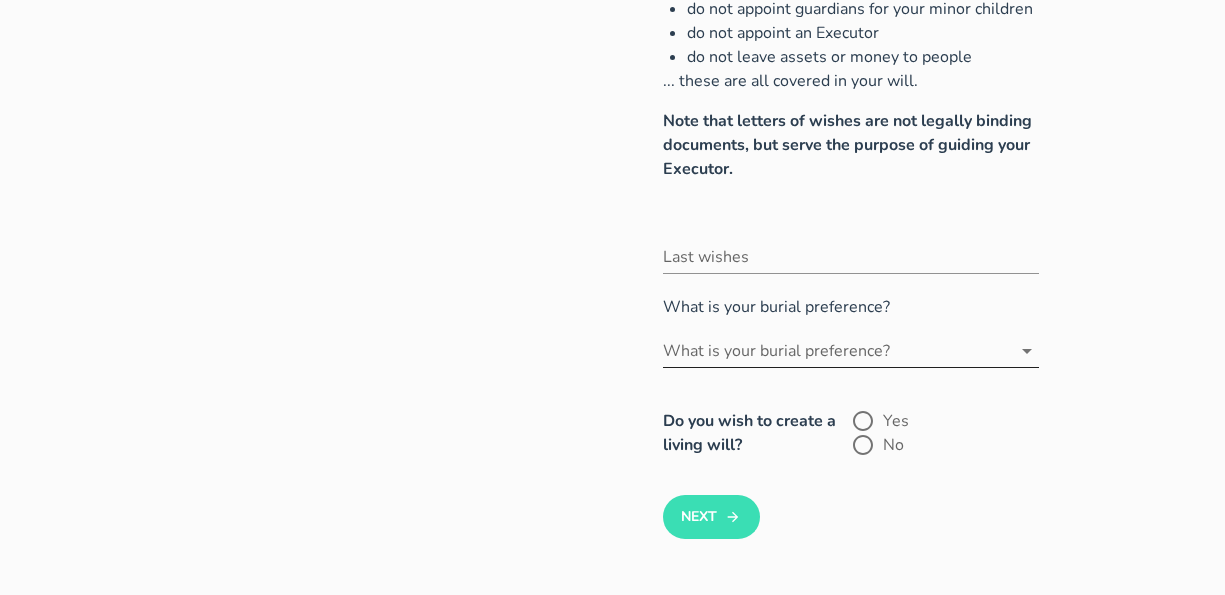 scroll, scrollTop: 409, scrollLeft: 0, axis: vertical 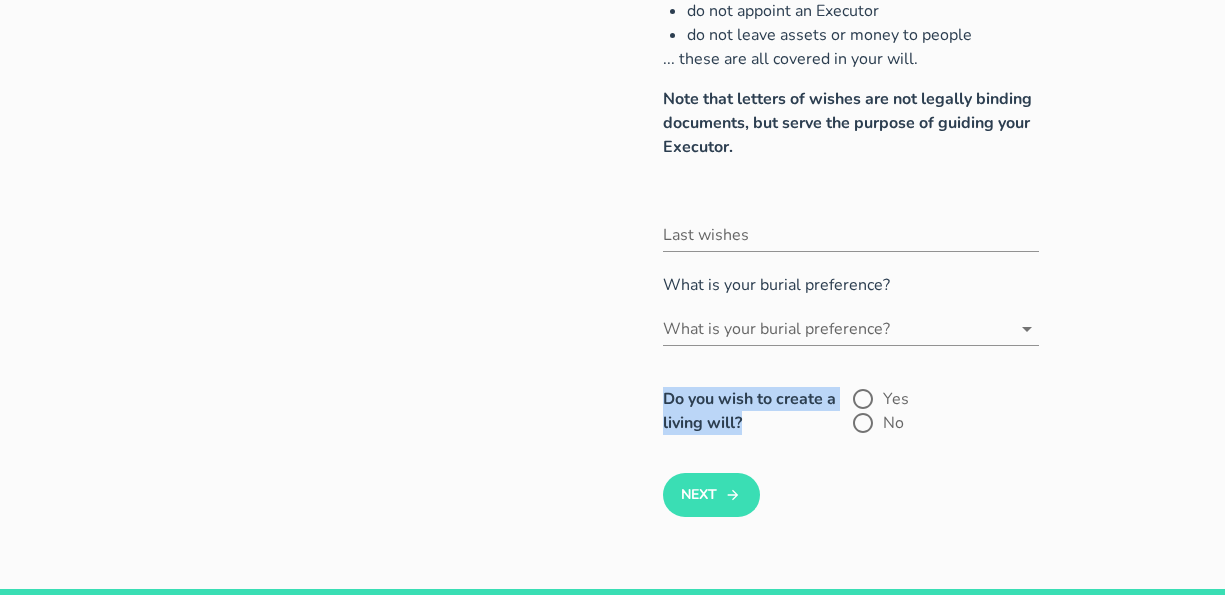 drag, startPoint x: 667, startPoint y: 405, endPoint x: 765, endPoint y: 429, distance: 100.89599 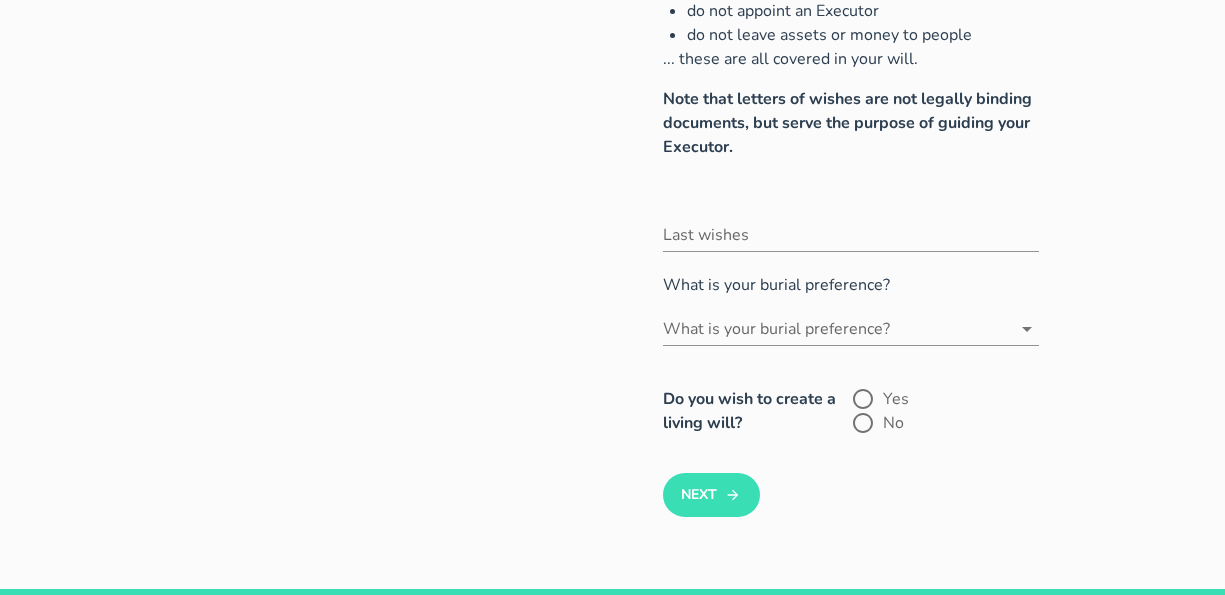 click on "Letter of wishes   Examples of what you can include in your letter of wishes:   Who to notify of your death.
Any guiding advice for Executors and Trustees on how you would
like your assets managed
Any guiding advice to your children's guardians on how to raise
your children - schools, religion, cultural activities, sports
activities
Preferences around your funeral or burial type
What  not  to put in your letter
of wishes:
do not appoint guardians for your minor children   do not appoint an Executor   do not leave assets or money to people   ... these are all covered in your will.
Note that letters of wishes are not legally binding documents, but
serve the purpose of guiding your Executor.
Last wishes
What is your burial preference?
What is your burial preference?     Do you wish to create a living will?   Yes No" at bounding box center [613, 122] 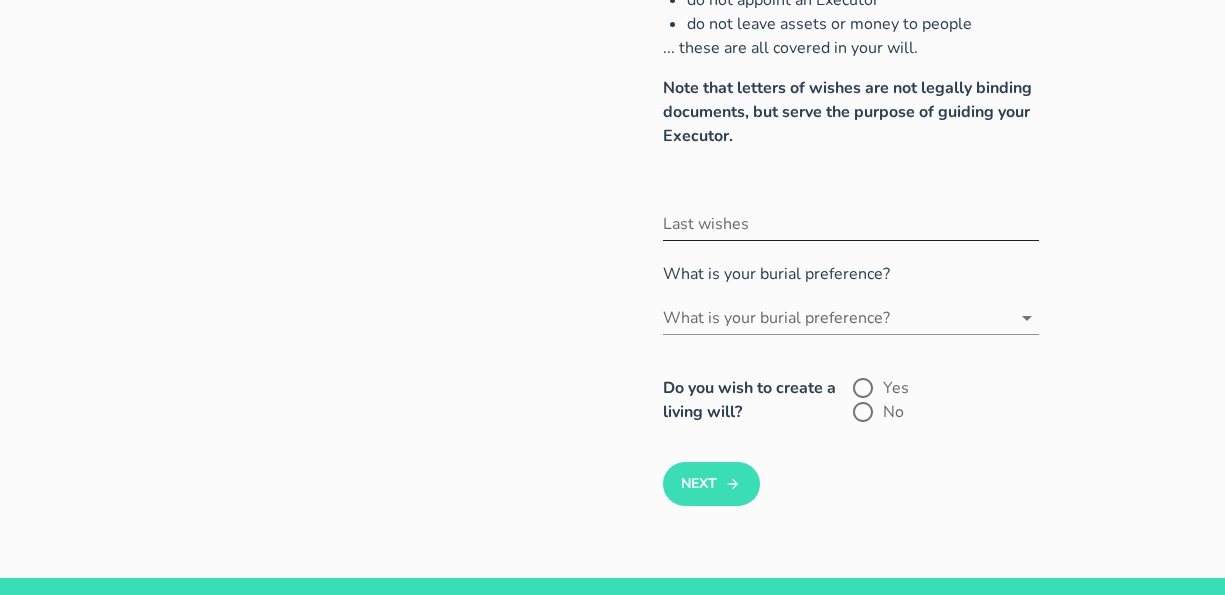 scroll, scrollTop: 633, scrollLeft: 0, axis: vertical 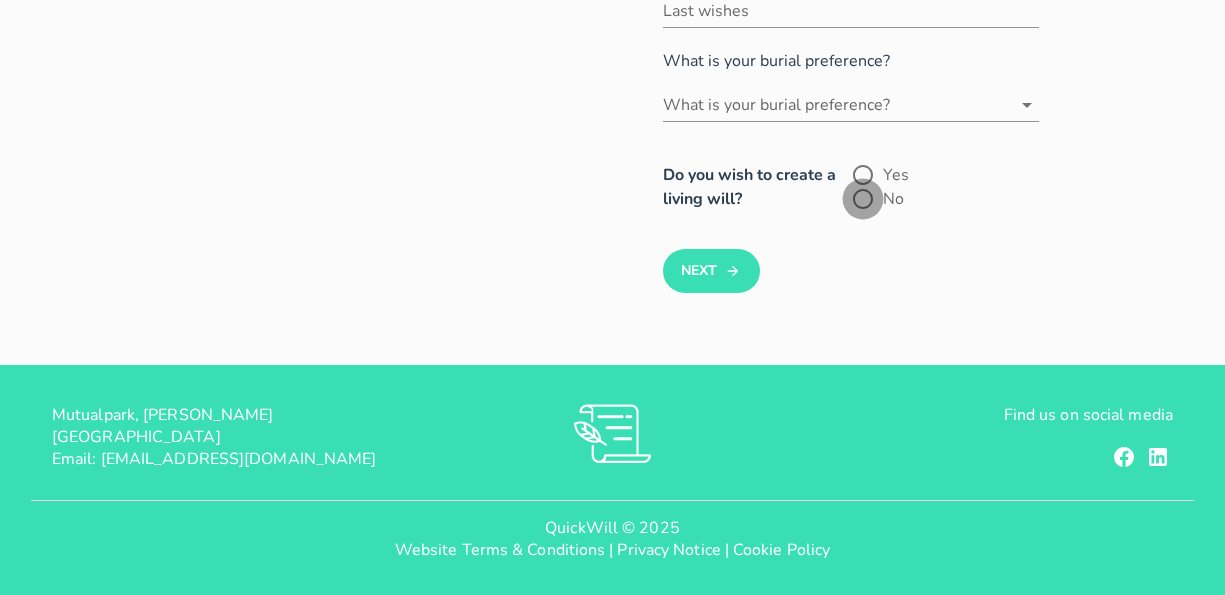 click at bounding box center (863, 199) 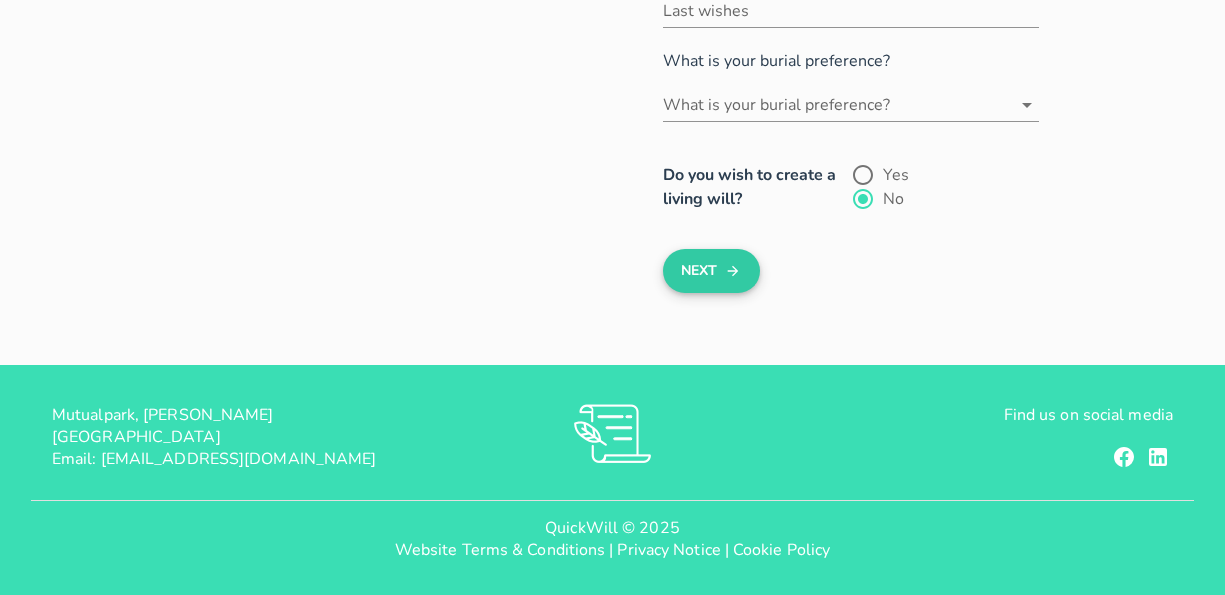 click on "Next" at bounding box center [711, 271] 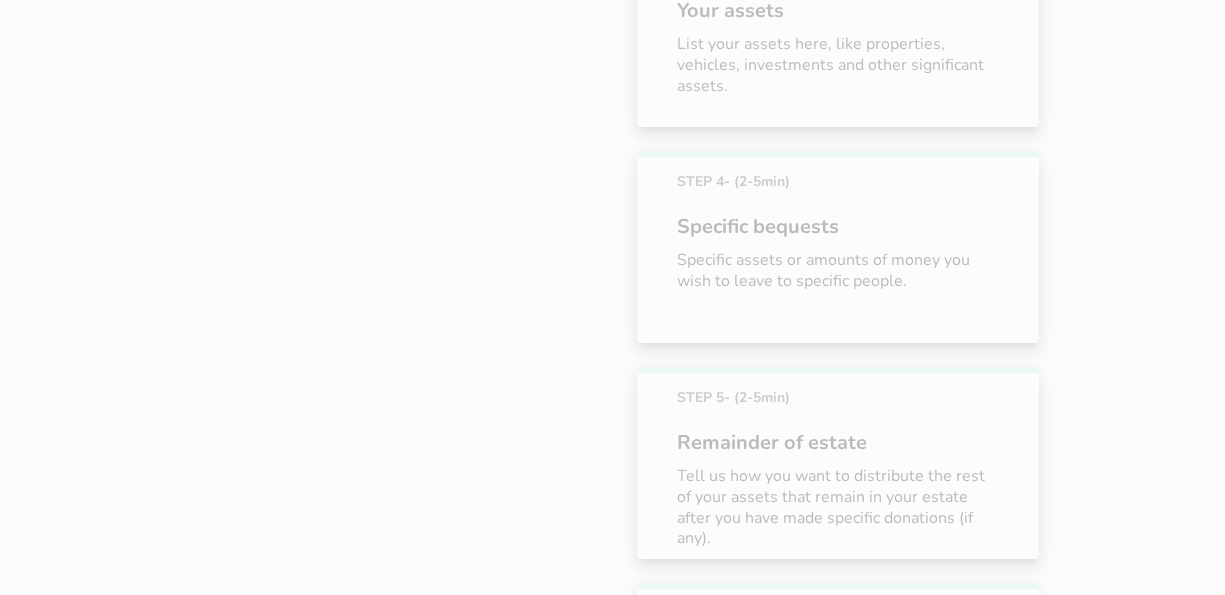 scroll, scrollTop: 1155, scrollLeft: 0, axis: vertical 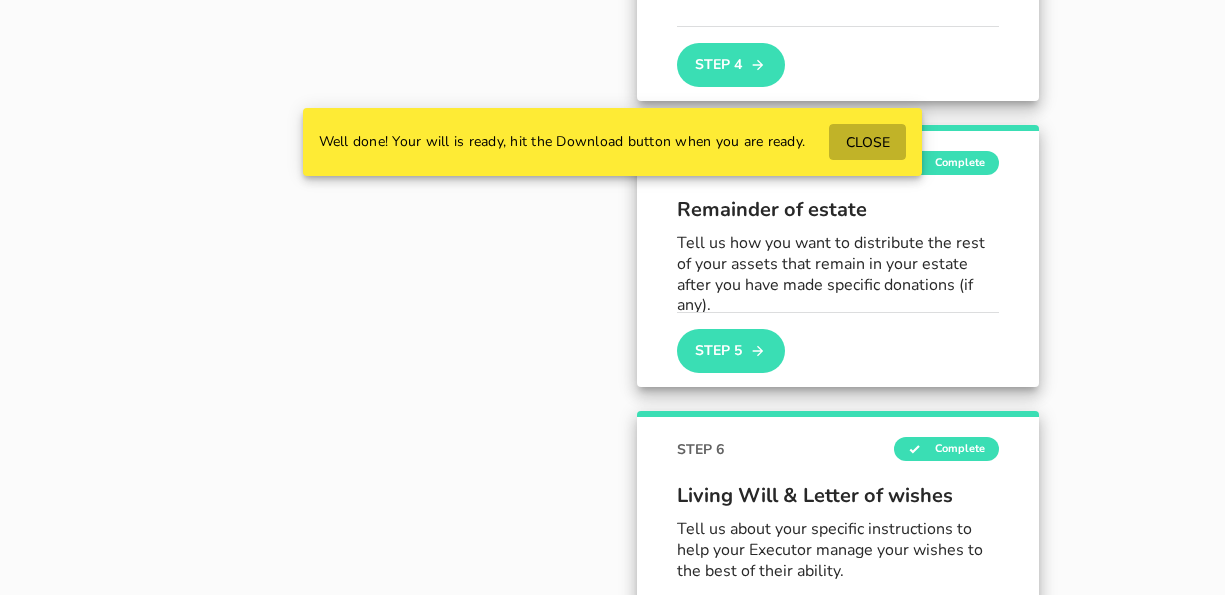 click on "CLOSE" at bounding box center (867, 142) 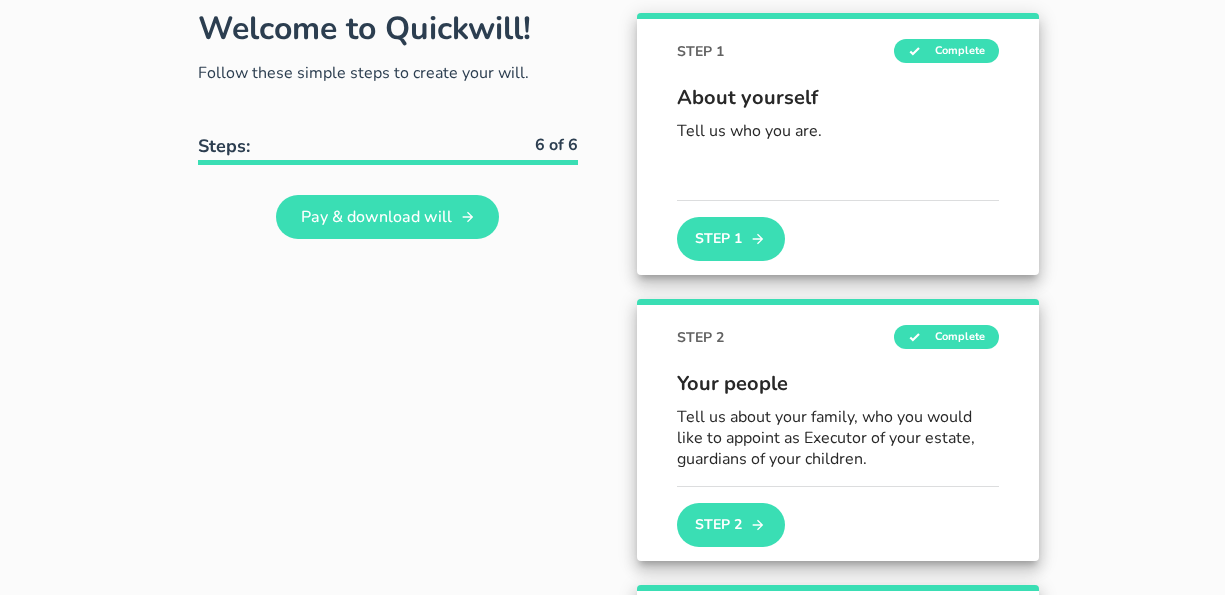 scroll, scrollTop: 0, scrollLeft: 0, axis: both 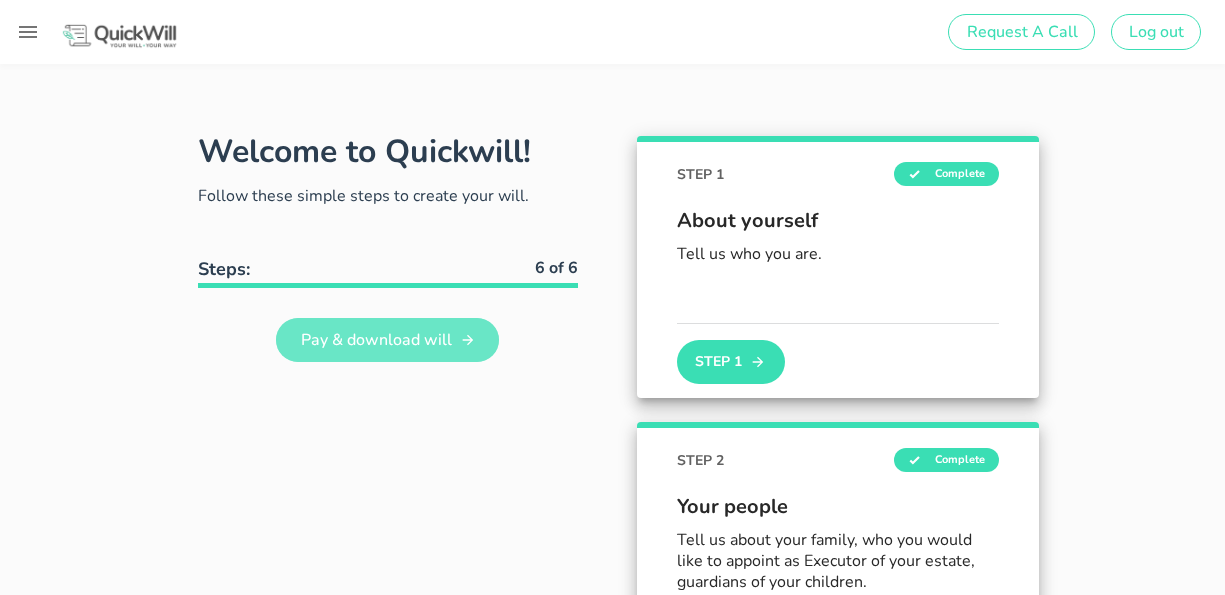 click on "Pay & download will" at bounding box center (375, 340) 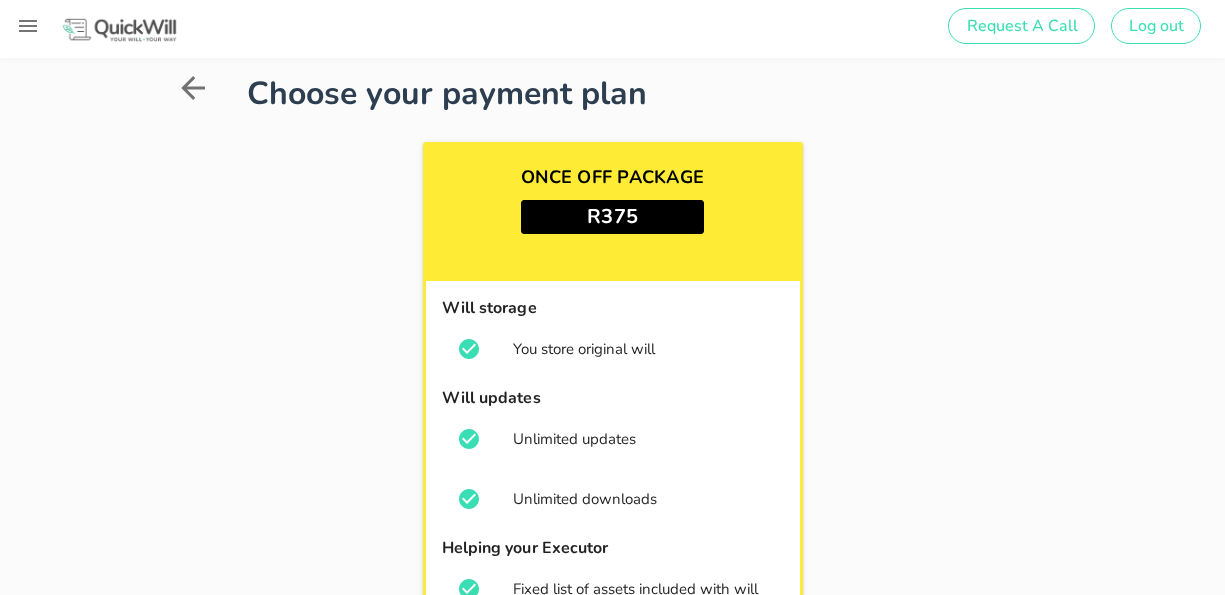 scroll, scrollTop: 13, scrollLeft: 0, axis: vertical 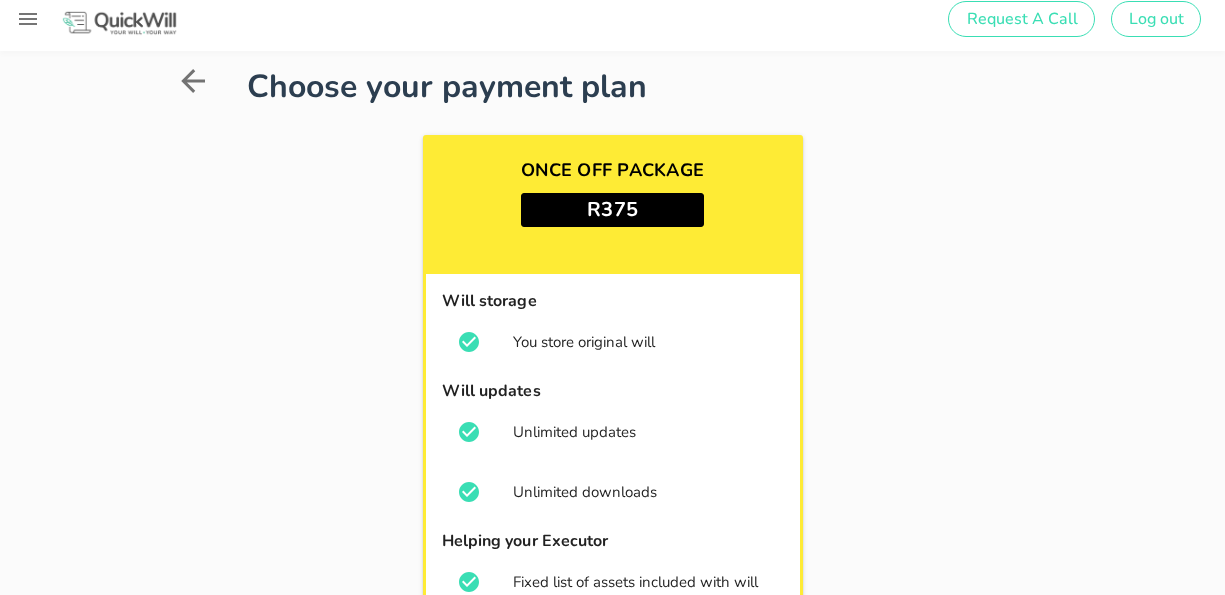 click 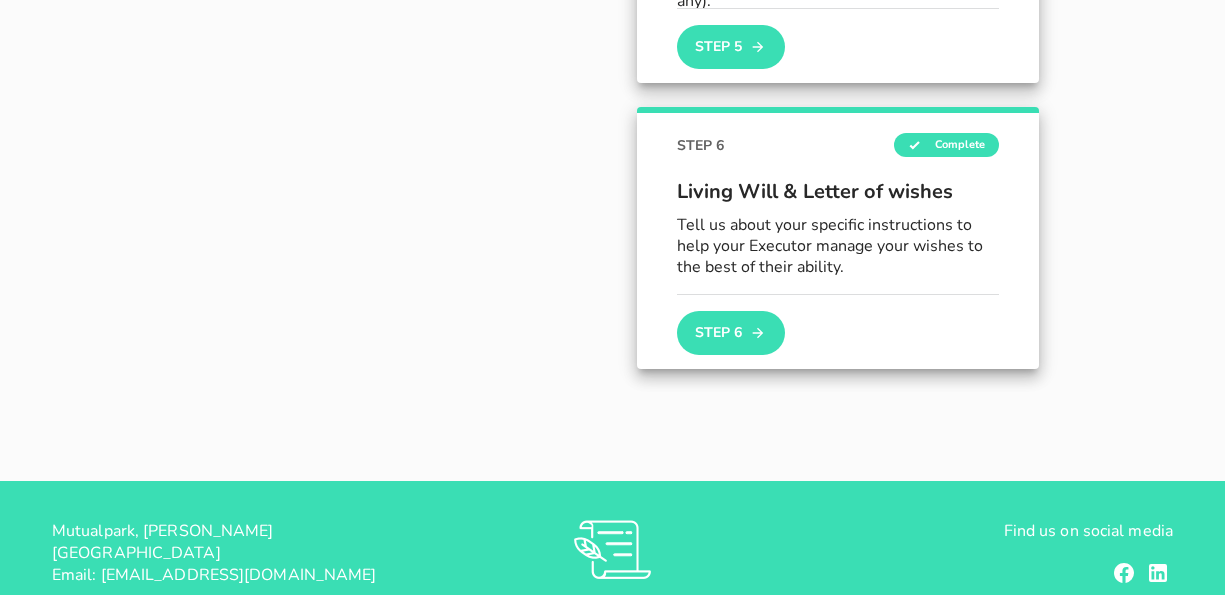 scroll, scrollTop: 1457, scrollLeft: 0, axis: vertical 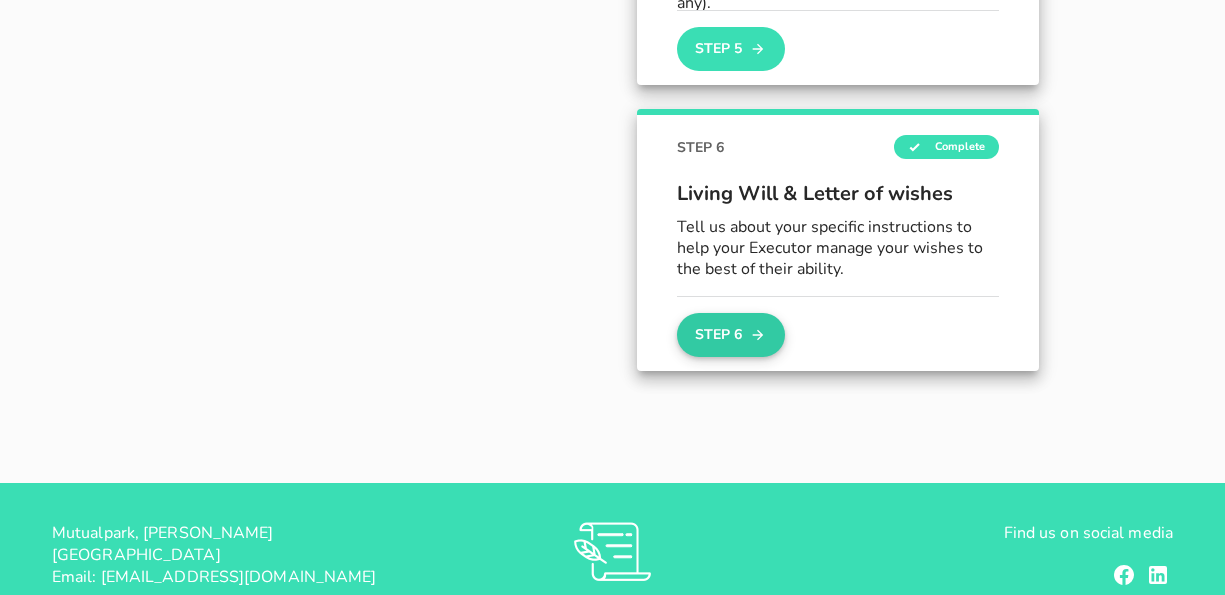 click on "Step 6" at bounding box center (731, 335) 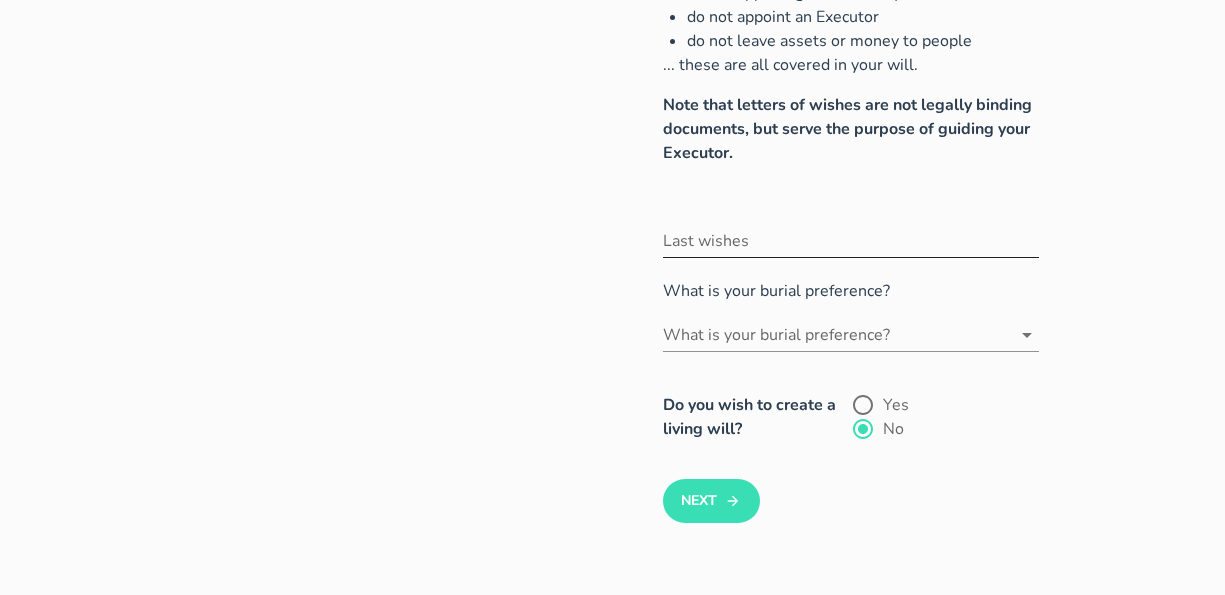 scroll, scrollTop: 408, scrollLeft: 0, axis: vertical 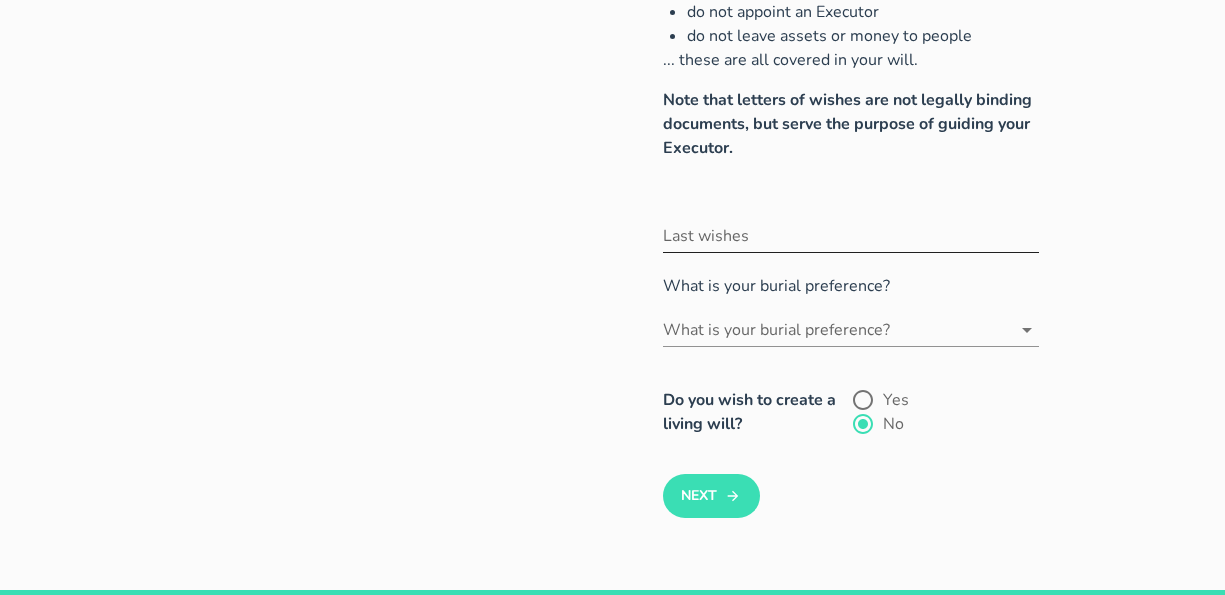 click on "Last wishes" at bounding box center [851, 236] 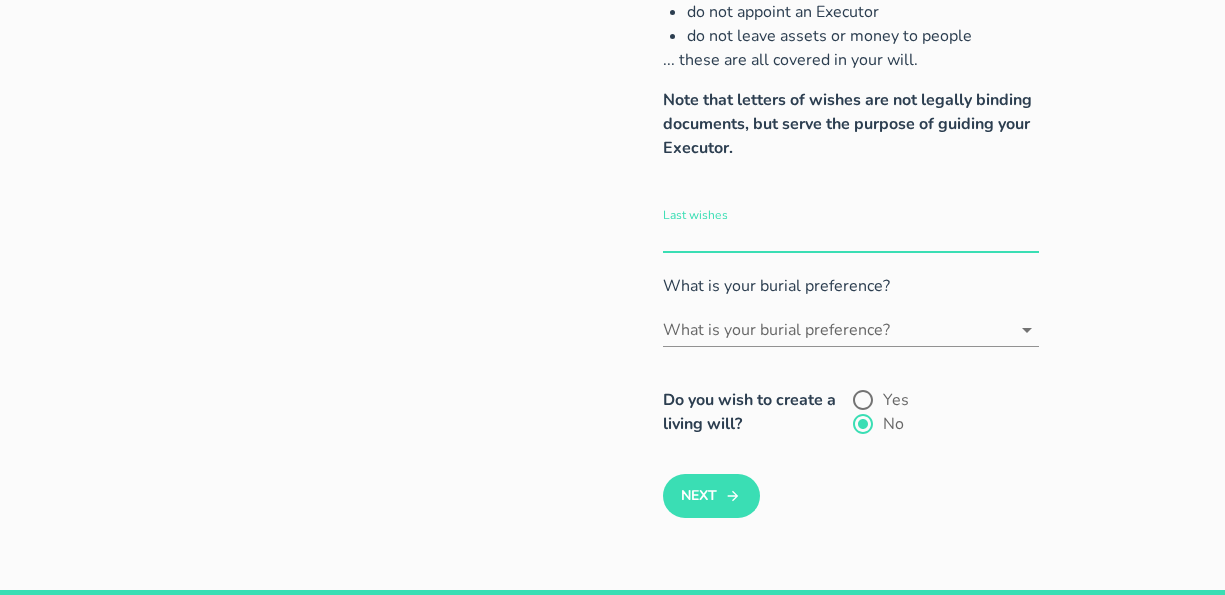 paste on "This will applies only to my assets situated in [GEOGRAPHIC_DATA] and does not revoke any will made by me in respect of assets located outside [GEOGRAPHIC_DATA]." 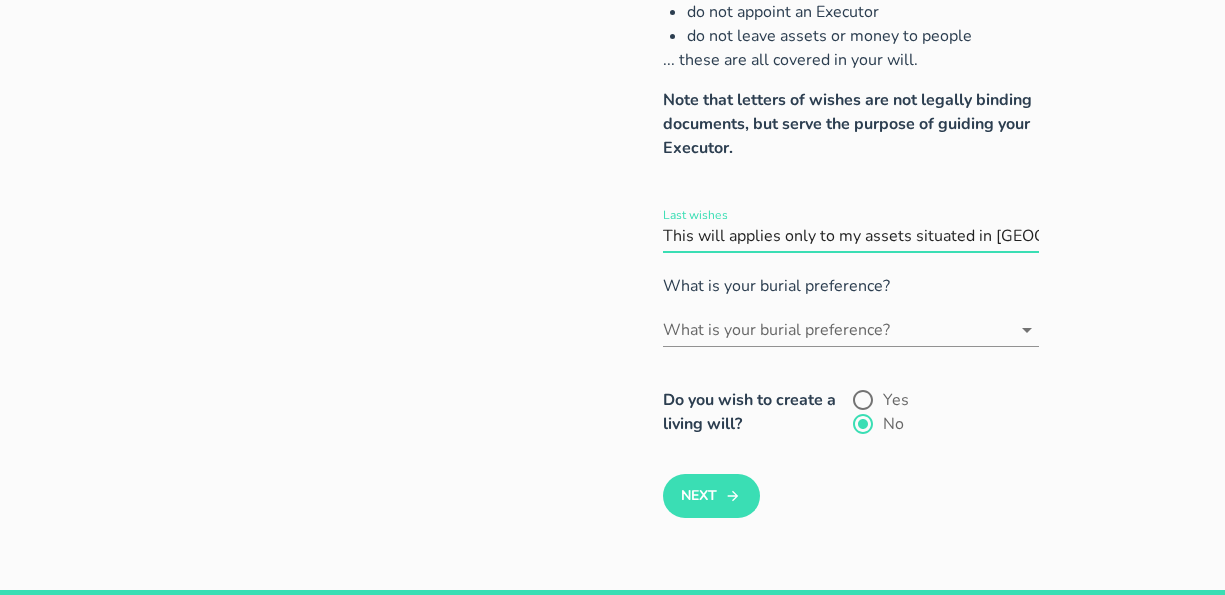 scroll, scrollTop: 0, scrollLeft: 695, axis: horizontal 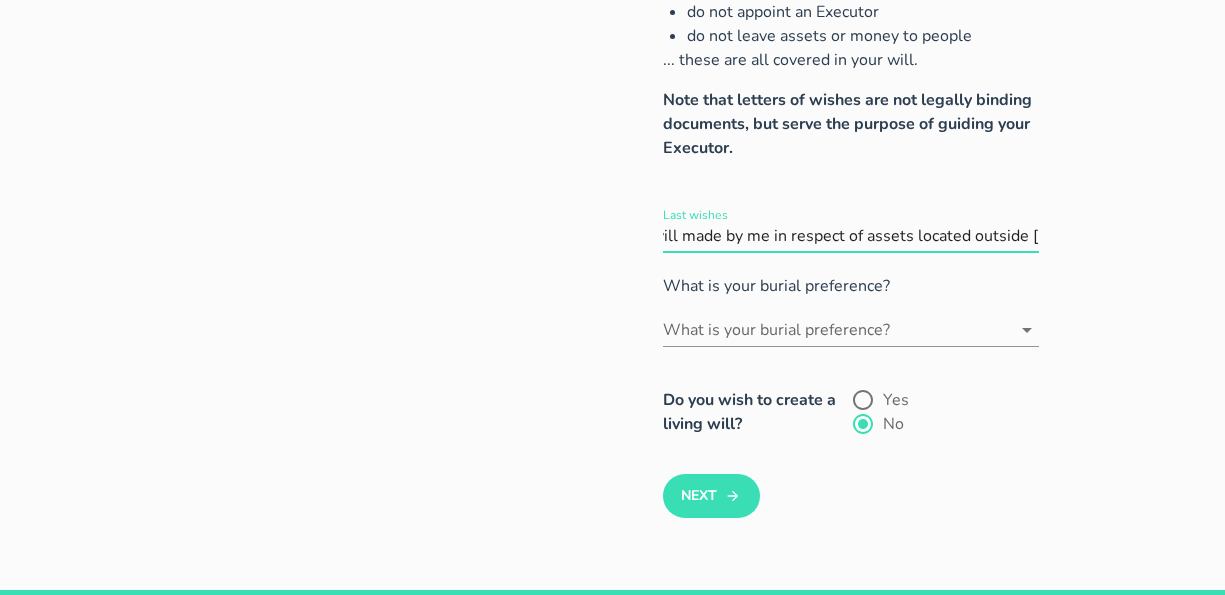 click on "Last wishes" at bounding box center [851, 236] 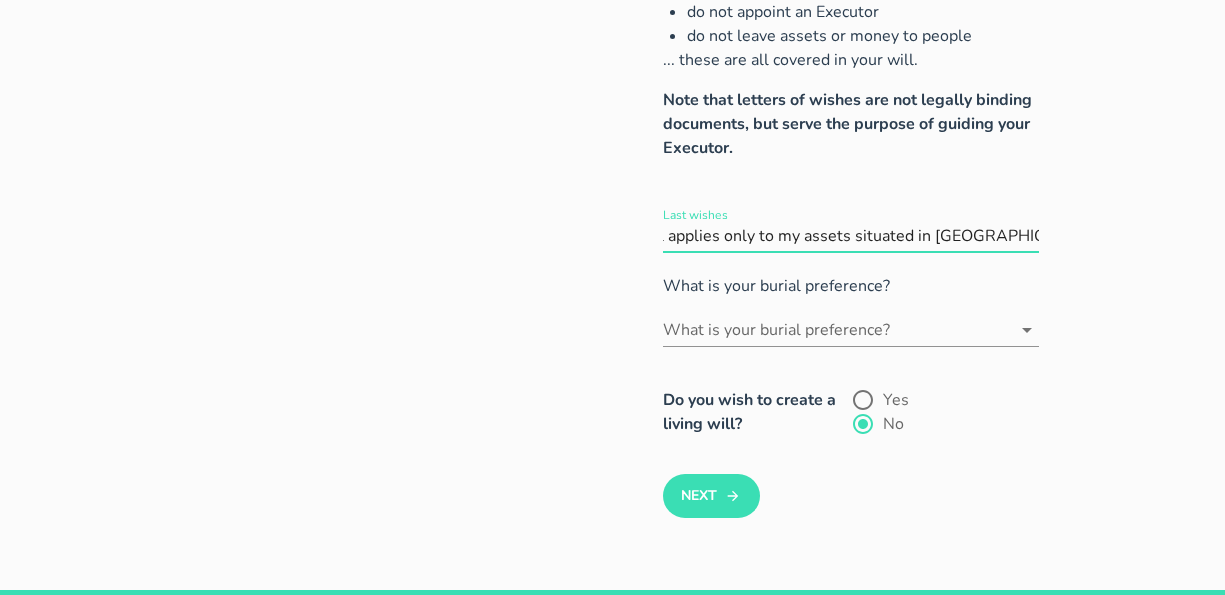 scroll, scrollTop: 0, scrollLeft: 0, axis: both 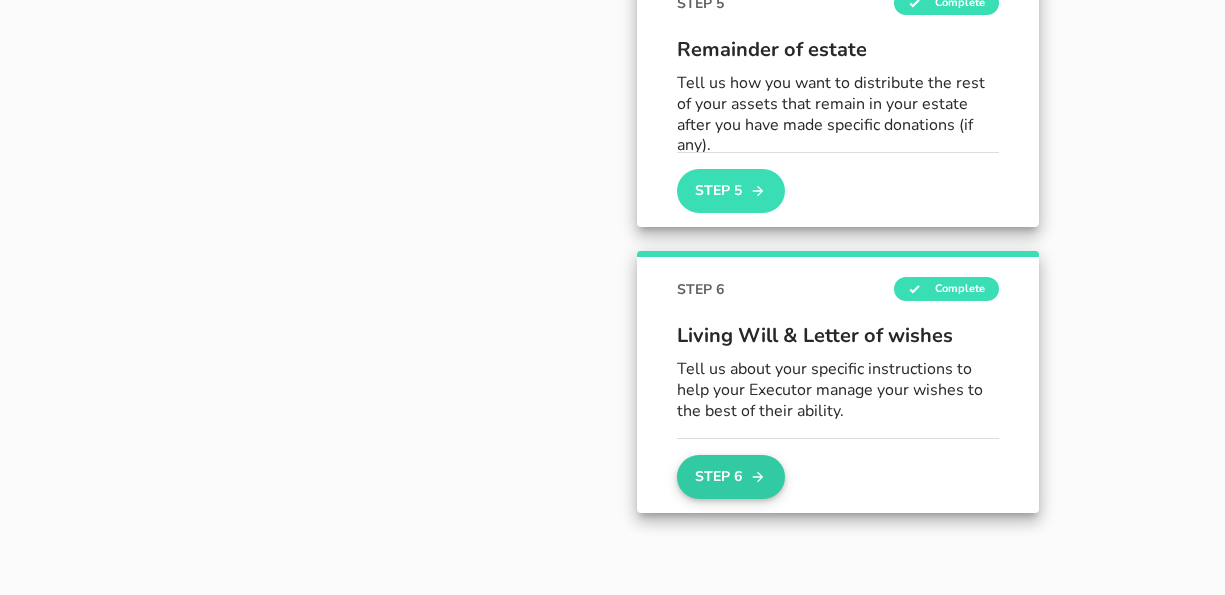 click on "Step 6" at bounding box center [731, 477] 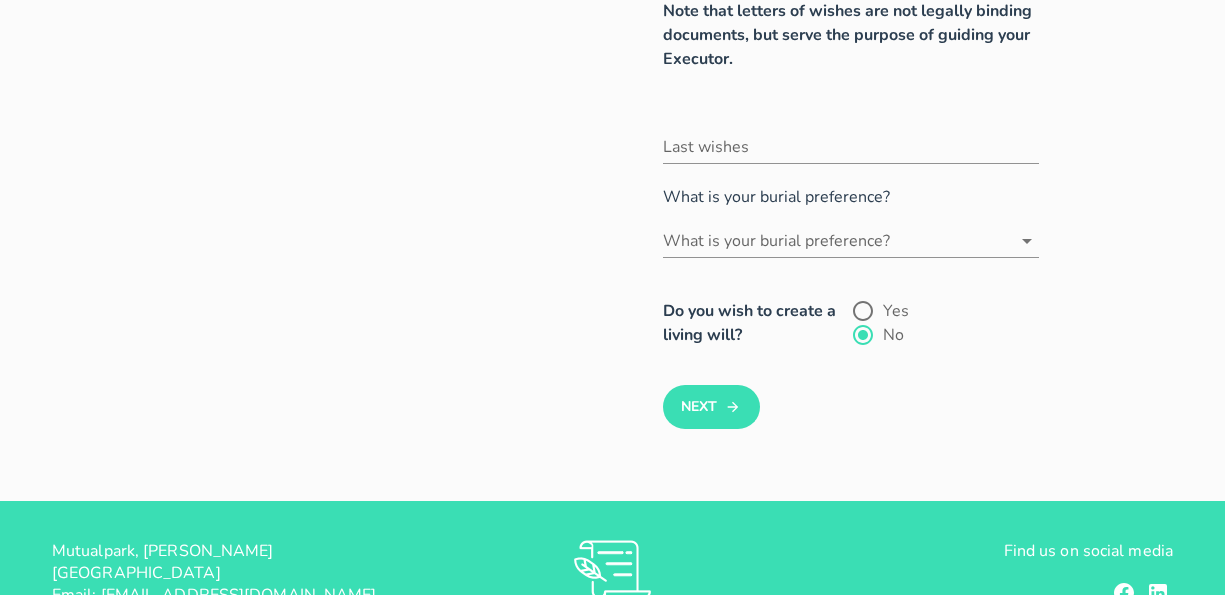scroll, scrollTop: 494, scrollLeft: 0, axis: vertical 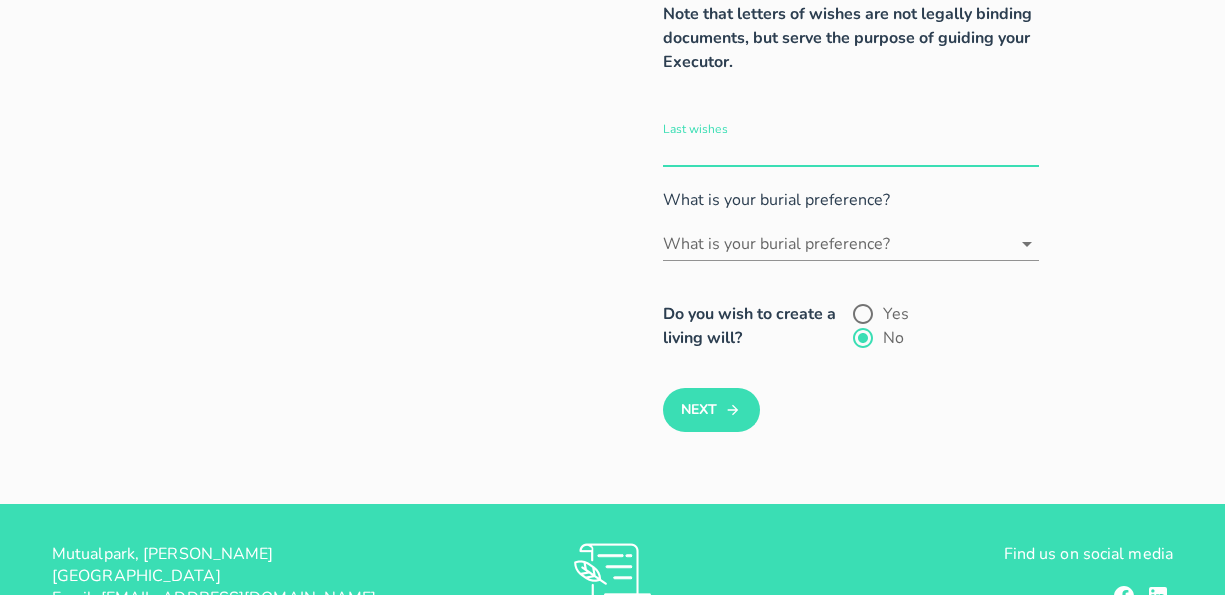 click on "Last wishes" at bounding box center (851, 150) 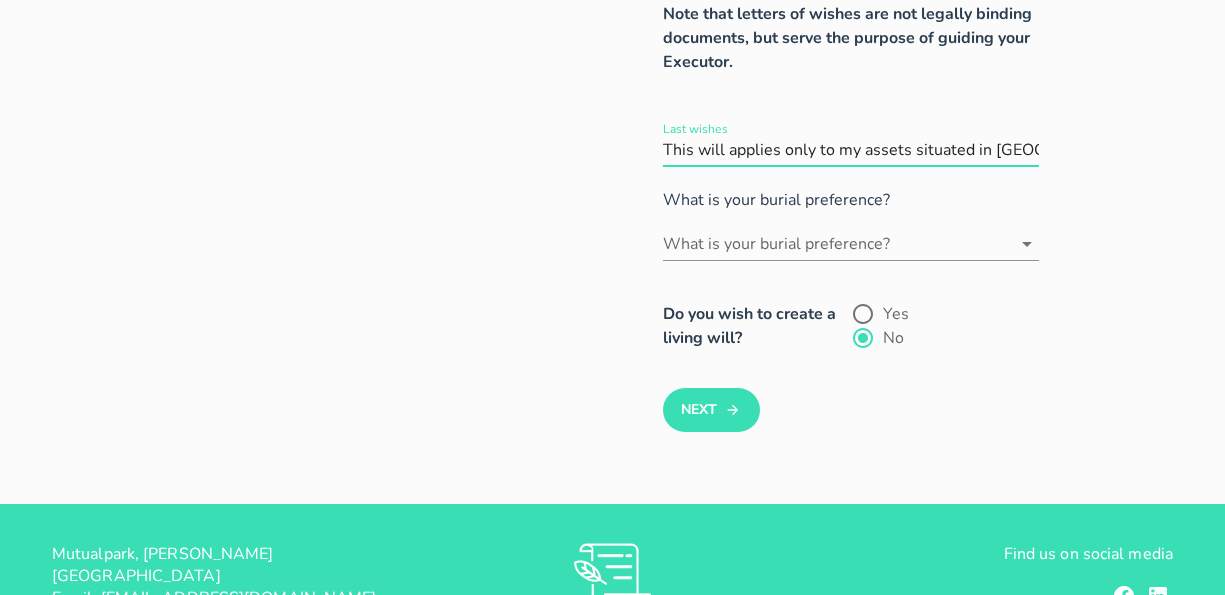 scroll, scrollTop: 0, scrollLeft: 695, axis: horizontal 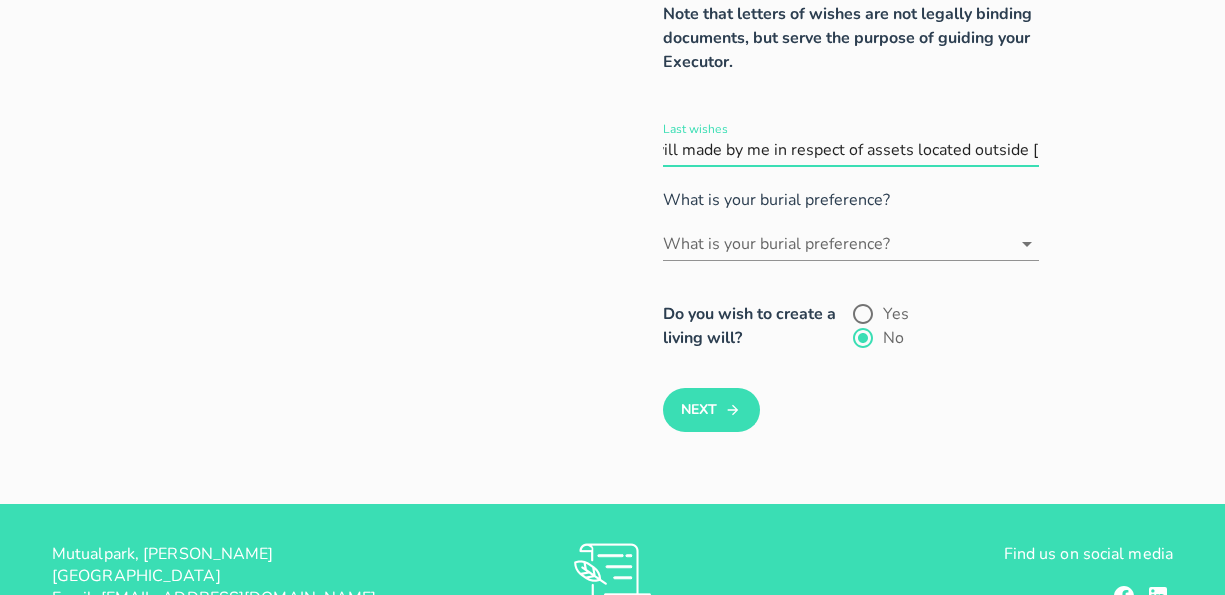 click on "Letter of wishes   Examples of what you can include in your letter of wishes:   Who to notify of your death.
Any guiding advice for Executors and Trustees on how you would
like your assets managed
Any guiding advice to your children's guardians on how to raise
your children - schools, religion, cultural activities, sports
activities
Preferences around your funeral or burial type
What  not  to put in your letter
of wishes:
do not appoint guardians for your minor children   do not appoint an Executor   do not leave assets or money to people   ... these are all covered in your will.
Note that letters of wishes are not legally binding documents, but
serve the purpose of guiding your Executor.
Last wishes
What is your burial preference?
What is your burial preference?       Yes No" at bounding box center (612, 37) 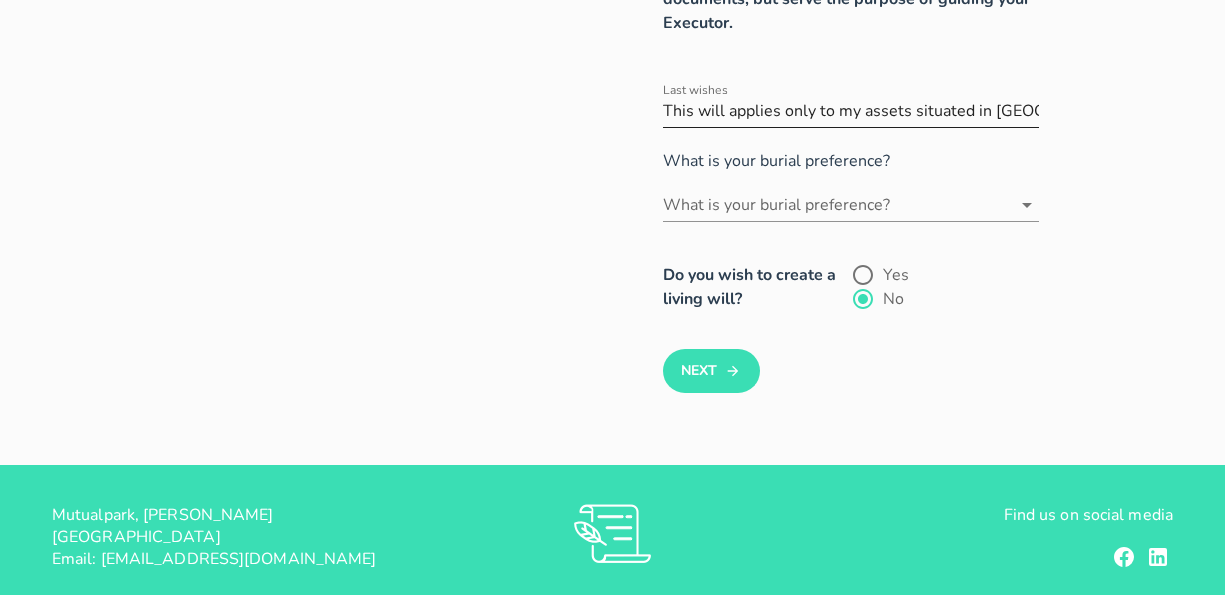 scroll, scrollTop: 534, scrollLeft: 0, axis: vertical 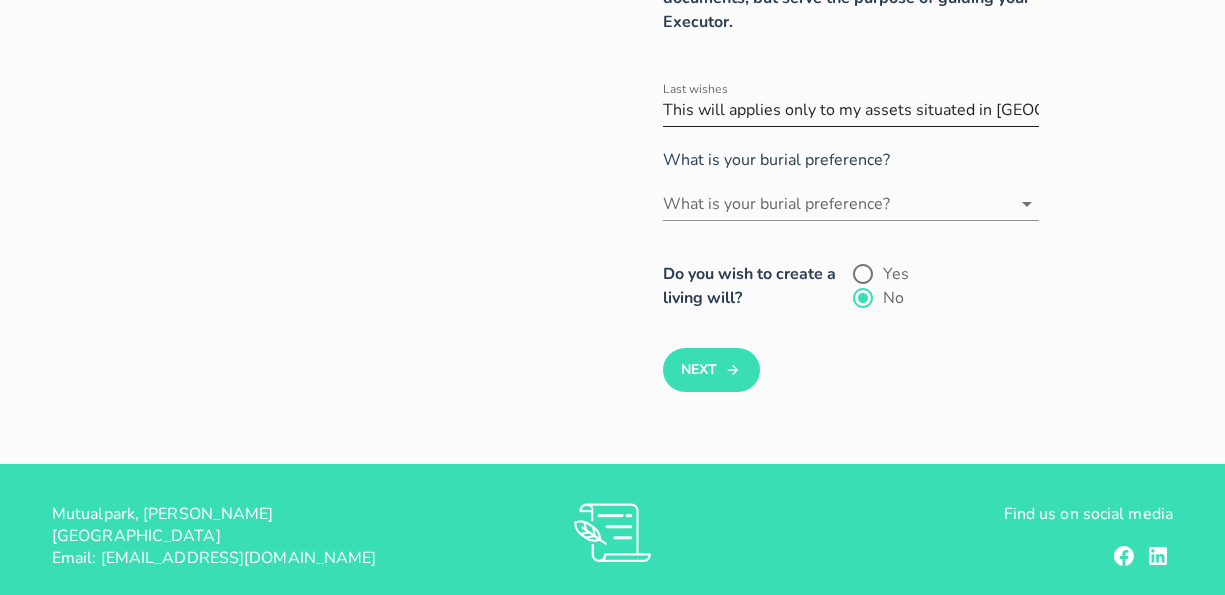 click on "Last wishes" at bounding box center [851, 110] 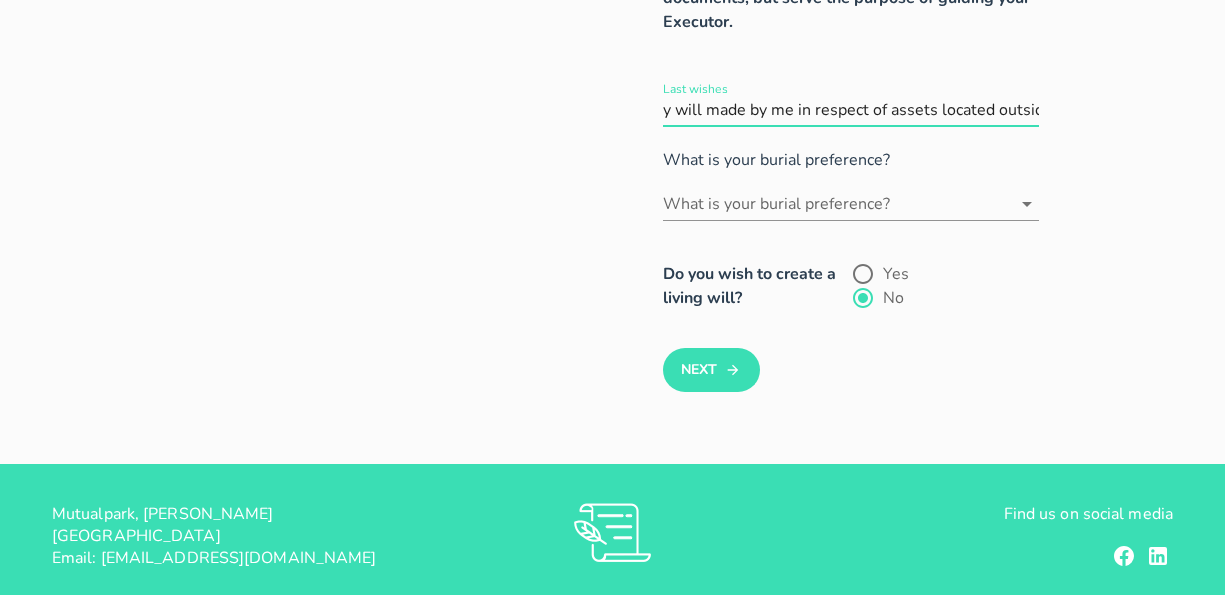 scroll, scrollTop: 0, scrollLeft: 695, axis: horizontal 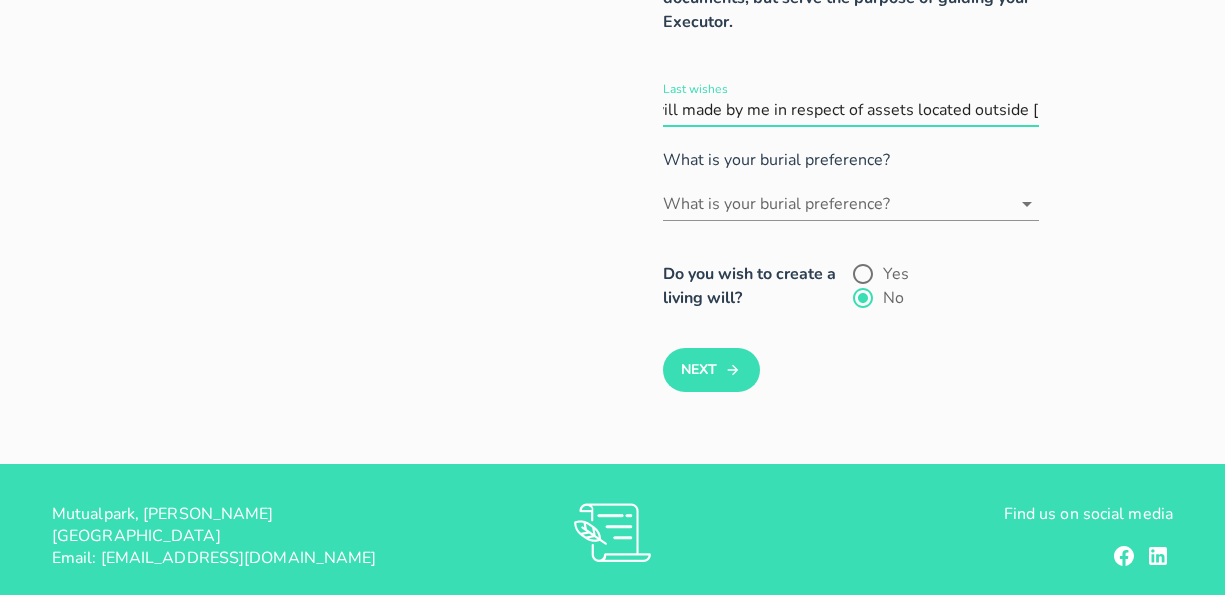 click on "Last wishes" at bounding box center (851, 110) 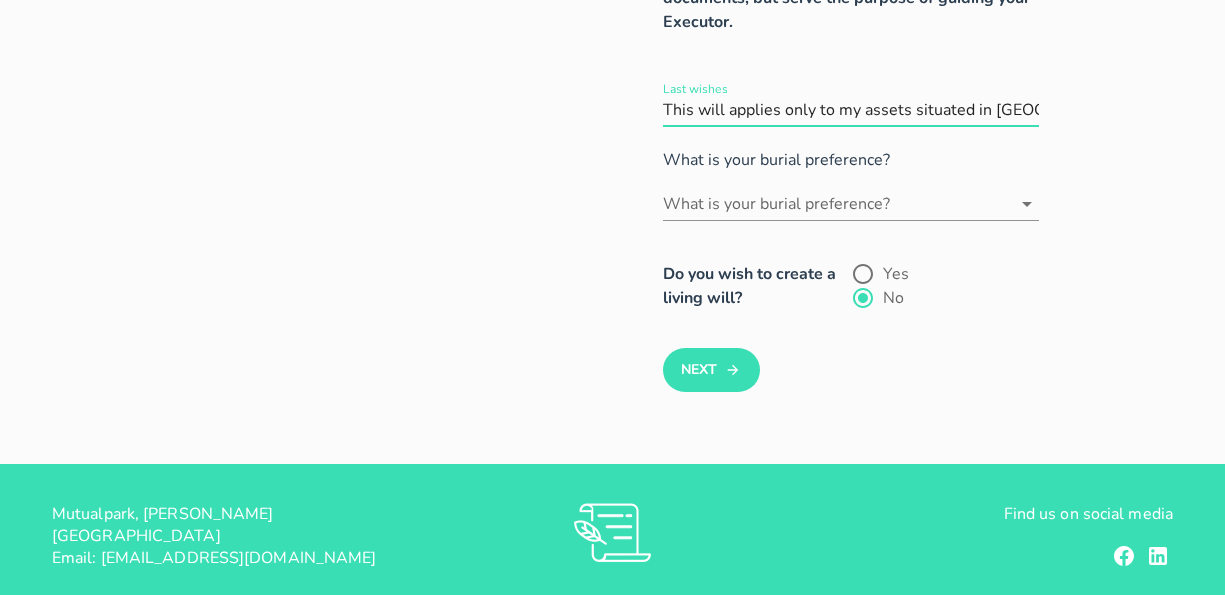 click on "Last wishes" at bounding box center (851, 110) 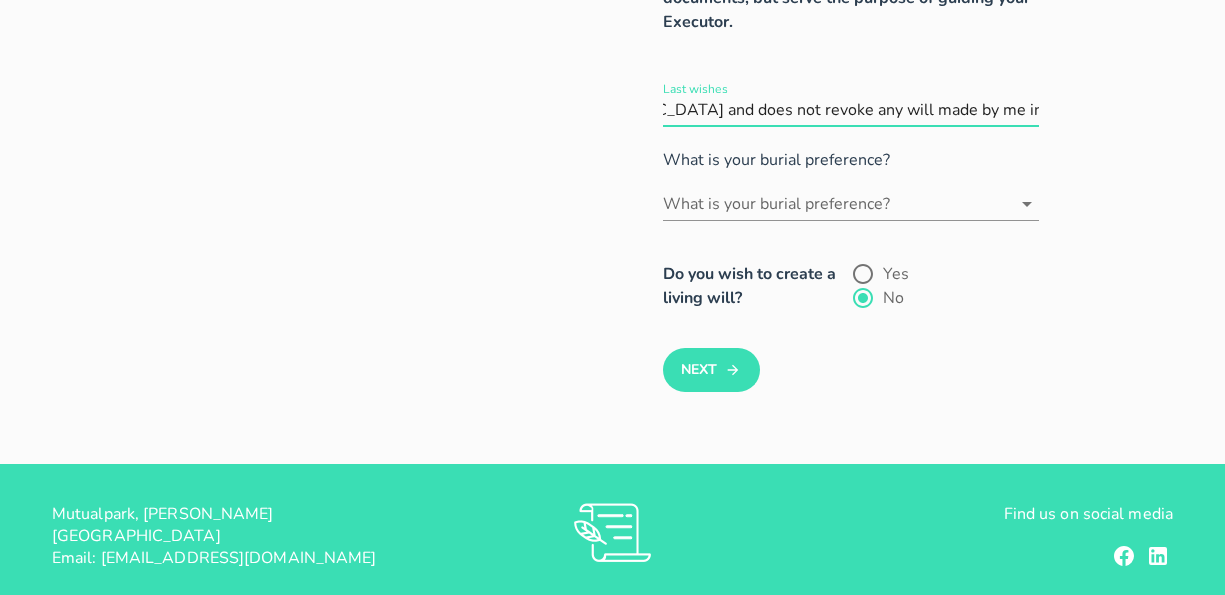 scroll, scrollTop: 0, scrollLeft: 695, axis: horizontal 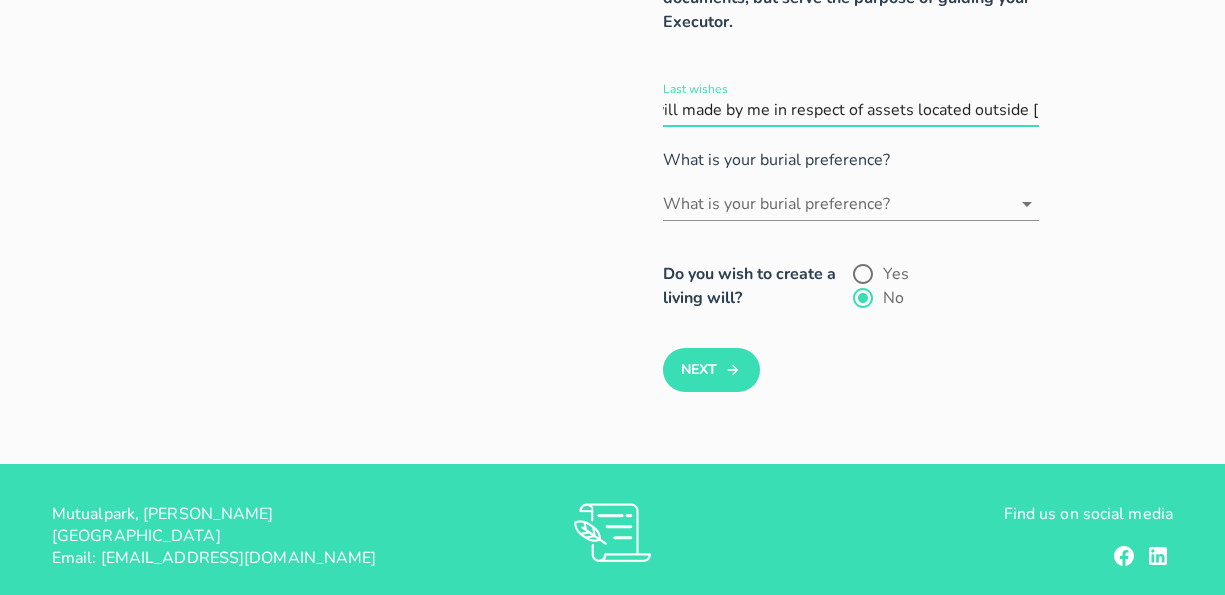 click on "Last wishes" at bounding box center (851, 110) 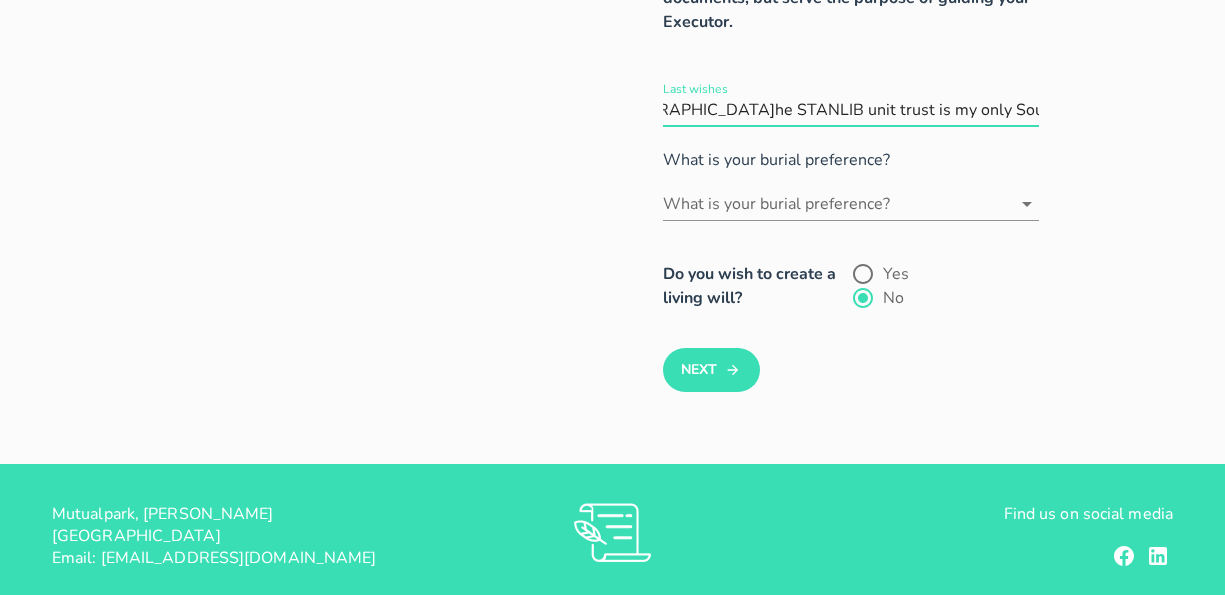 scroll, scrollTop: 0, scrollLeft: 0, axis: both 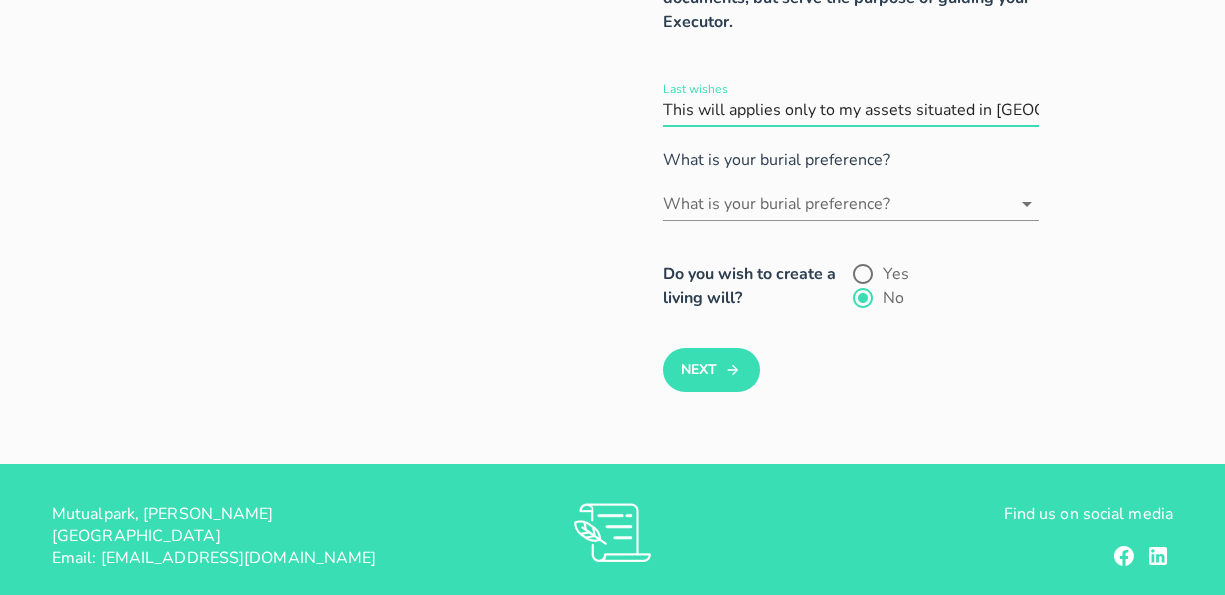 click on "Last wishes" at bounding box center (851, 110) 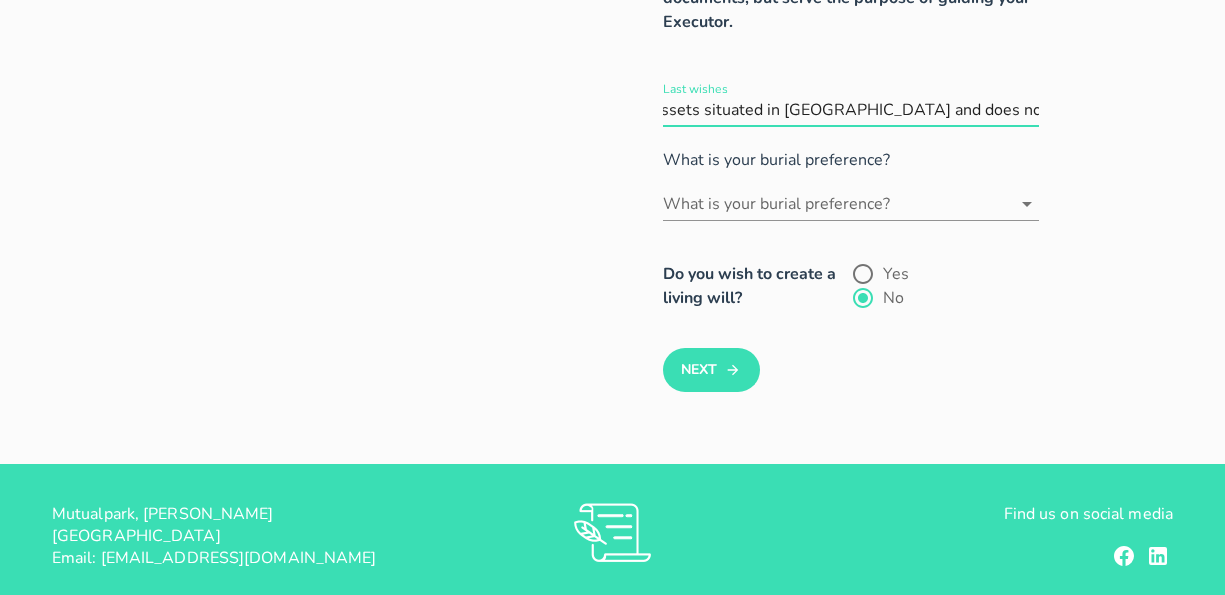 scroll, scrollTop: 0, scrollLeft: 1120, axis: horizontal 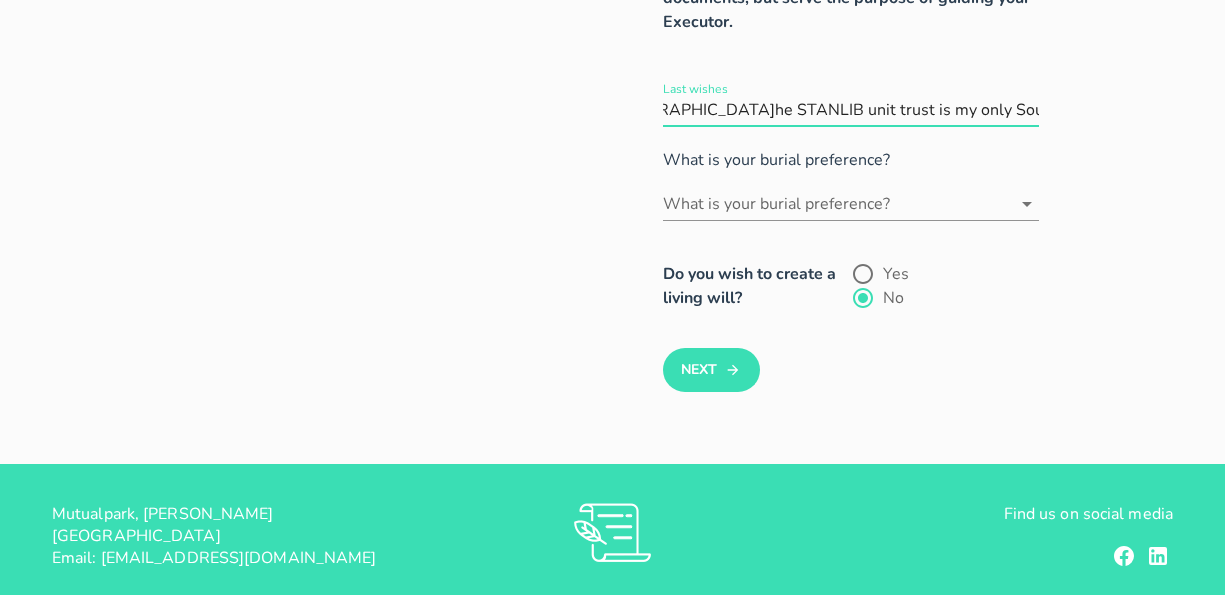 drag, startPoint x: 1038, startPoint y: 110, endPoint x: 1025, endPoint y: 110, distance: 13 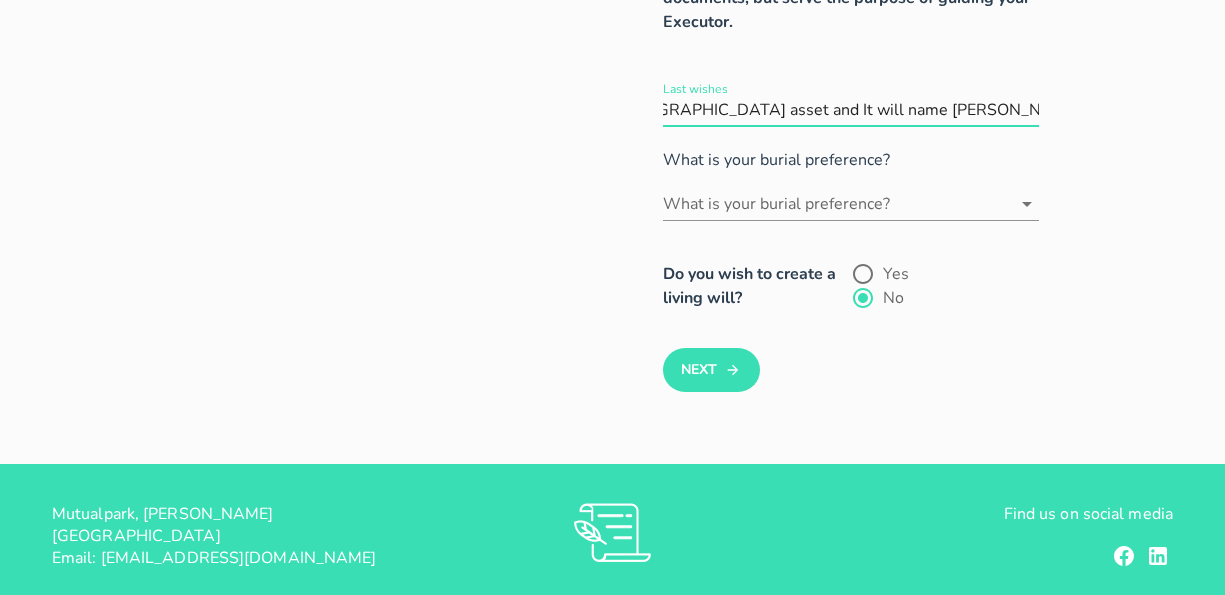 scroll, scrollTop: 0, scrollLeft: 1528, axis: horizontal 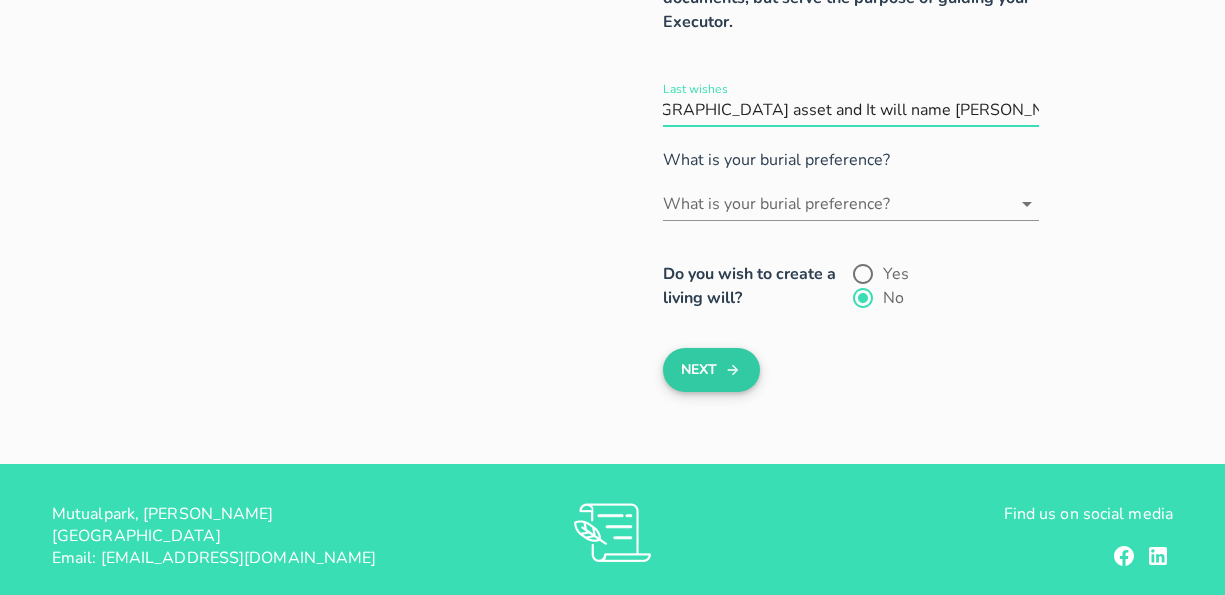type on "This will applies only to my assets situated in [GEOGRAPHIC_DATA] and does not revoke any will made by me in respect of assets located outside [GEOGRAPHIC_DATA]he STANLIB unit trust is my only [DEMOGRAPHIC_DATA] asset and It will name [PERSON_NAME] as beneficiary and likely also as executor" 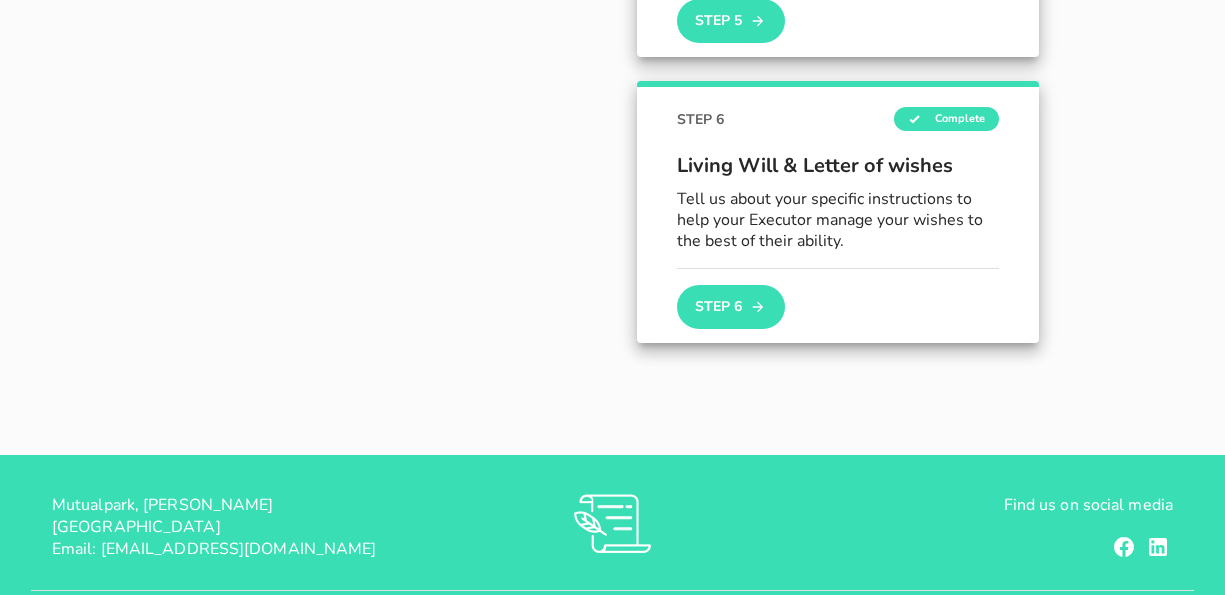 scroll, scrollTop: 1486, scrollLeft: 0, axis: vertical 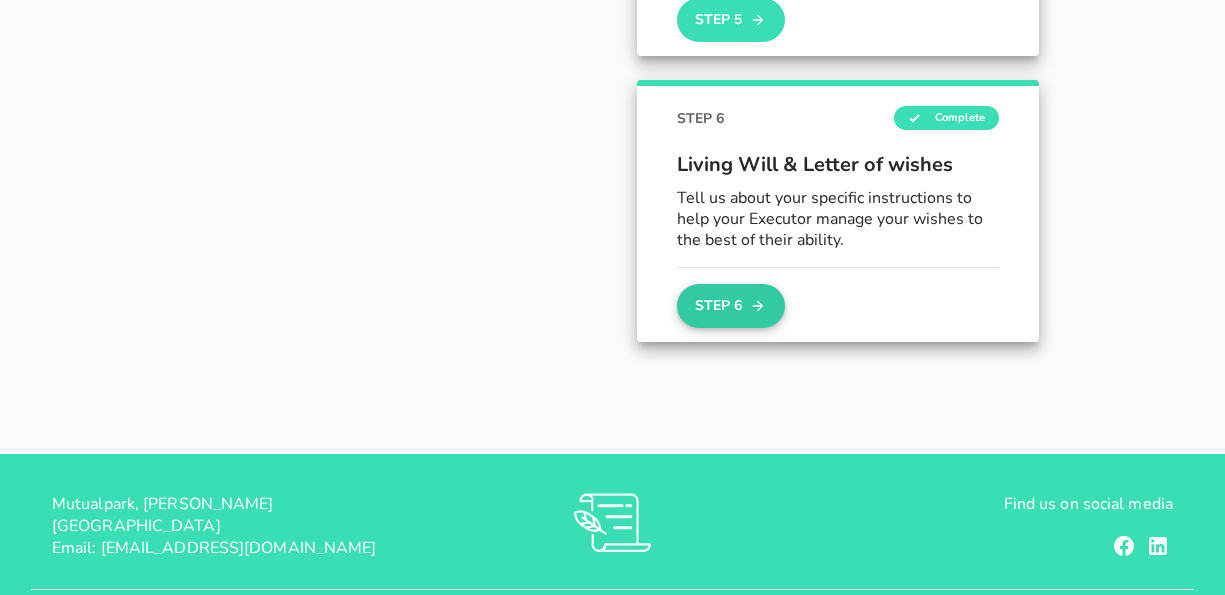 click on "Step 6" at bounding box center [731, 306] 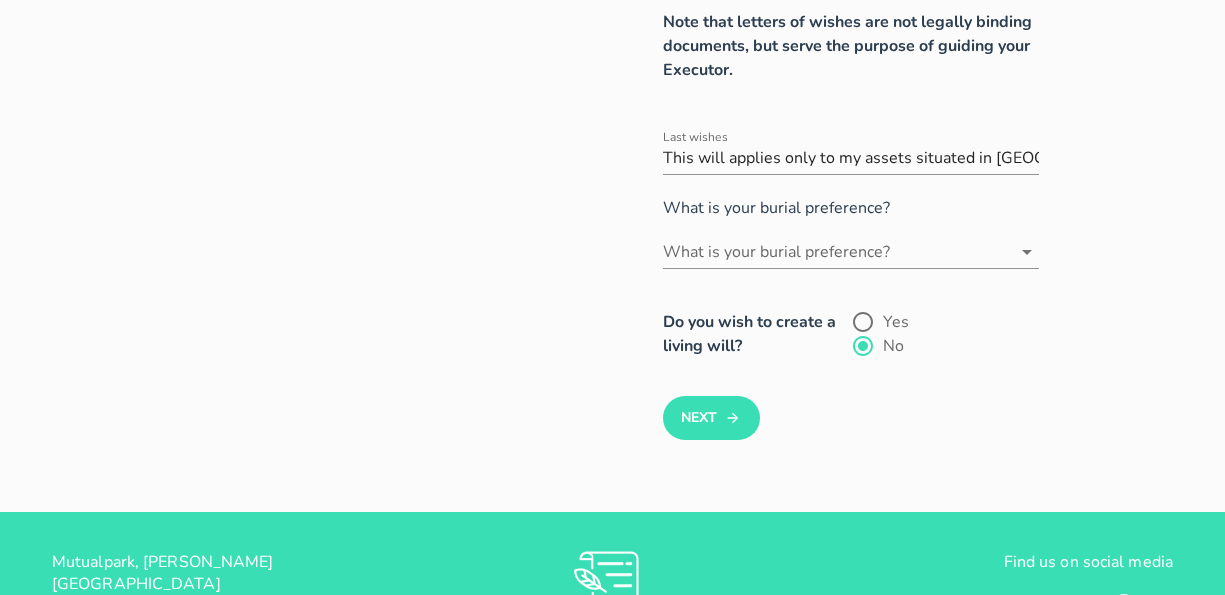 scroll, scrollTop: 492, scrollLeft: 0, axis: vertical 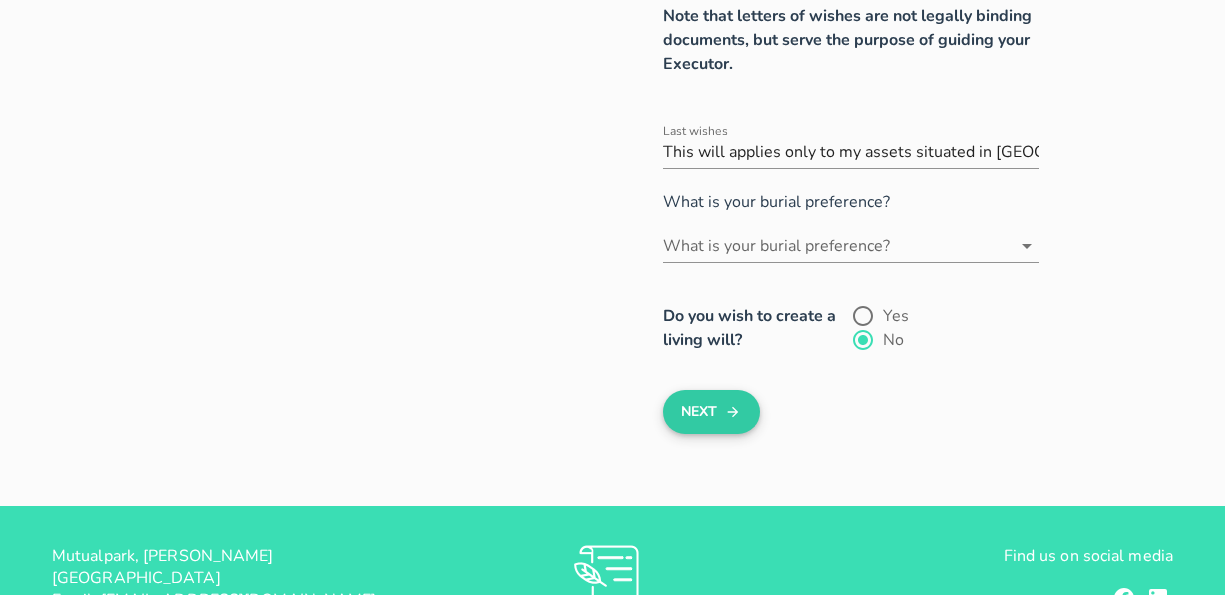 click on "Next" at bounding box center [711, 412] 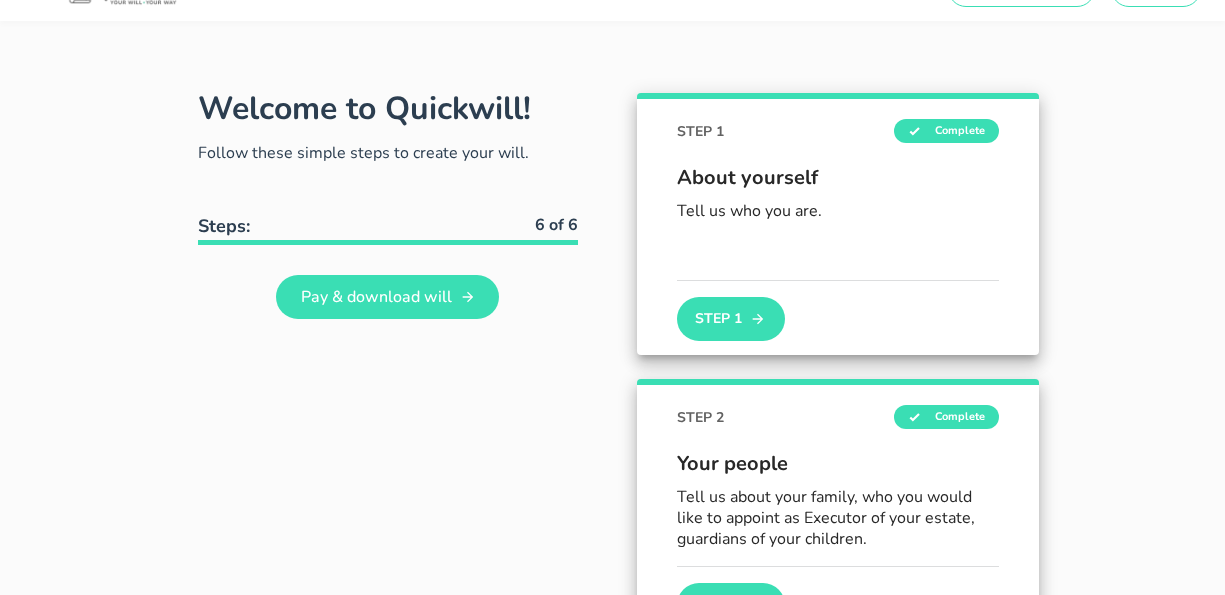 scroll, scrollTop: 0, scrollLeft: 0, axis: both 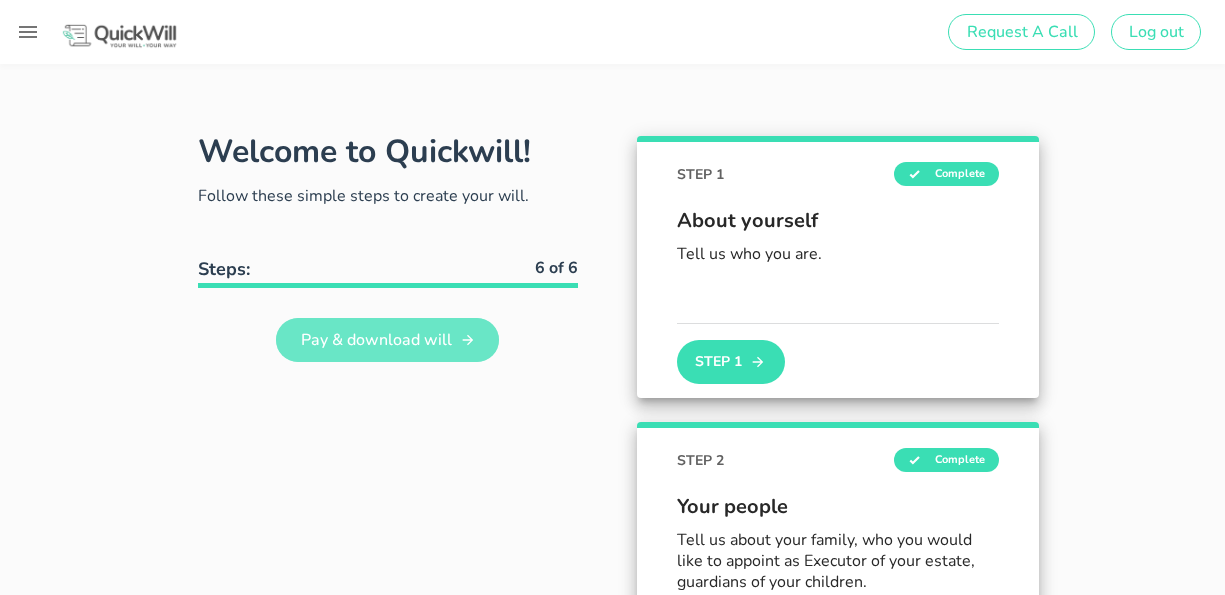 click on "Pay & download will" at bounding box center [387, 340] 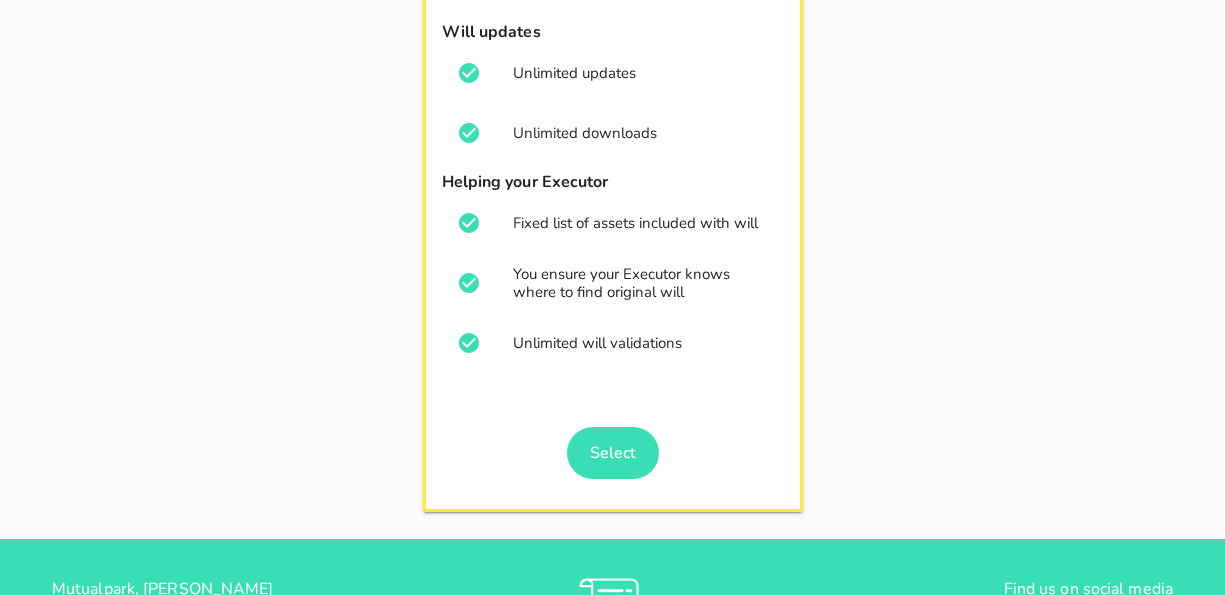scroll, scrollTop: 546, scrollLeft: 0, axis: vertical 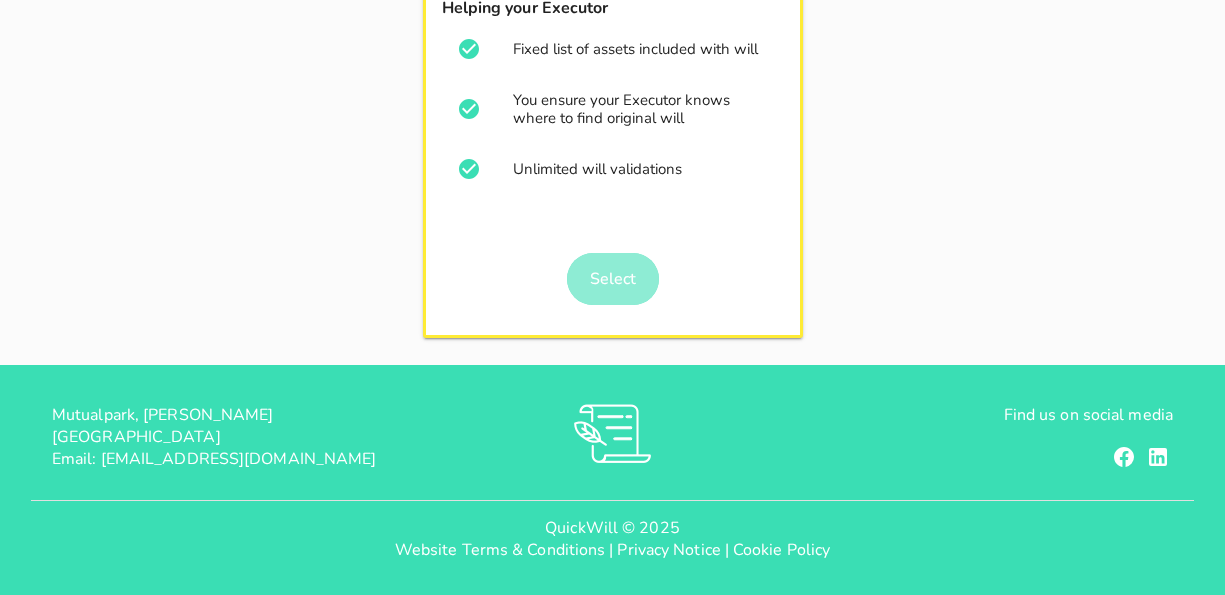 click on "Select" at bounding box center (612, 279) 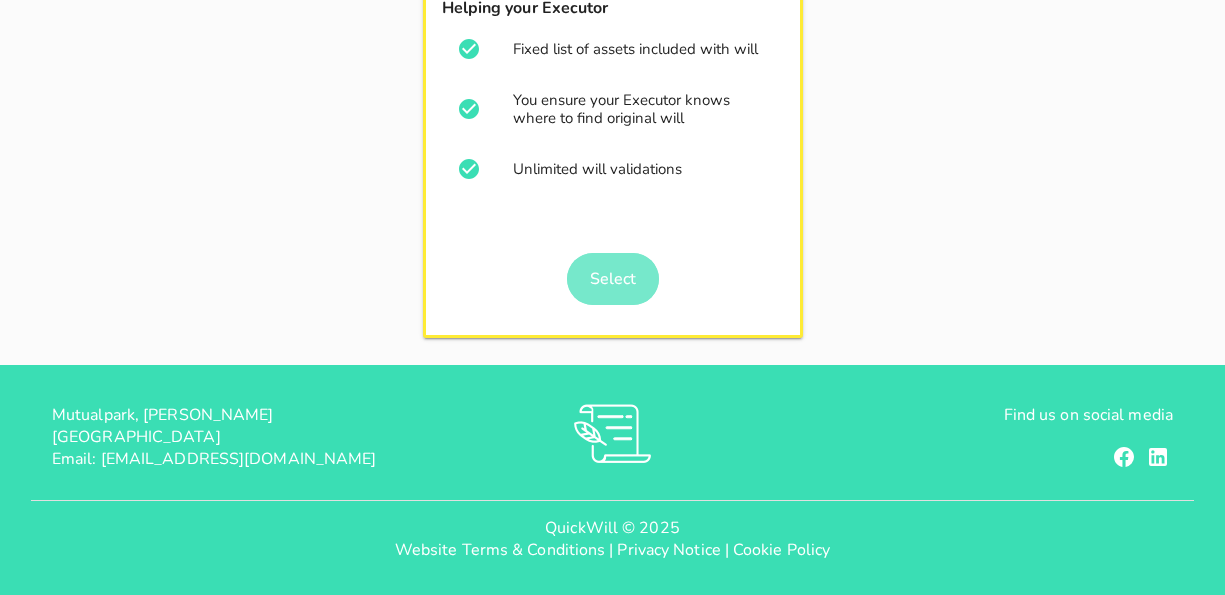 scroll, scrollTop: 0, scrollLeft: 0, axis: both 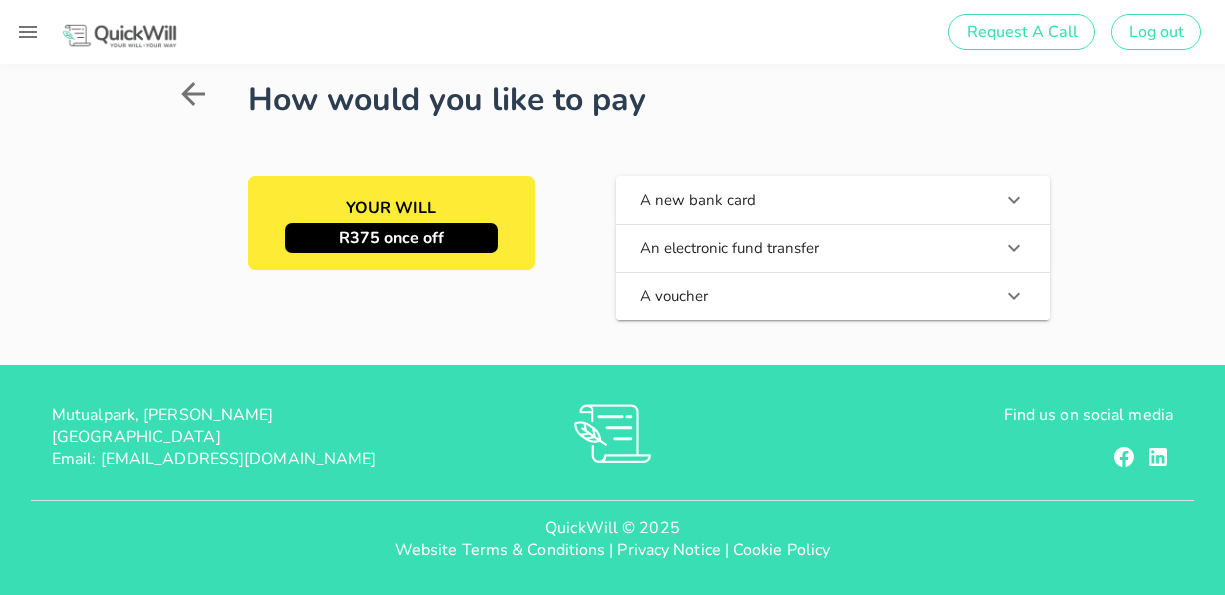 click on "A new bank card" at bounding box center (833, 200) 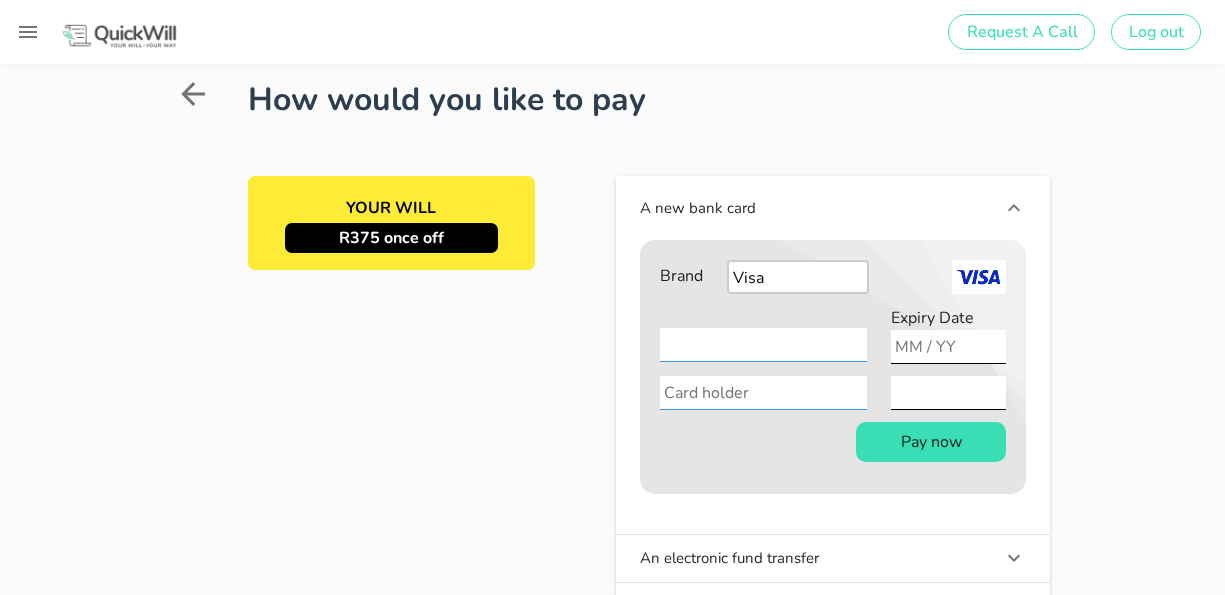 click at bounding box center [763, 393] 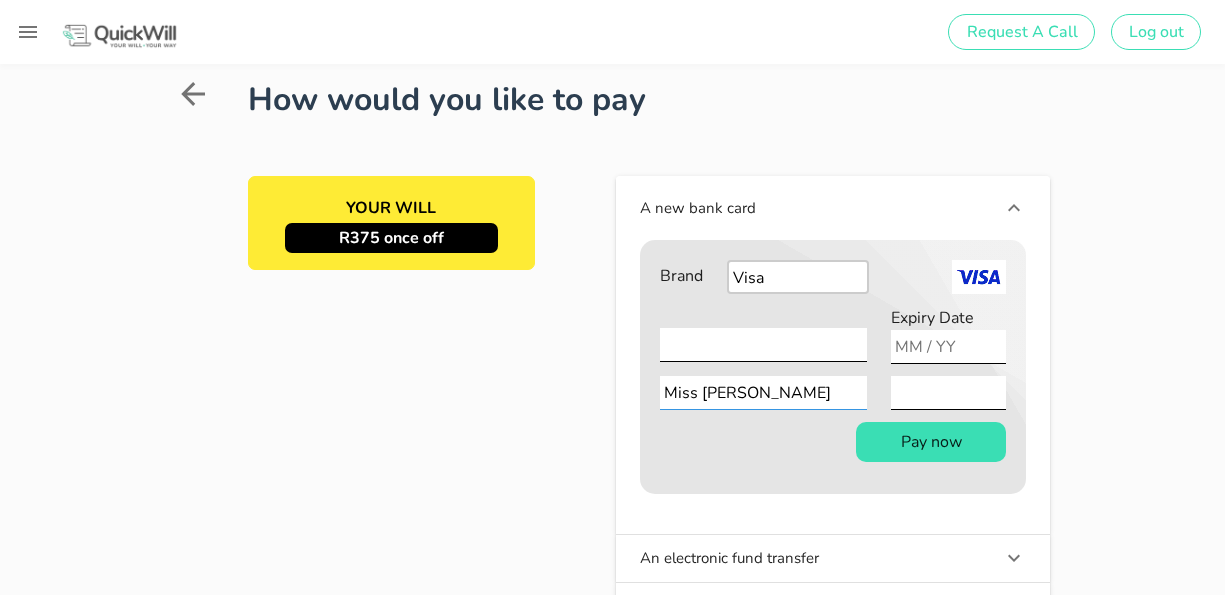 type on "Miss [PERSON_NAME]" 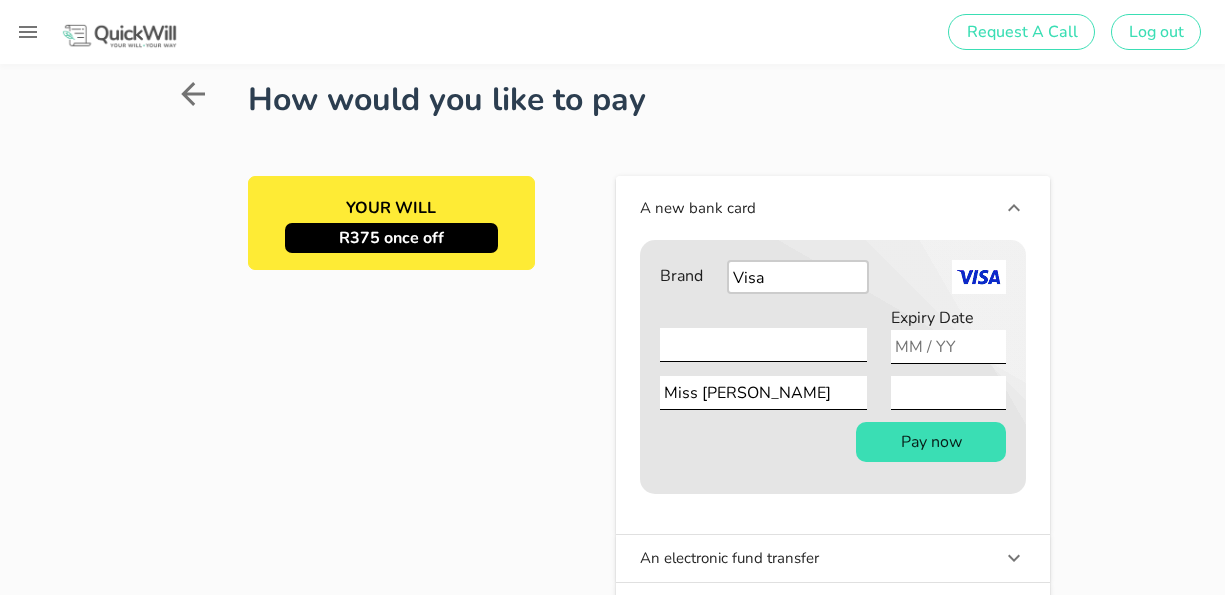 click on "Brand Visa Mastercard American Express Card Number Expiry Date Card holder Miss [PERSON_NAME] CVV Country code Mobile phone number Date of birth I agree to share my card details, billing address and email with this card's scheme to protect my payment information and allow me to enroll in Click to Pay for faster checkouts.  Pay now" at bounding box center (833, 367) 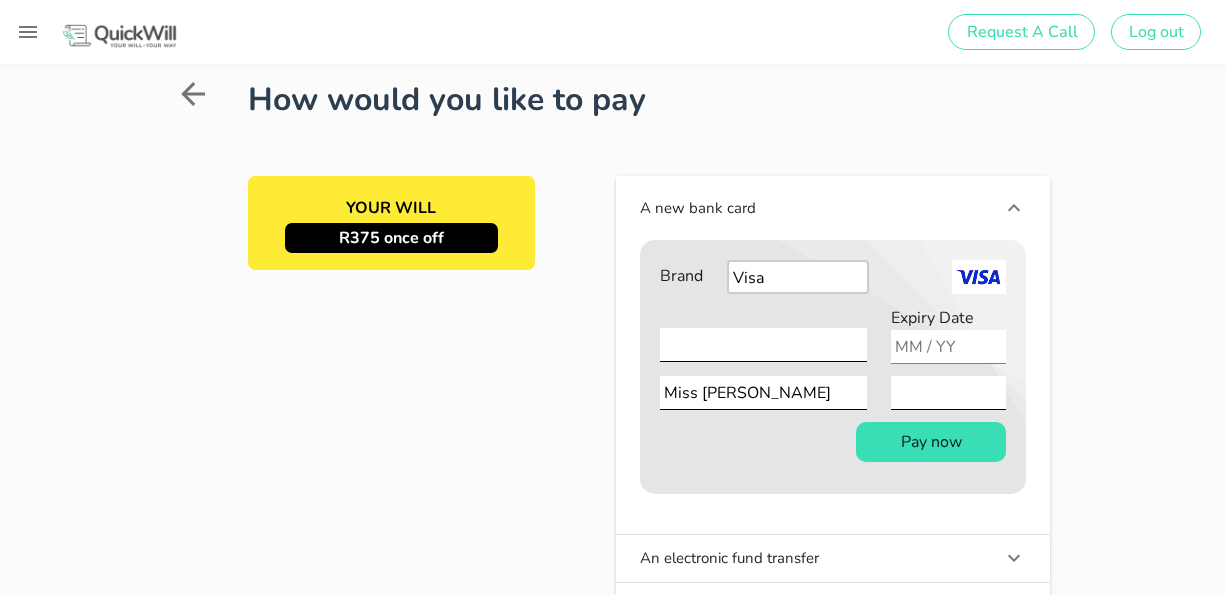 click at bounding box center [948, 347] 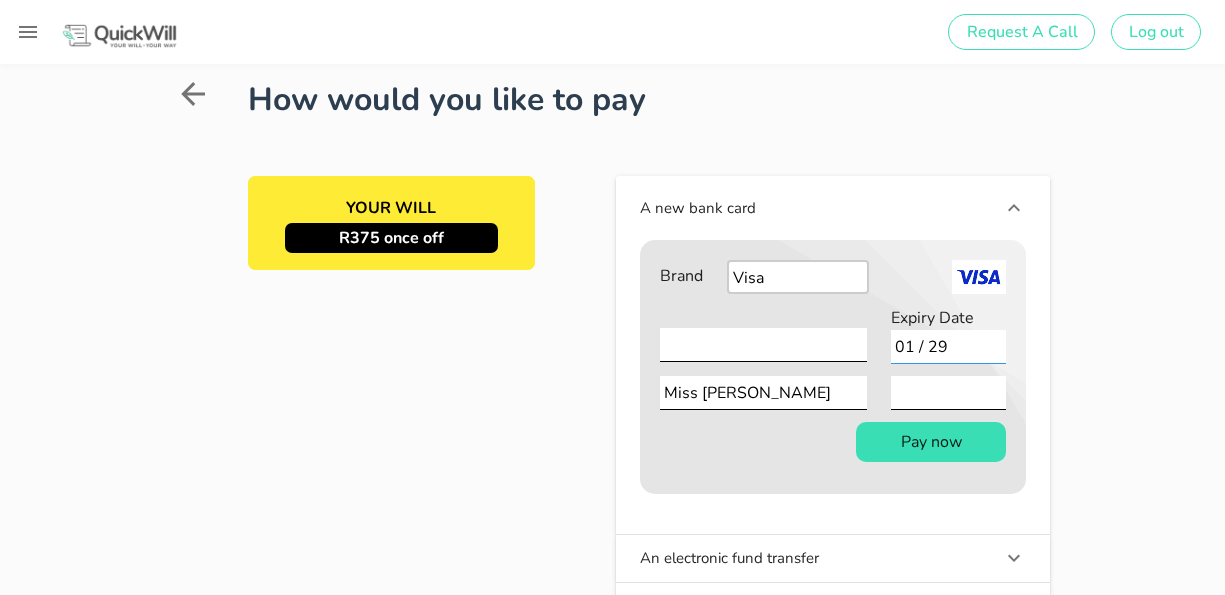 type on "01 / 29" 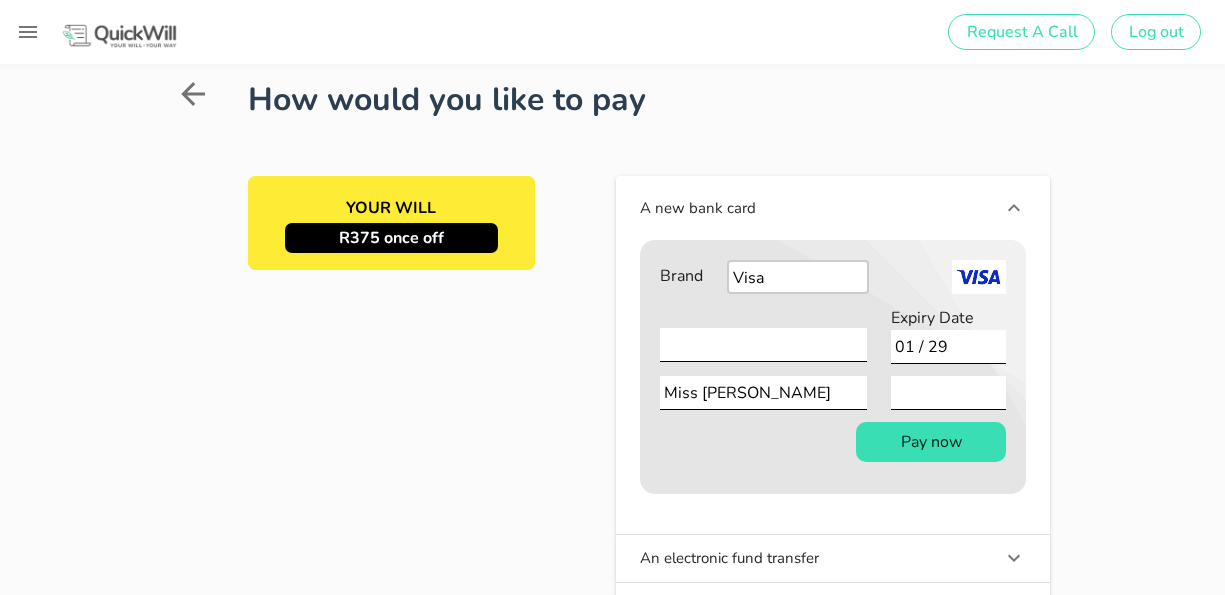 click on "How would you like to pay   YOUR WILL   R375 once off
A new bank card
Brand Visa Mastercard American Express Card Number Expiry Date 01 / 29 Card holder Miss [PERSON_NAME] CVV Country code Mobile phone number Date of birth I agree to share my card details, billing address and email with this card's scheme to protect my payment information and allow me to enroll in Click to Pay for faster checkouts.  Pay now
Oops, something went wrong. We're looking into it.
CLOSE
An electronic fund transfer
A voucher
Oops, something went wrong. We're looking into it.
CLOSE" at bounding box center (612, 353) 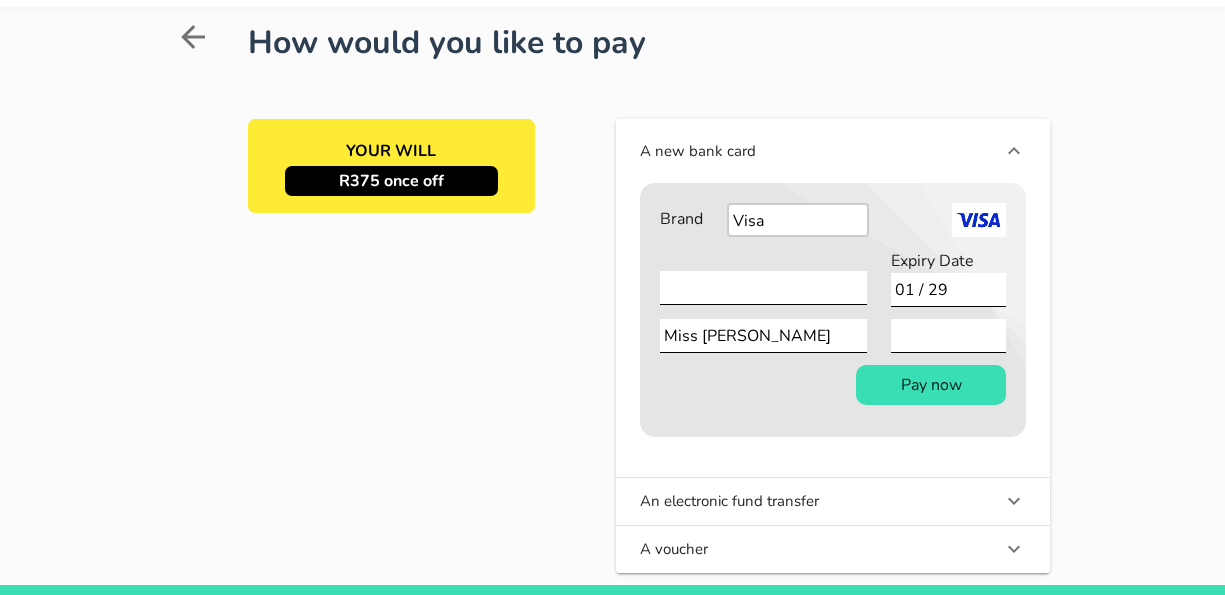 scroll, scrollTop: 62, scrollLeft: 0, axis: vertical 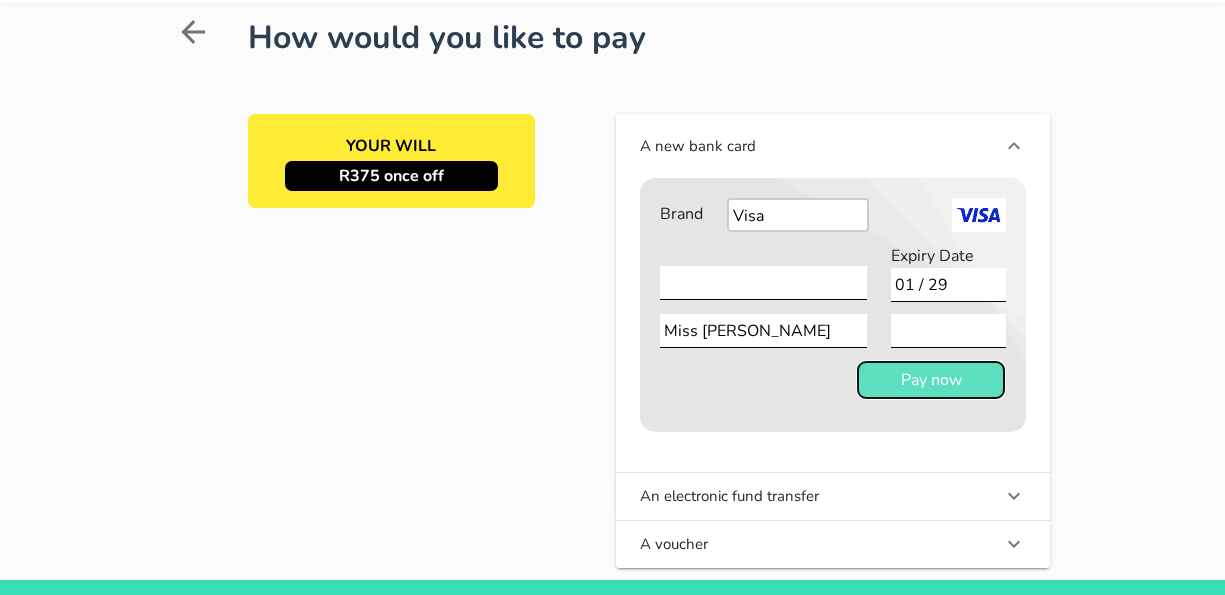 click on "Pay now" at bounding box center [931, 380] 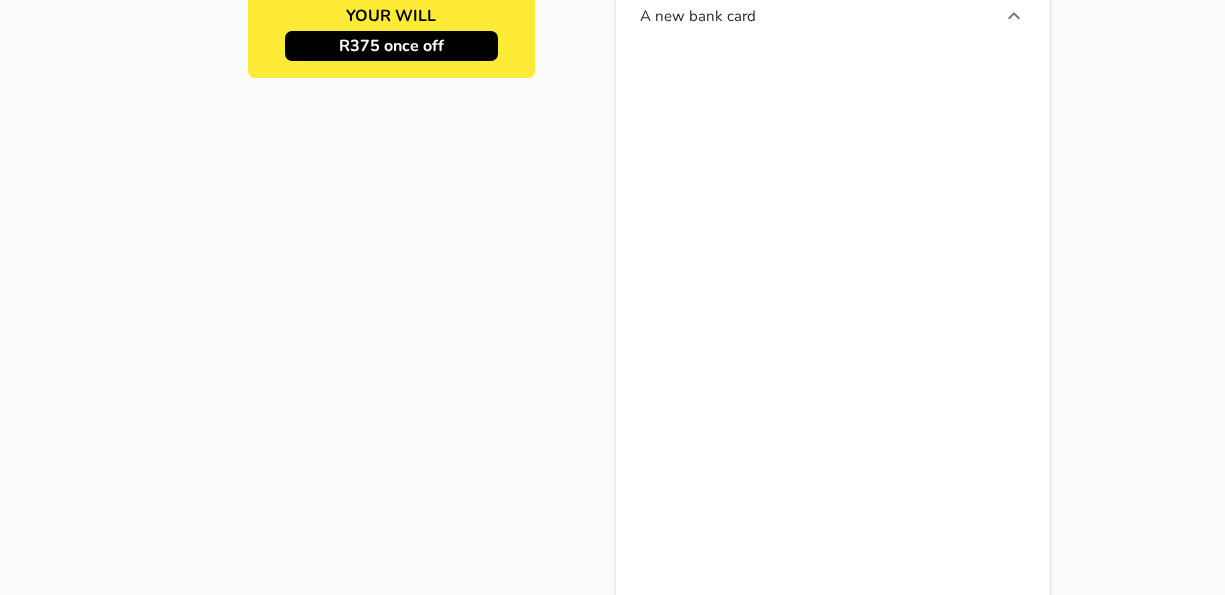 scroll, scrollTop: 188, scrollLeft: 0, axis: vertical 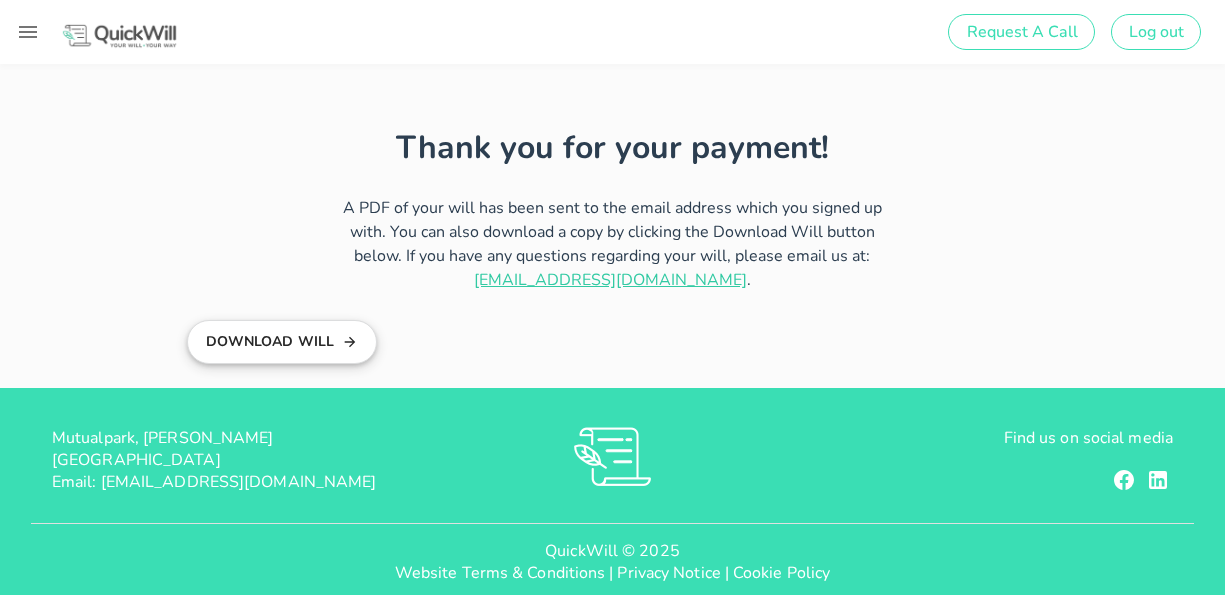 type on "luciabosman@gmail.com" 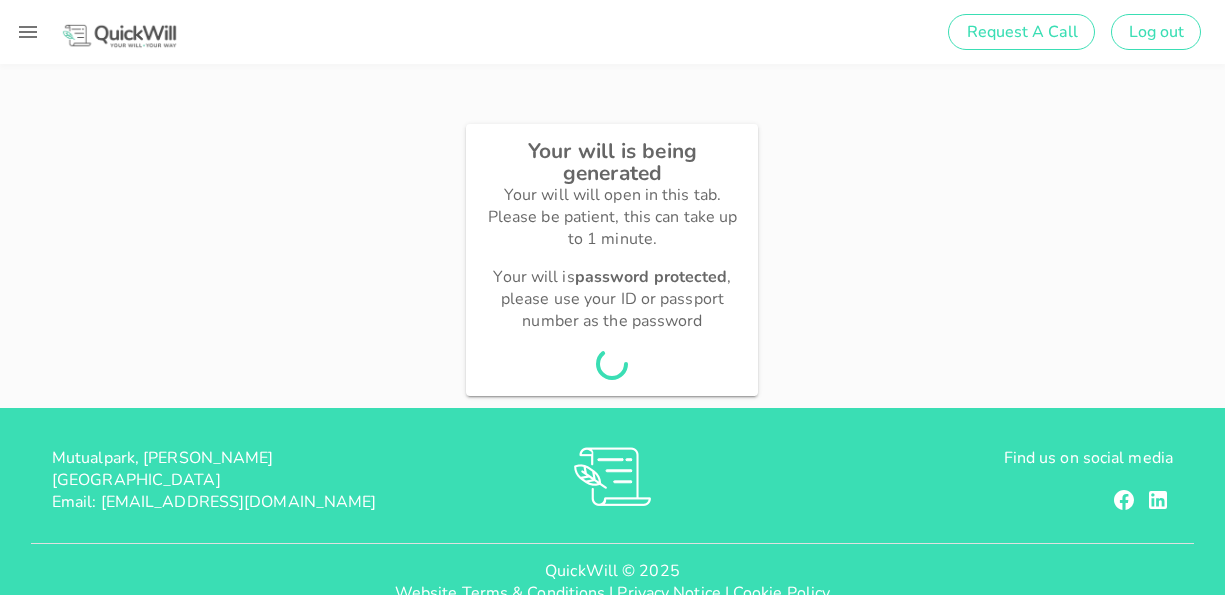 scroll, scrollTop: 0, scrollLeft: 0, axis: both 